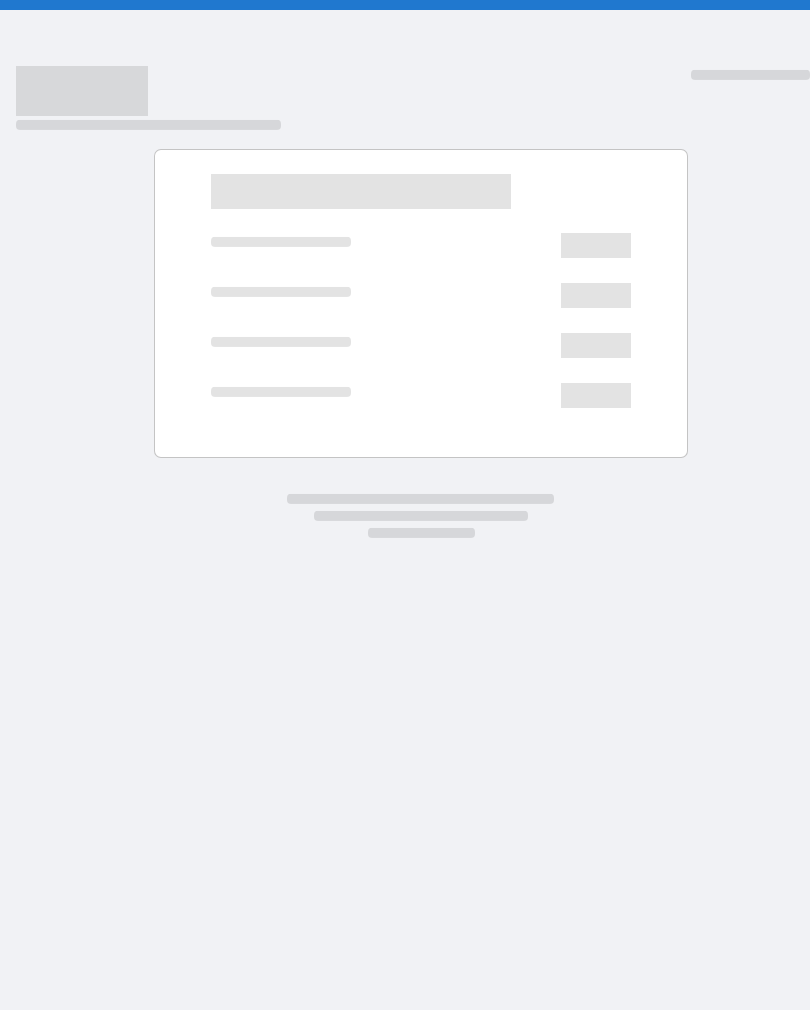 scroll, scrollTop: 0, scrollLeft: 0, axis: both 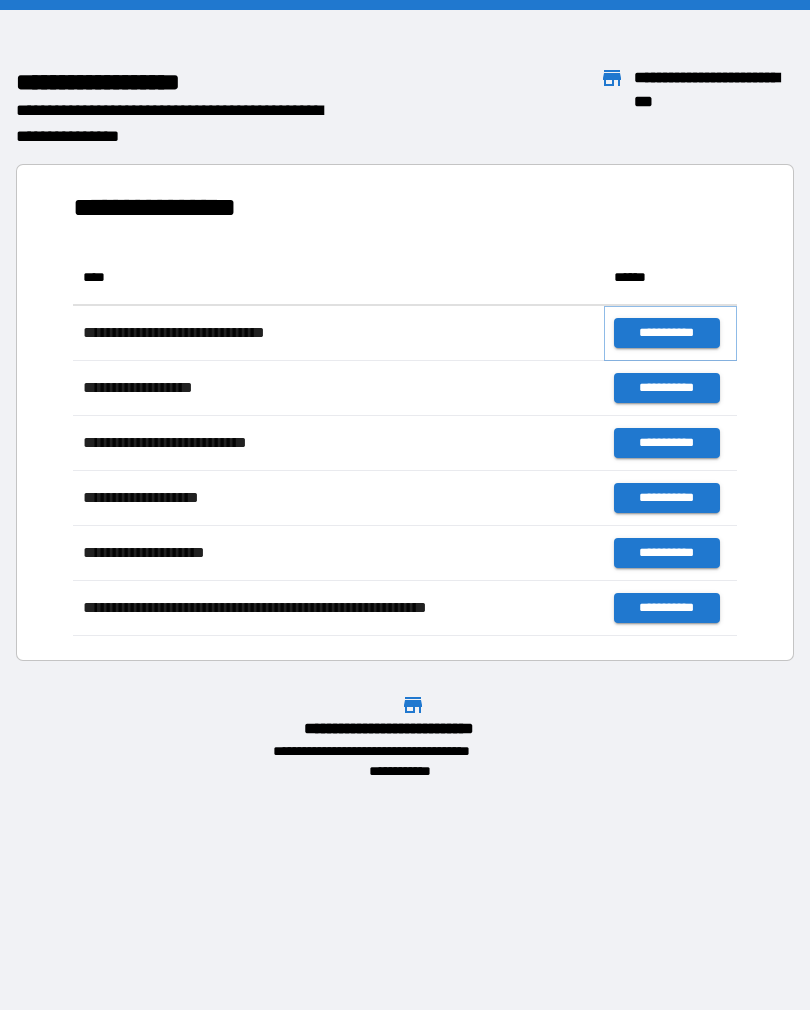 click on "**********" at bounding box center [666, 333] 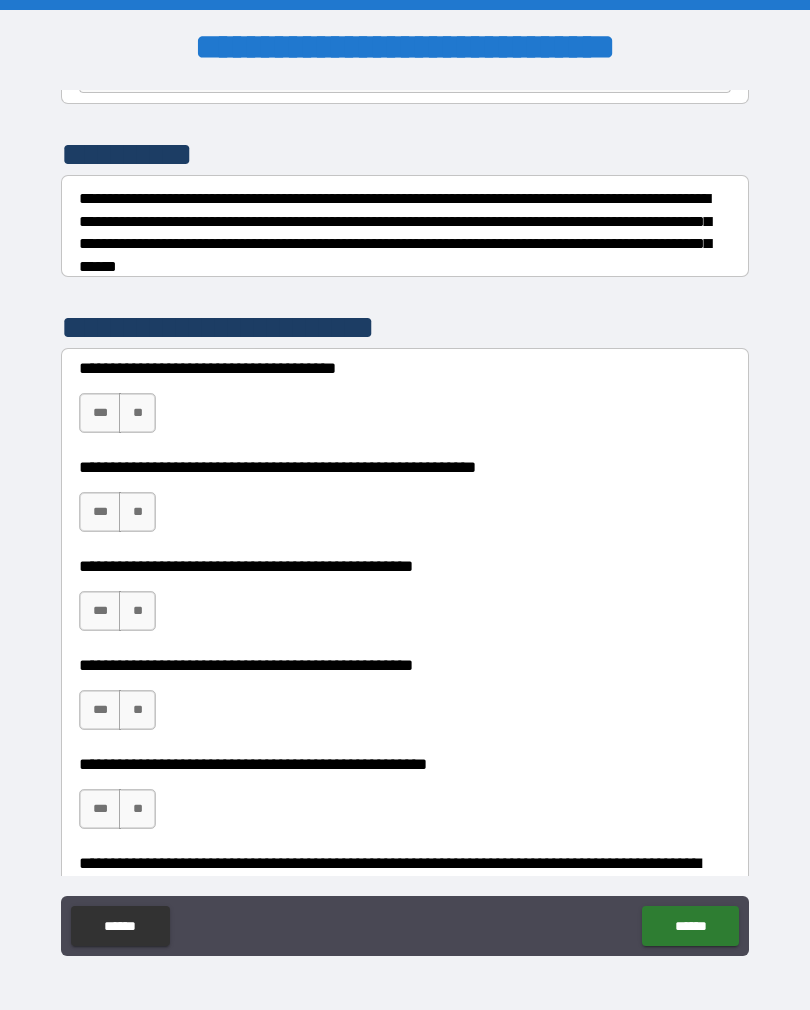 scroll, scrollTop: 234, scrollLeft: 0, axis: vertical 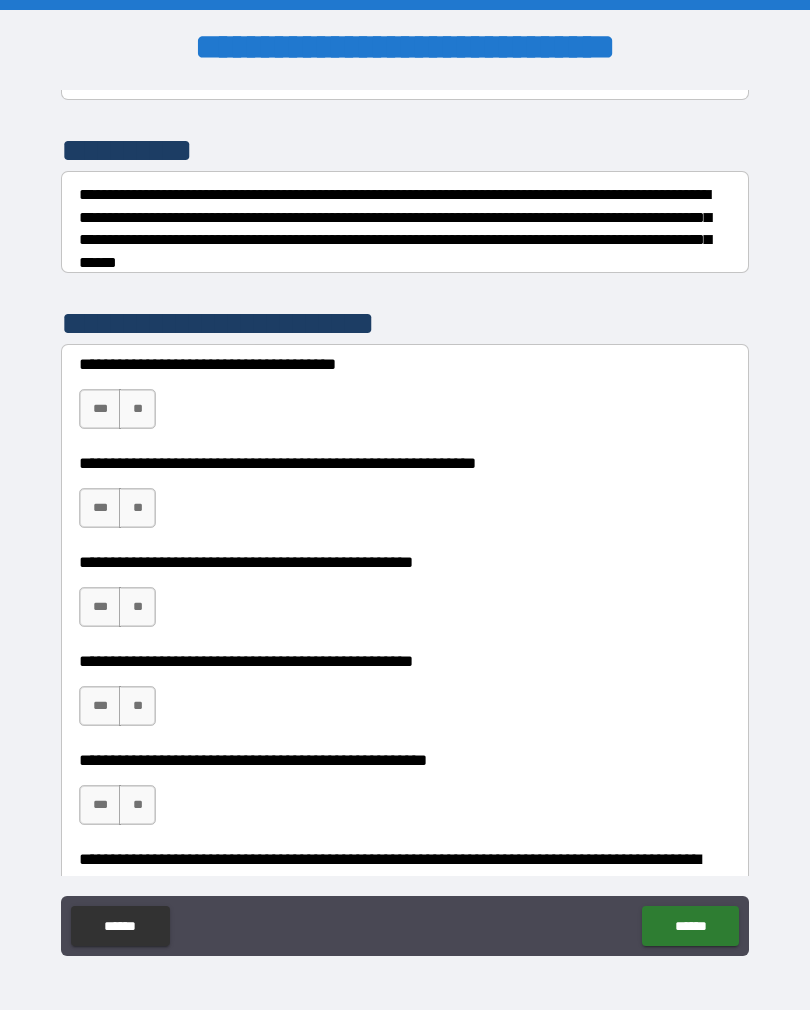 click on "**" at bounding box center (137, 409) 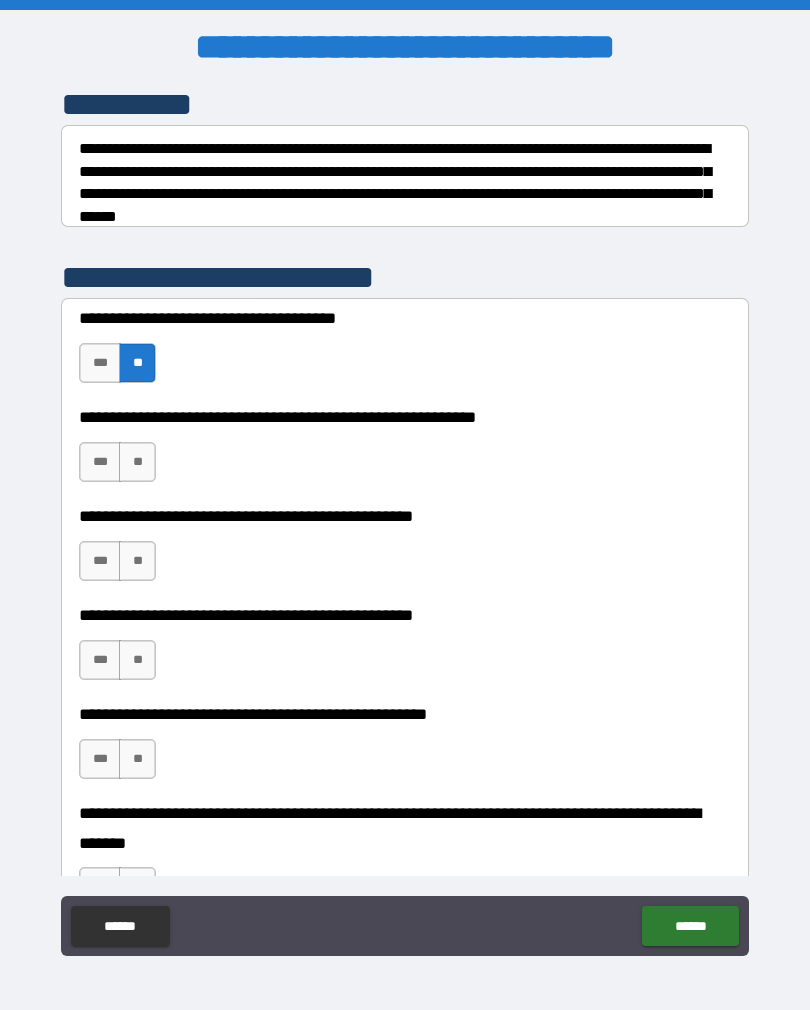 scroll, scrollTop: 281, scrollLeft: 0, axis: vertical 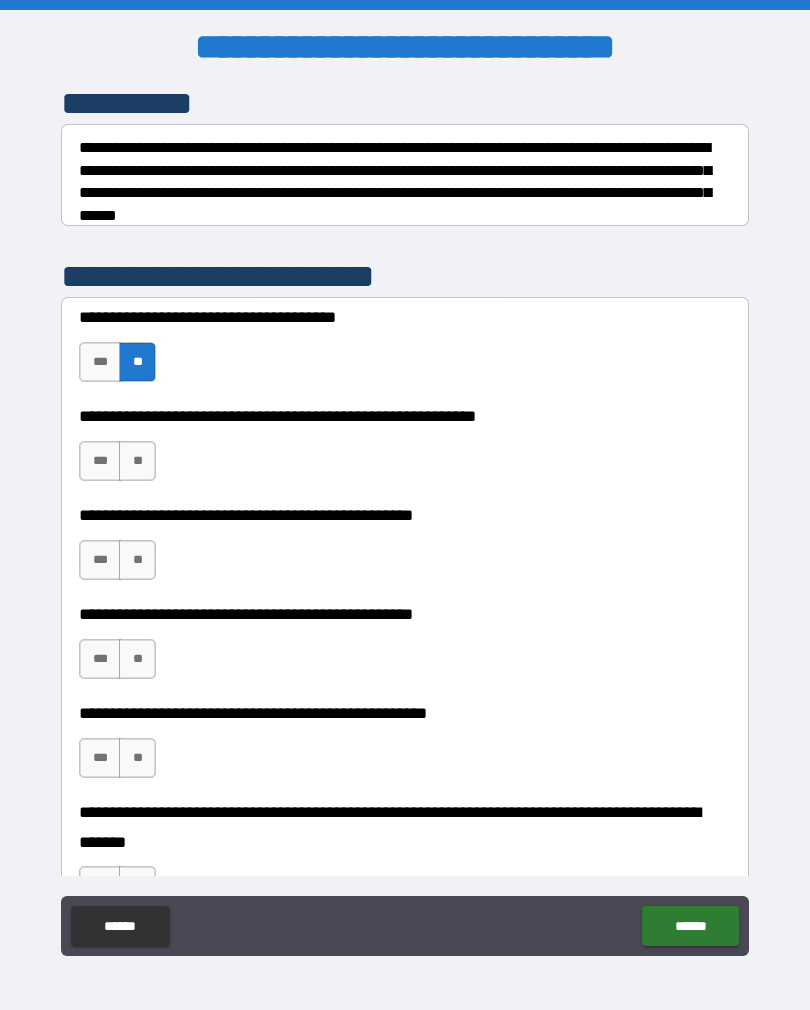 click on "***" at bounding box center (100, 461) 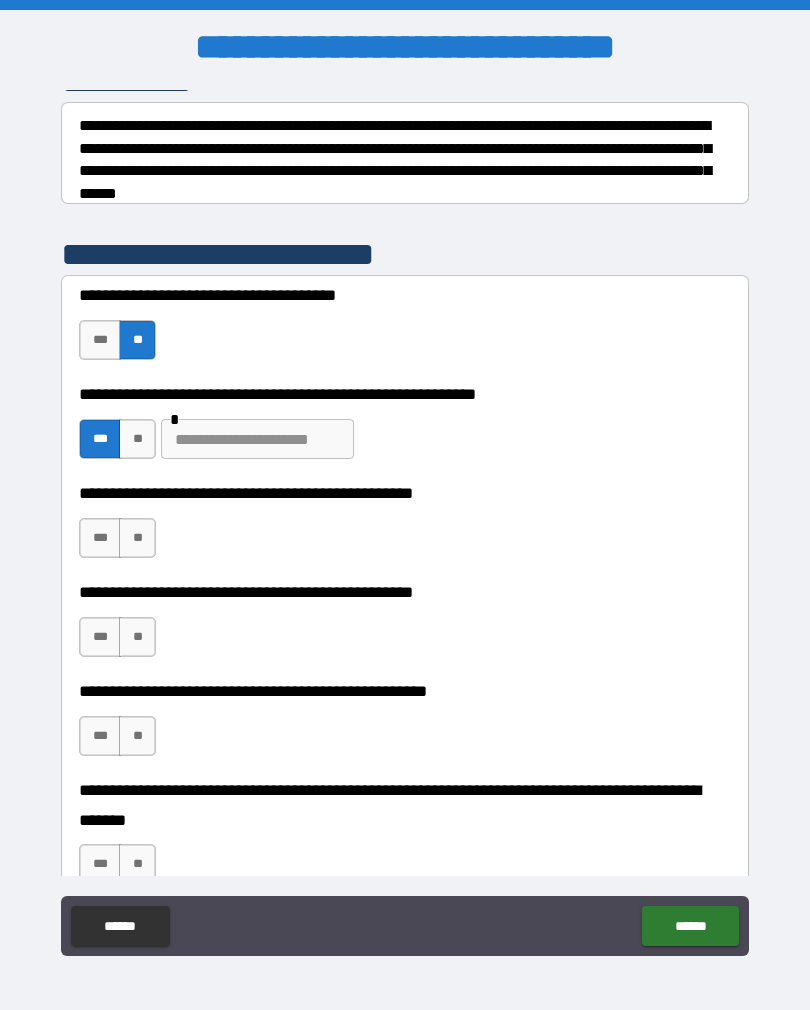 scroll, scrollTop: 304, scrollLeft: 0, axis: vertical 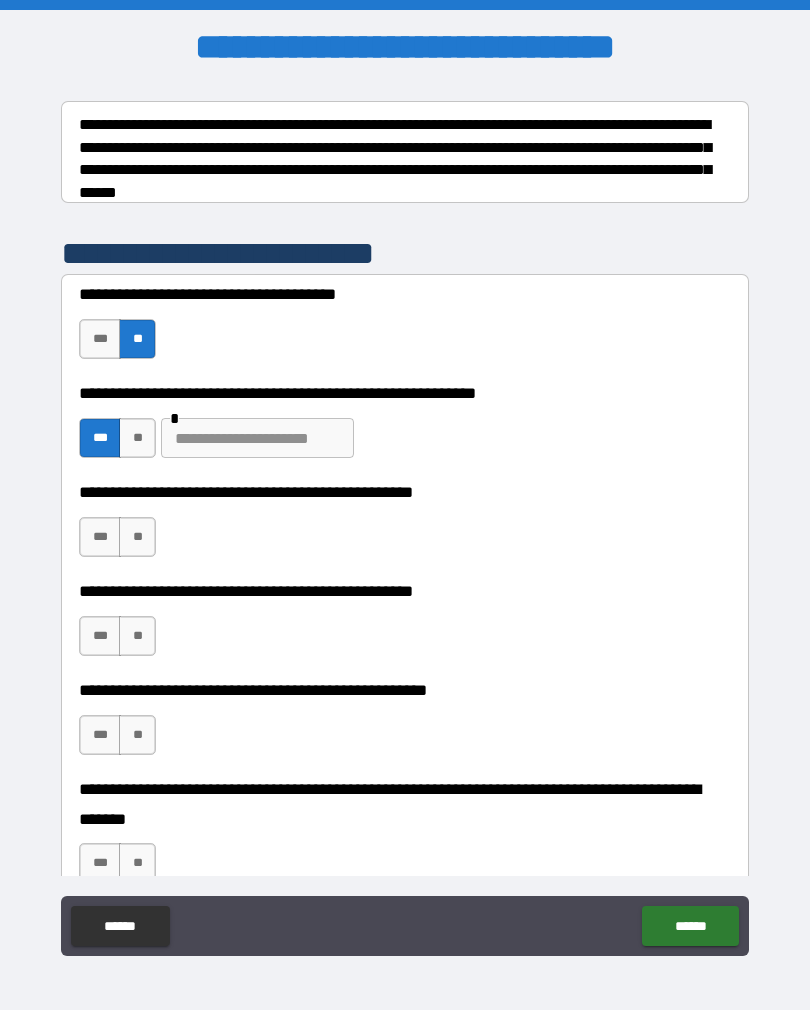 click on "**" at bounding box center [137, 438] 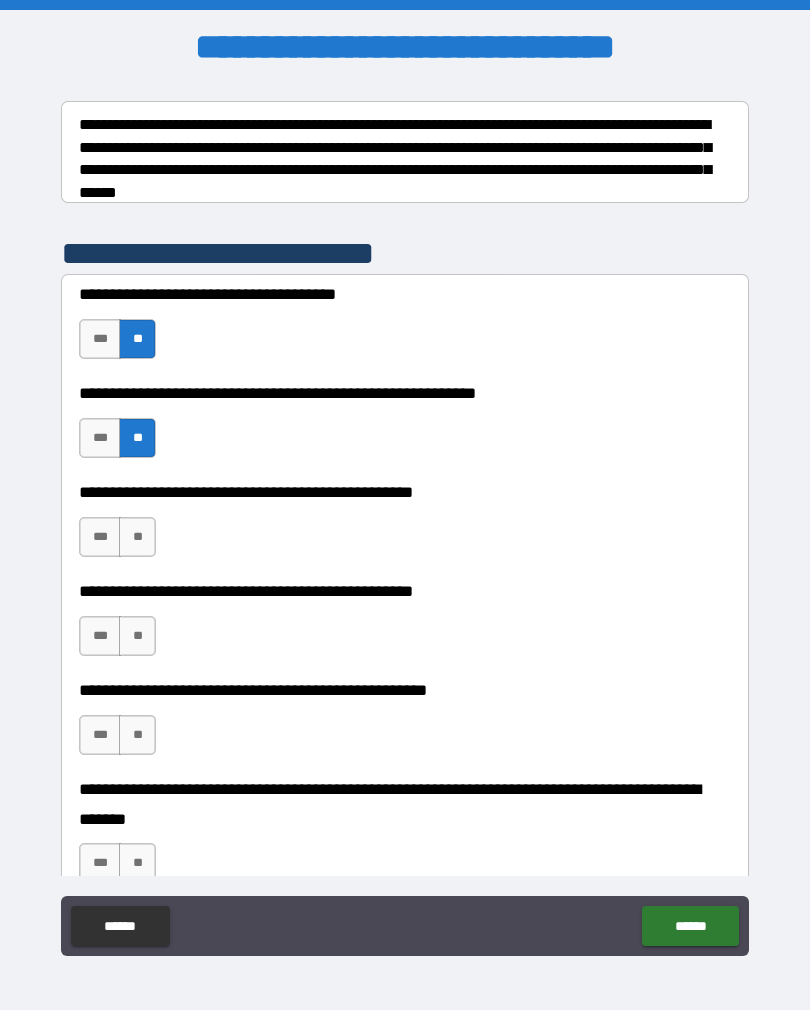 click on "***" at bounding box center [100, 438] 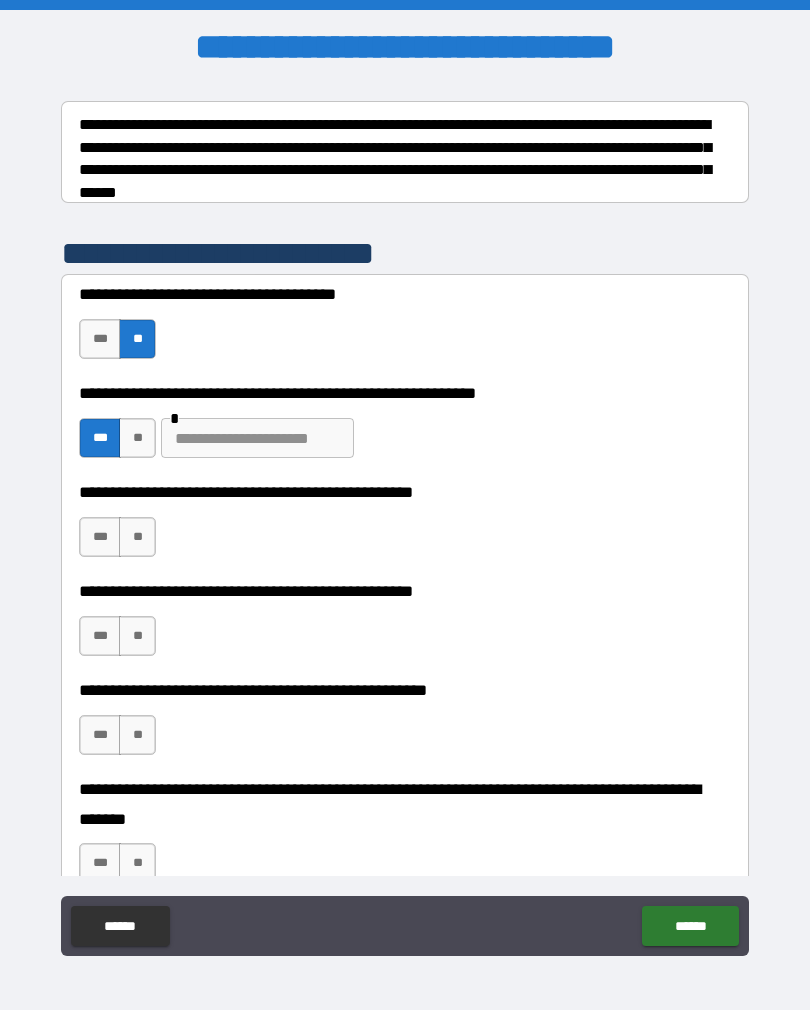 click at bounding box center (257, 438) 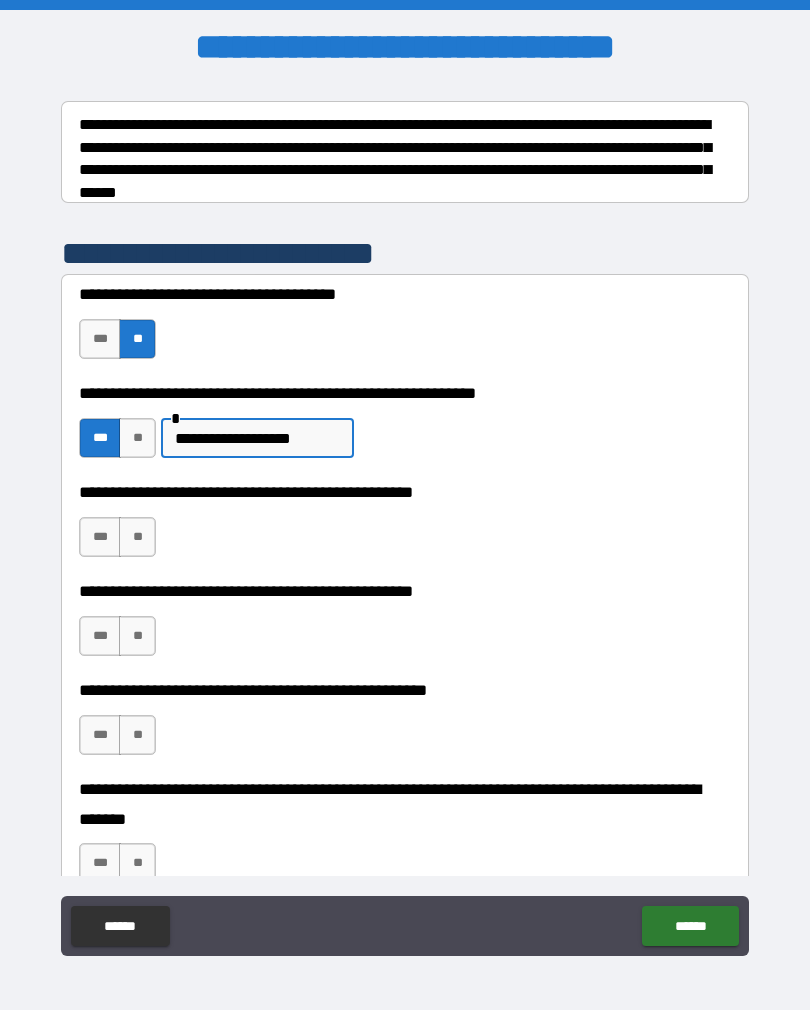 type on "**********" 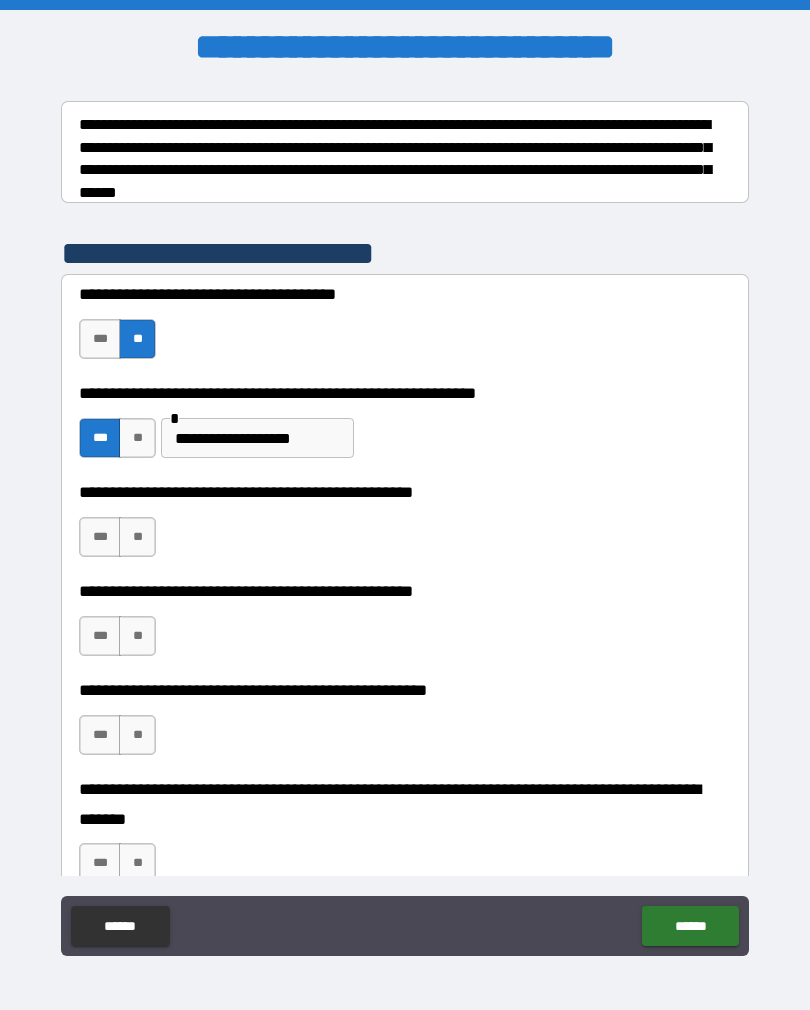 click on "**" at bounding box center (137, 537) 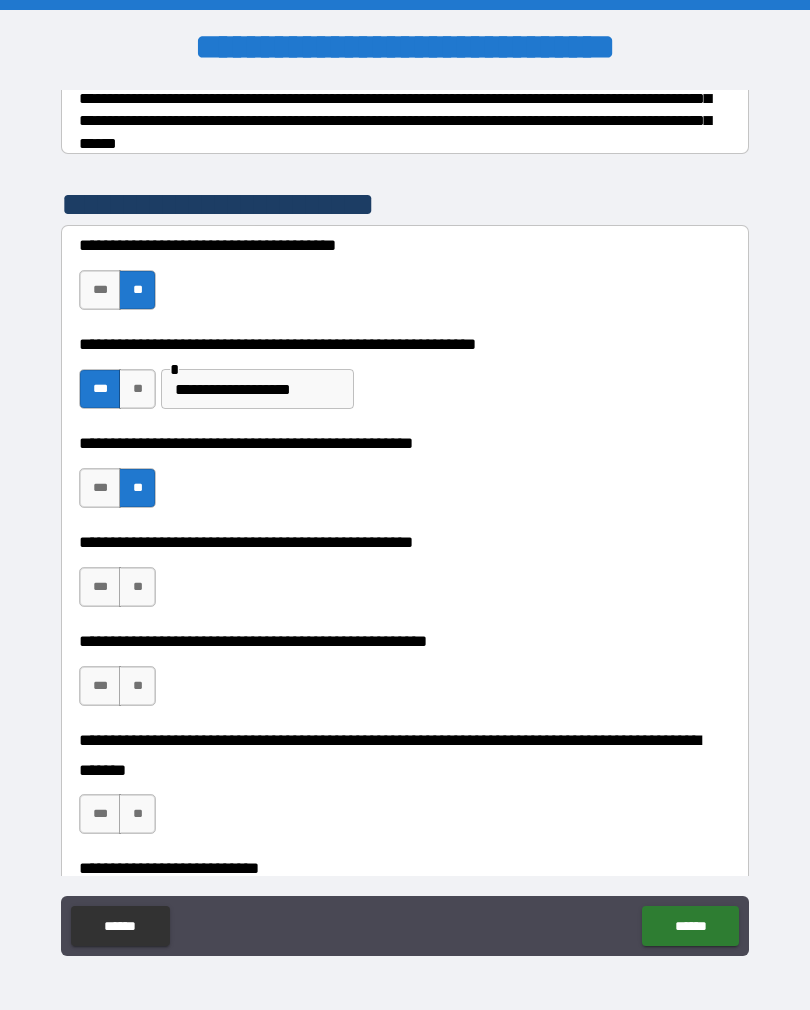 scroll, scrollTop: 354, scrollLeft: 0, axis: vertical 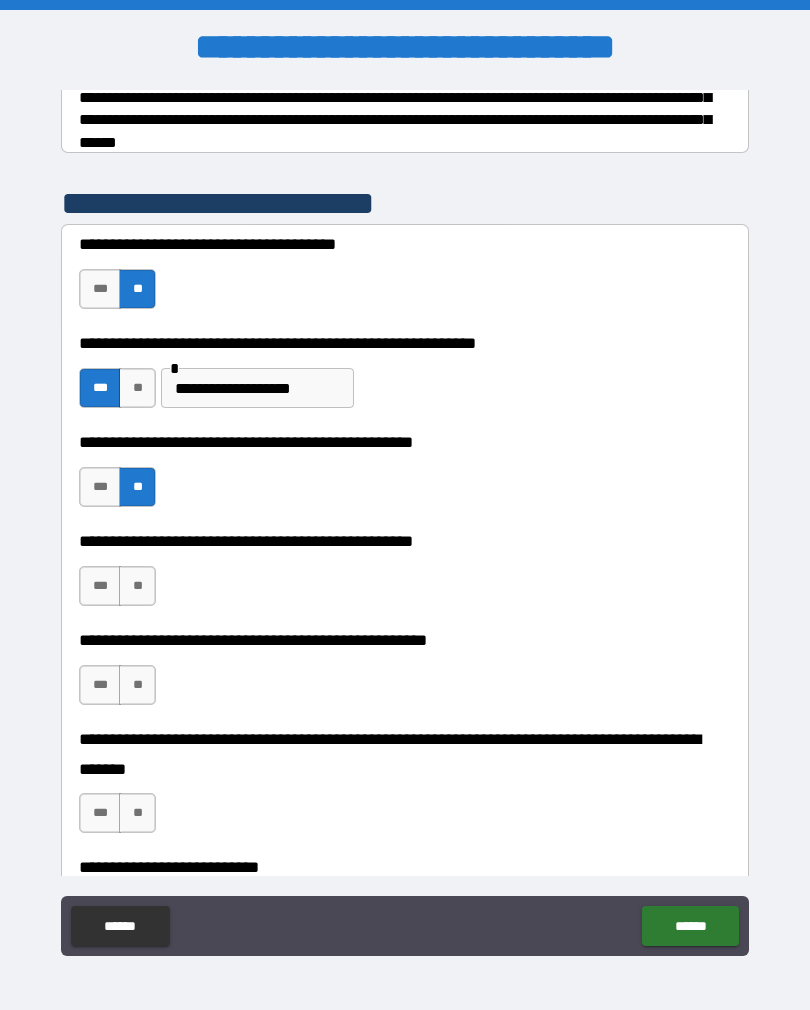 click on "**" at bounding box center (137, 586) 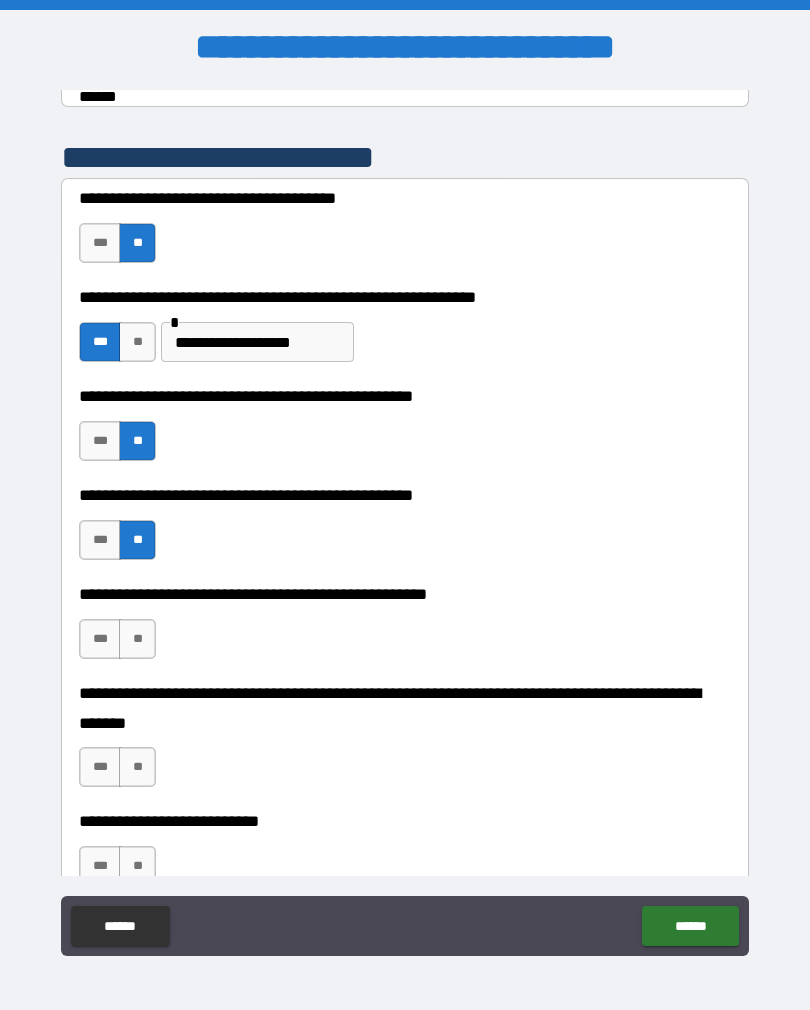 scroll, scrollTop: 401, scrollLeft: 0, axis: vertical 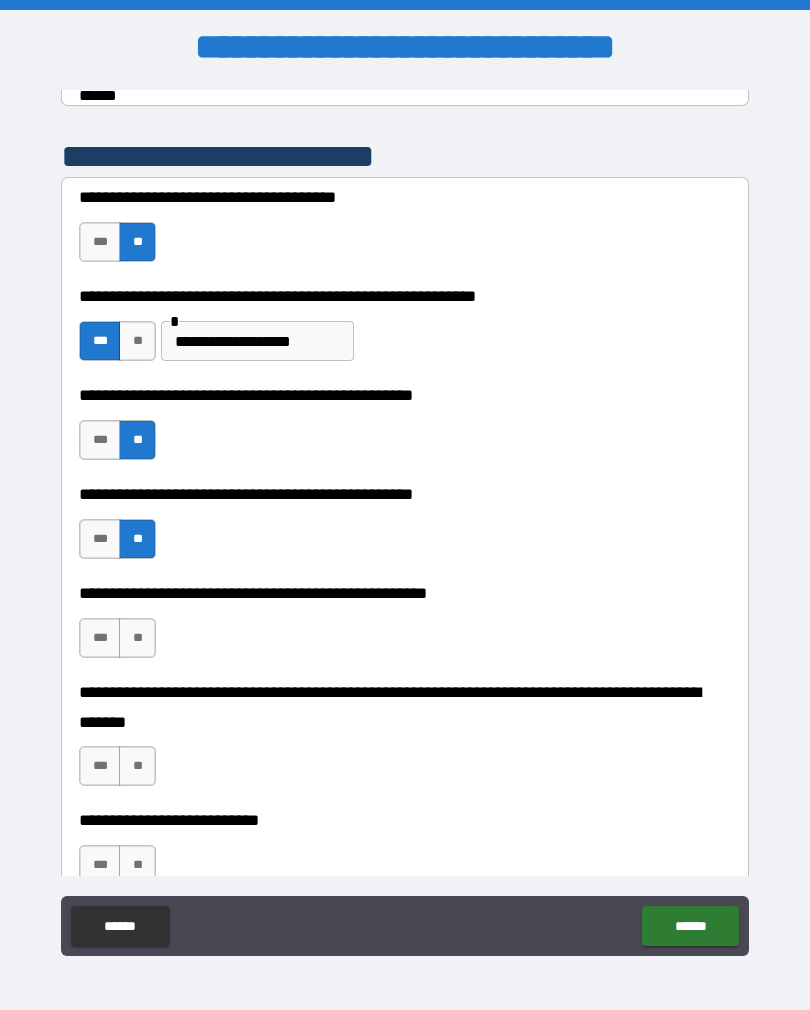 click on "**" at bounding box center (137, 638) 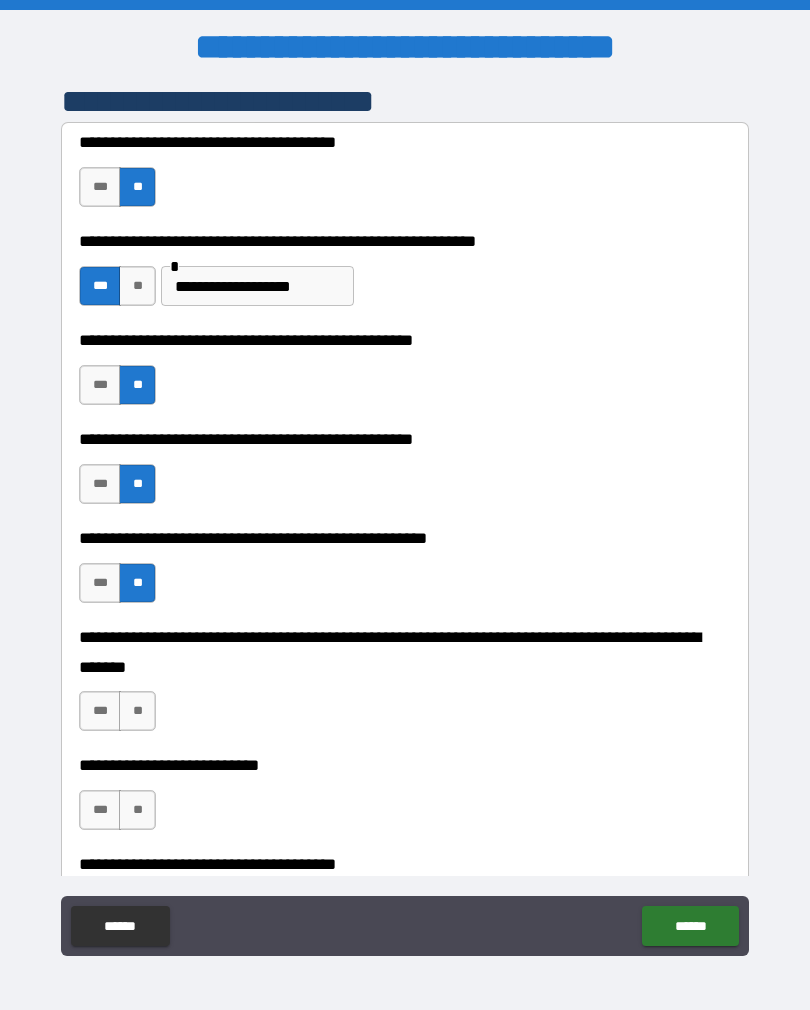 scroll, scrollTop: 459, scrollLeft: 0, axis: vertical 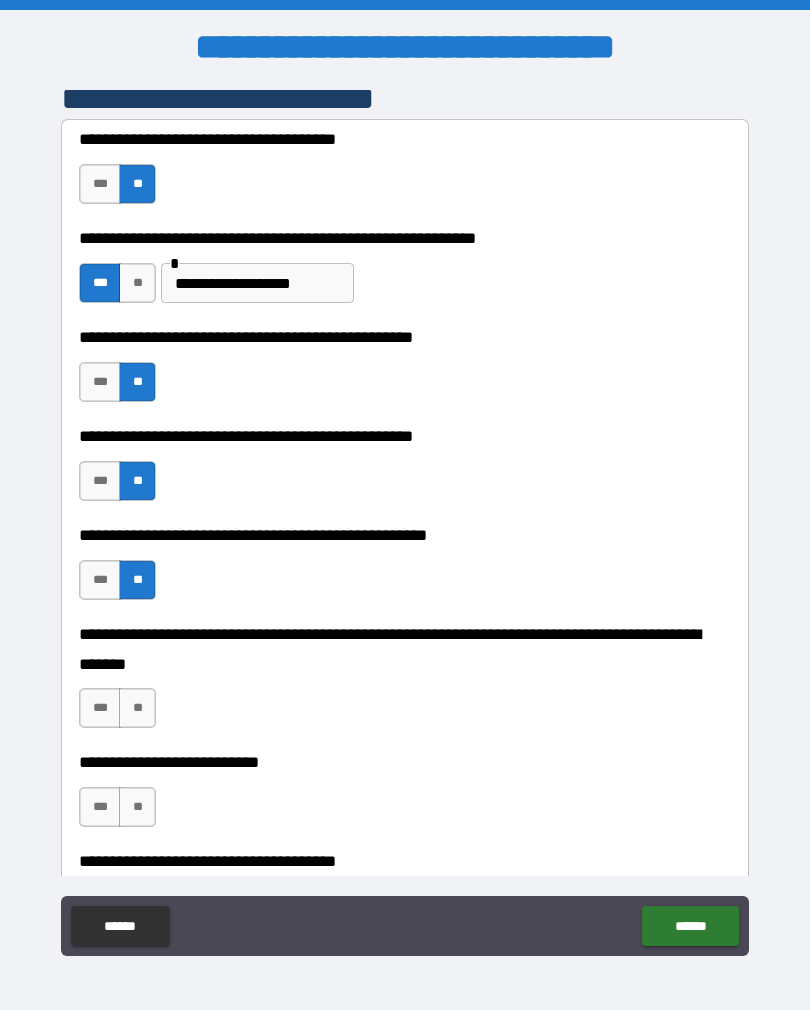 click on "**" at bounding box center (137, 708) 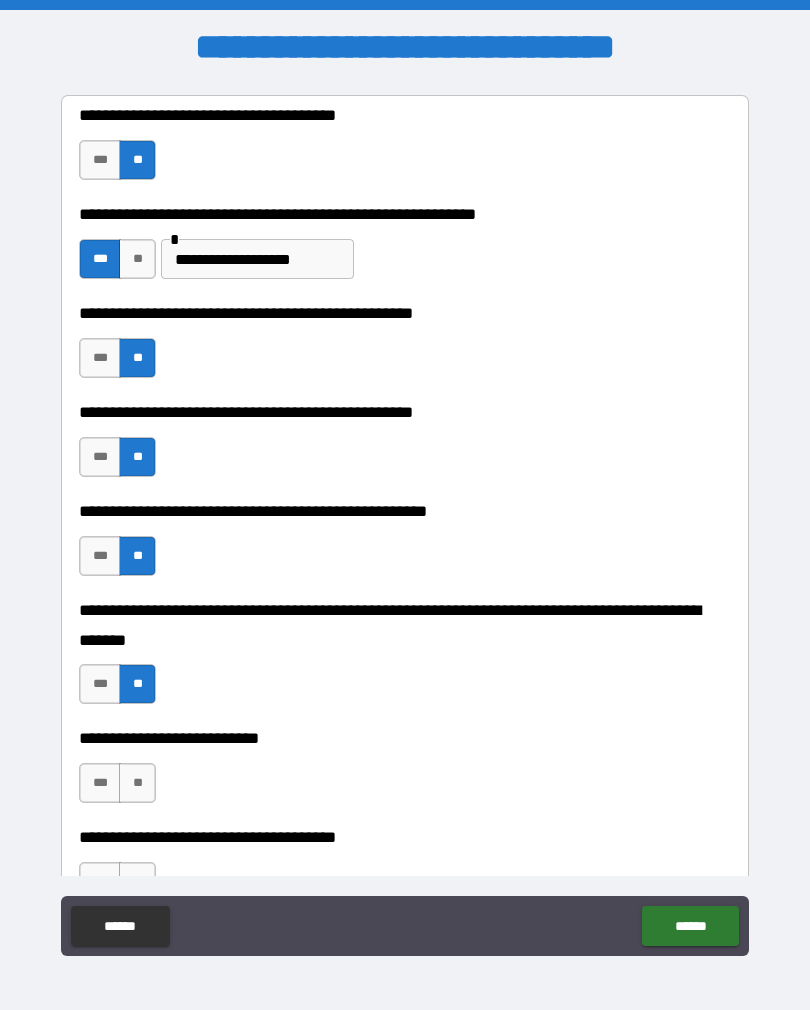 scroll, scrollTop: 502, scrollLeft: 0, axis: vertical 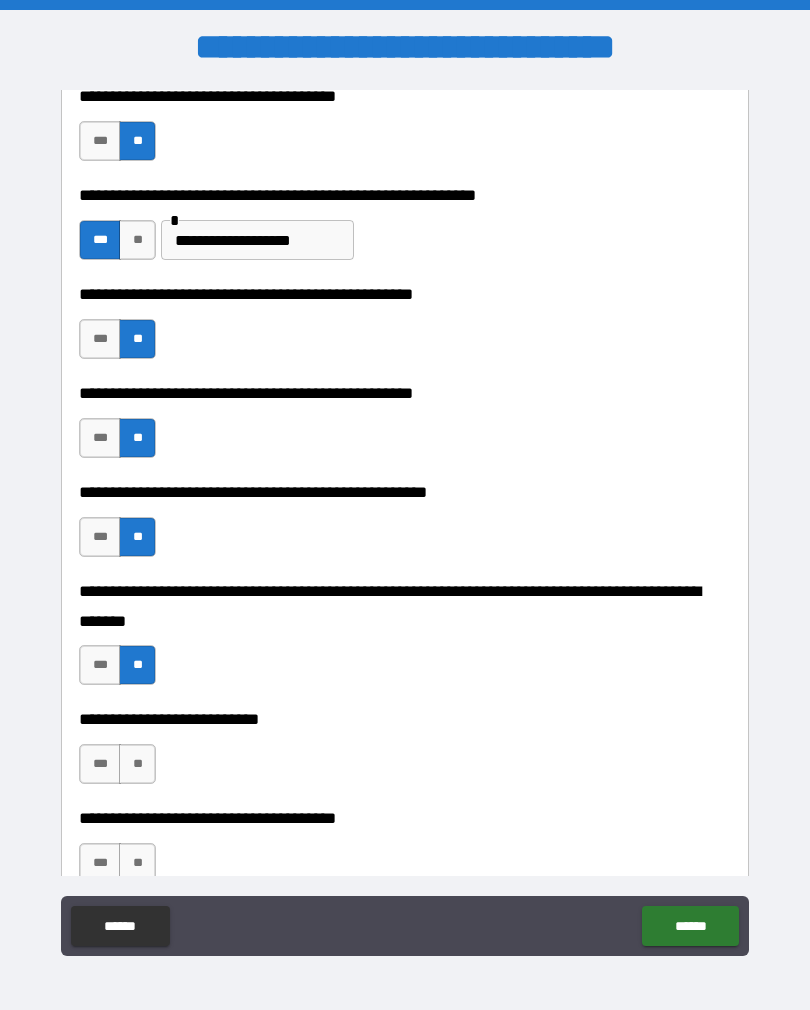 click on "**" at bounding box center (137, 764) 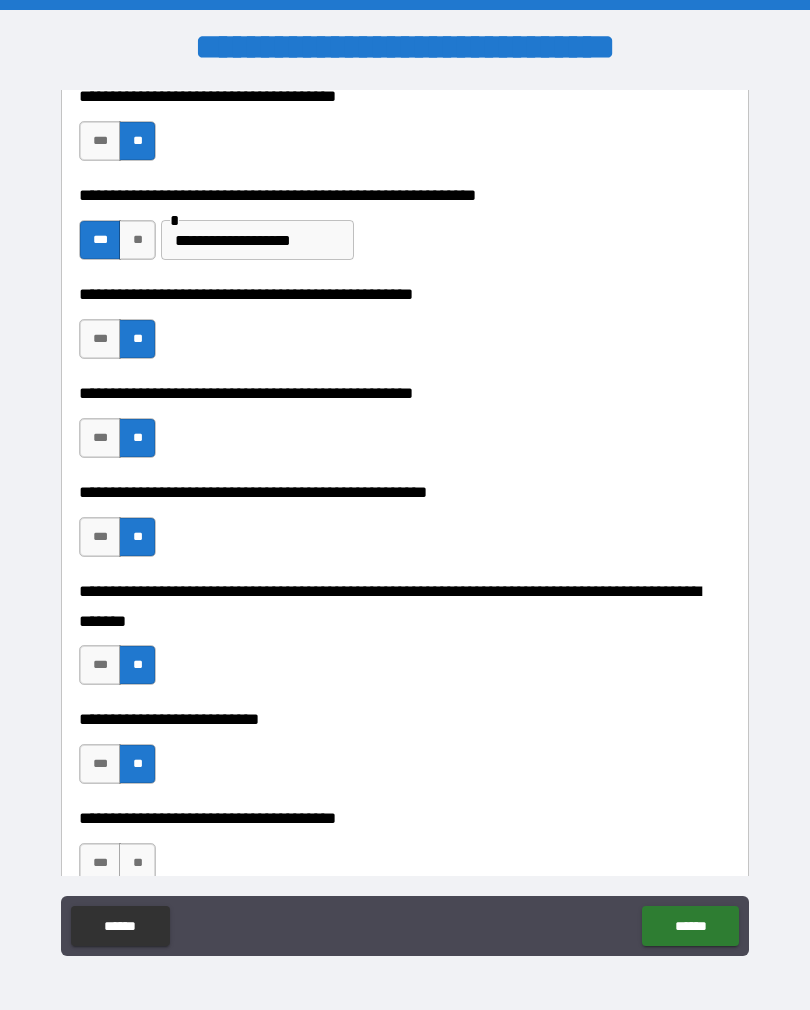 scroll, scrollTop: 528, scrollLeft: 0, axis: vertical 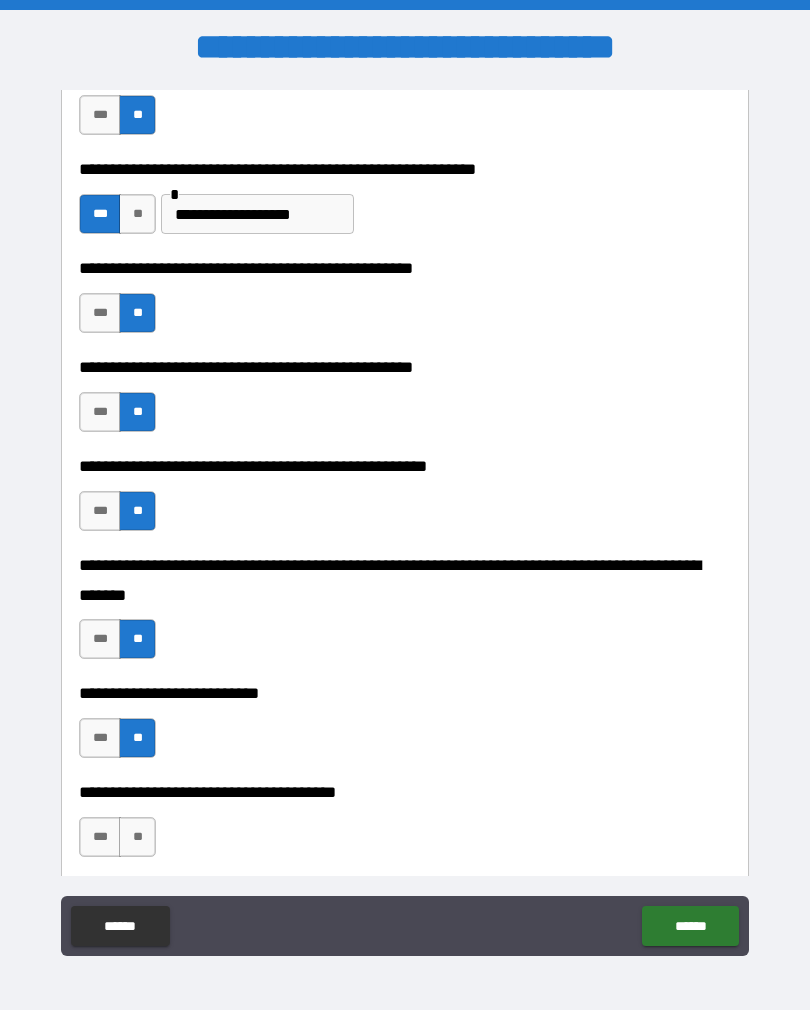 click on "**" at bounding box center [137, 837] 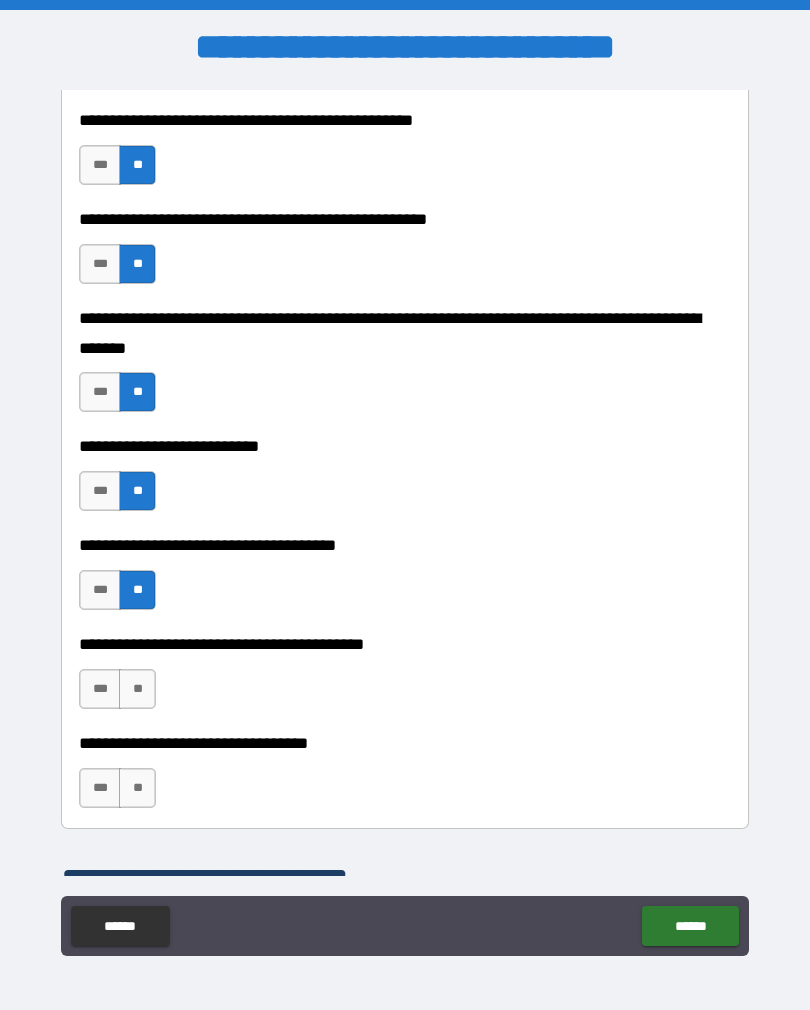 scroll, scrollTop: 798, scrollLeft: 0, axis: vertical 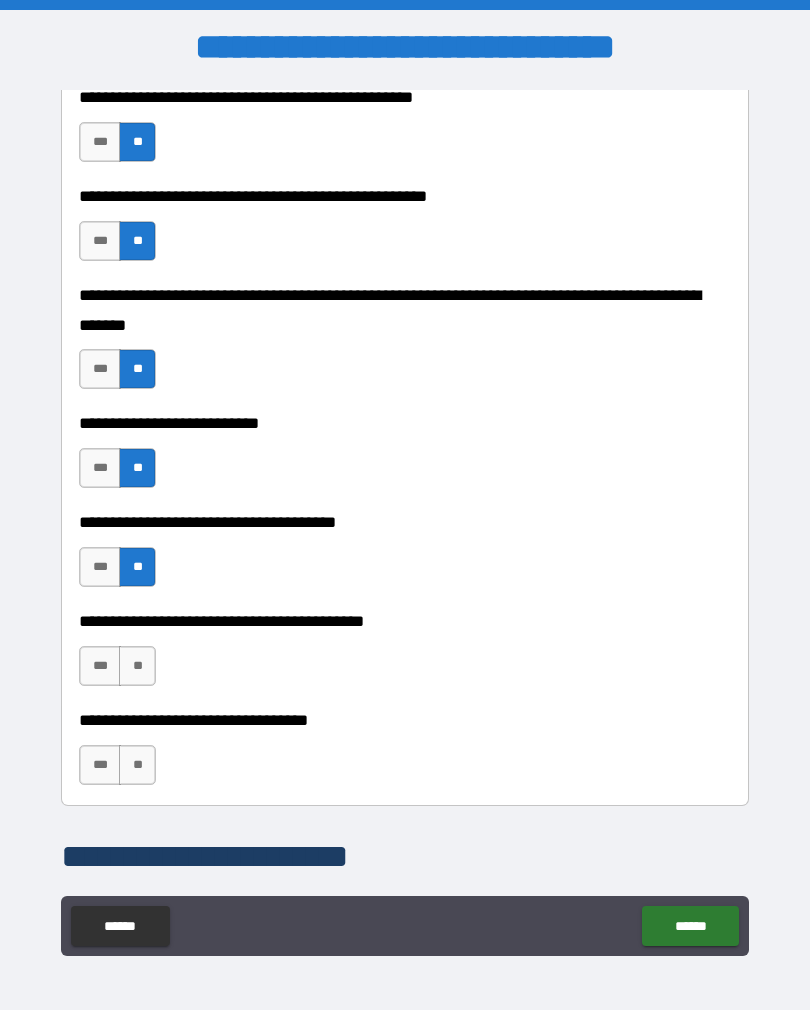 click on "**" at bounding box center [137, 666] 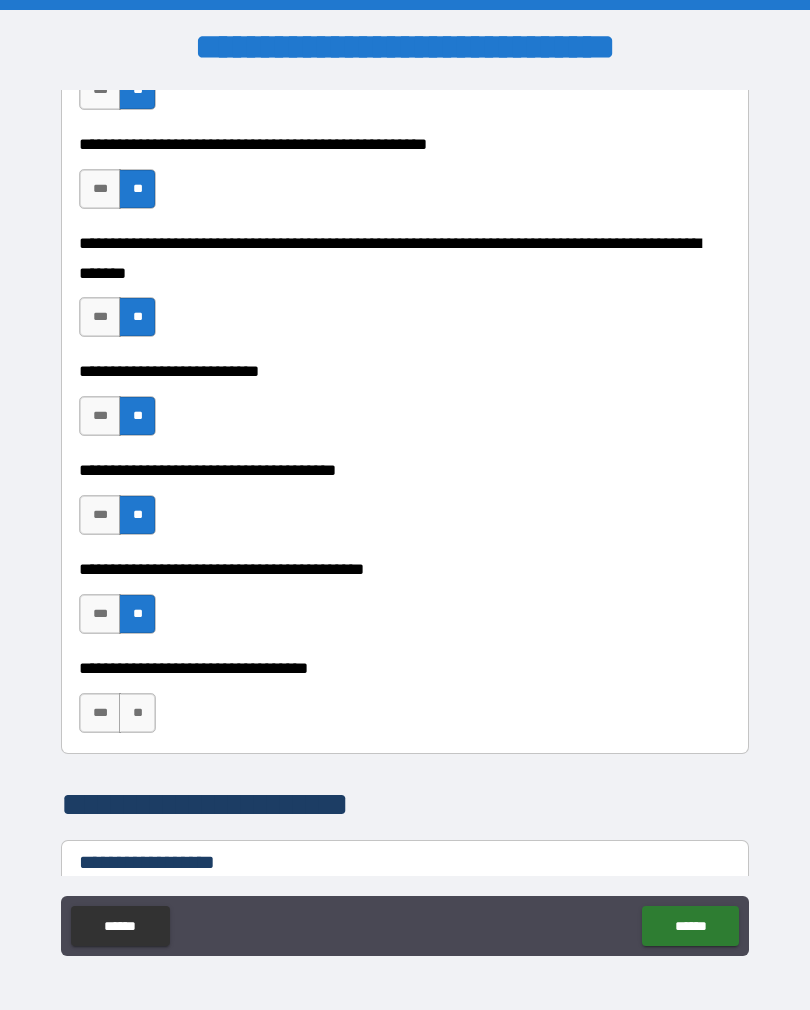 click on "**" at bounding box center (137, 713) 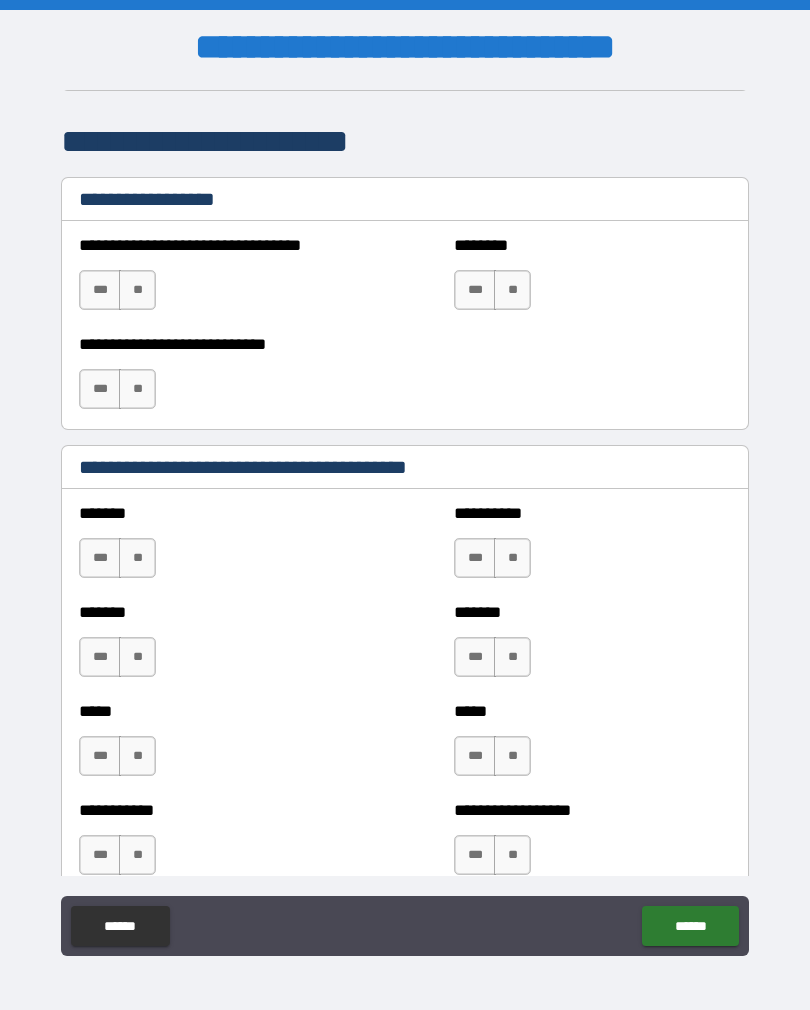 scroll, scrollTop: 1514, scrollLeft: 0, axis: vertical 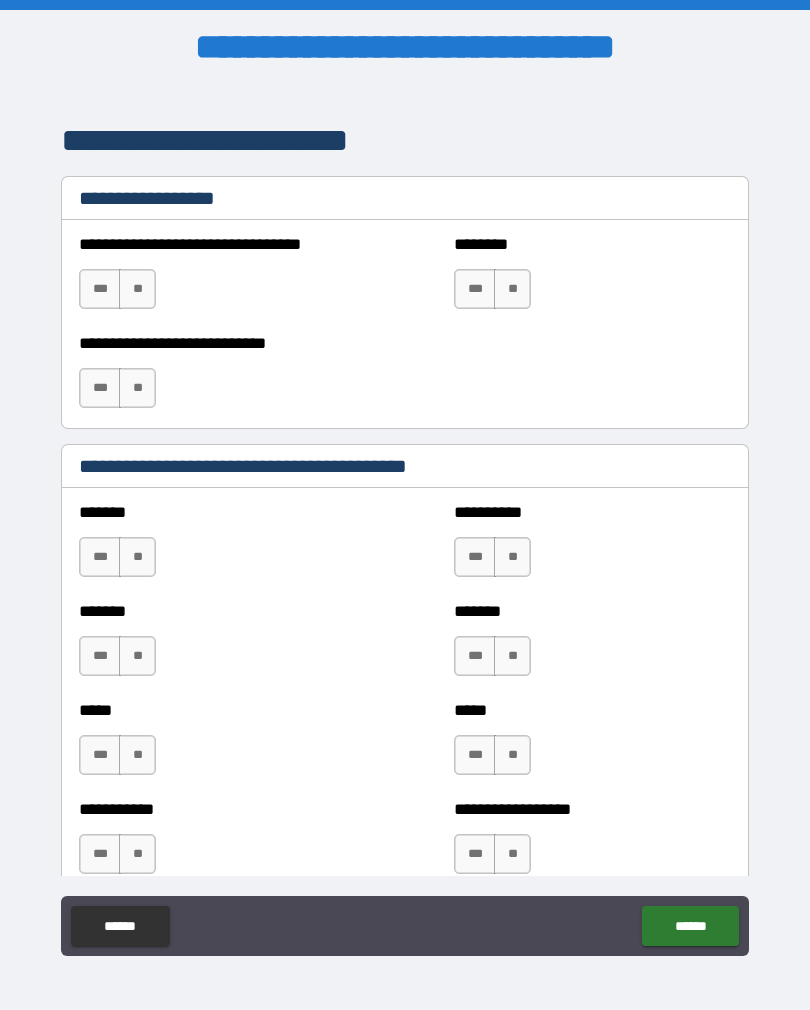 click on "**" at bounding box center [137, 557] 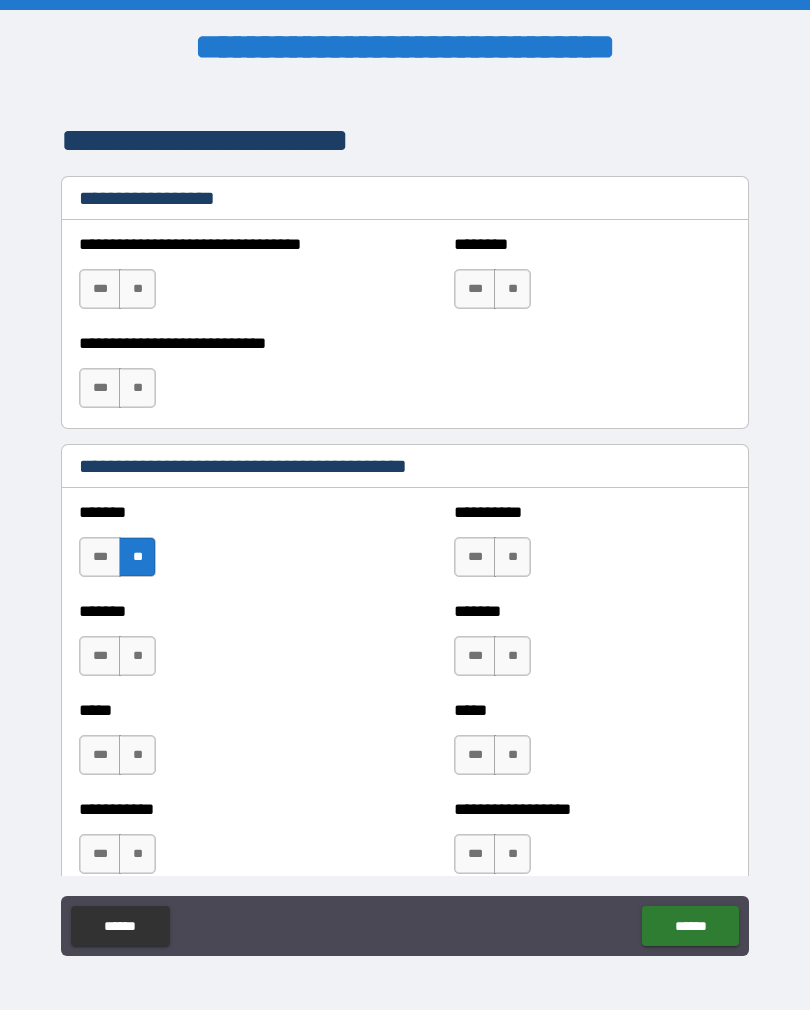 click on "**" at bounding box center [512, 557] 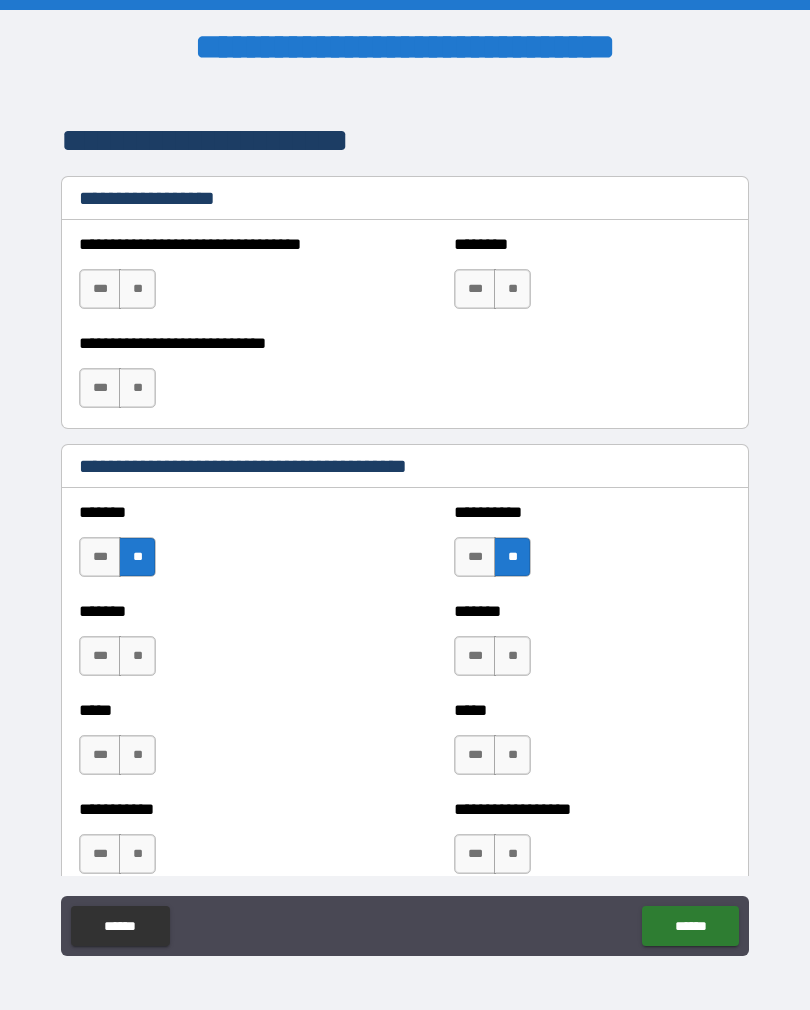 click on "**" at bounding box center (137, 656) 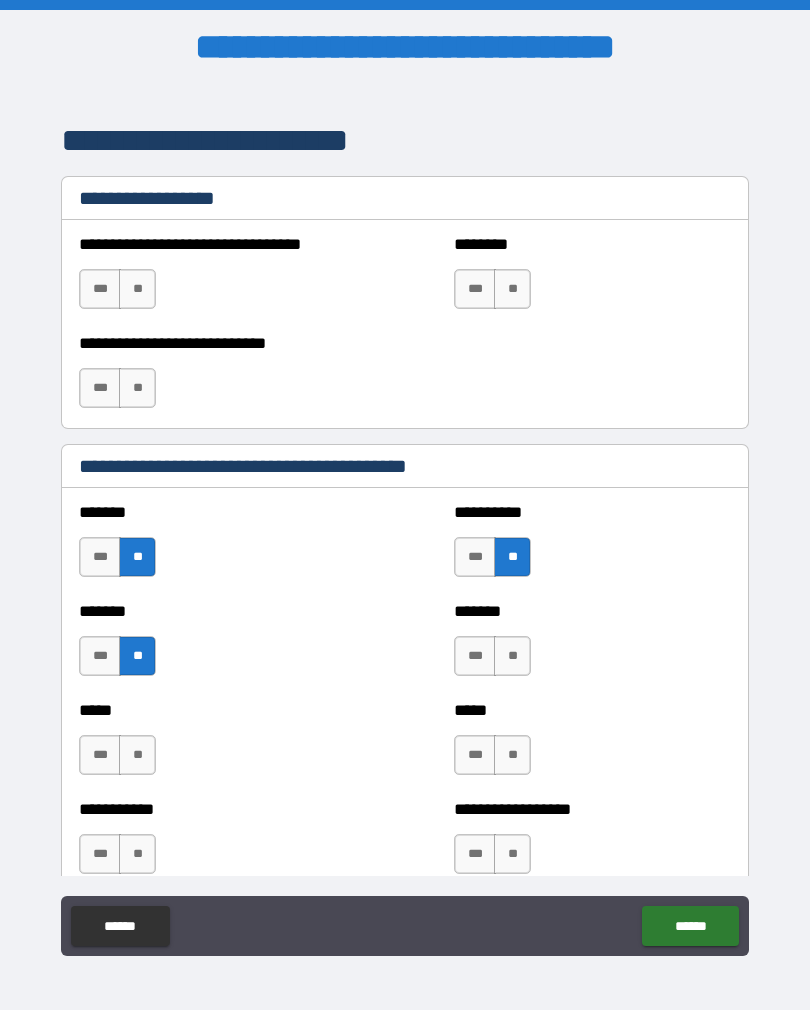 click on "**" at bounding box center [512, 656] 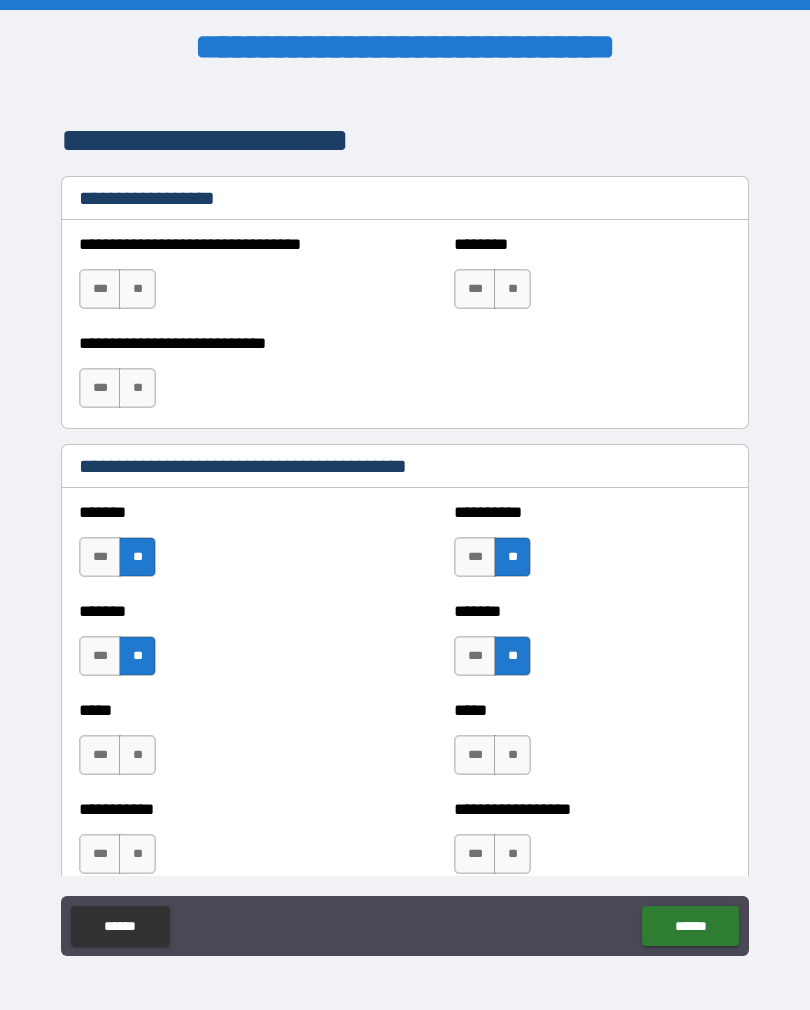 click on "**" at bounding box center (137, 755) 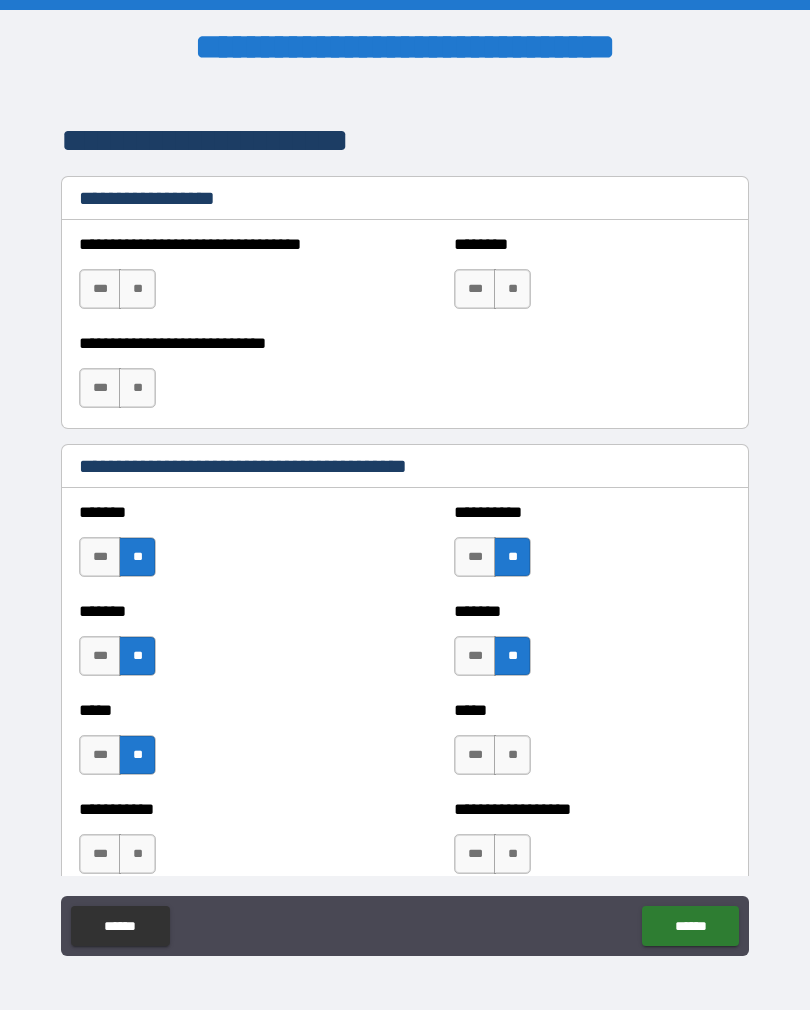 click on "**" at bounding box center (512, 755) 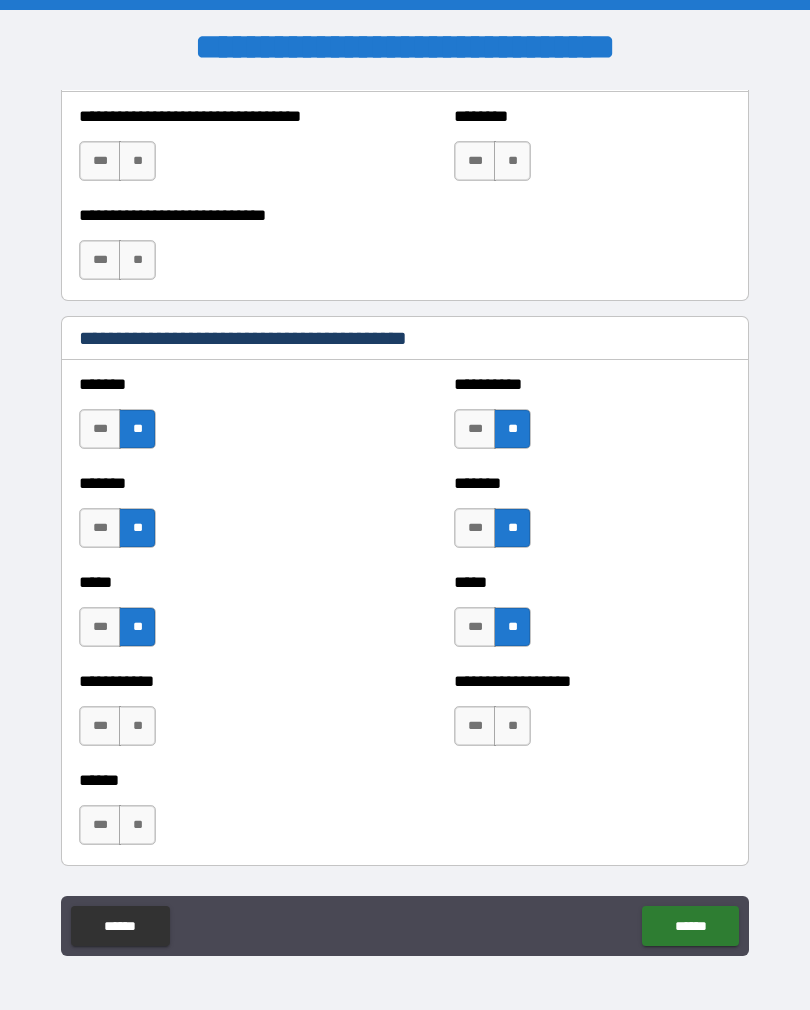 scroll, scrollTop: 1660, scrollLeft: 0, axis: vertical 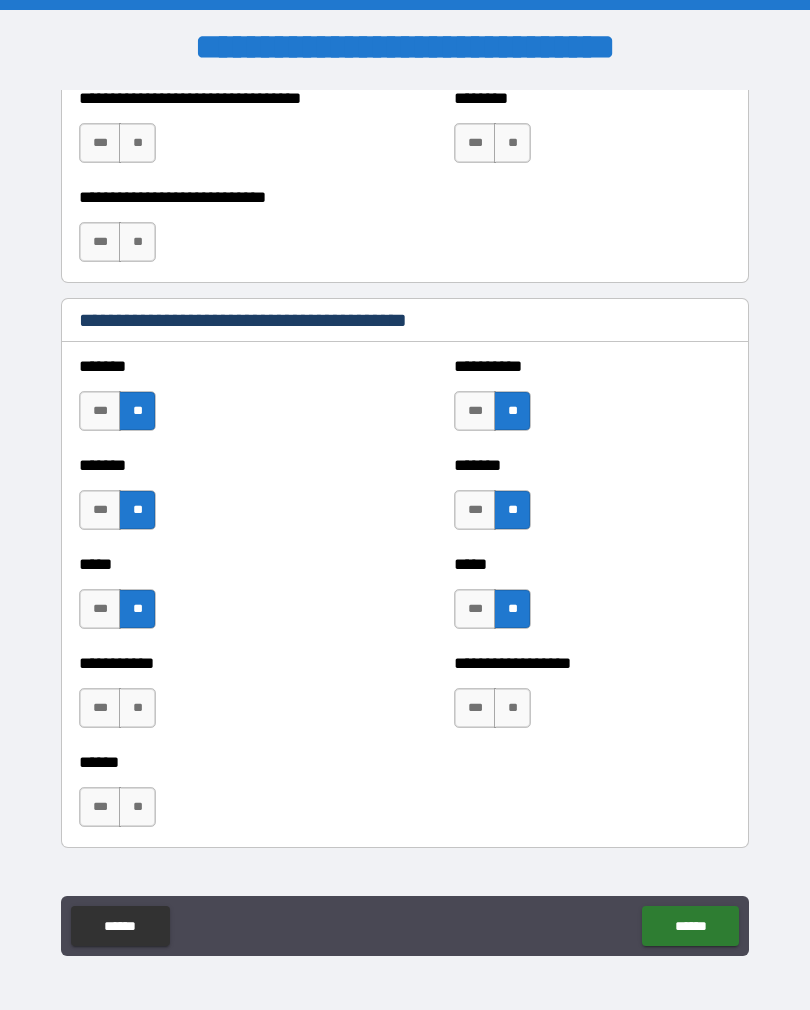 click on "**" at bounding box center (512, 708) 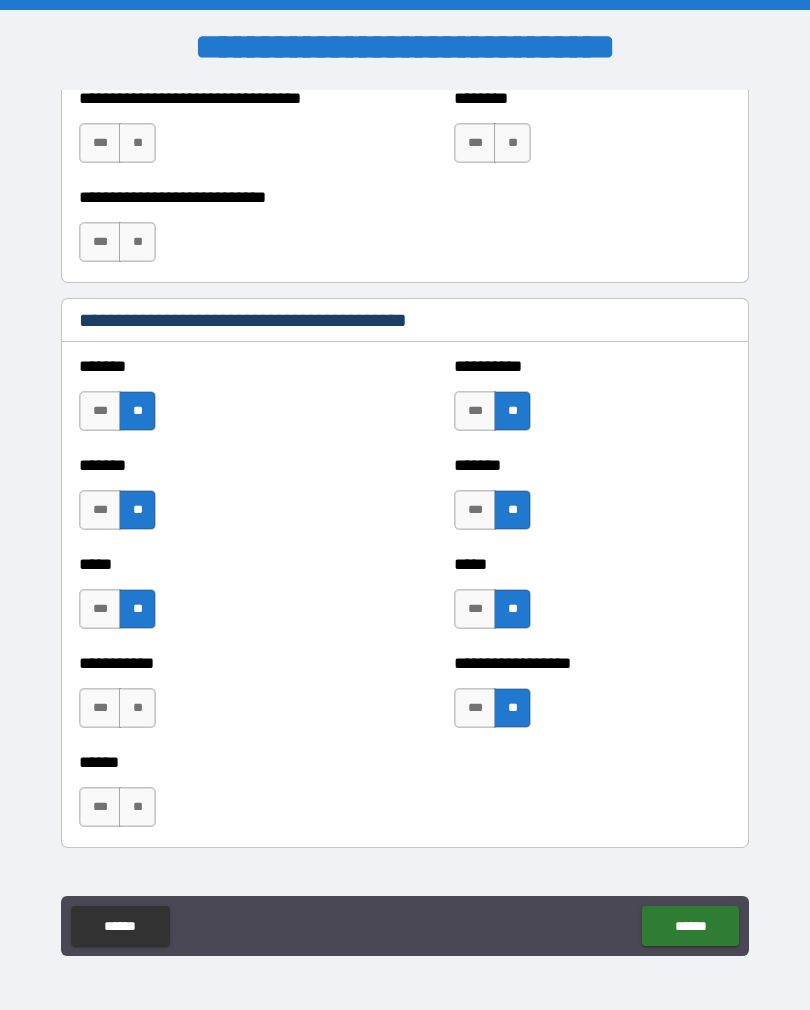 click on "**" at bounding box center [137, 708] 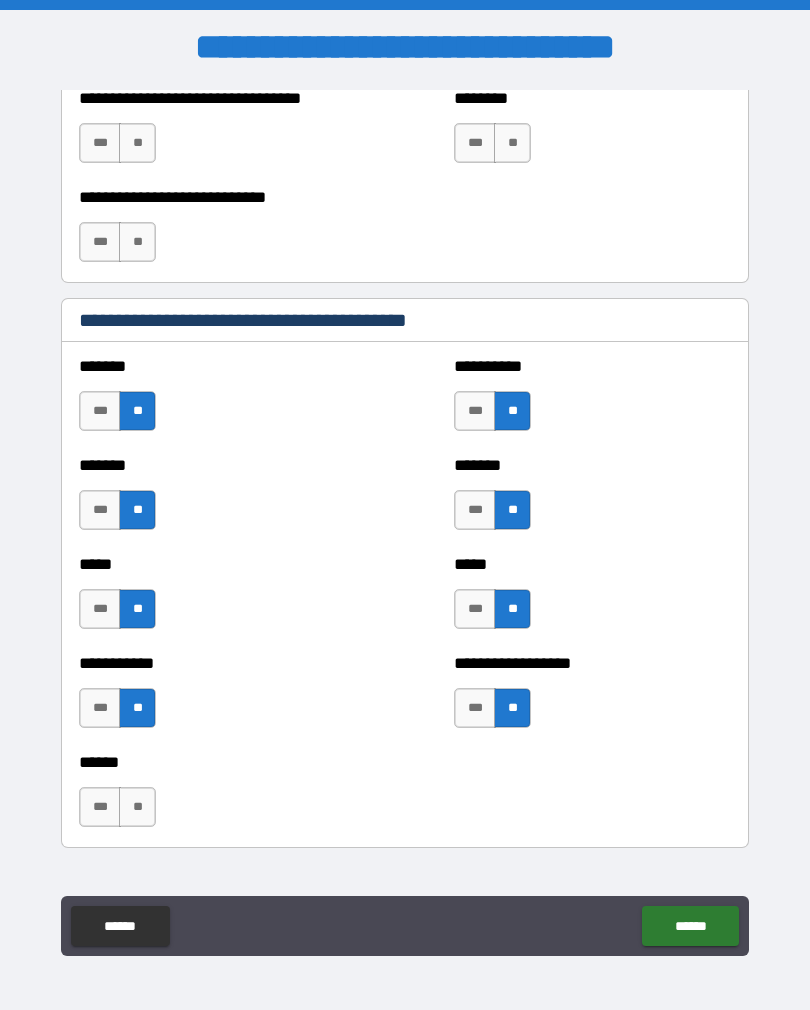click on "**" at bounding box center [137, 807] 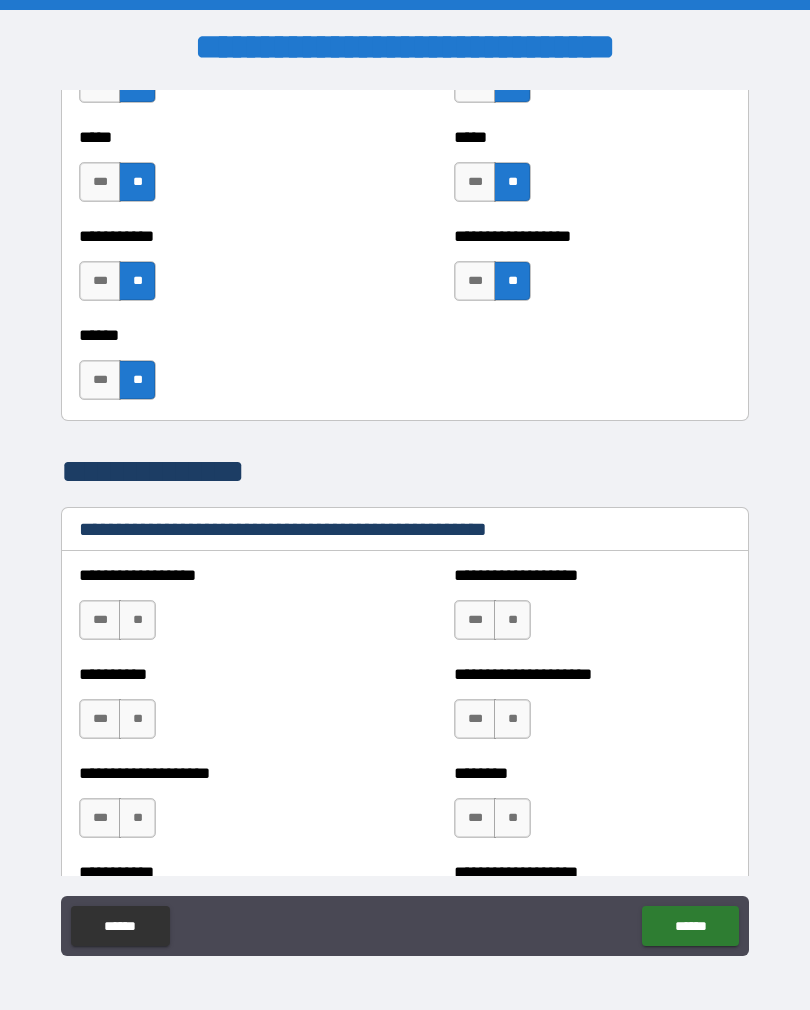 scroll, scrollTop: 2088, scrollLeft: 0, axis: vertical 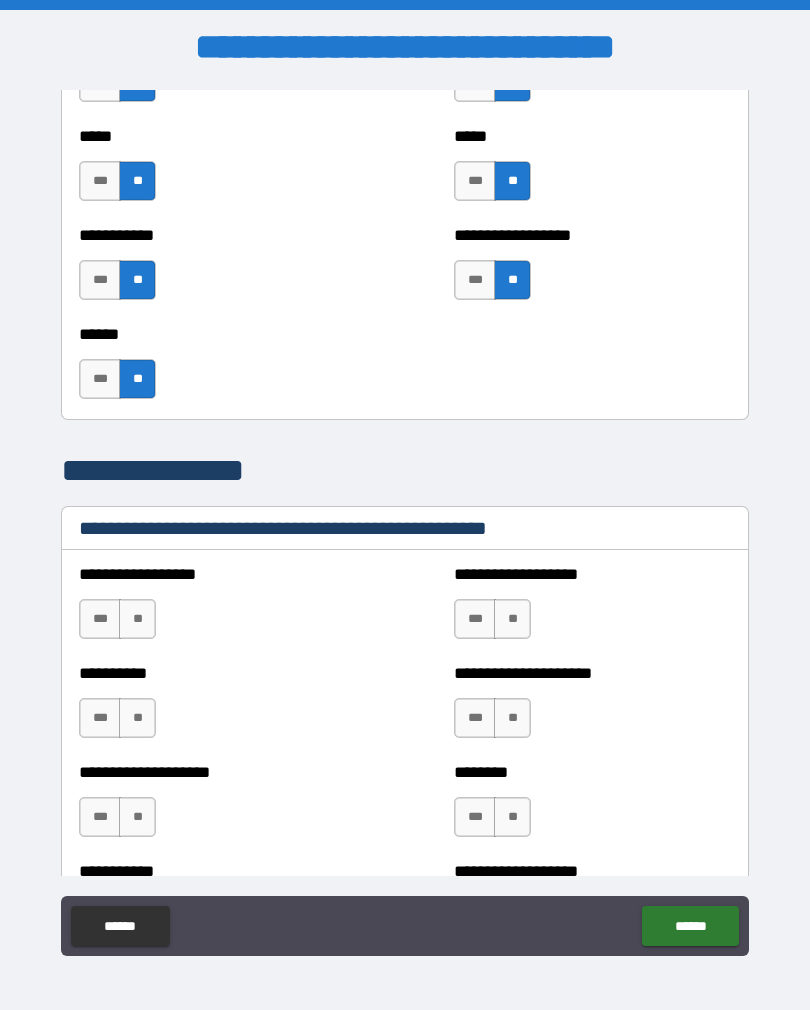 click on "**" at bounding box center [137, 619] 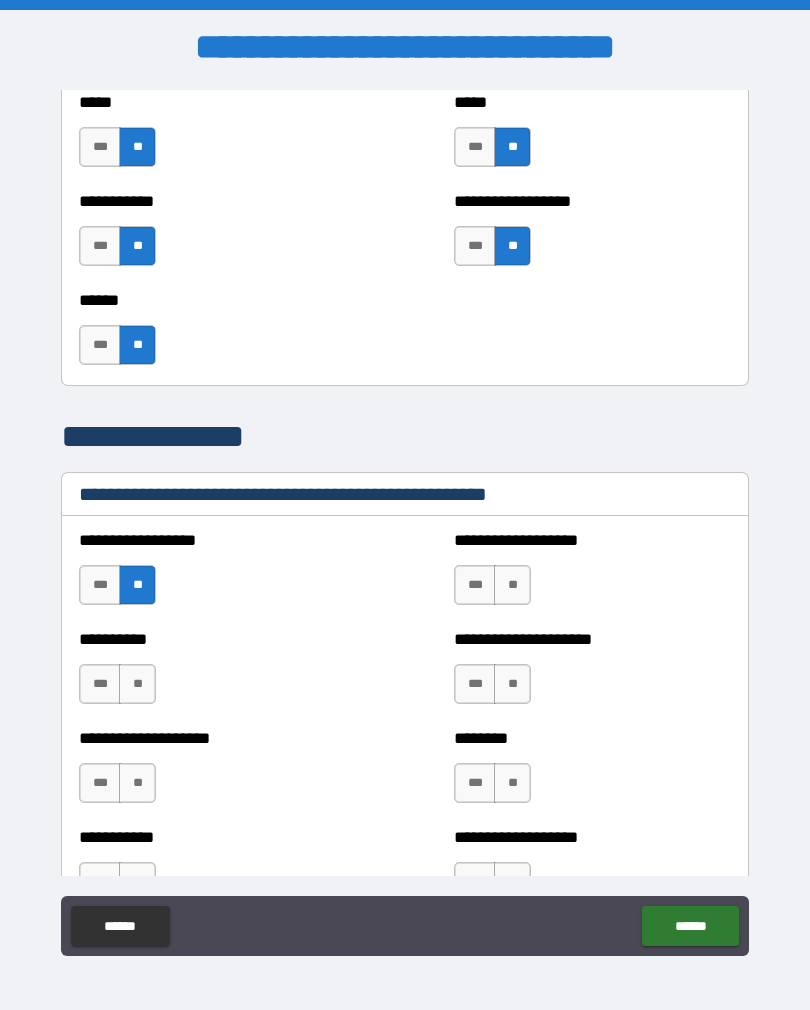 scroll, scrollTop: 2123, scrollLeft: 0, axis: vertical 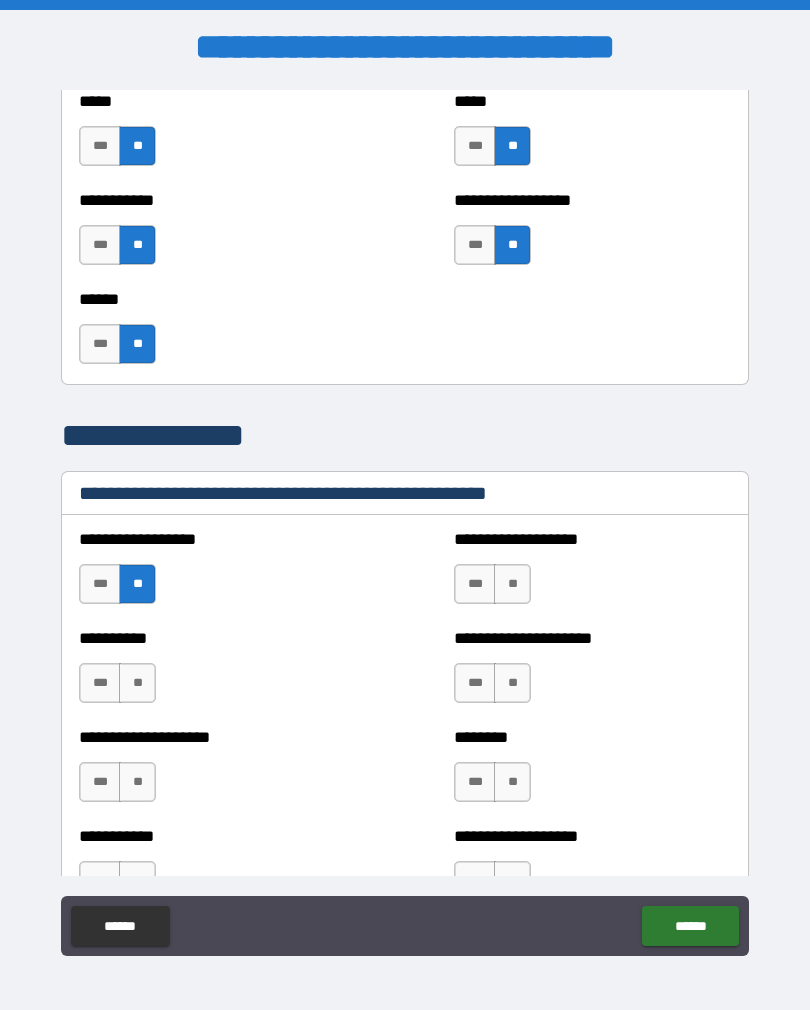 click on "**" at bounding box center (512, 584) 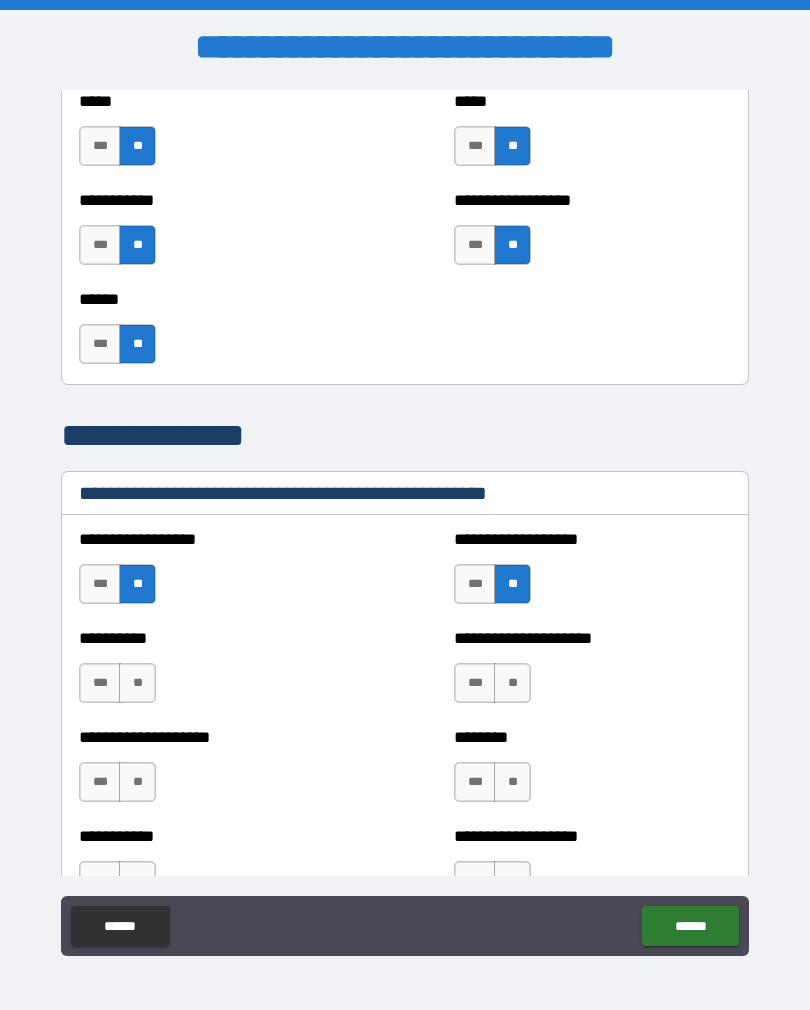 click on "**" at bounding box center [512, 683] 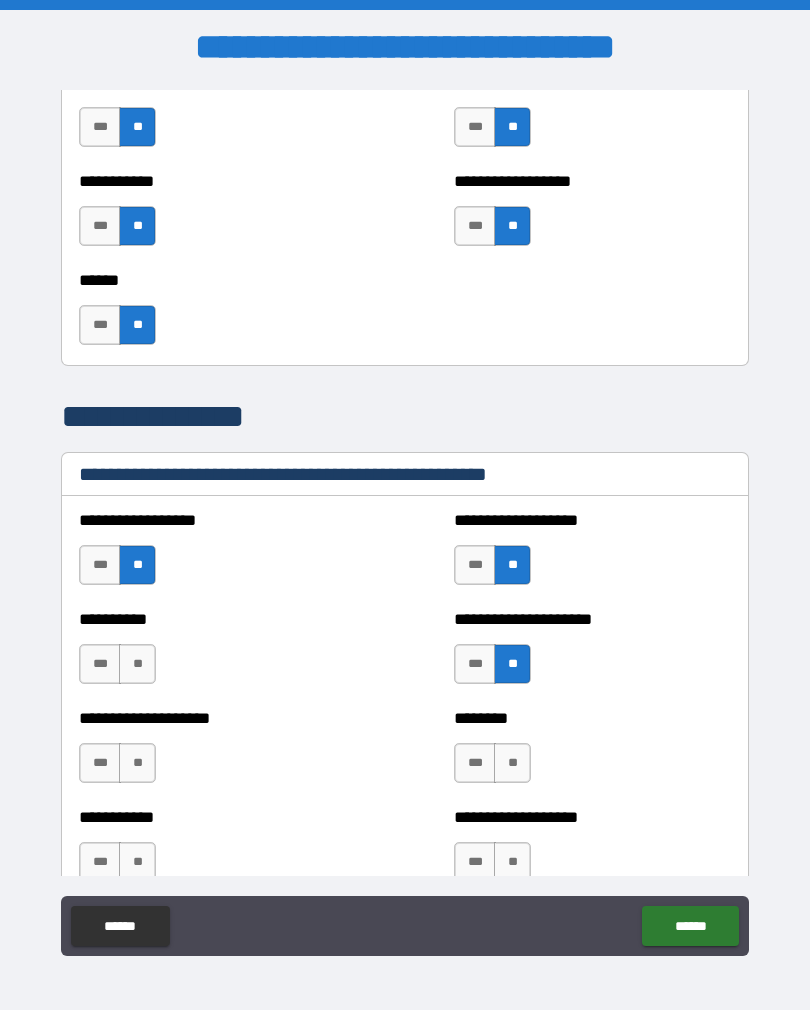 scroll, scrollTop: 2143, scrollLeft: 0, axis: vertical 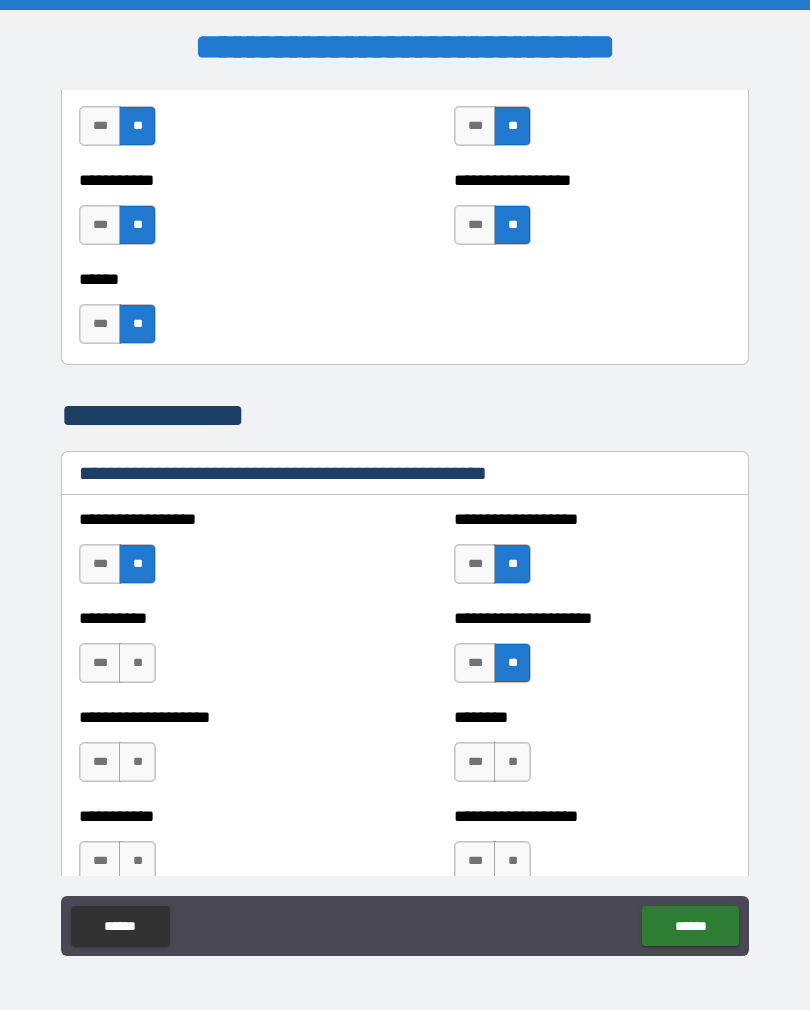 click on "**" at bounding box center (137, 663) 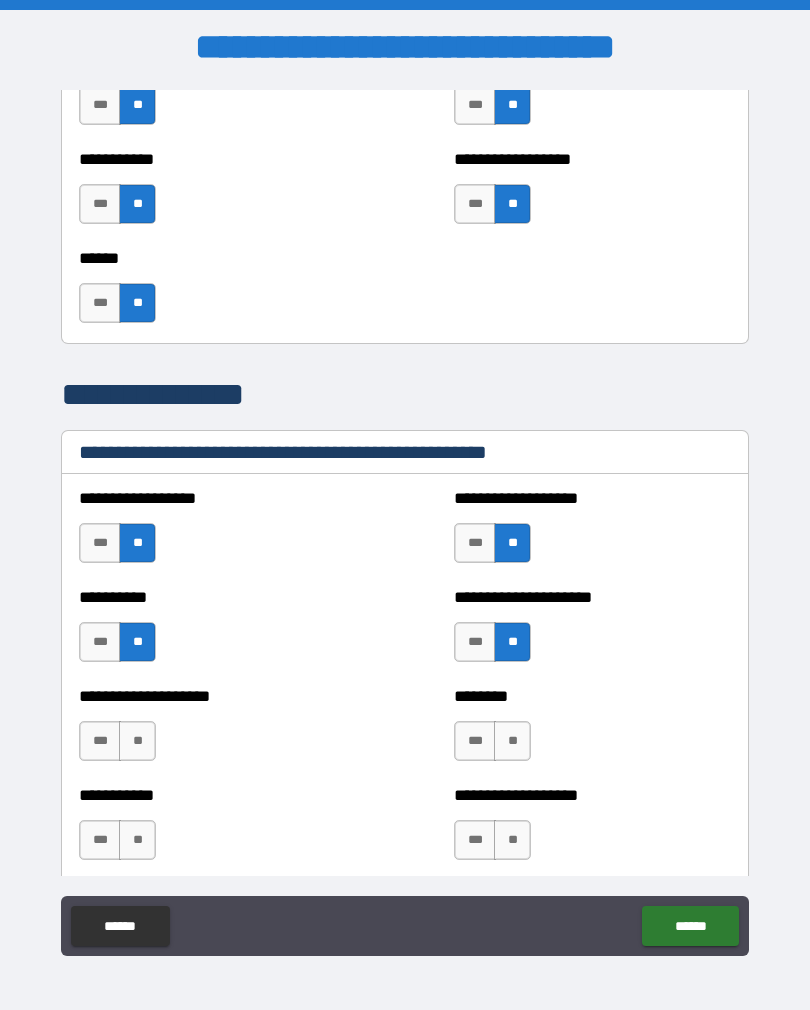 scroll, scrollTop: 2168, scrollLeft: 0, axis: vertical 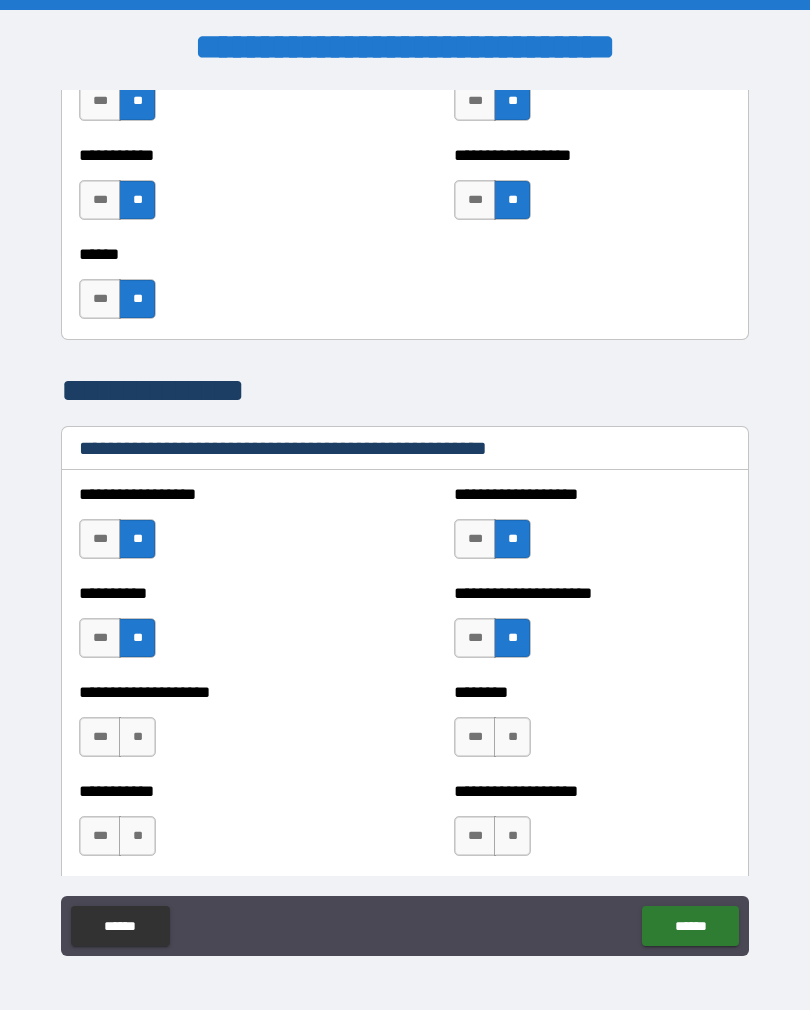 click on "**" at bounding box center [137, 737] 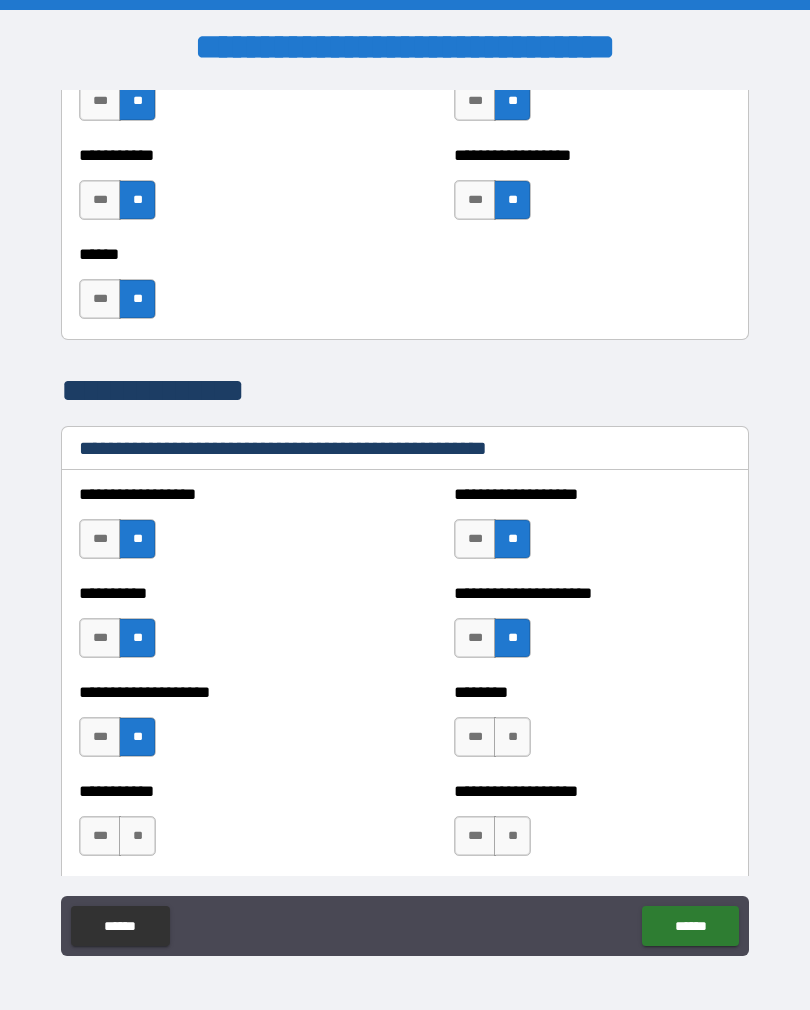 click on "**" at bounding box center (512, 737) 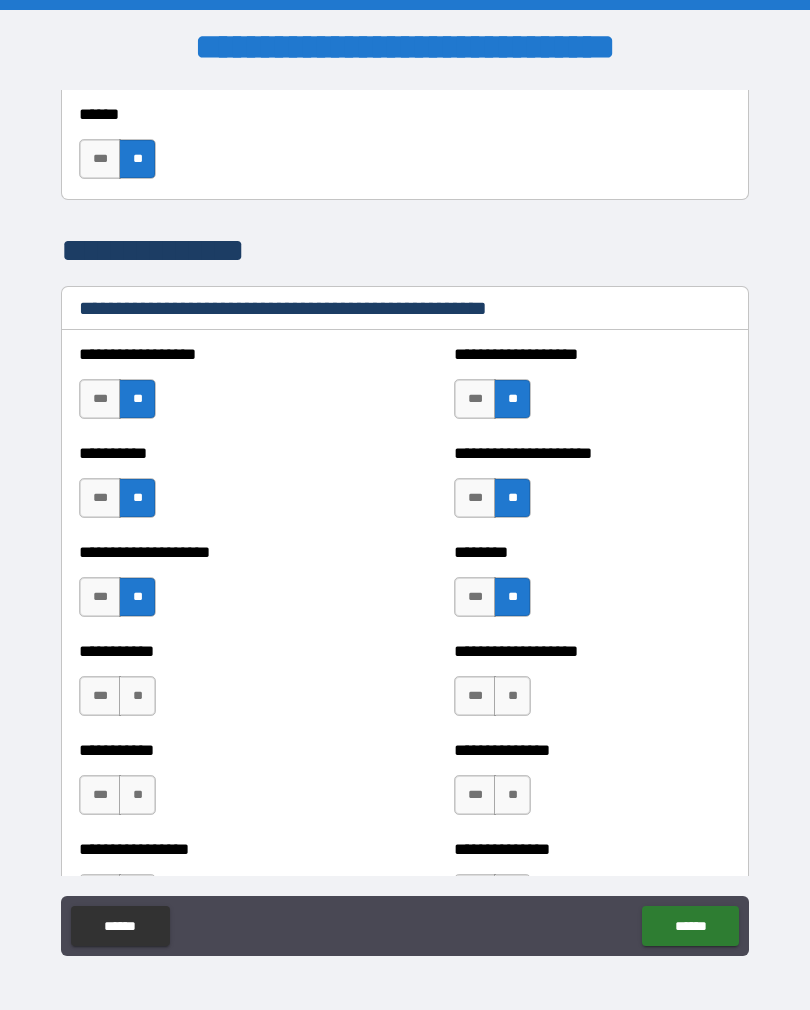scroll, scrollTop: 2317, scrollLeft: 0, axis: vertical 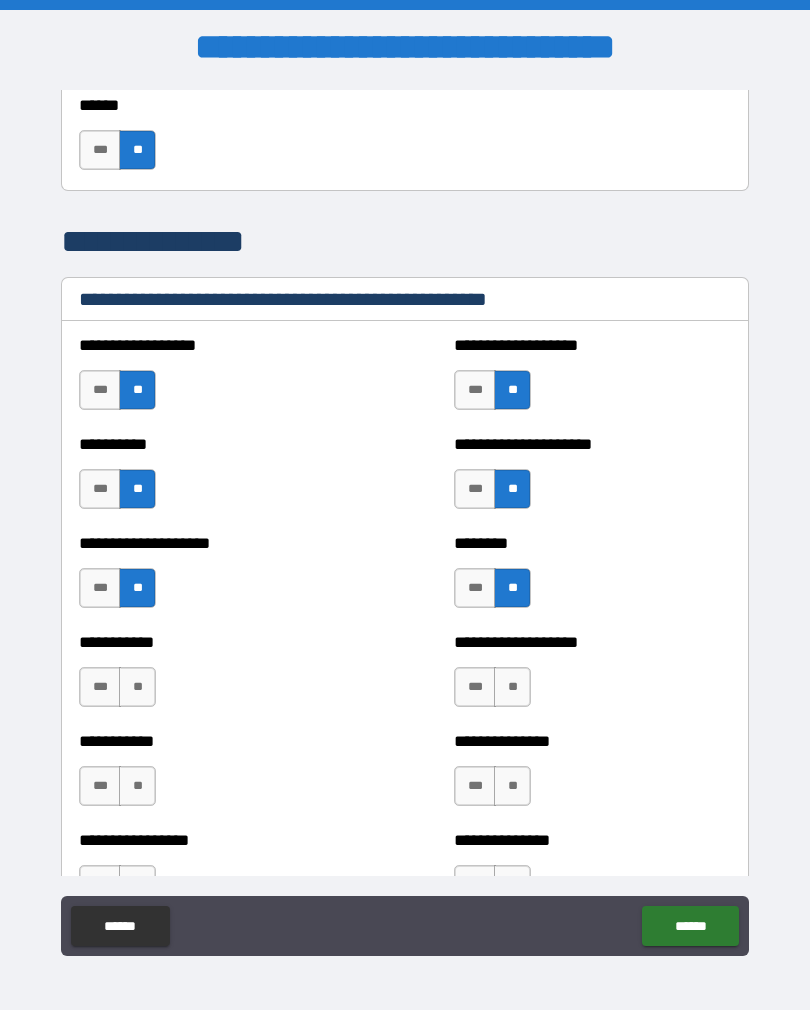 click on "**" at bounding box center [137, 687] 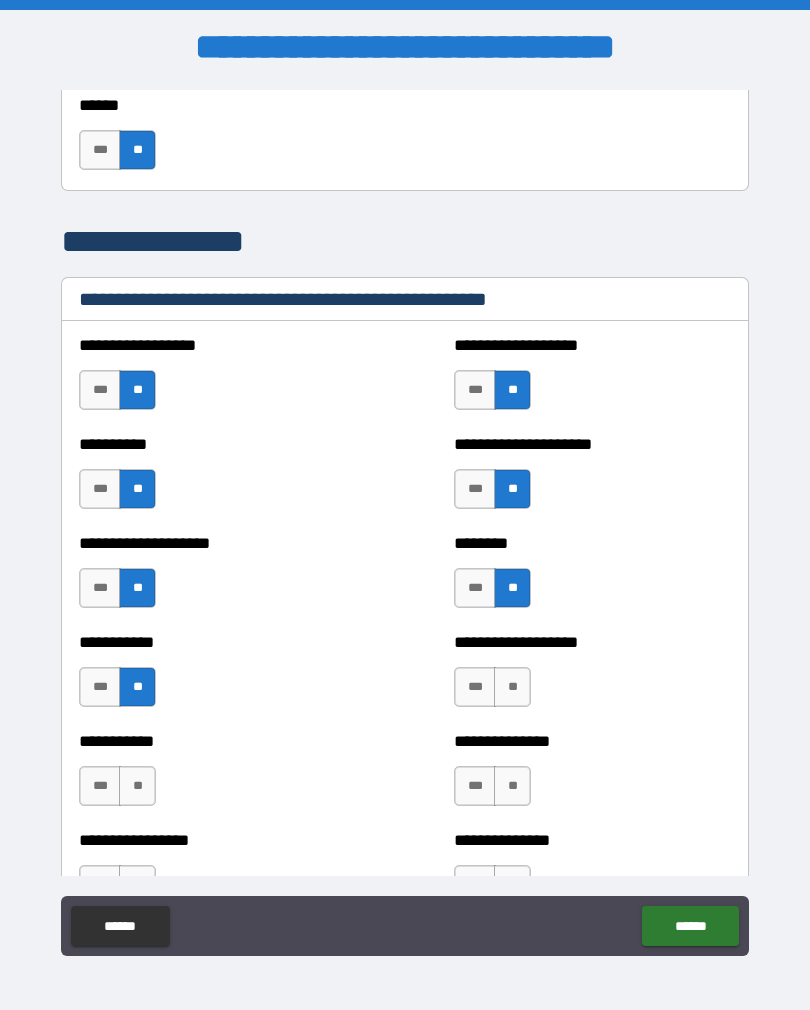 click on "**" at bounding box center (512, 687) 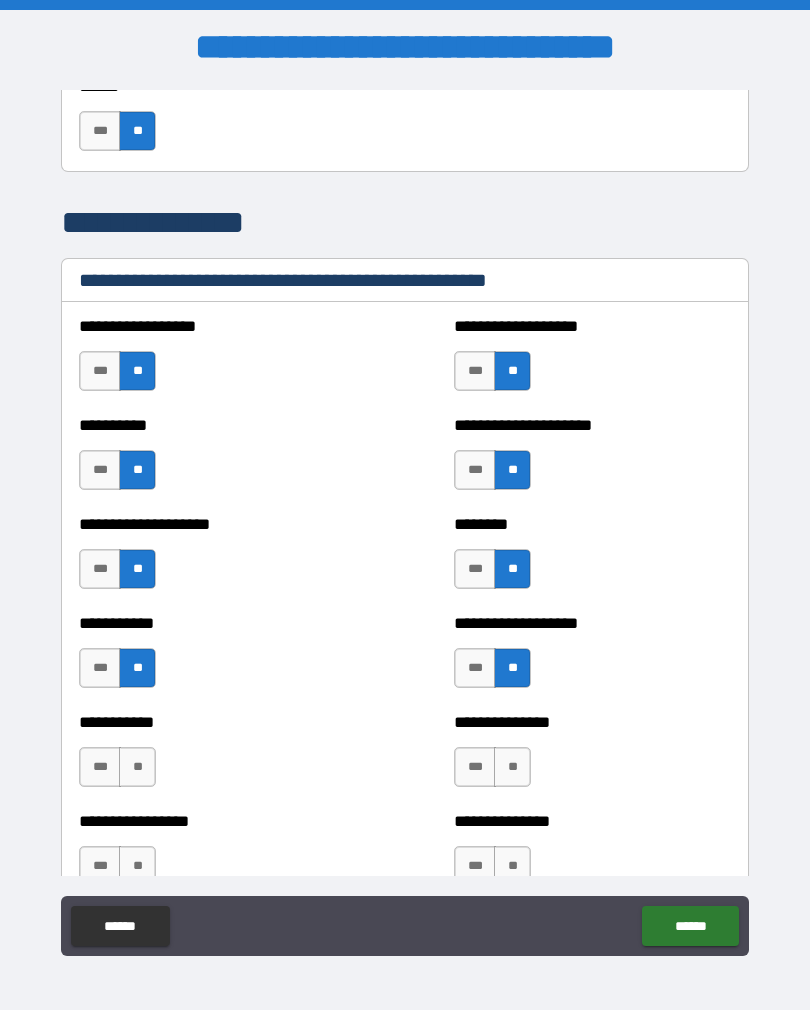 click on "**" at bounding box center [137, 767] 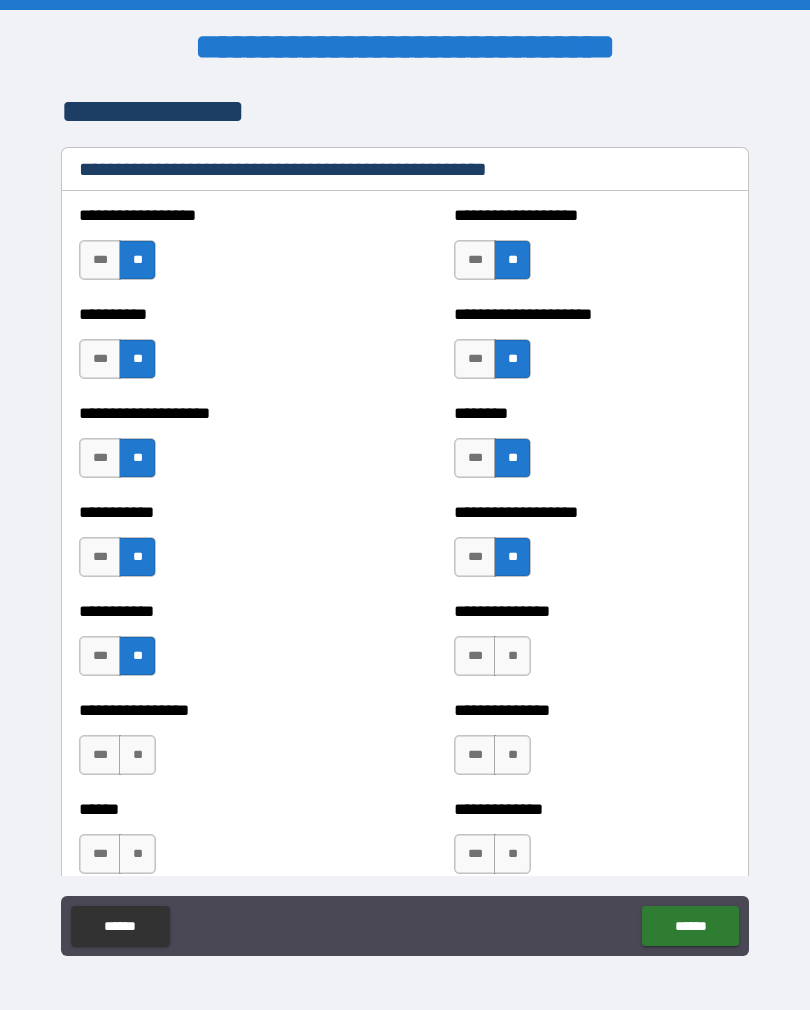 scroll, scrollTop: 2449, scrollLeft: 0, axis: vertical 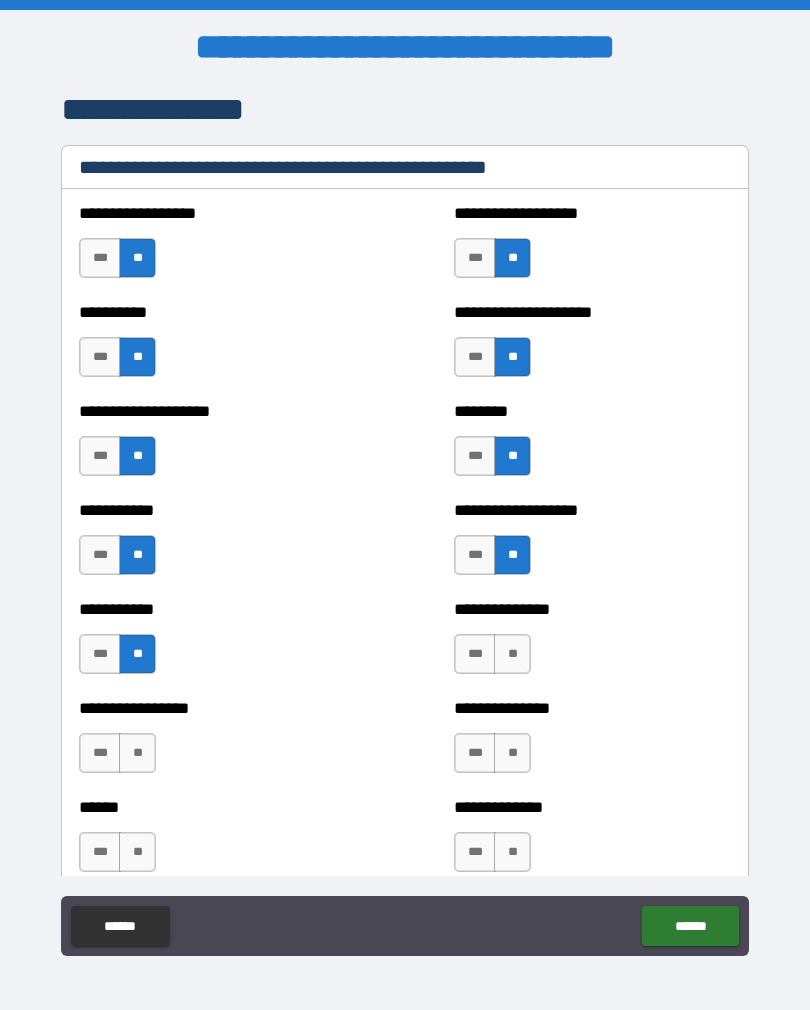click on "**" at bounding box center [512, 654] 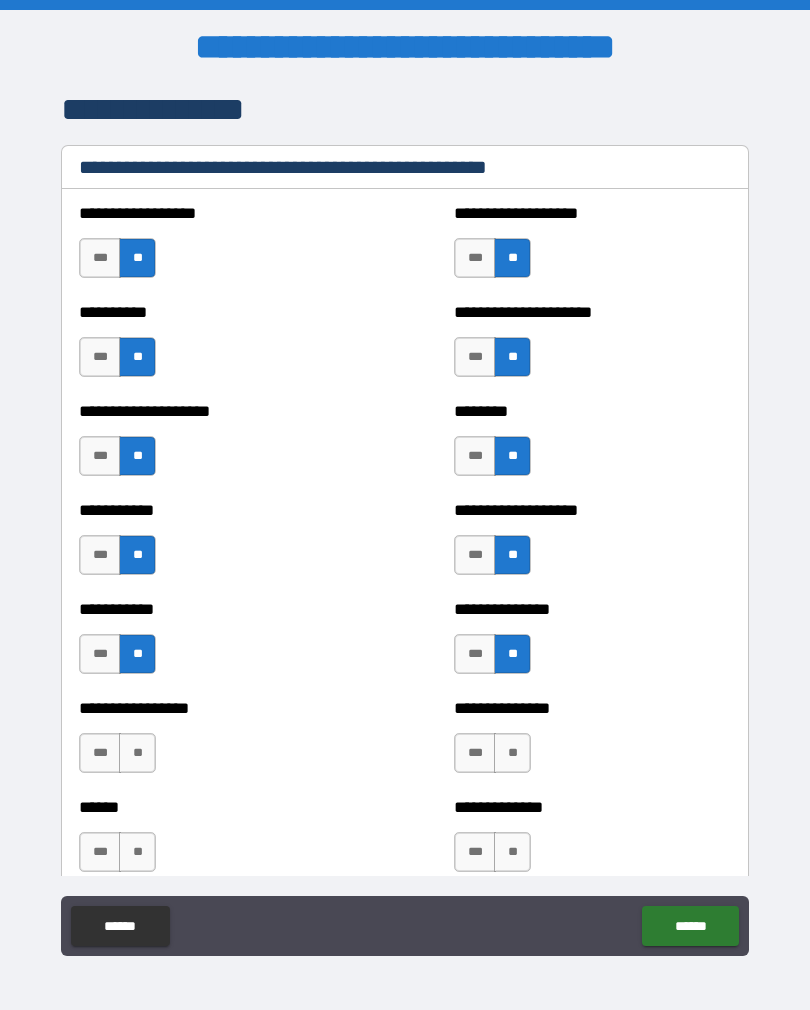 click on "**" at bounding box center (512, 753) 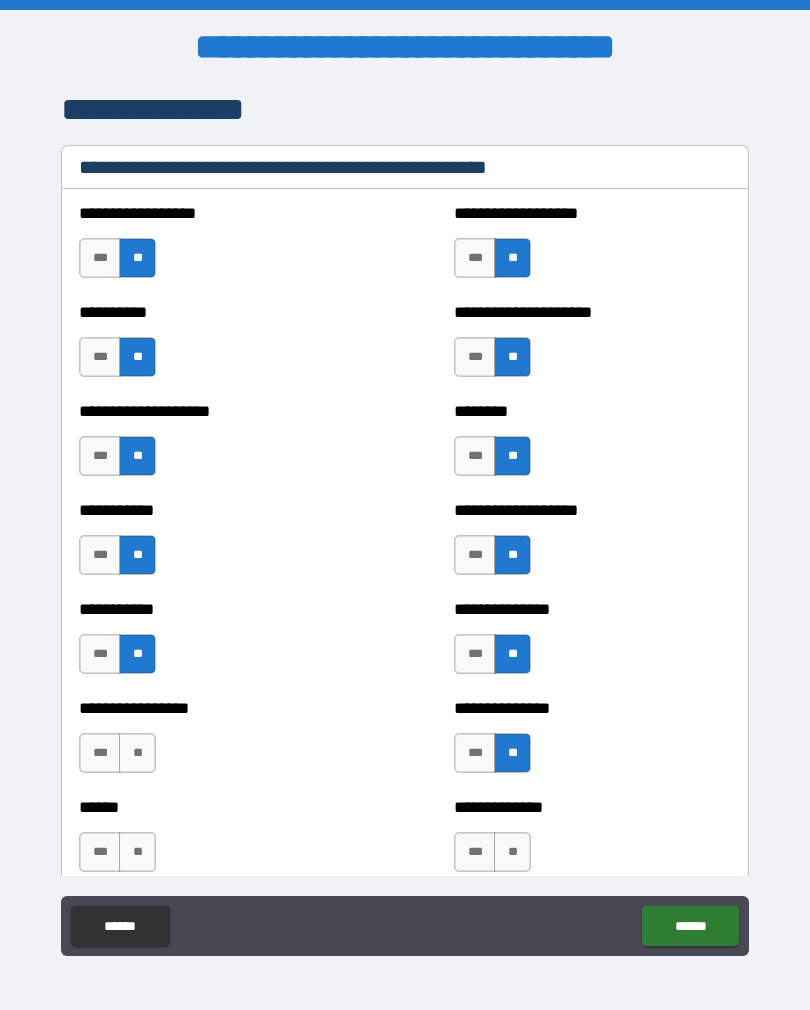 click on "**" at bounding box center (137, 753) 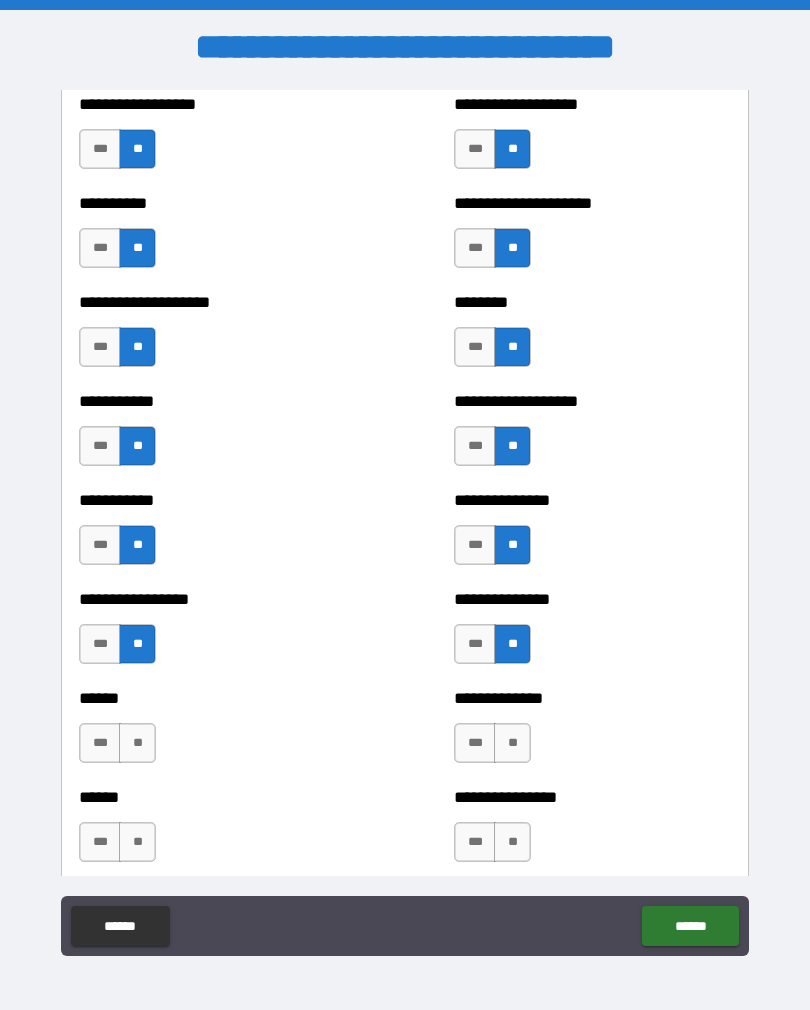scroll, scrollTop: 2559, scrollLeft: 0, axis: vertical 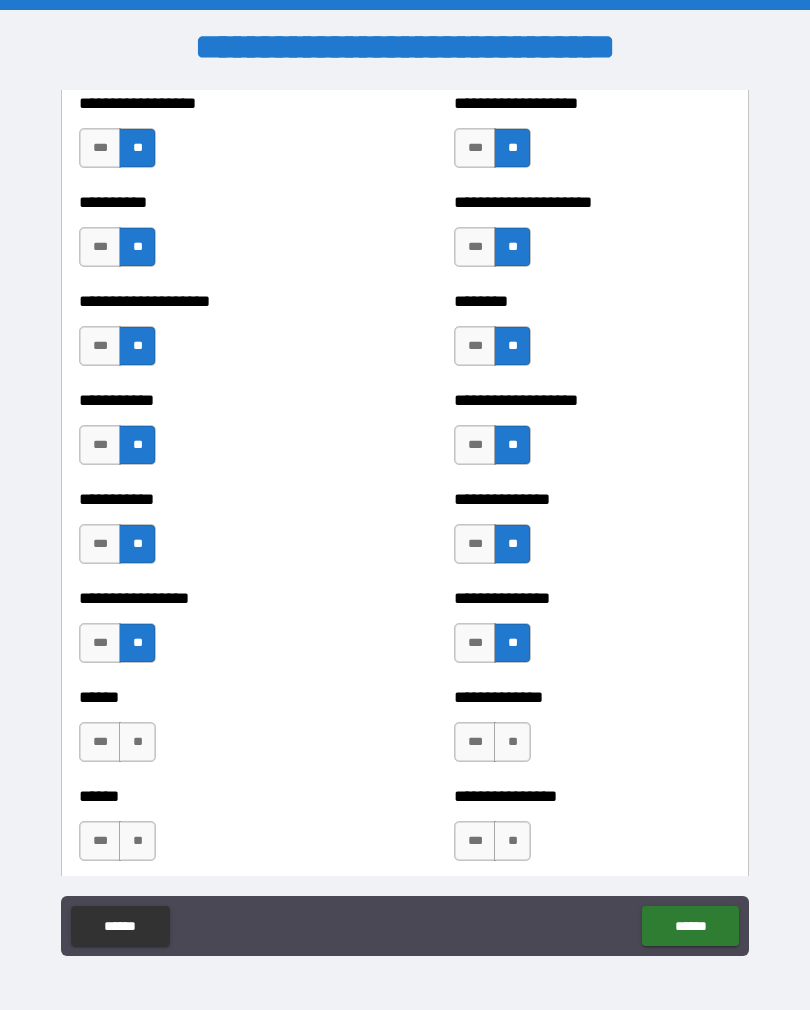 click on "**" at bounding box center (137, 742) 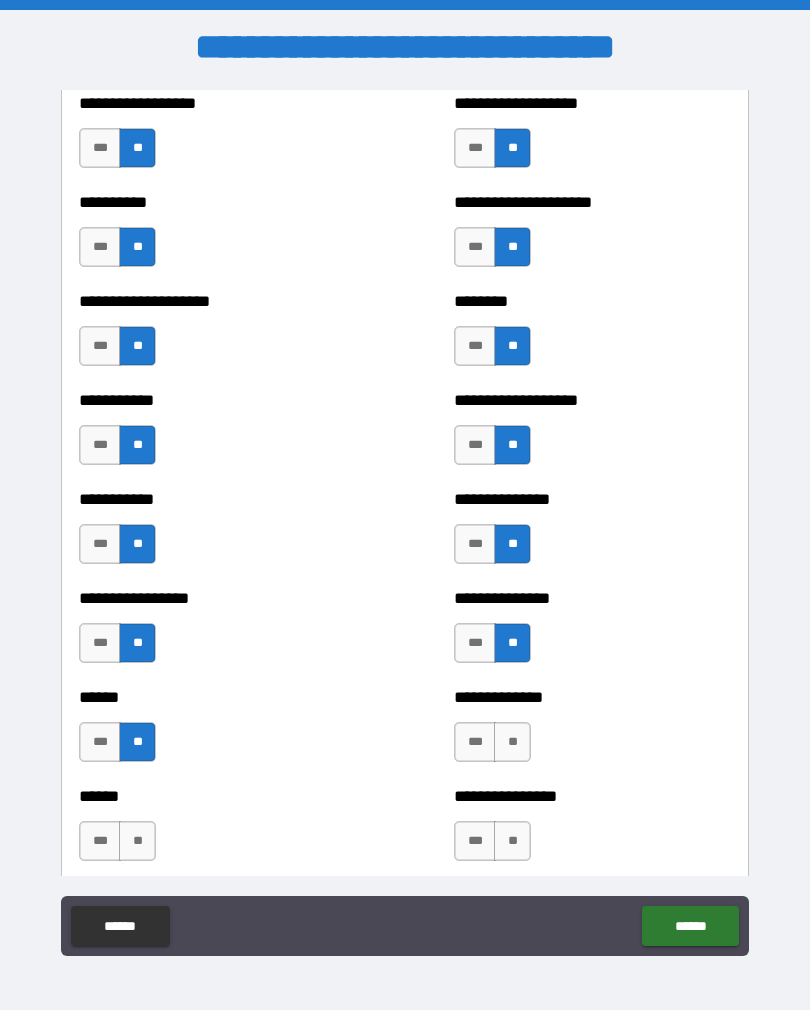 click on "**" at bounding box center [512, 742] 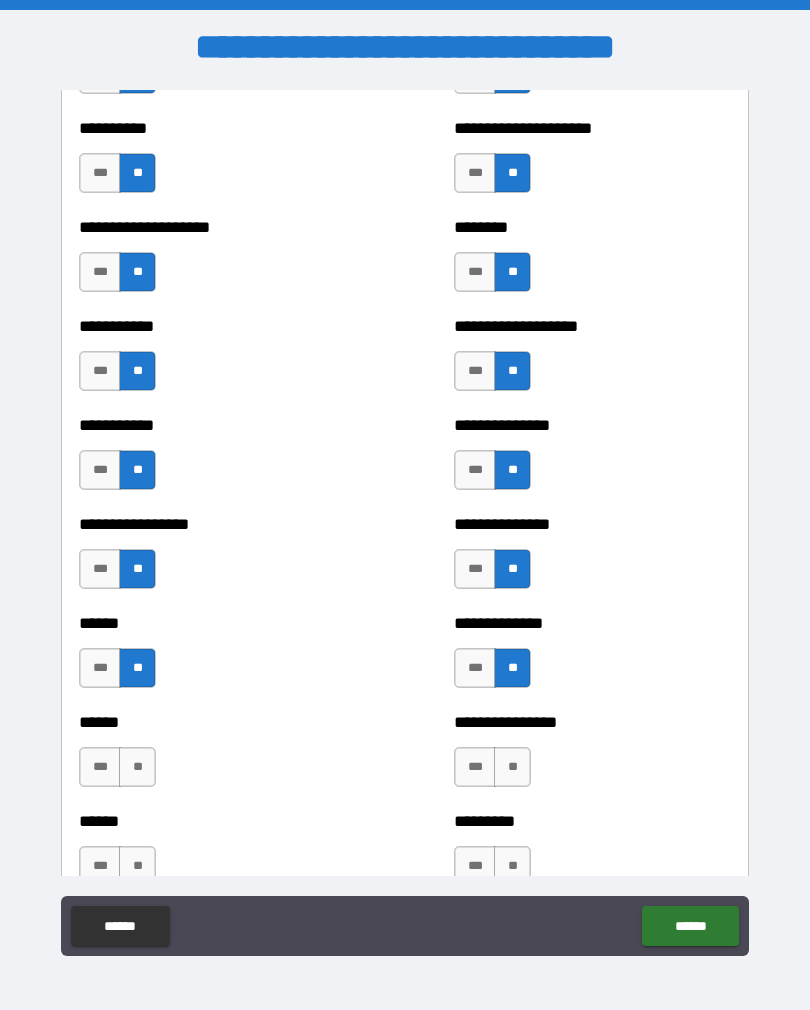 scroll, scrollTop: 2721, scrollLeft: 0, axis: vertical 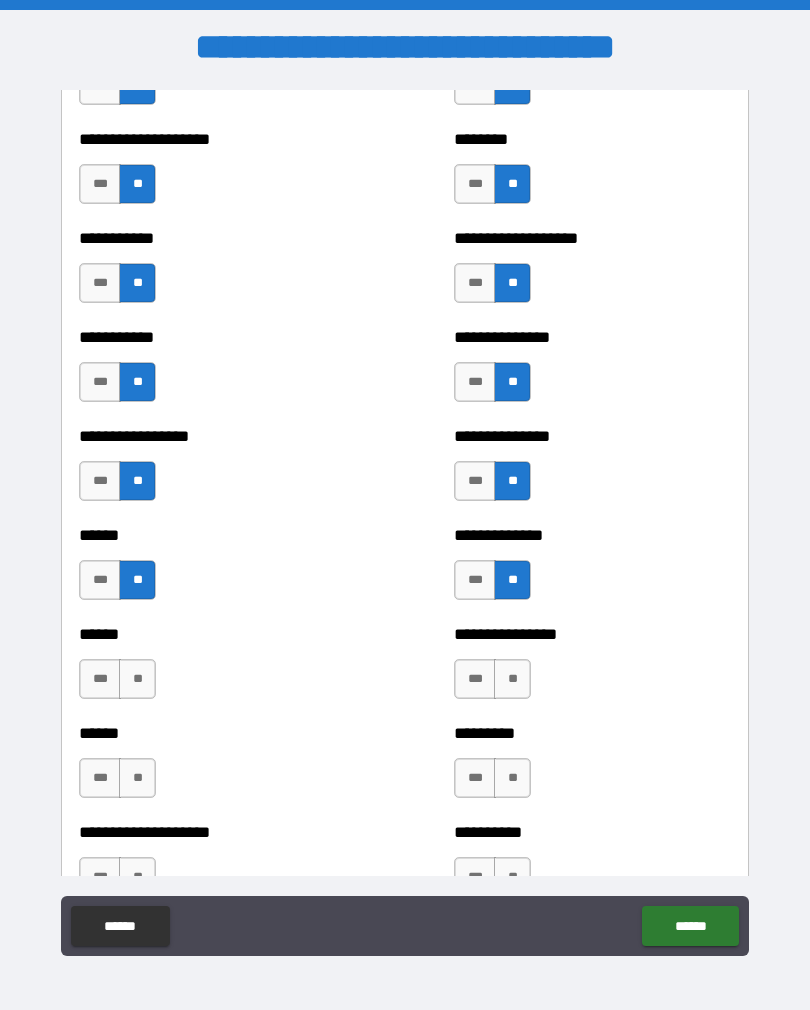 click on "**" at bounding box center [137, 679] 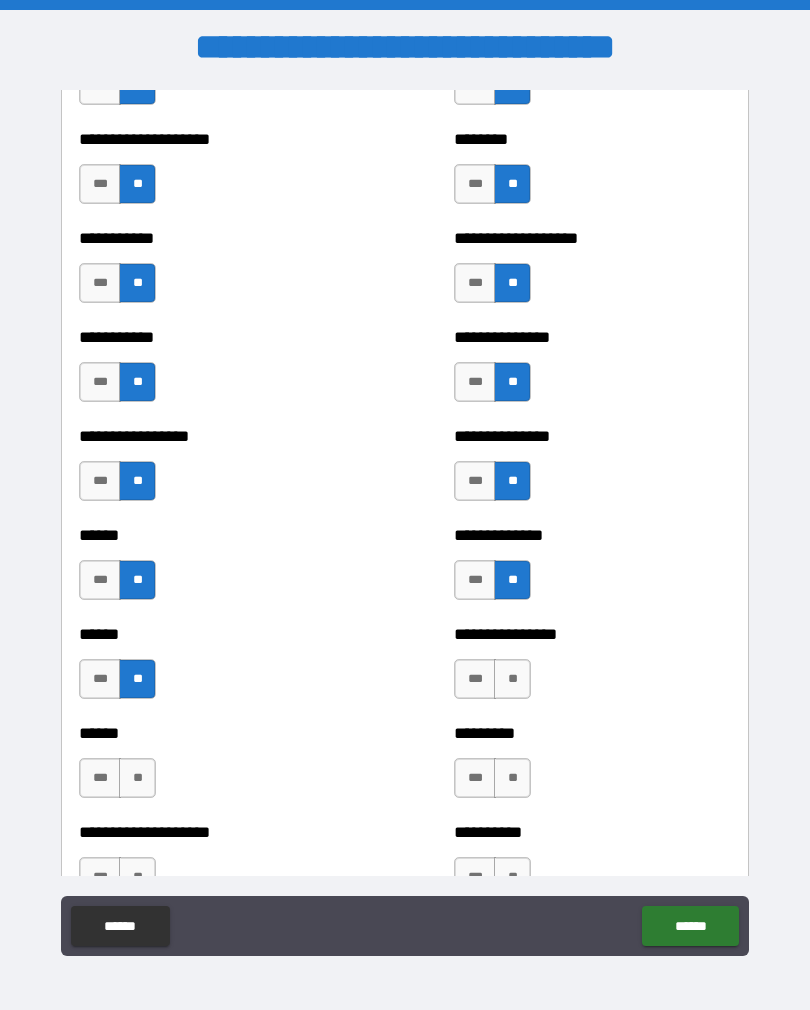click on "**" at bounding box center [512, 679] 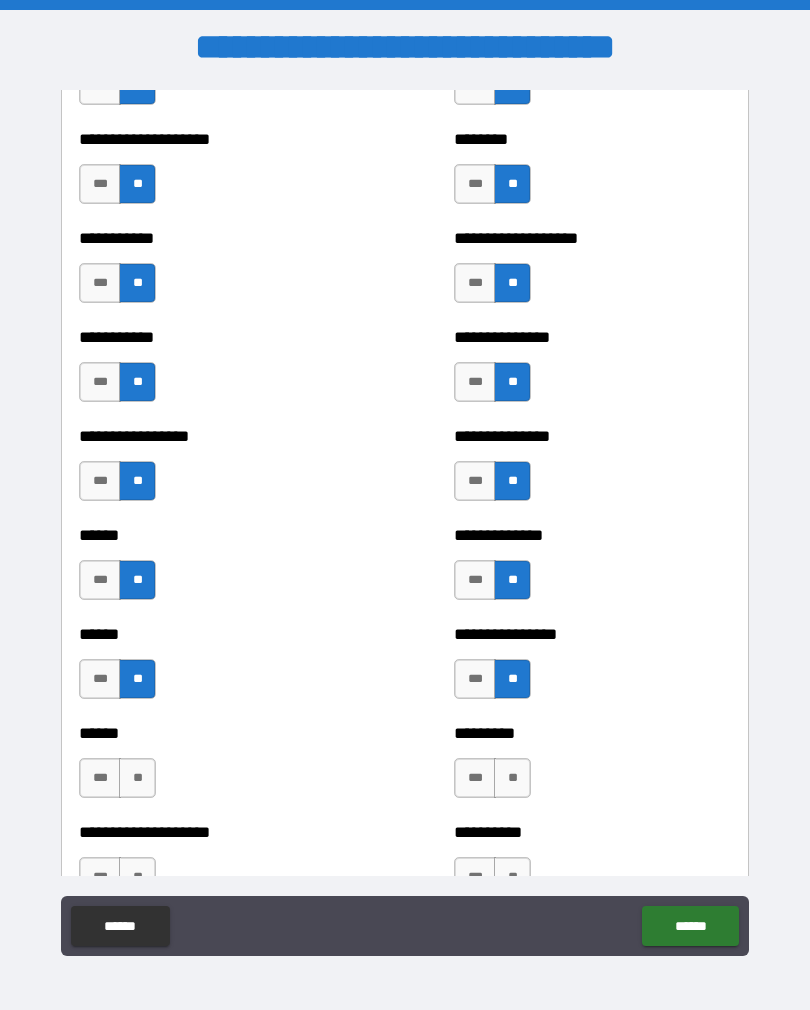click on "**" at bounding box center [512, 778] 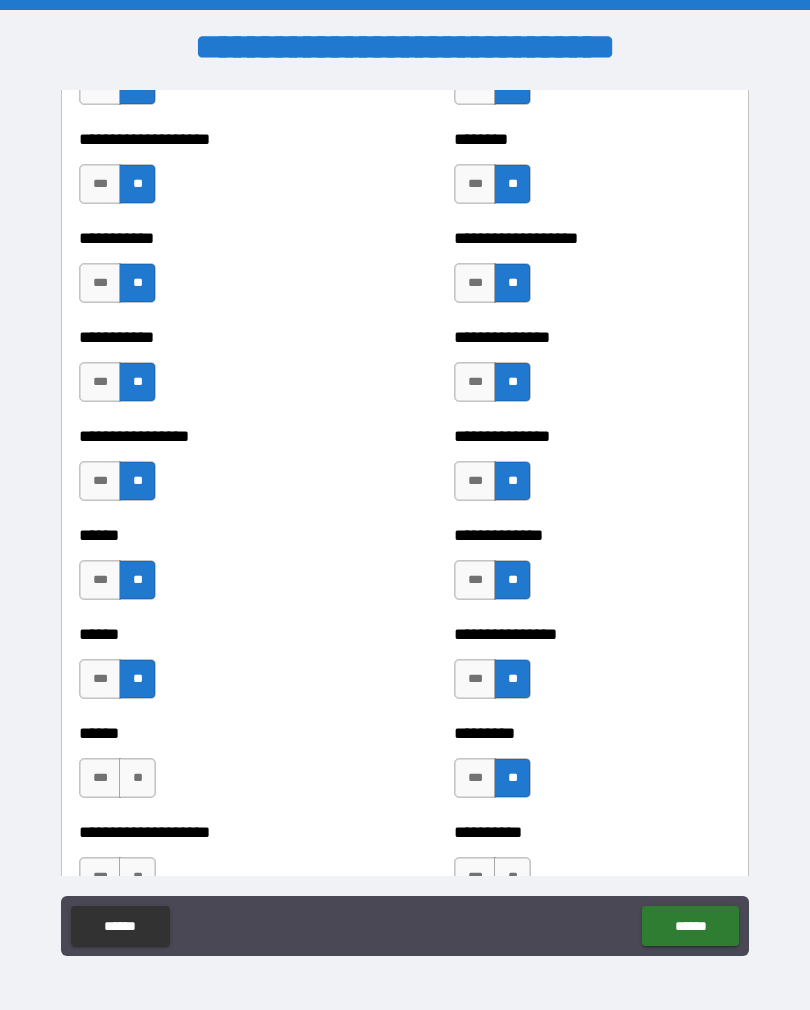 click on "**" at bounding box center [137, 778] 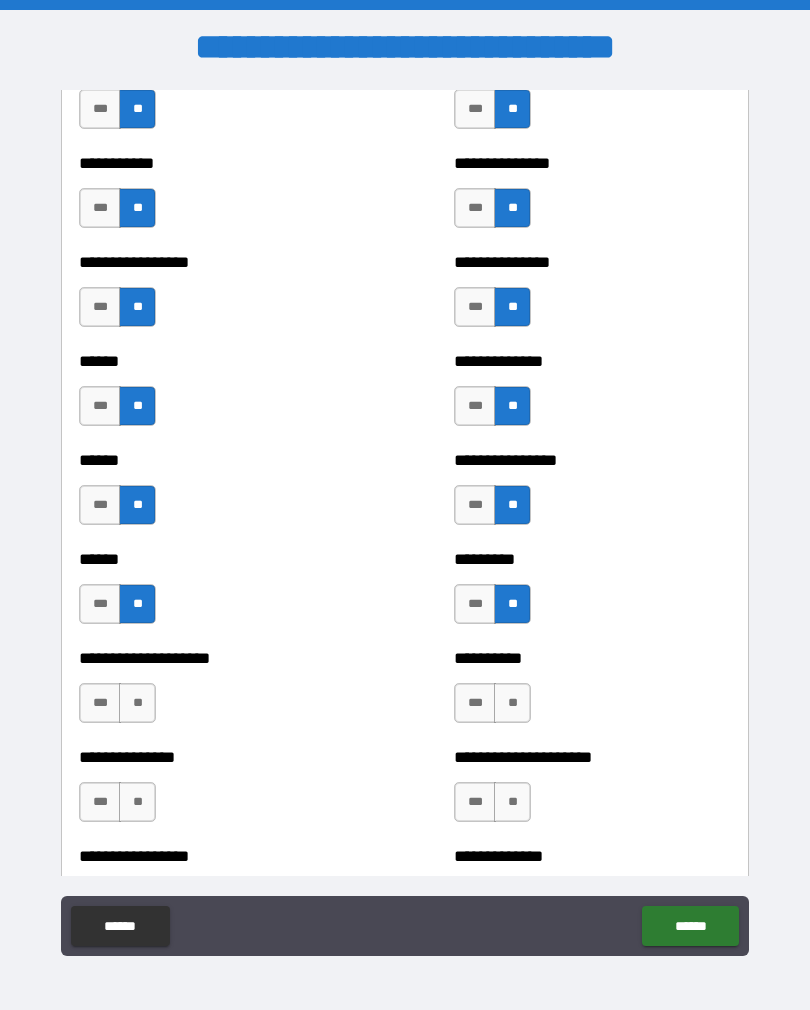 scroll, scrollTop: 2902, scrollLeft: 0, axis: vertical 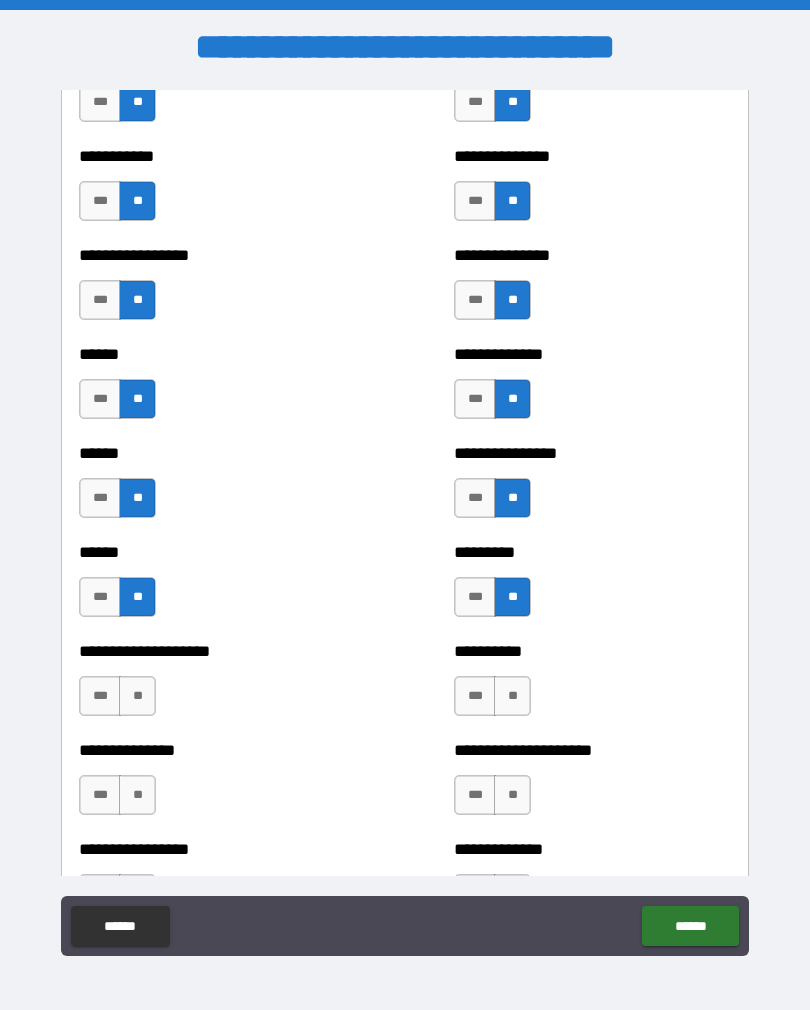 click on "**" at bounding box center (137, 696) 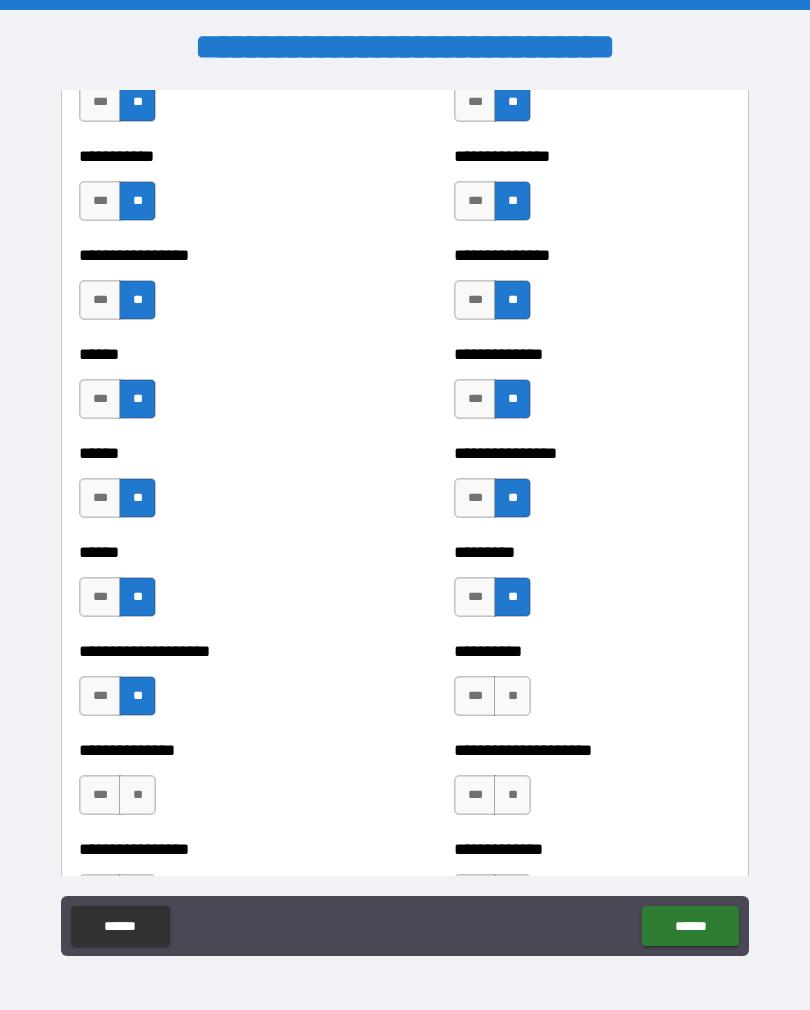 click on "**" at bounding box center [512, 696] 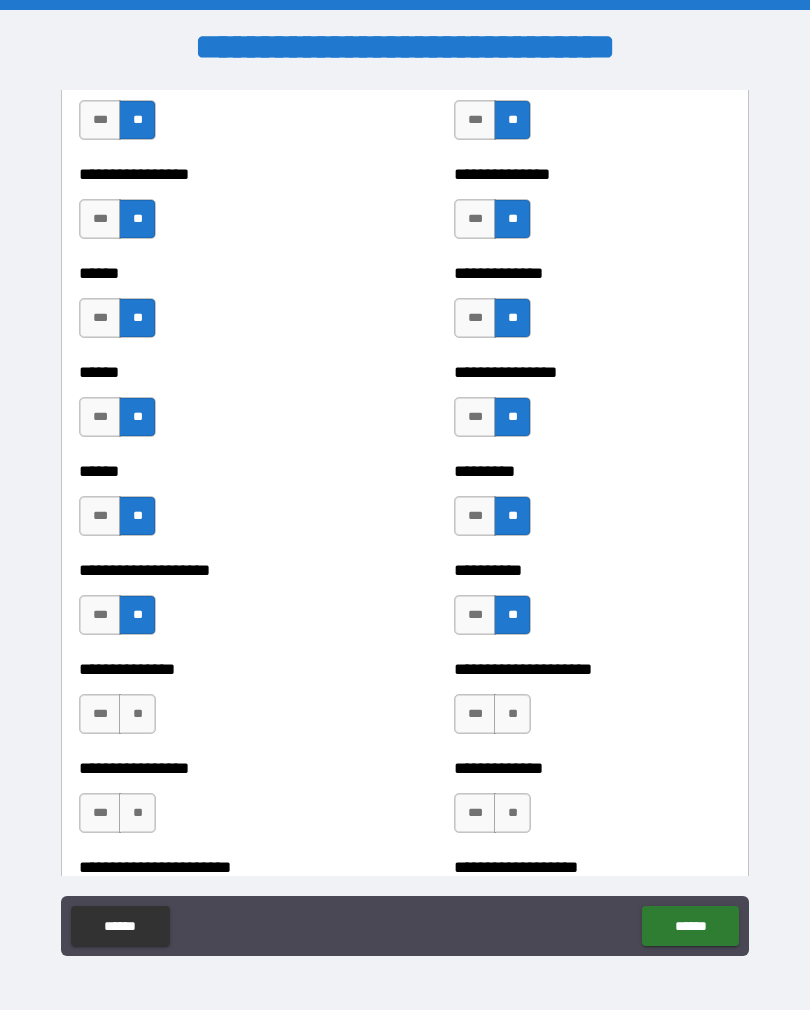 scroll, scrollTop: 2991, scrollLeft: 0, axis: vertical 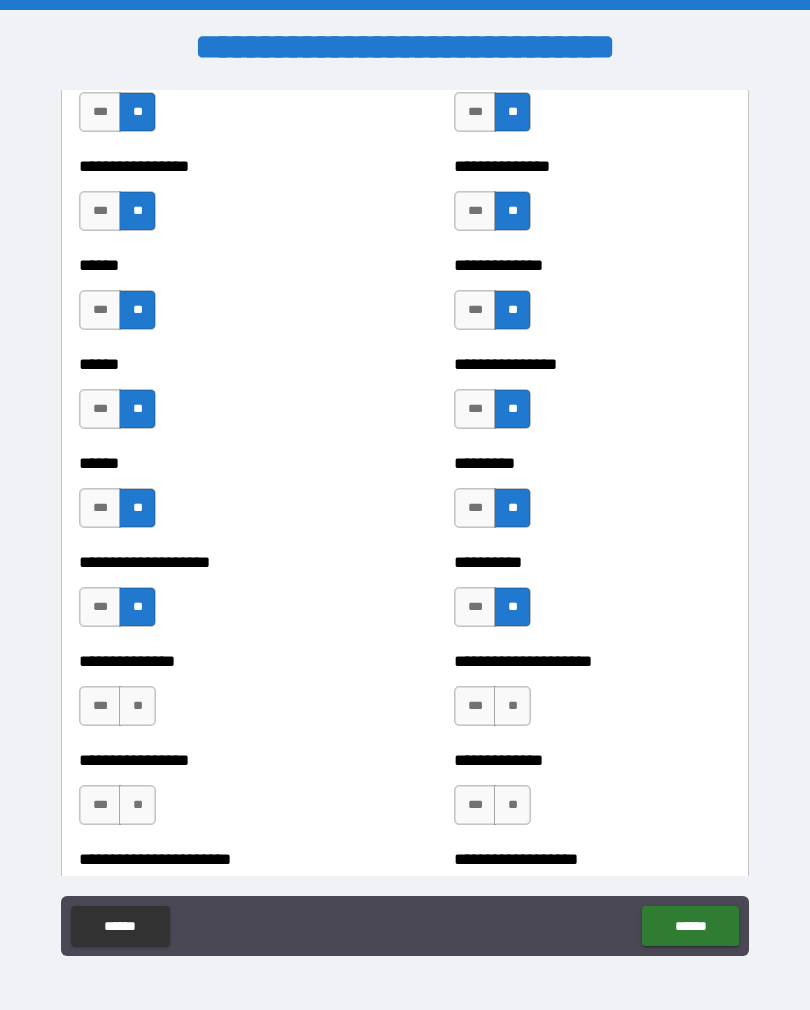 click on "**" at bounding box center (512, 706) 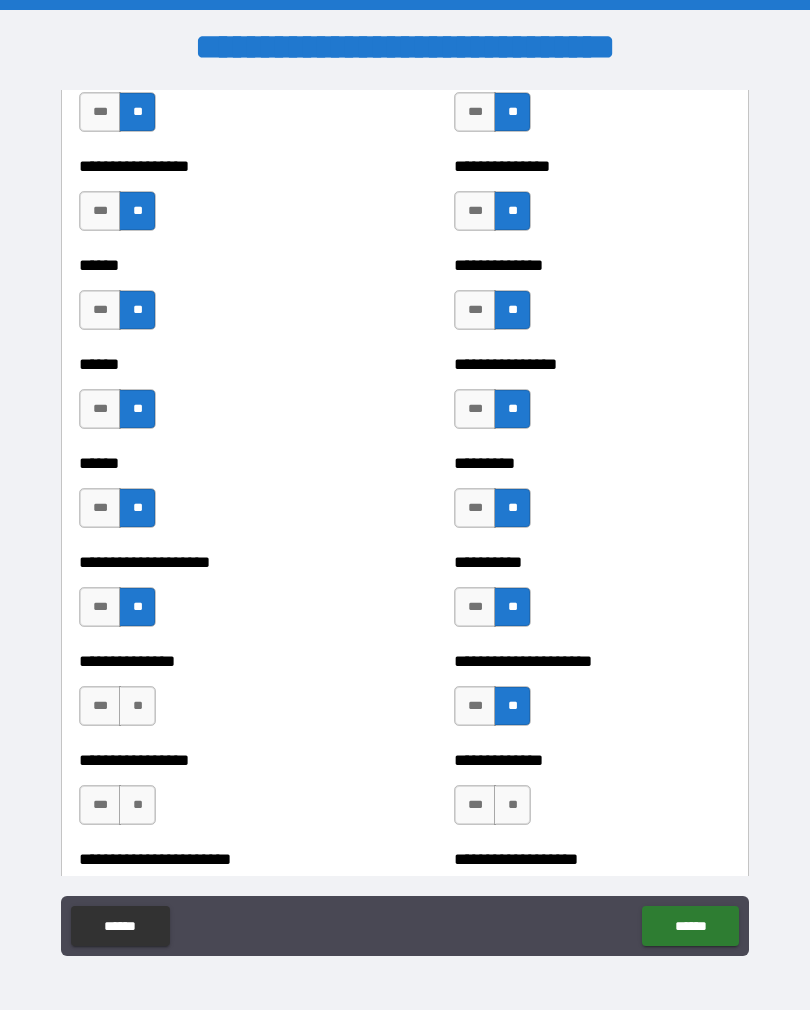 click on "**" at bounding box center (137, 706) 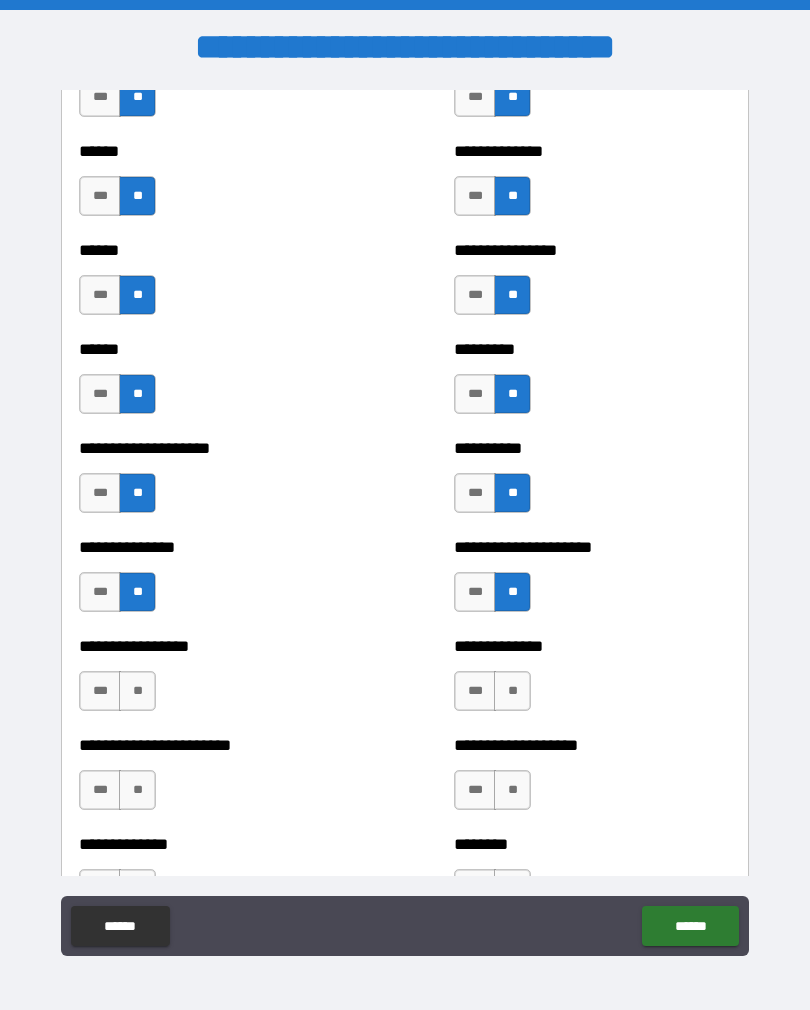scroll, scrollTop: 3107, scrollLeft: 0, axis: vertical 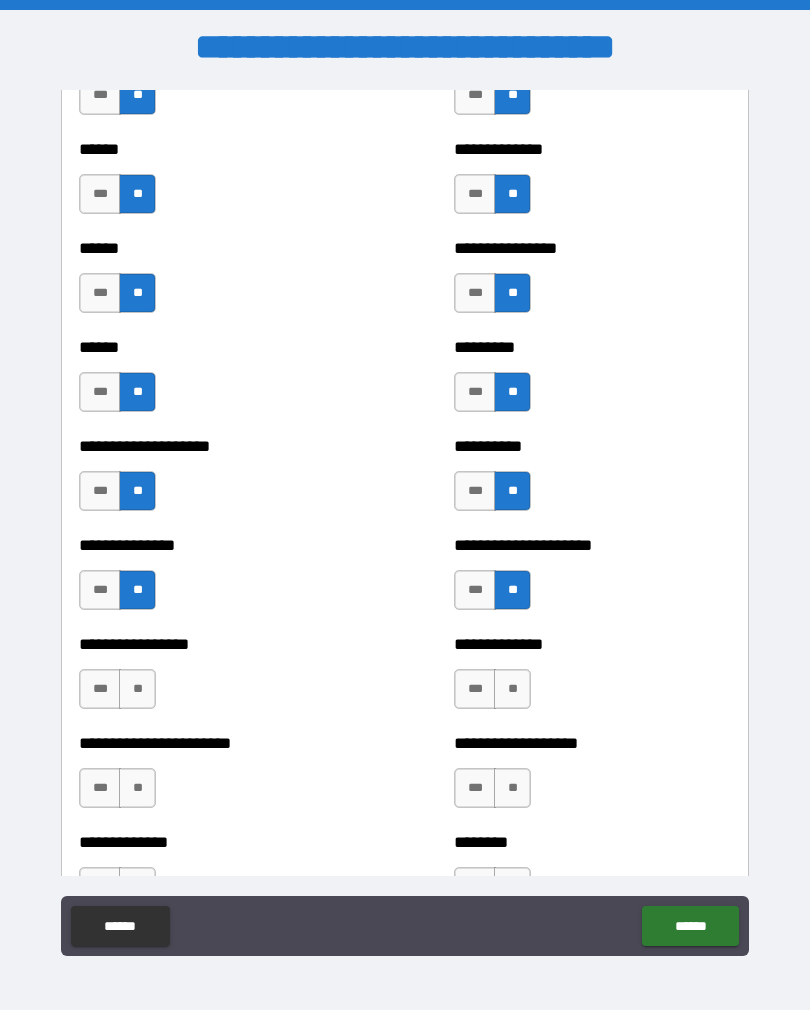 click on "**" at bounding box center [137, 689] 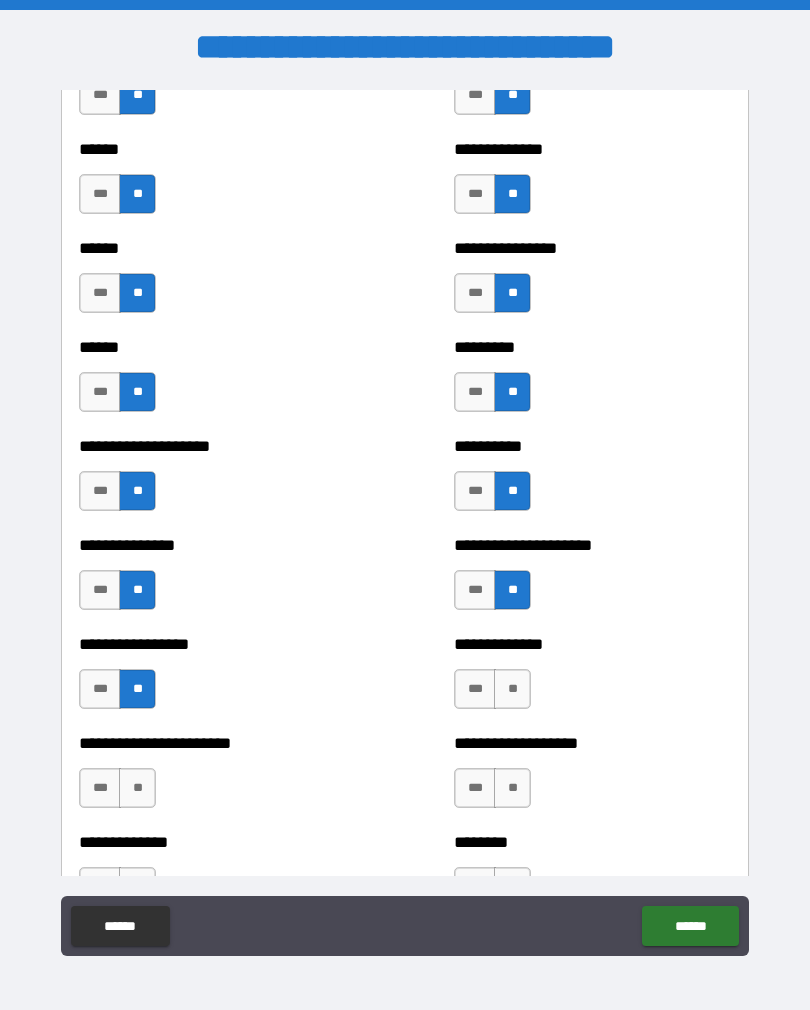 click on "**" at bounding box center (512, 689) 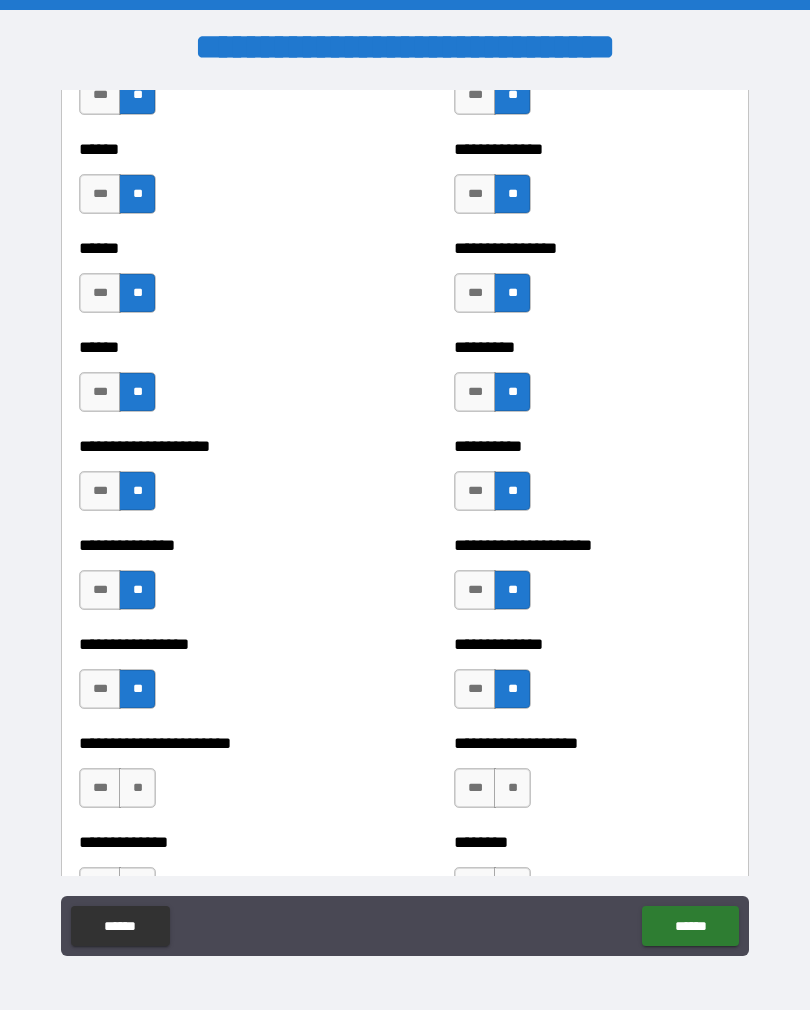 scroll, scrollTop: 3217, scrollLeft: 0, axis: vertical 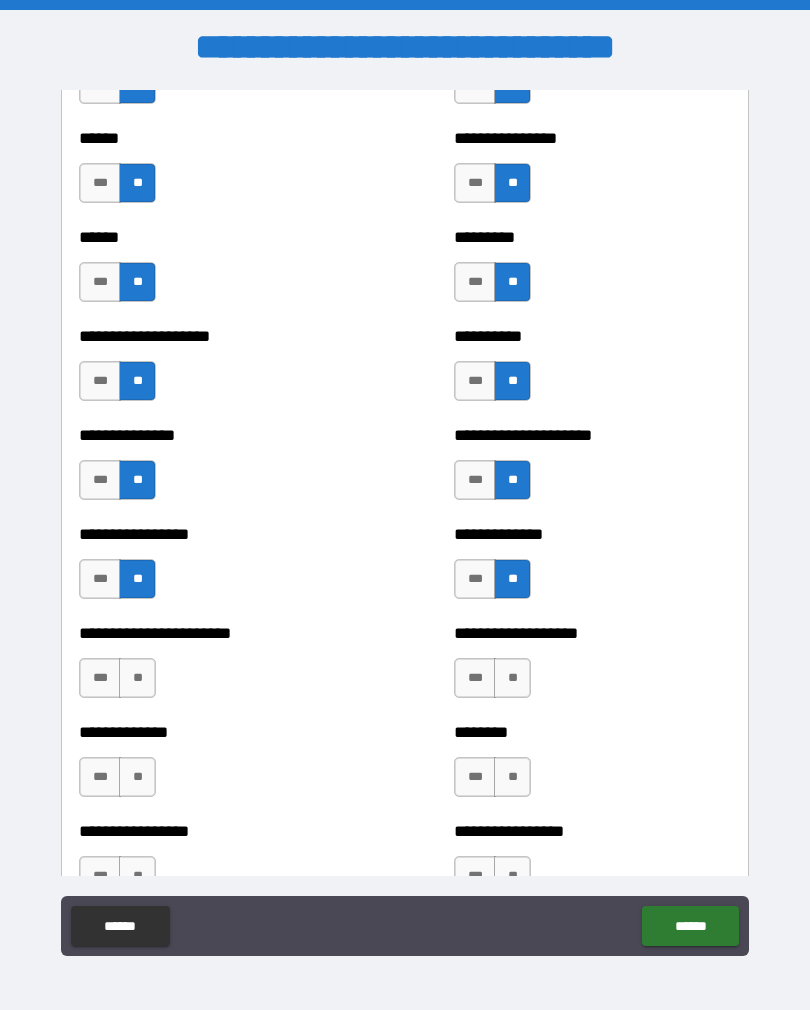 click on "**" at bounding box center (512, 678) 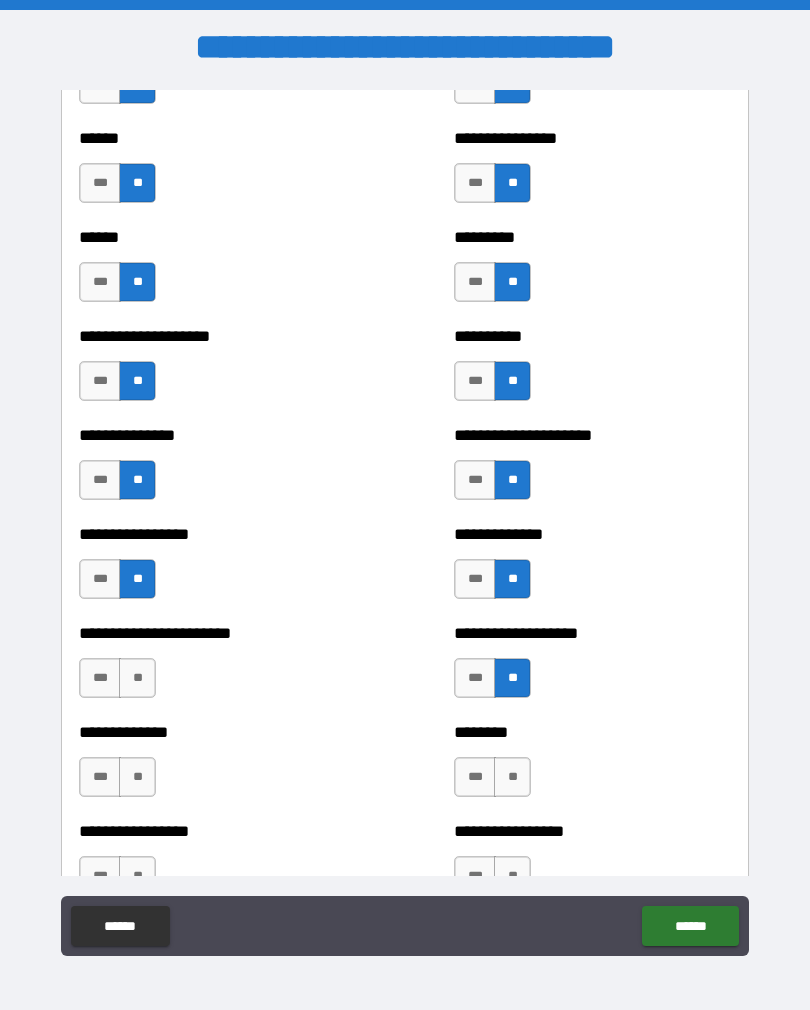 click on "**" at bounding box center [137, 678] 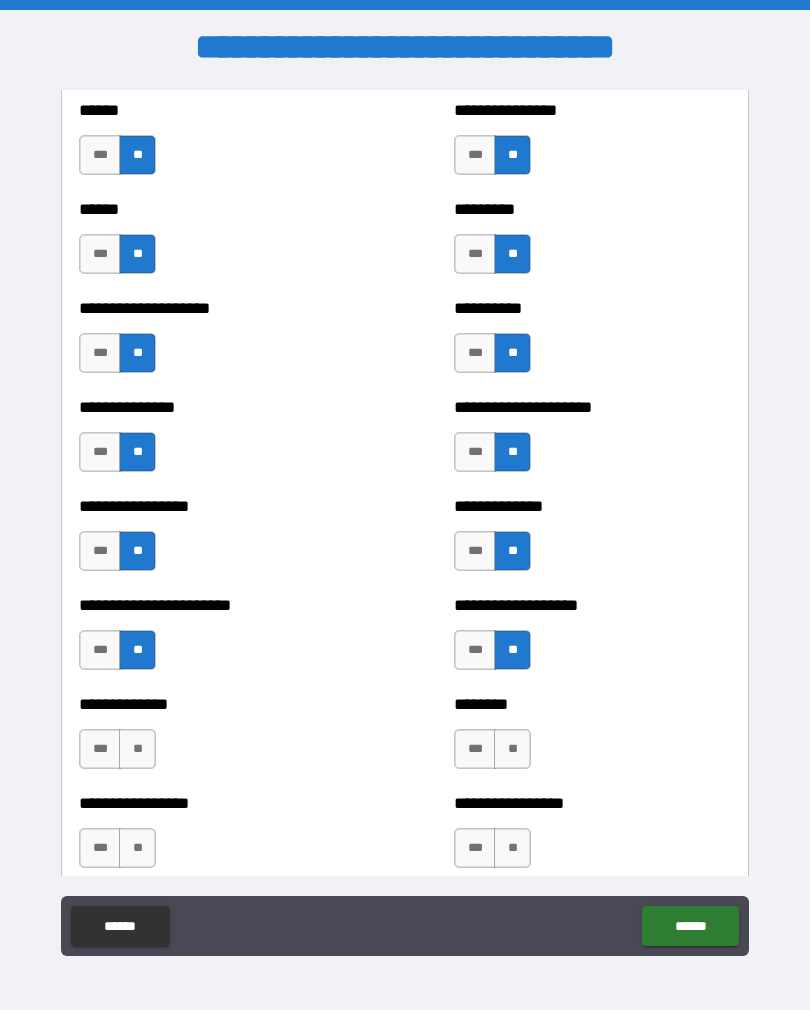 scroll, scrollTop: 3275, scrollLeft: 0, axis: vertical 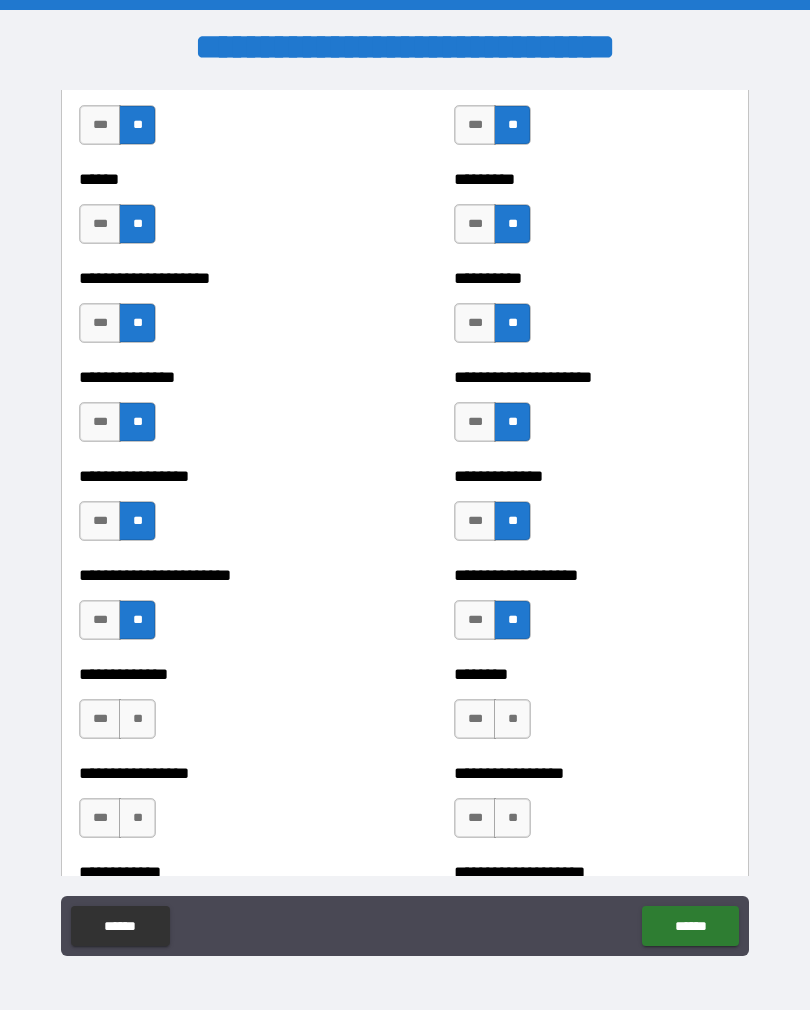 click on "**" at bounding box center (512, 719) 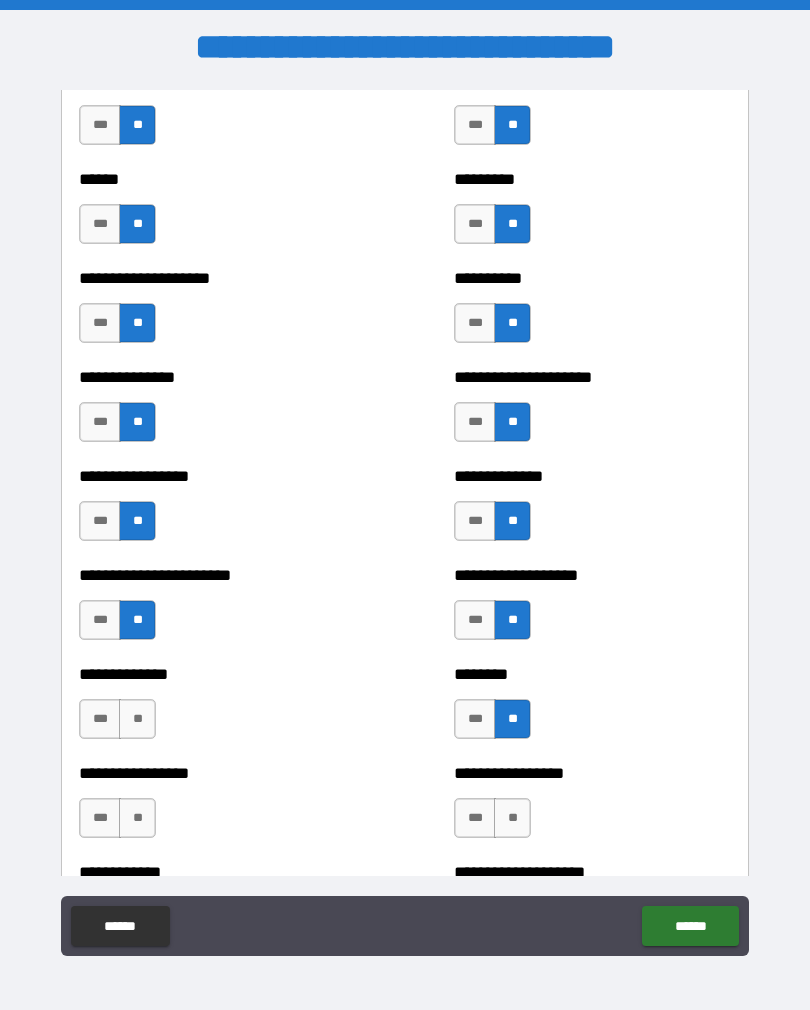 click on "**" at bounding box center (137, 719) 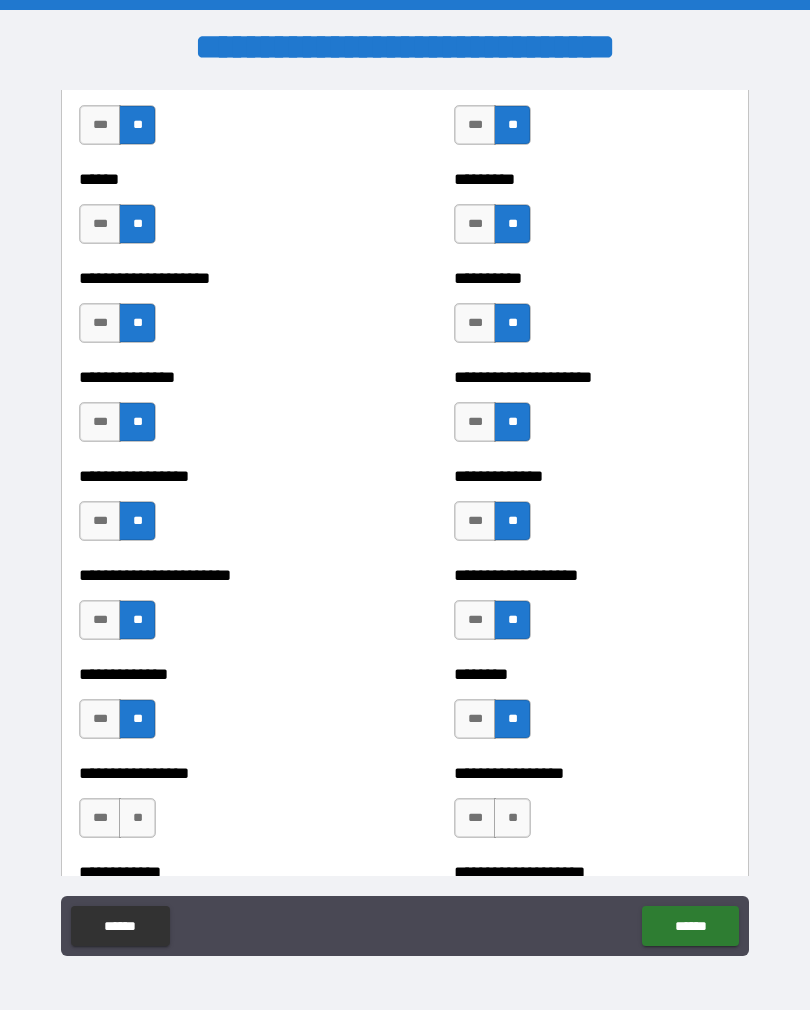 click on "**" at bounding box center [137, 818] 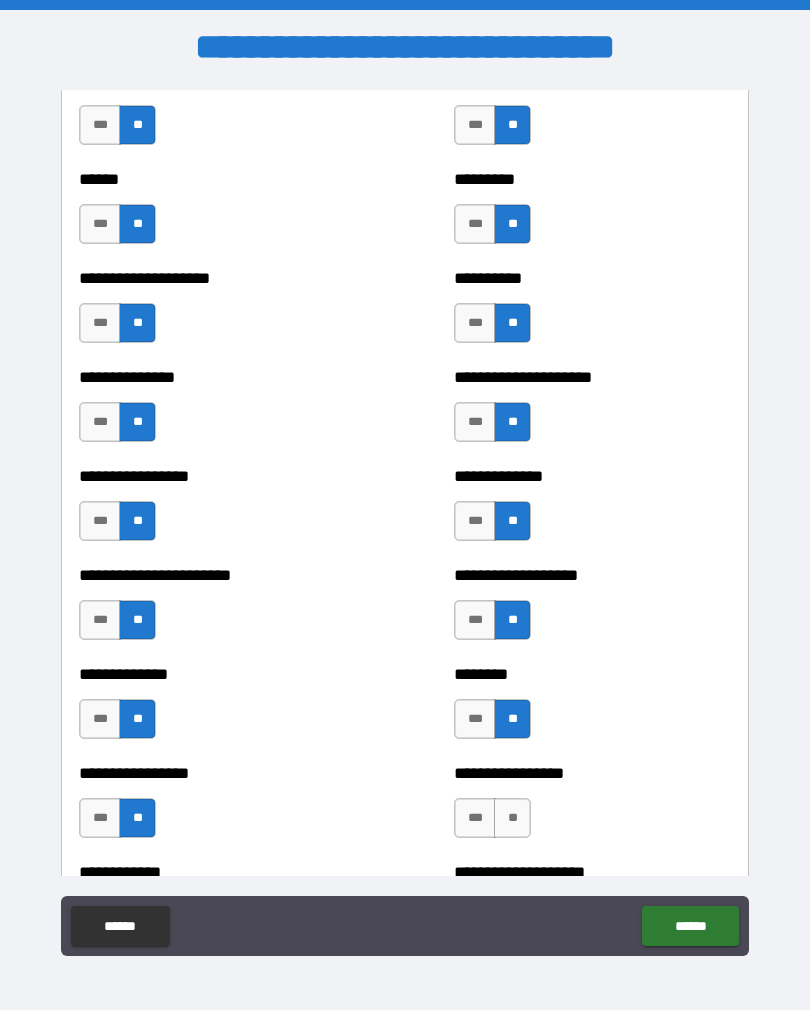 click on "**" at bounding box center (512, 818) 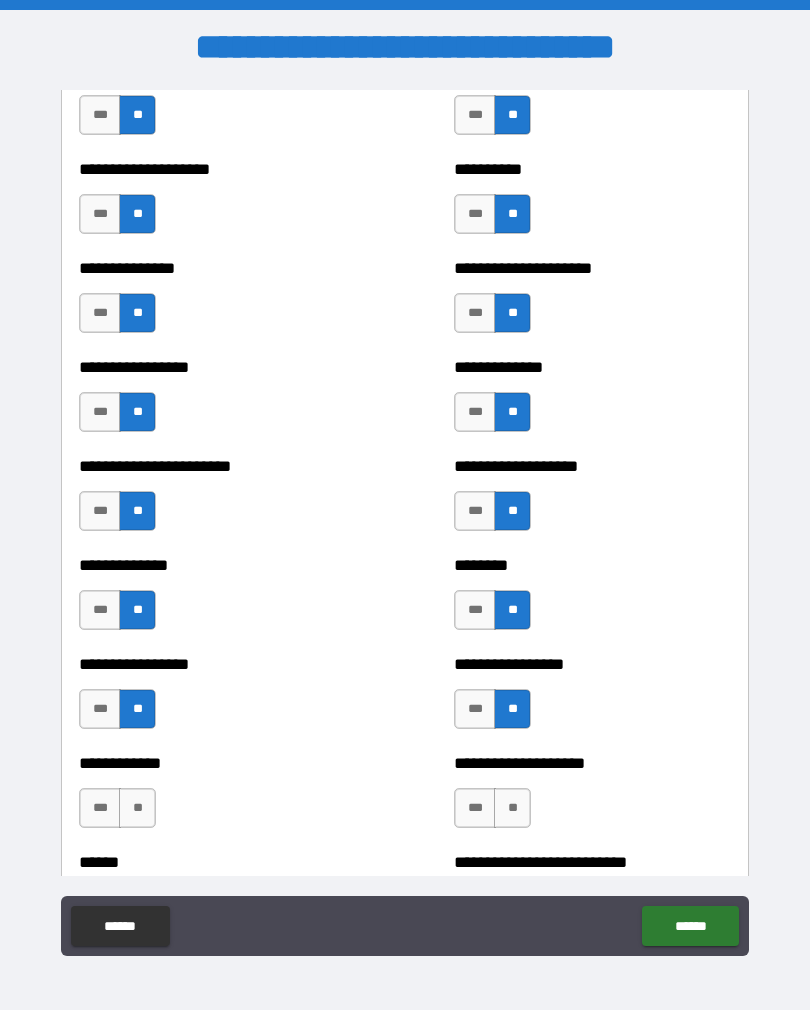 scroll, scrollTop: 3462, scrollLeft: 0, axis: vertical 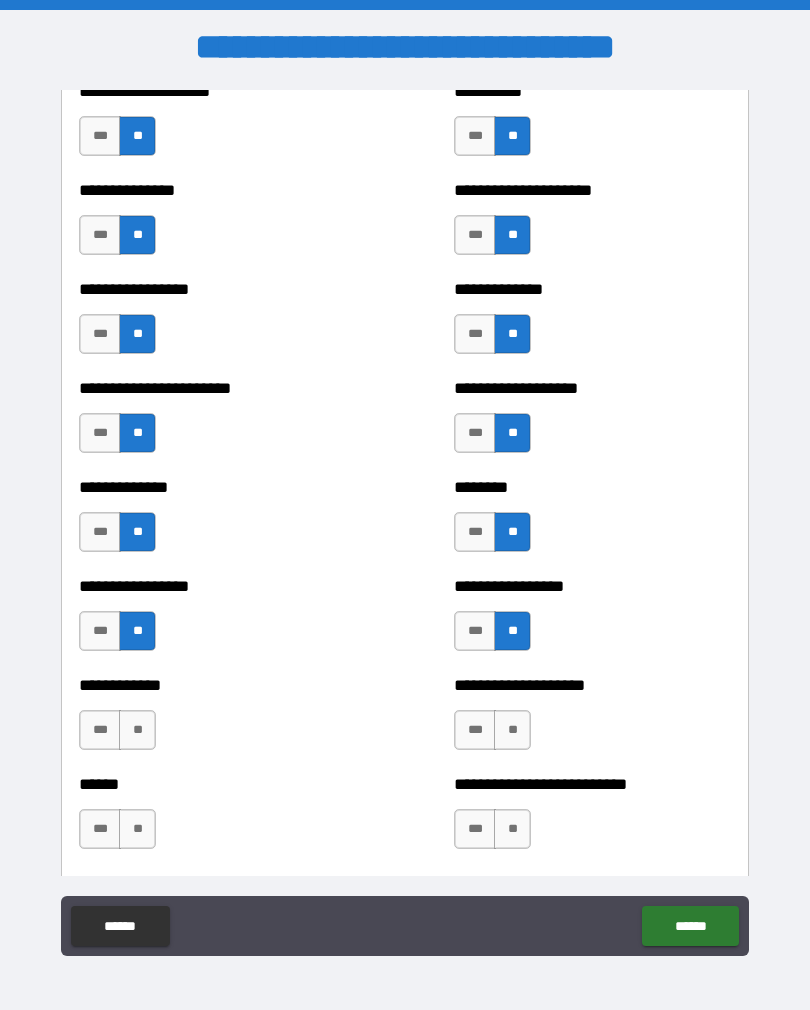 click on "**" at bounding box center (512, 730) 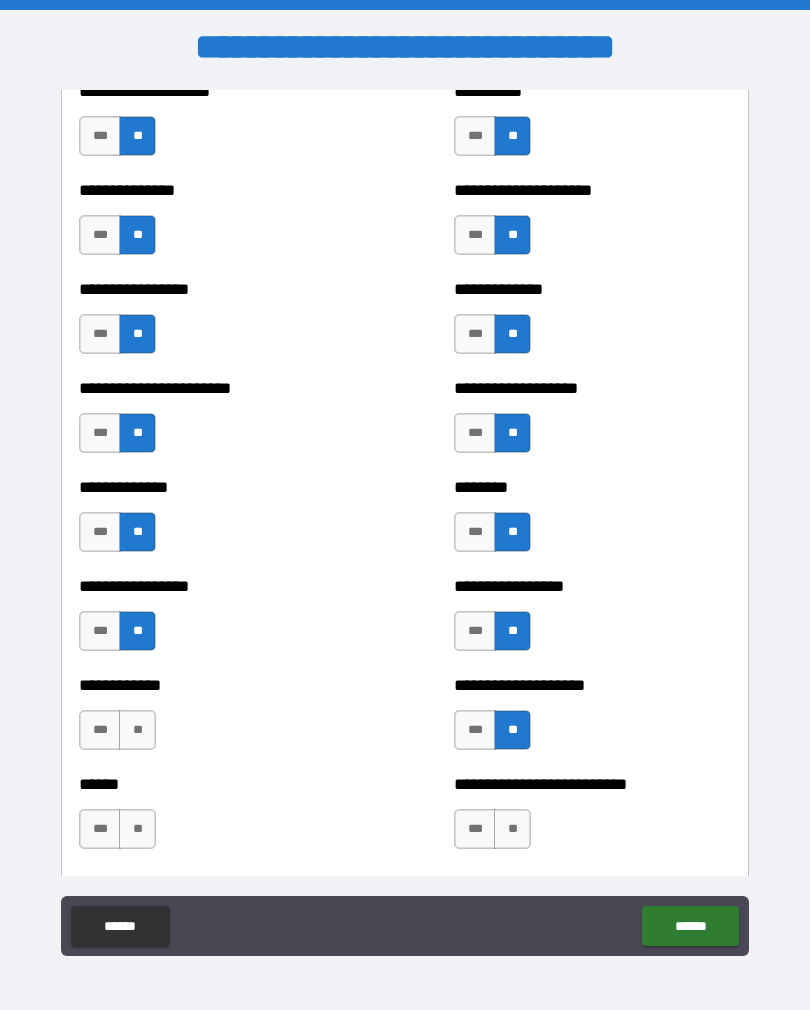 click on "**" at bounding box center (137, 730) 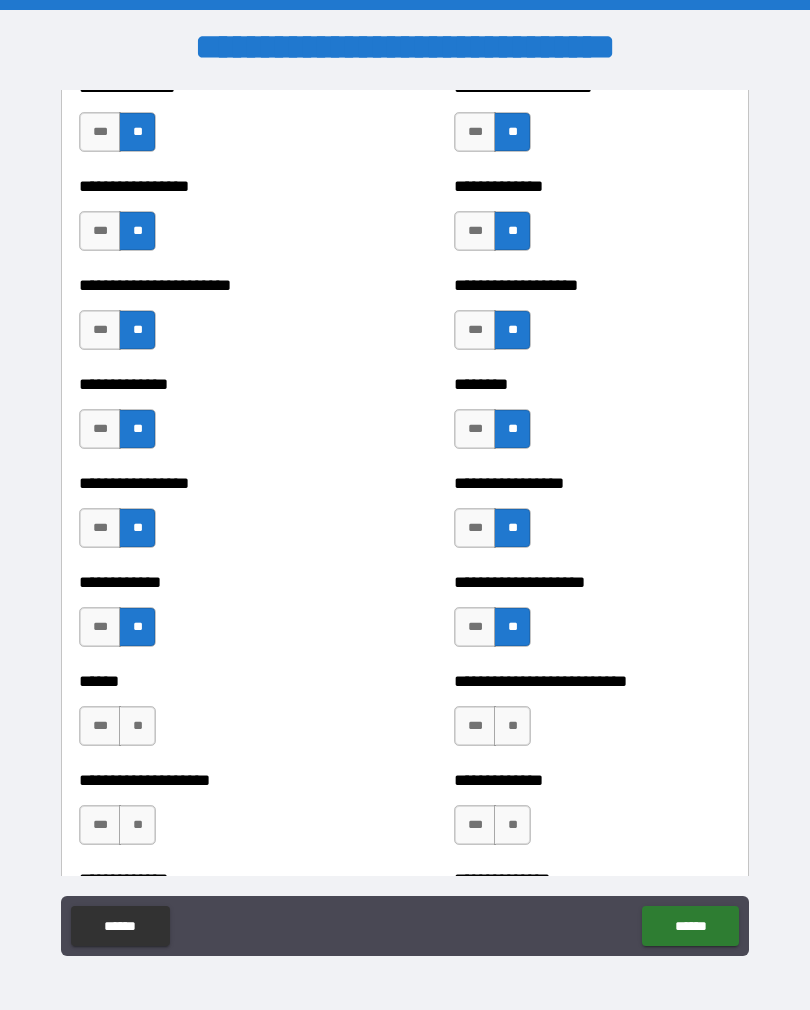 scroll, scrollTop: 3566, scrollLeft: 0, axis: vertical 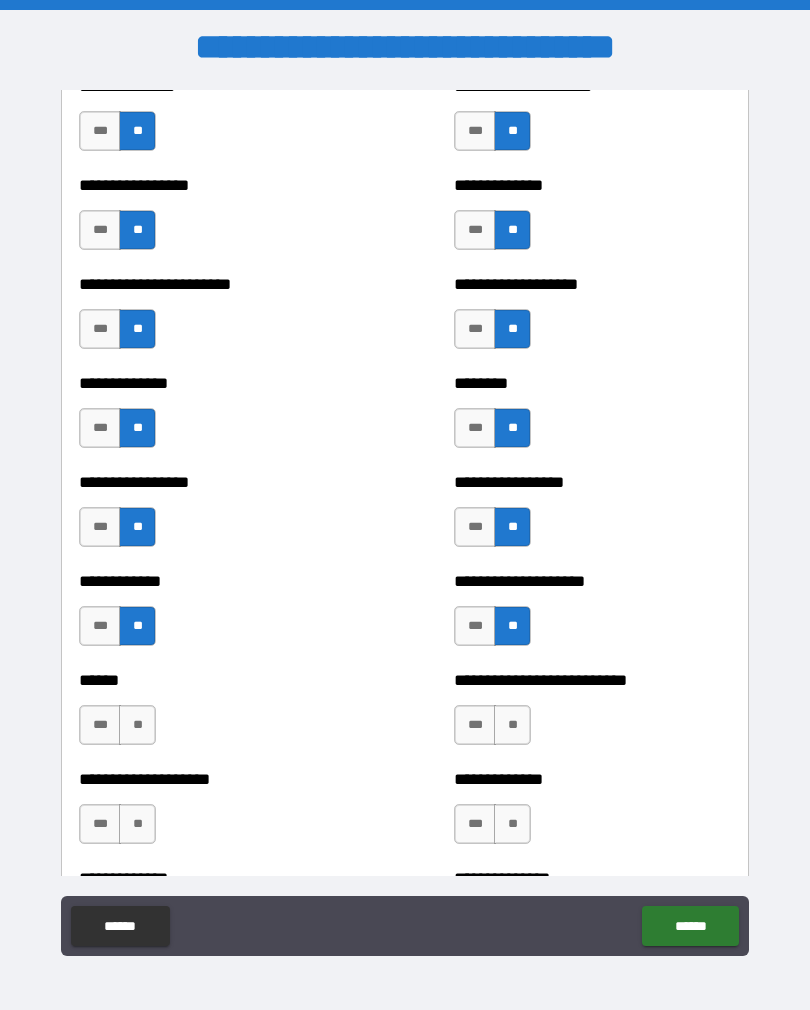 click on "**" at bounding box center [137, 725] 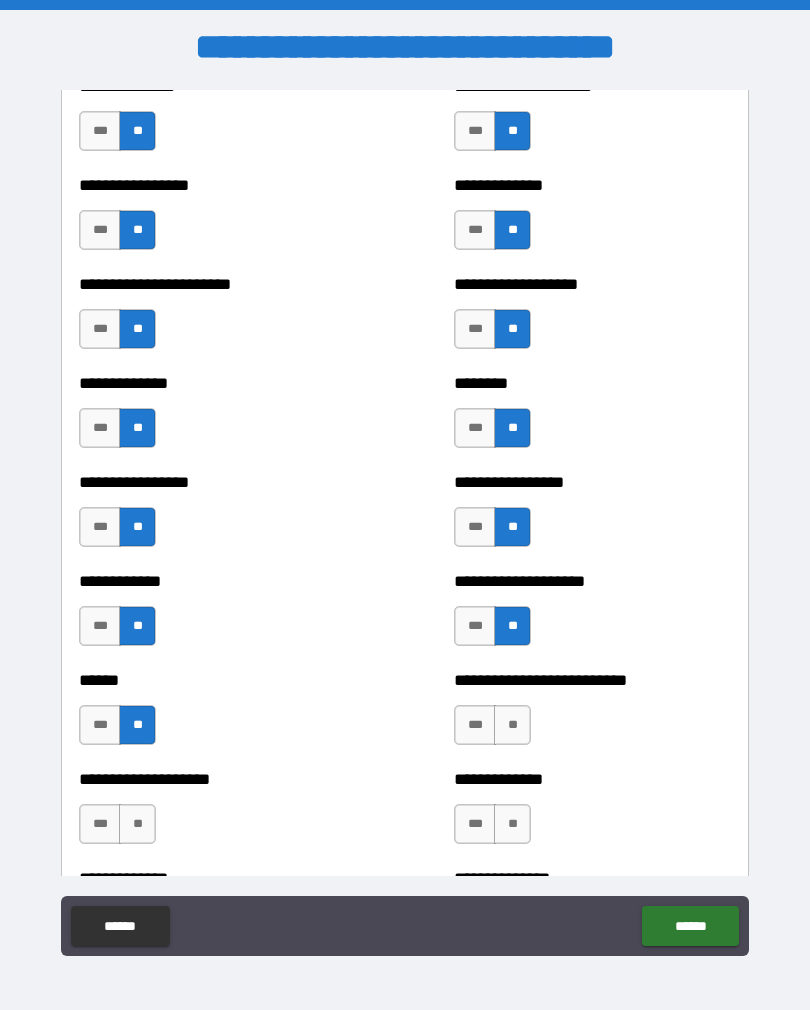 click on "**" at bounding box center (512, 725) 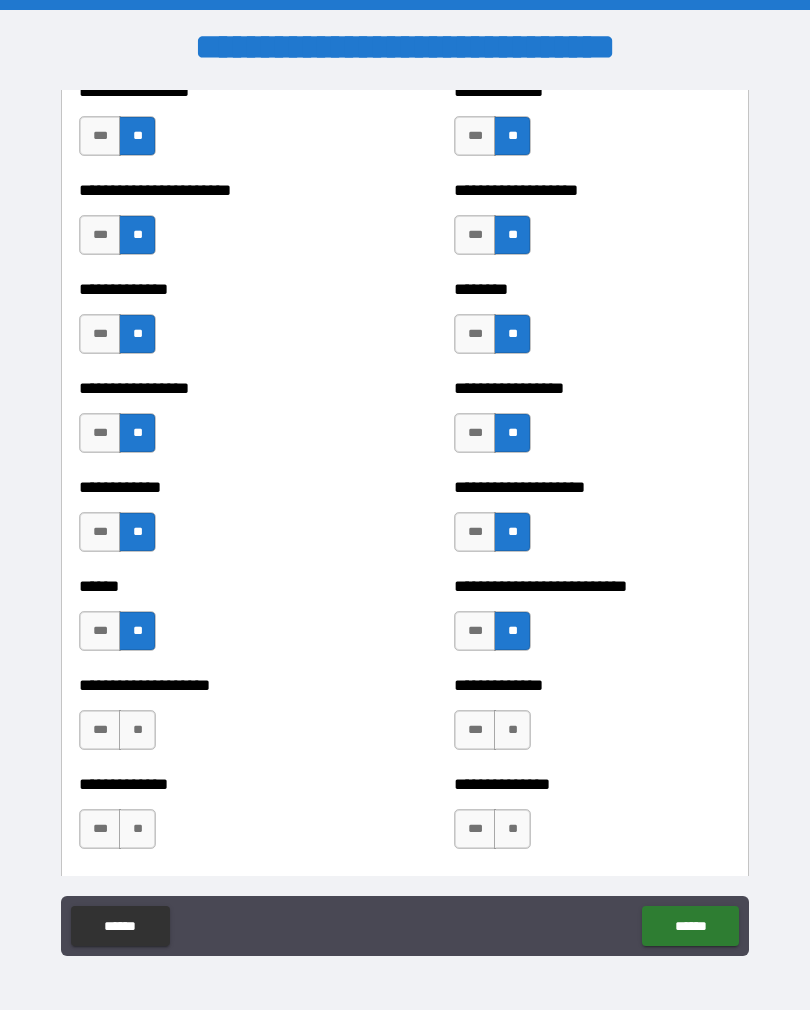 scroll, scrollTop: 3662, scrollLeft: 0, axis: vertical 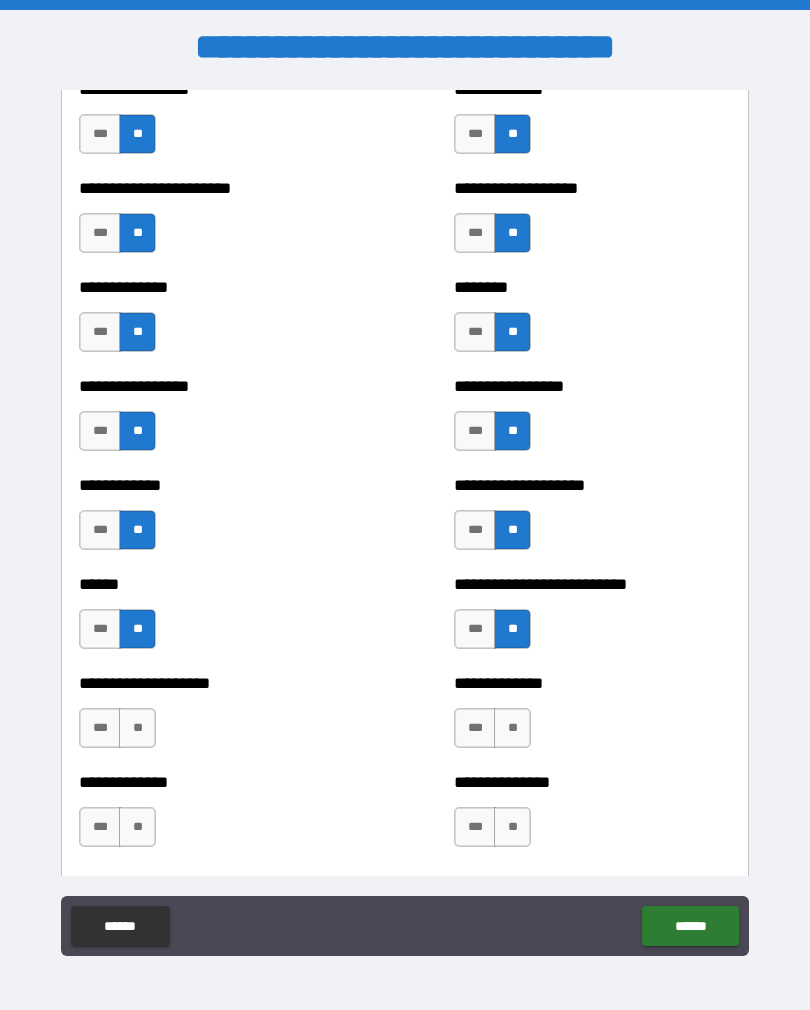 click on "**" at bounding box center (137, 728) 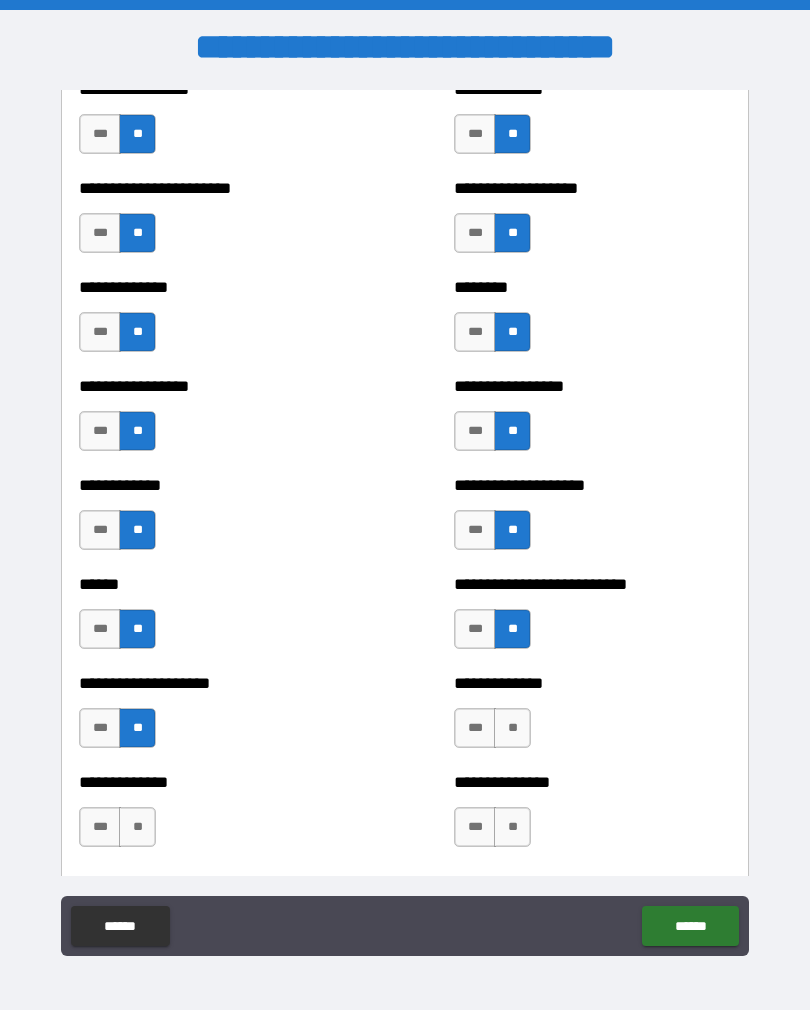 click on "**" at bounding box center (512, 728) 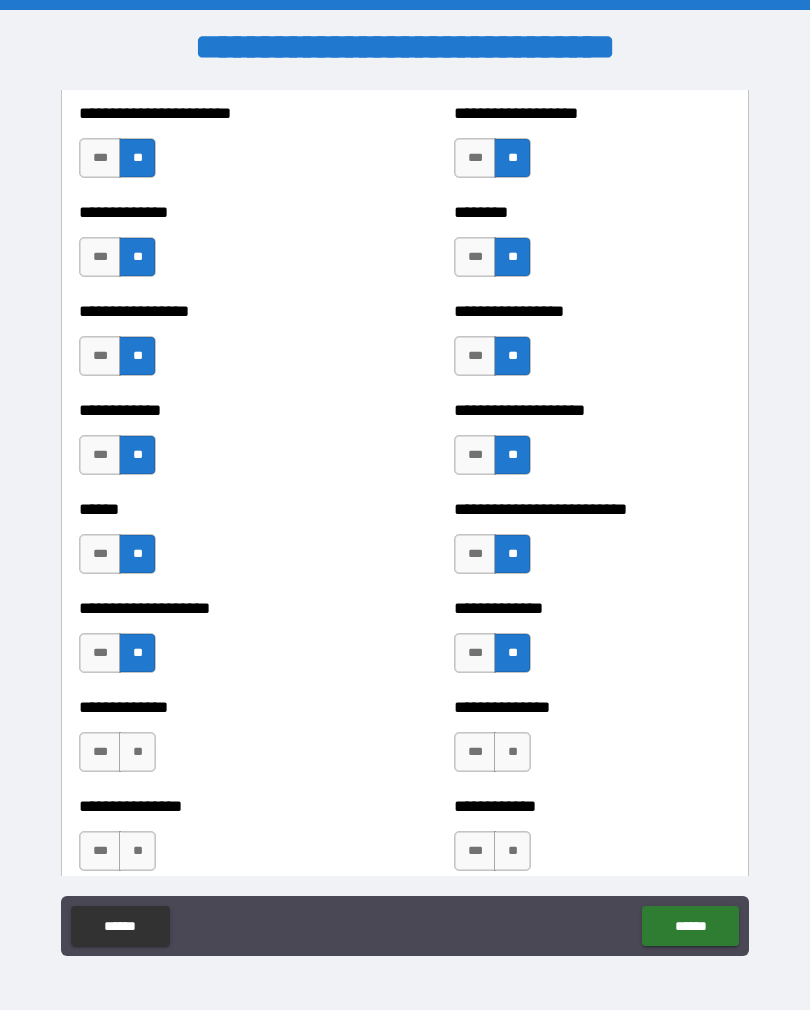 scroll, scrollTop: 3738, scrollLeft: 0, axis: vertical 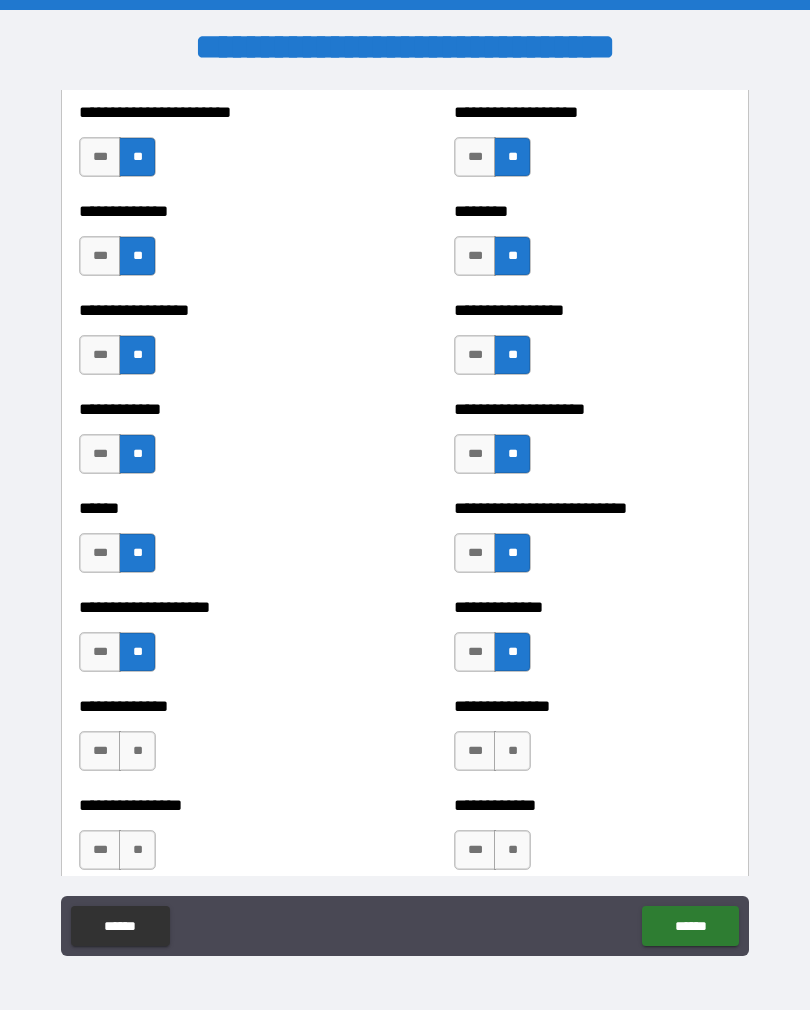 click on "**" at bounding box center [137, 751] 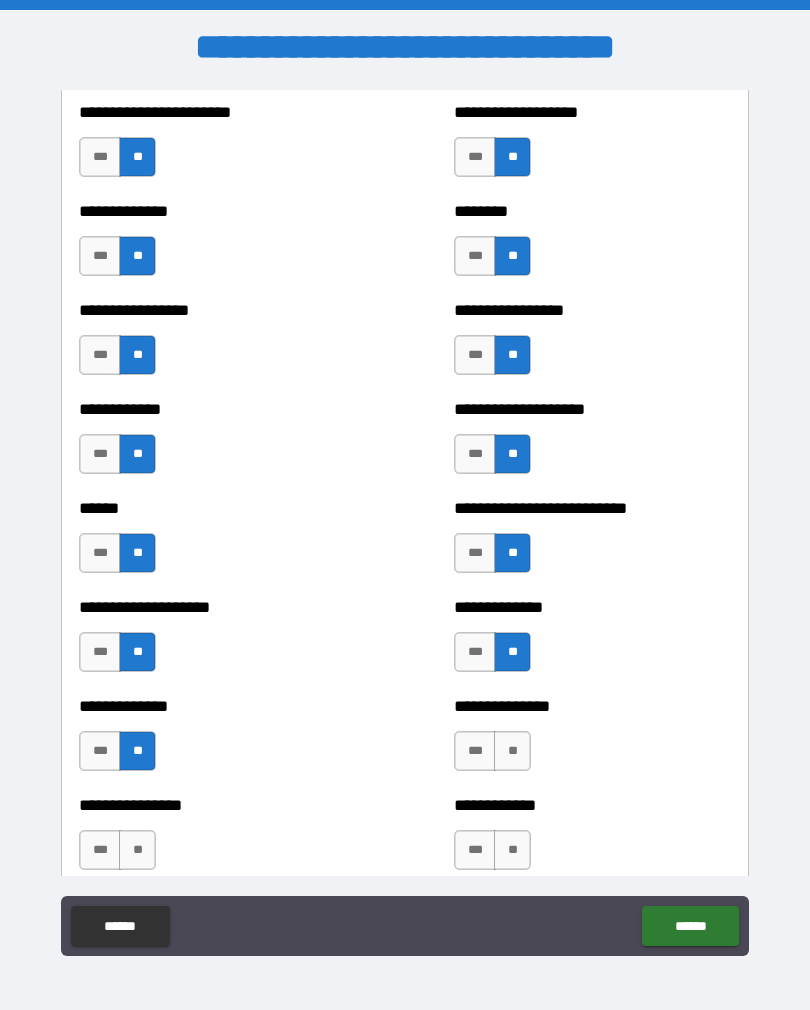 click on "**" at bounding box center [512, 751] 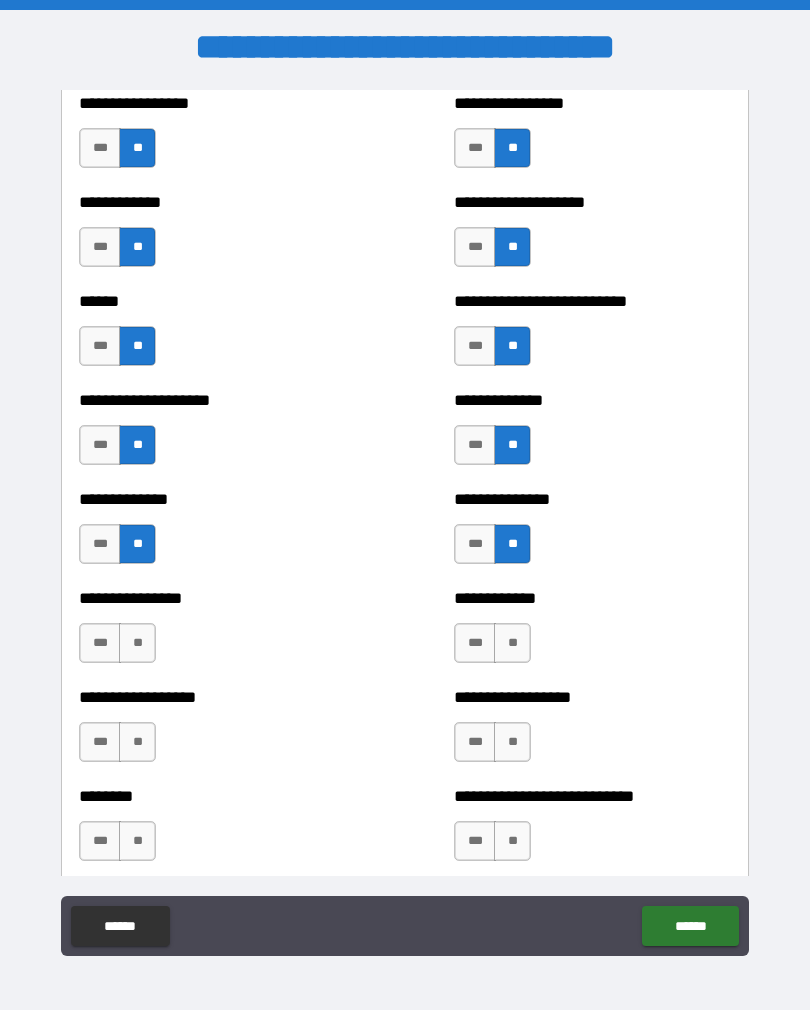 scroll, scrollTop: 3946, scrollLeft: 0, axis: vertical 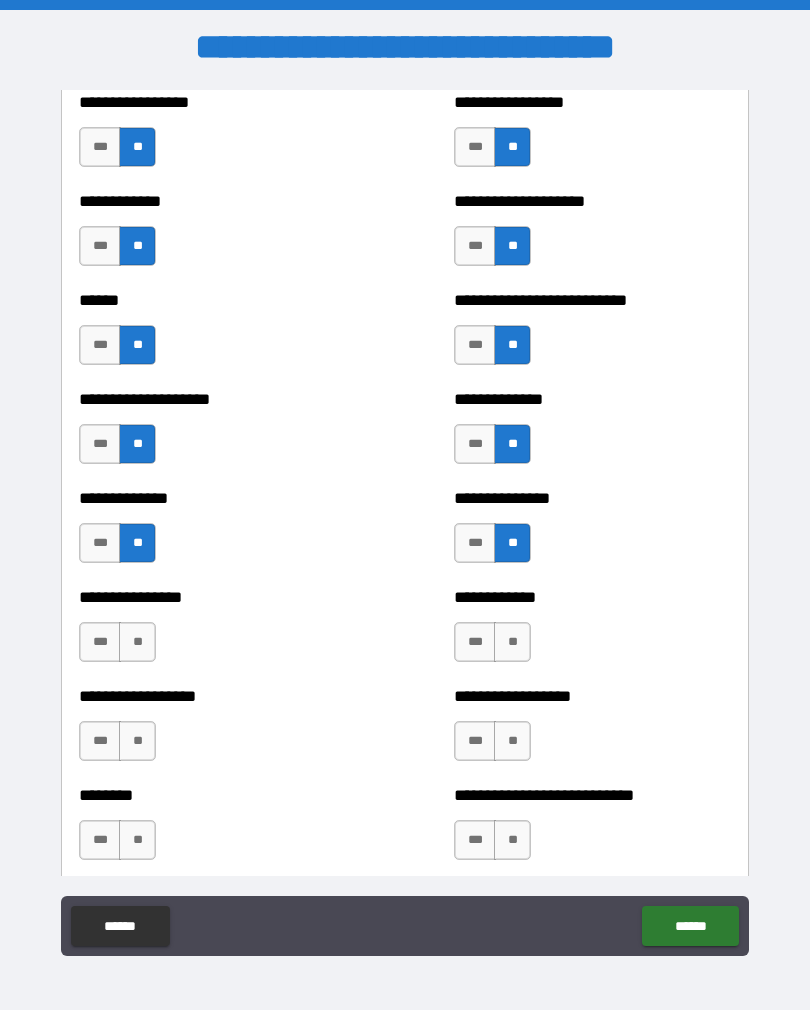 click on "**" at bounding box center [512, 642] 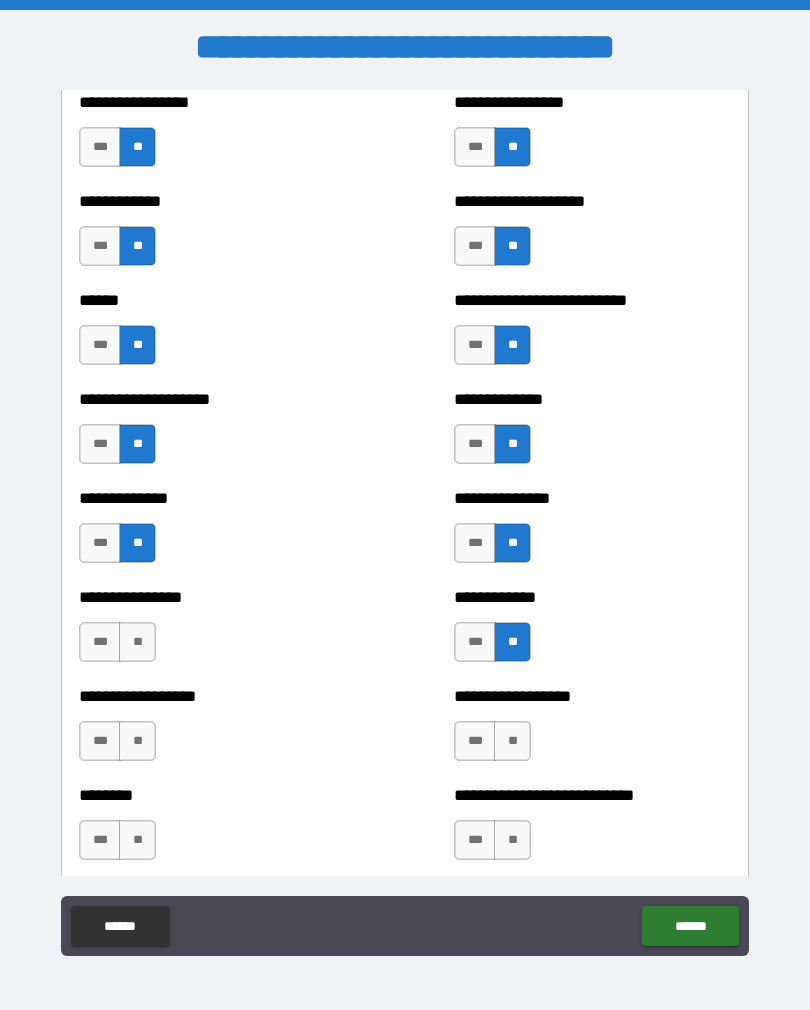 click on "***" at bounding box center [100, 741] 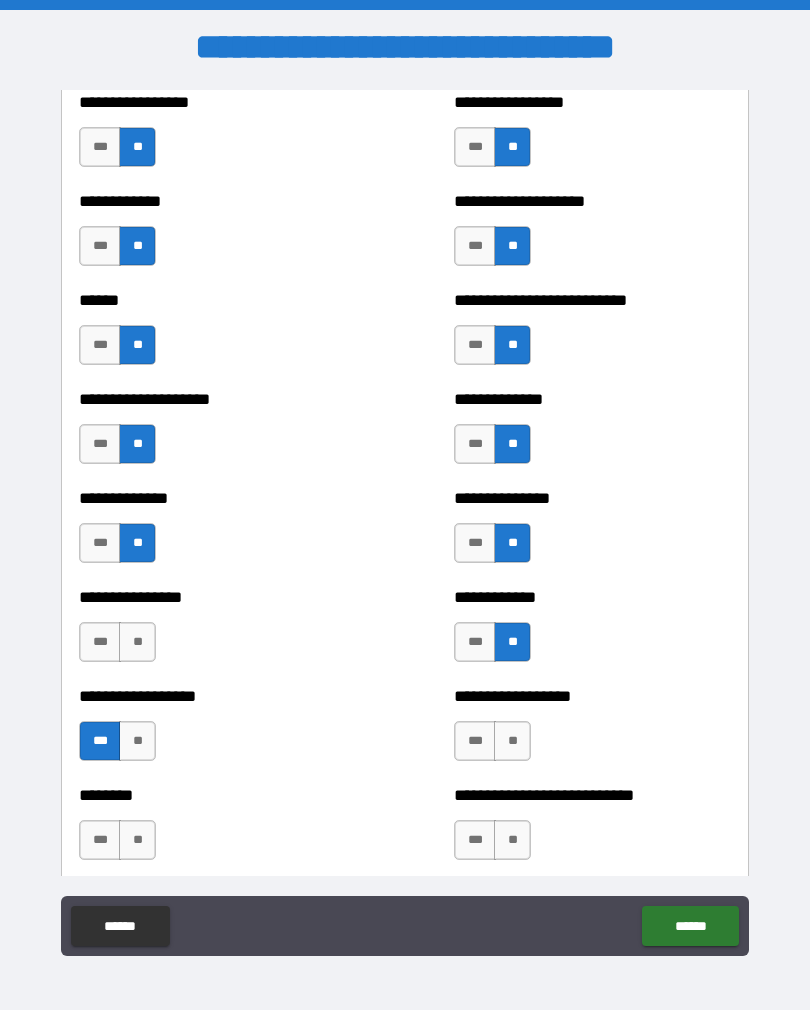 click on "**" at bounding box center (137, 642) 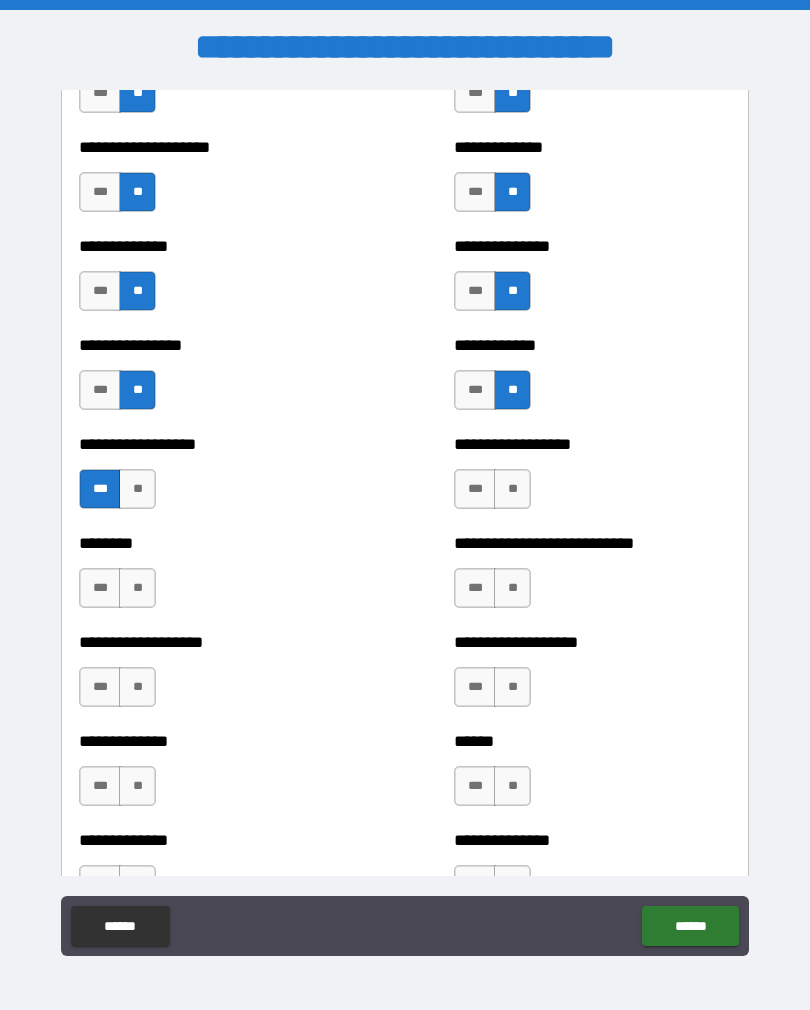 scroll, scrollTop: 4279, scrollLeft: 0, axis: vertical 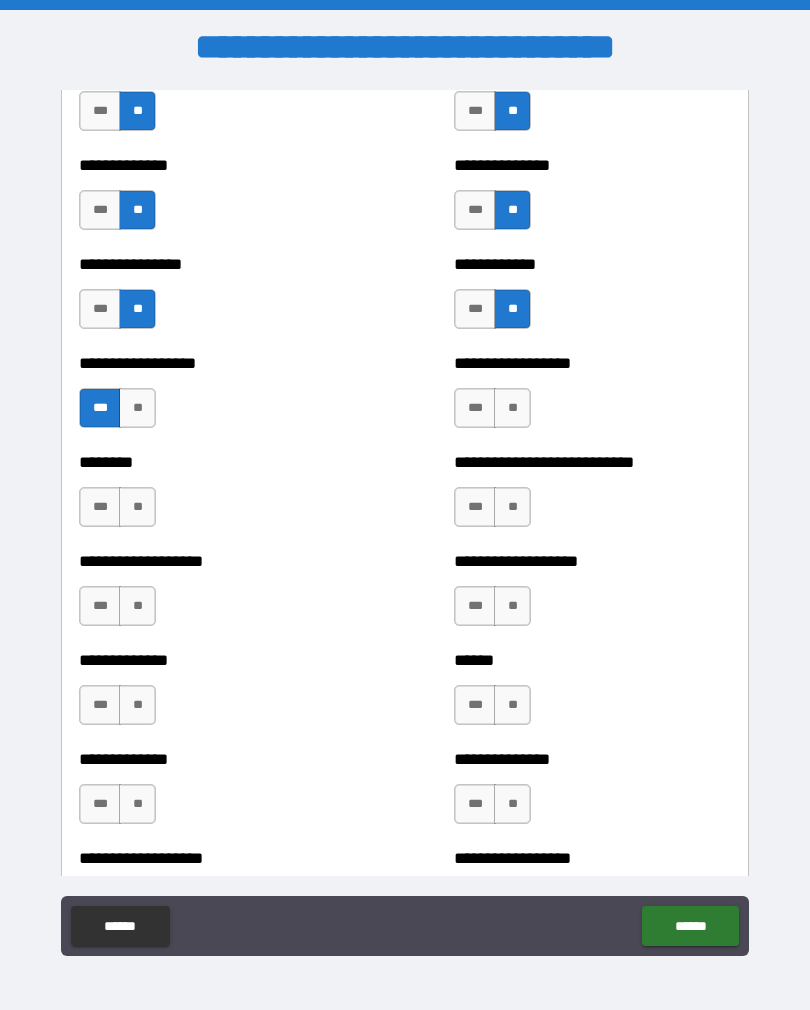 click on "**********" at bounding box center (592, 398) 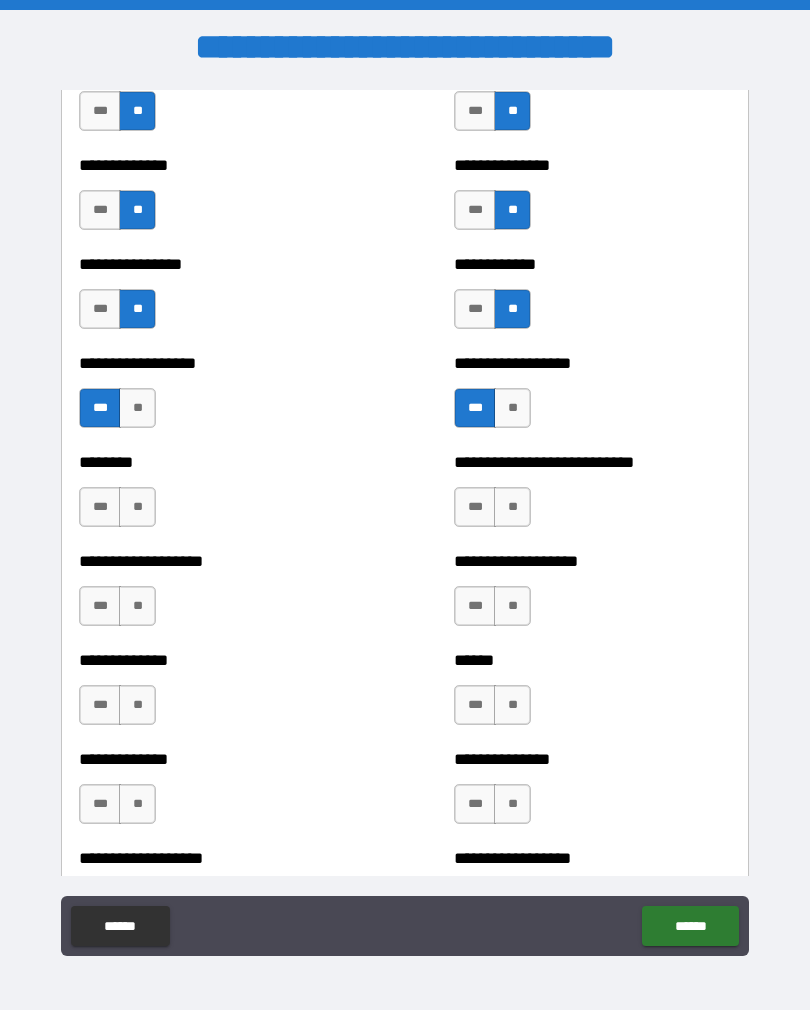 click on "***" at bounding box center [475, 507] 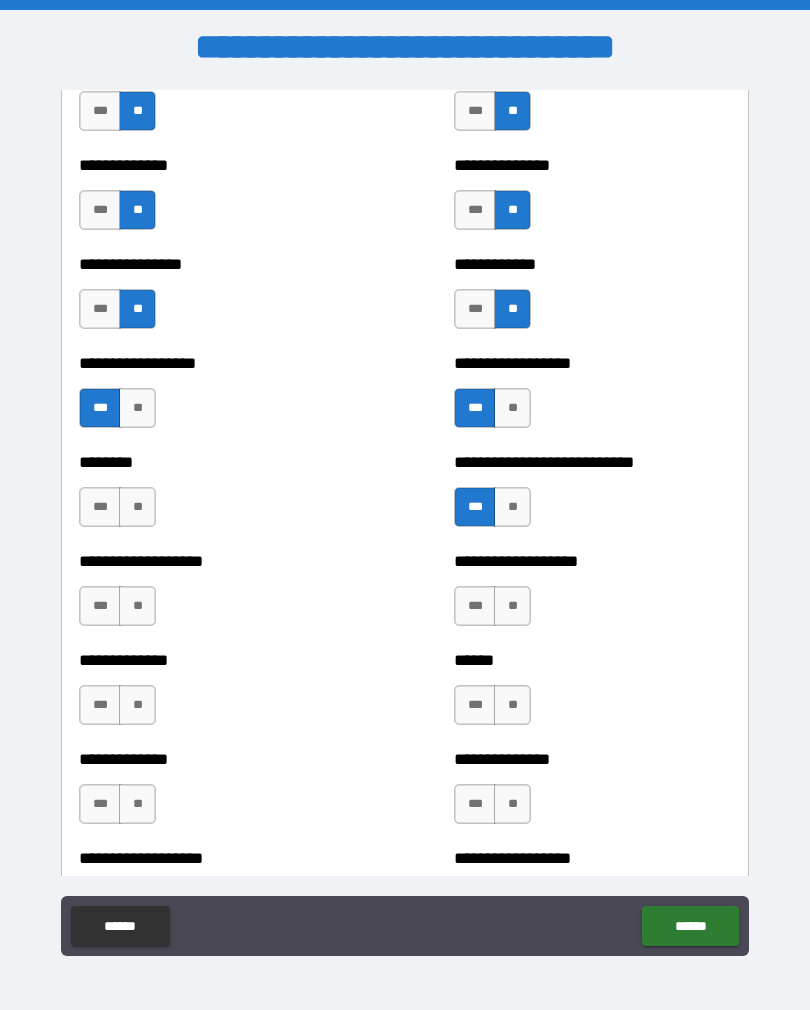 click on "**" at bounding box center (512, 606) 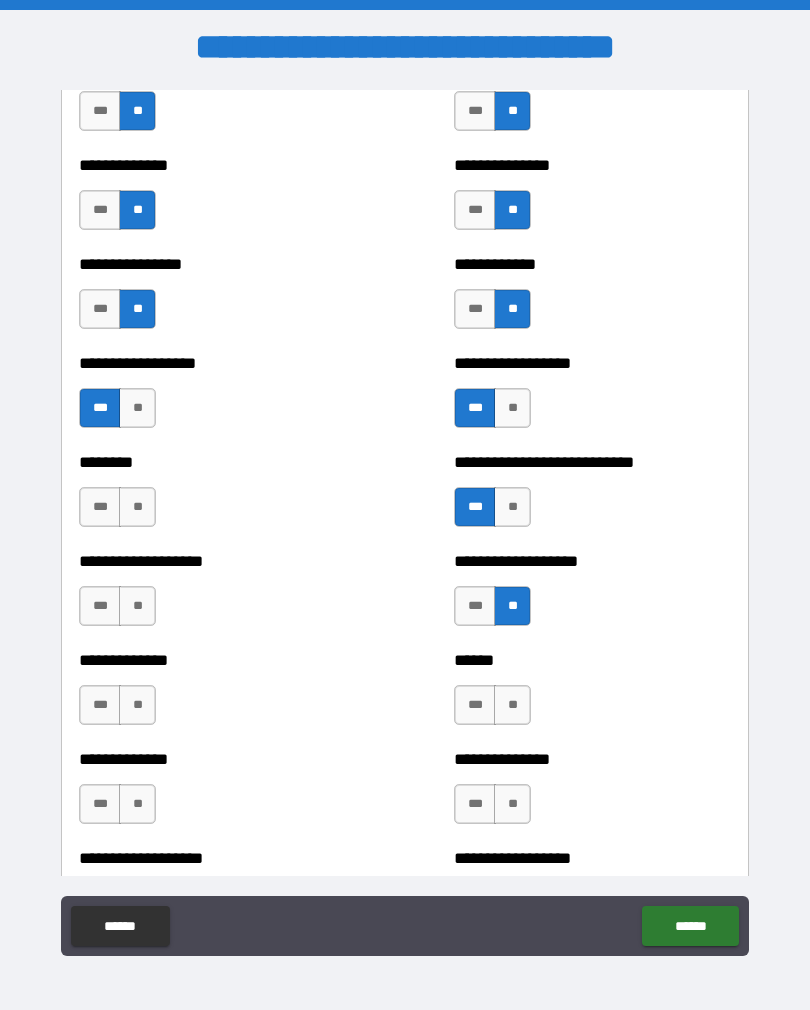 click on "**" at bounding box center [137, 606] 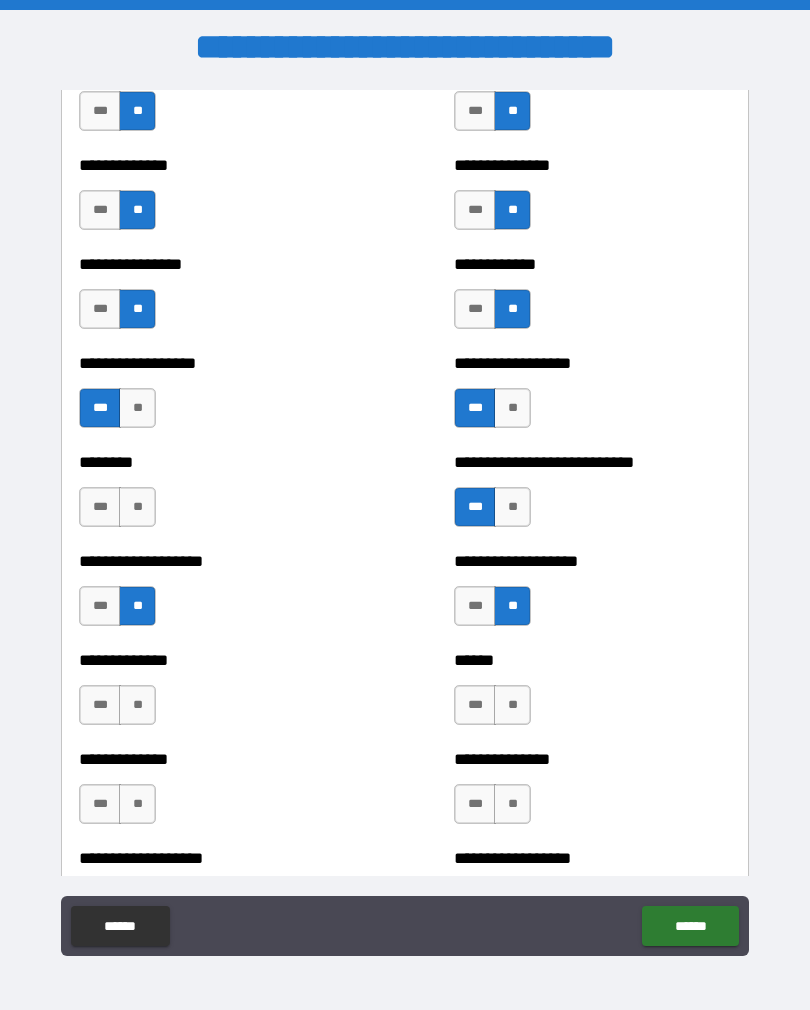 click on "**" at bounding box center (137, 507) 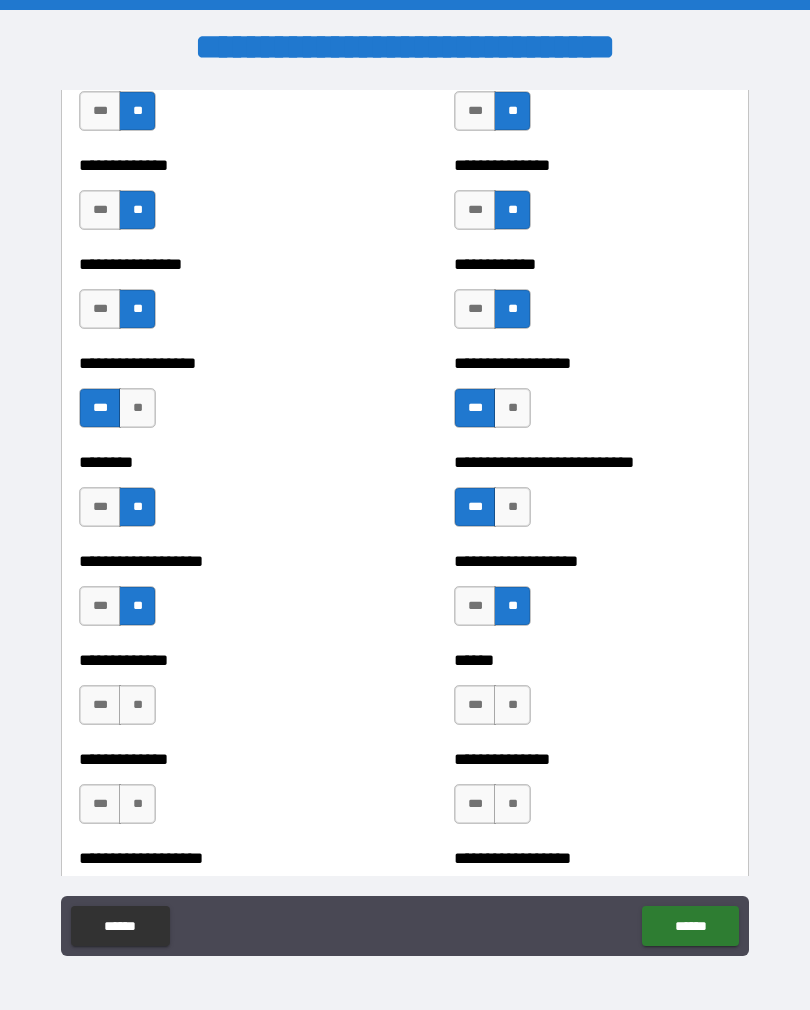 click on "**" at bounding box center [137, 705] 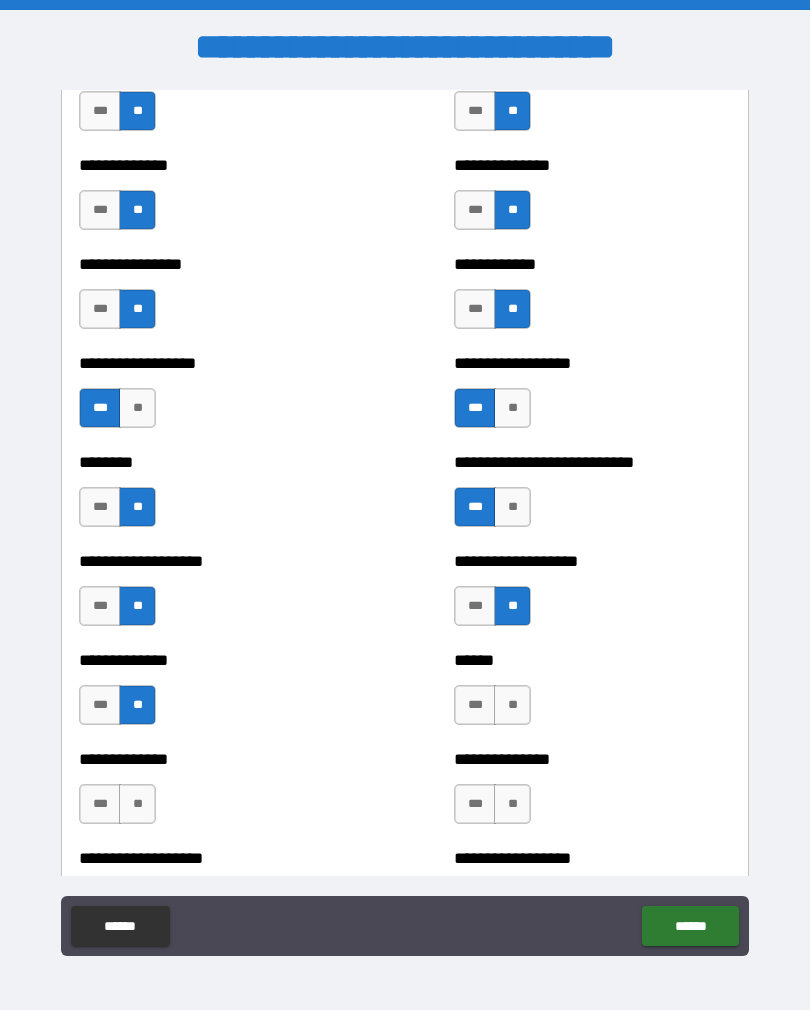 click on "**" at bounding box center (512, 705) 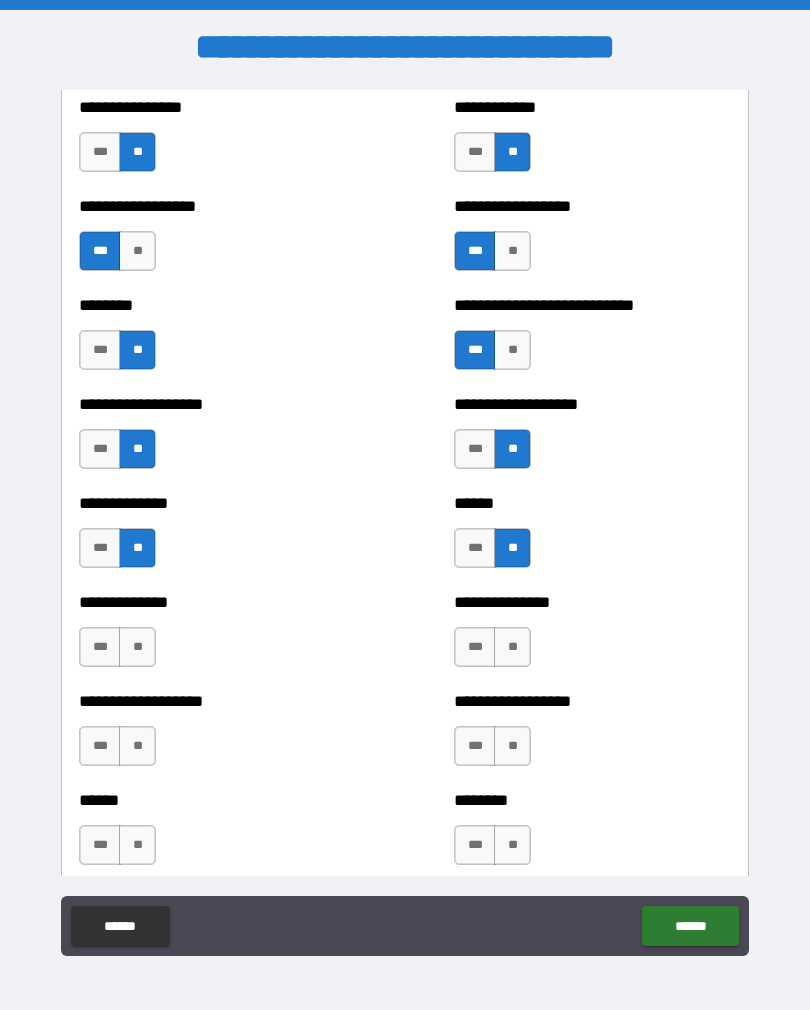 scroll, scrollTop: 4439, scrollLeft: 0, axis: vertical 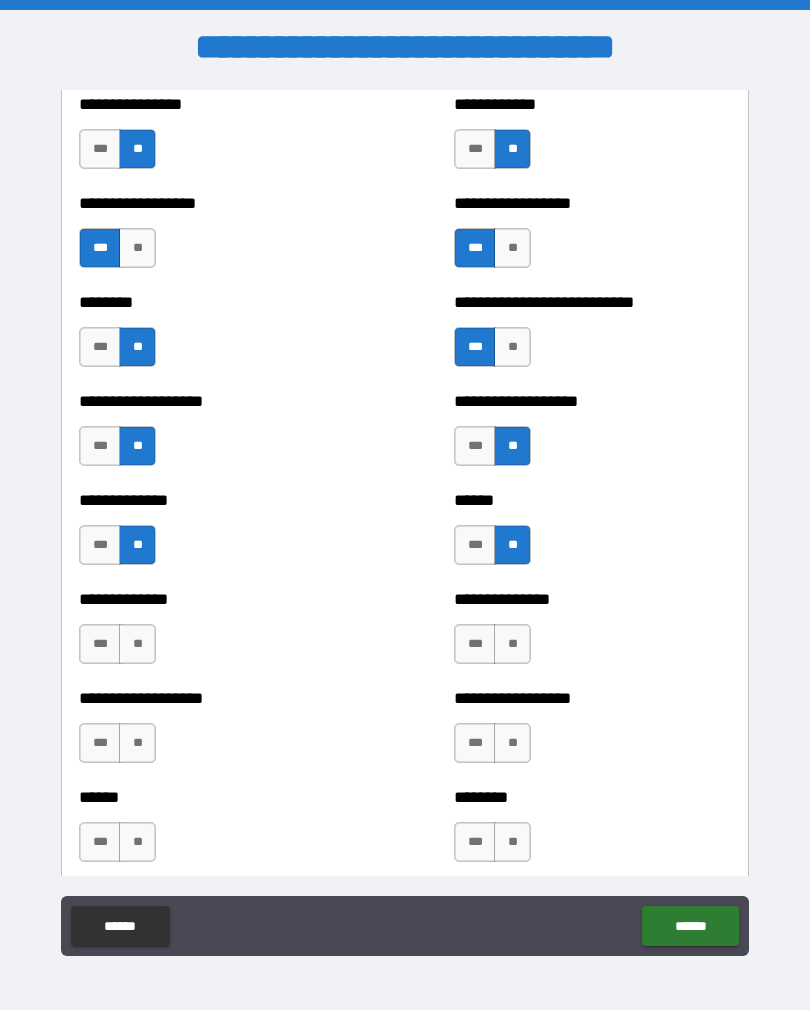 click on "**" at bounding box center [512, 644] 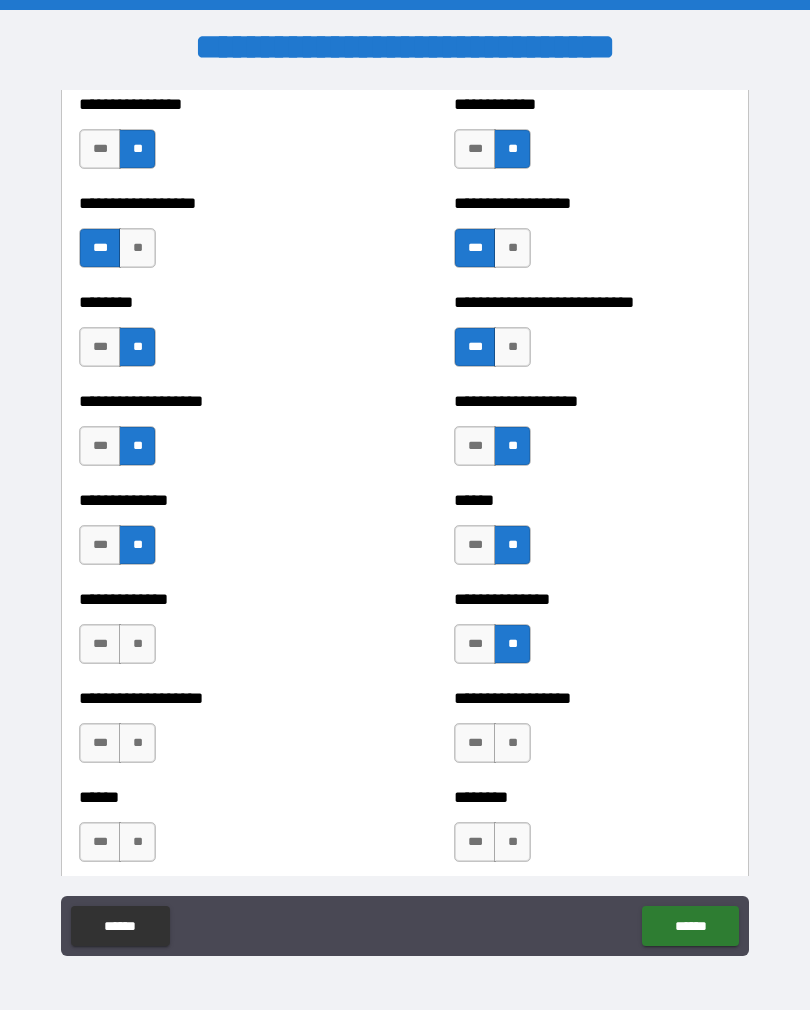 click on "**" at bounding box center [137, 644] 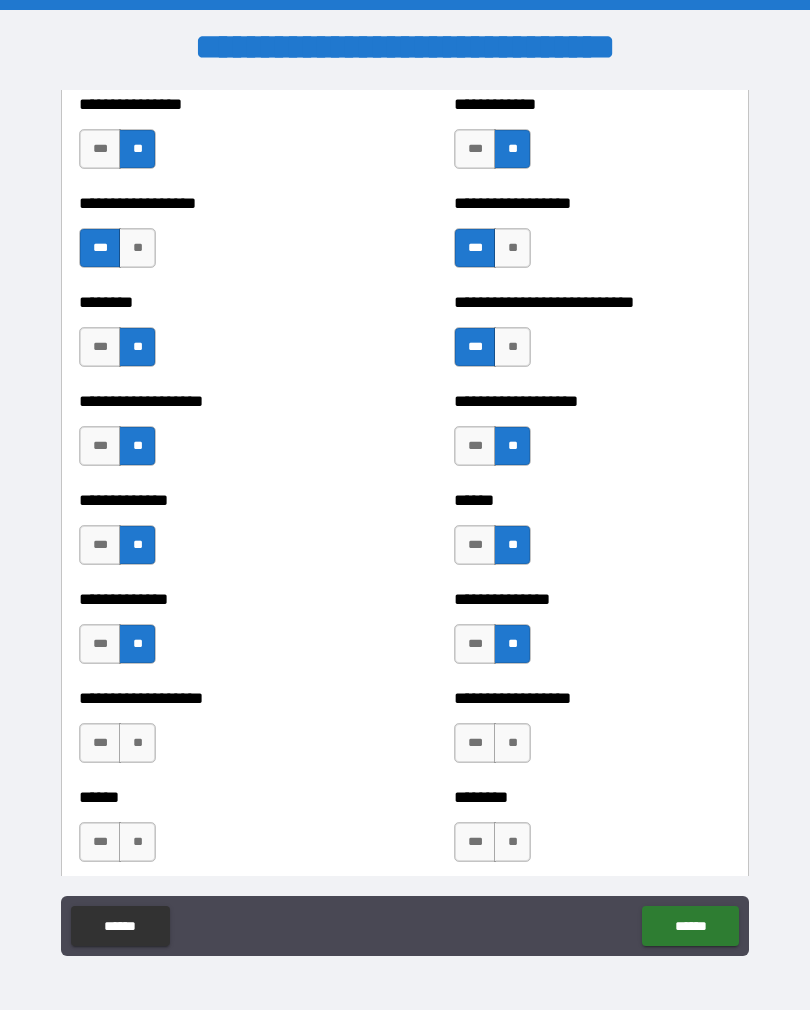 click on "**" at bounding box center (512, 743) 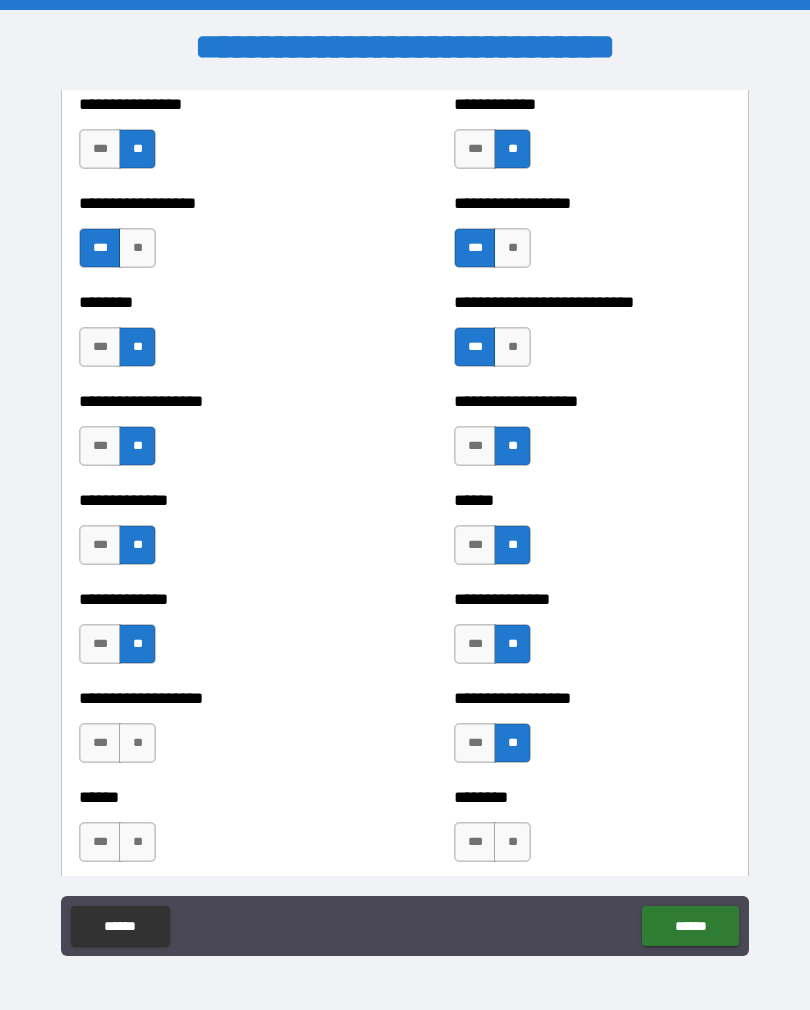 click on "**" at bounding box center [137, 743] 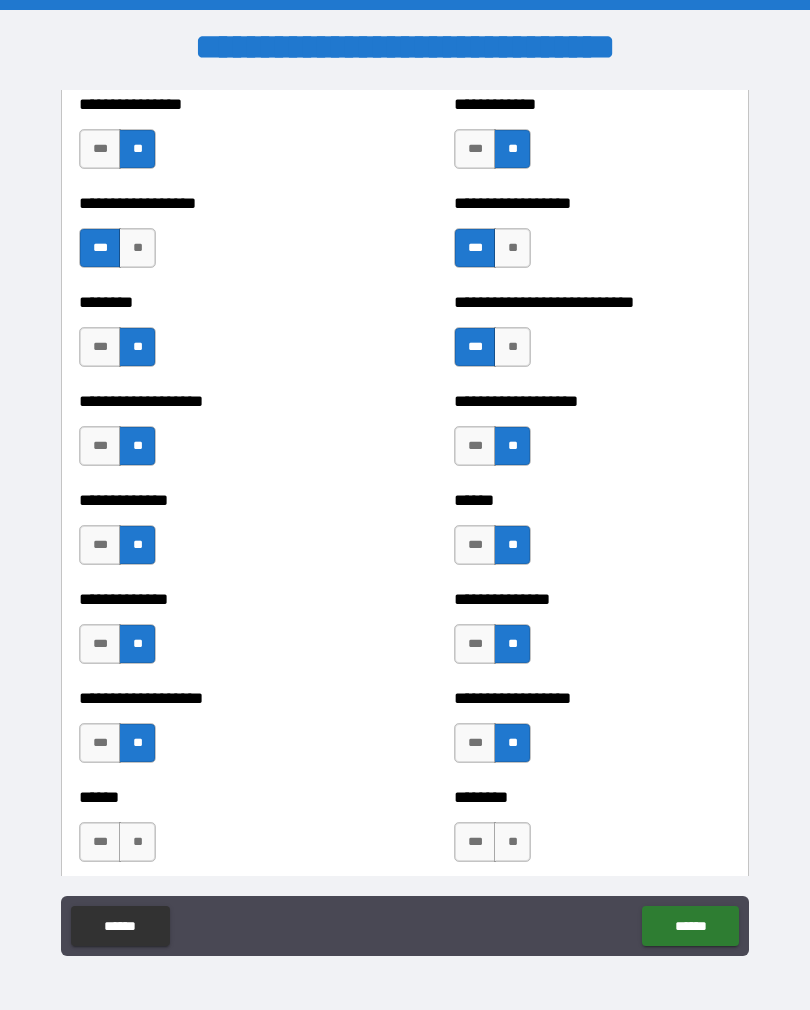 click on "**" at bounding box center [512, 842] 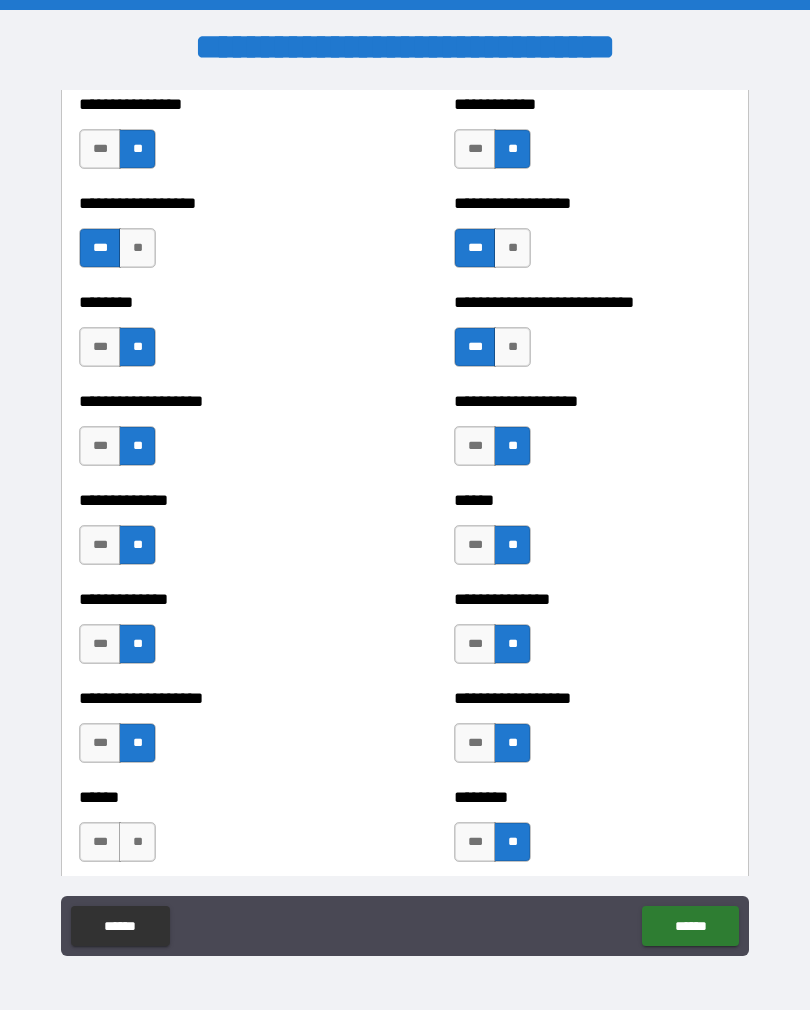 click on "**" at bounding box center (137, 842) 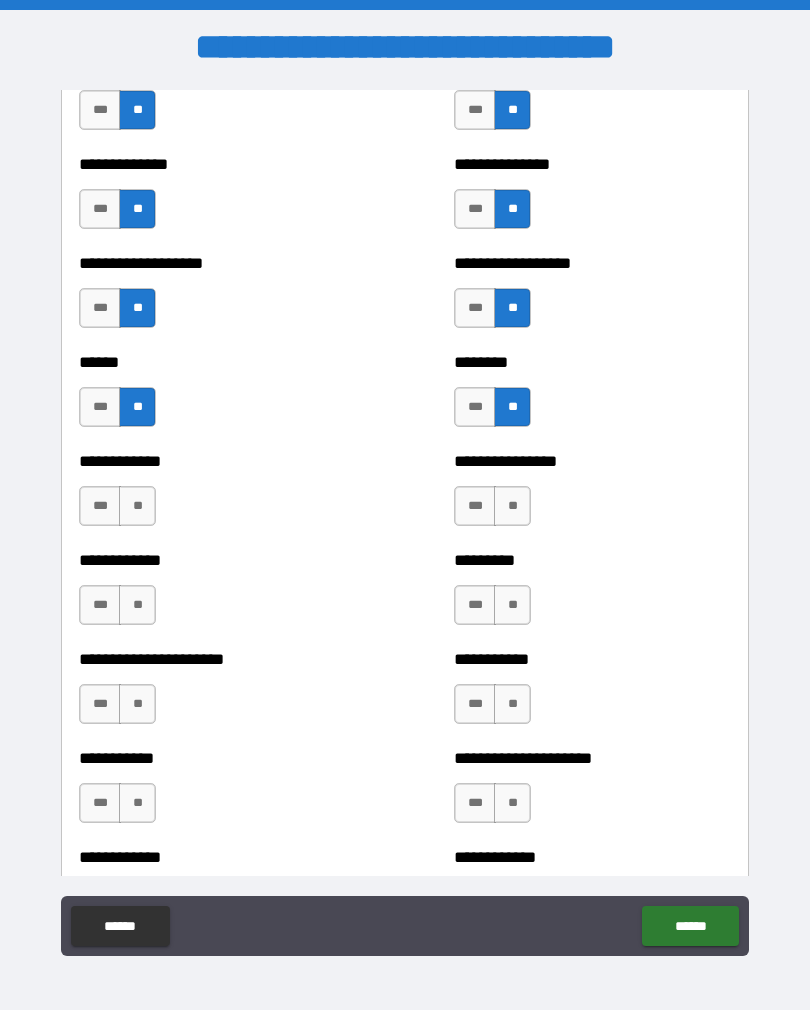 scroll, scrollTop: 4896, scrollLeft: 0, axis: vertical 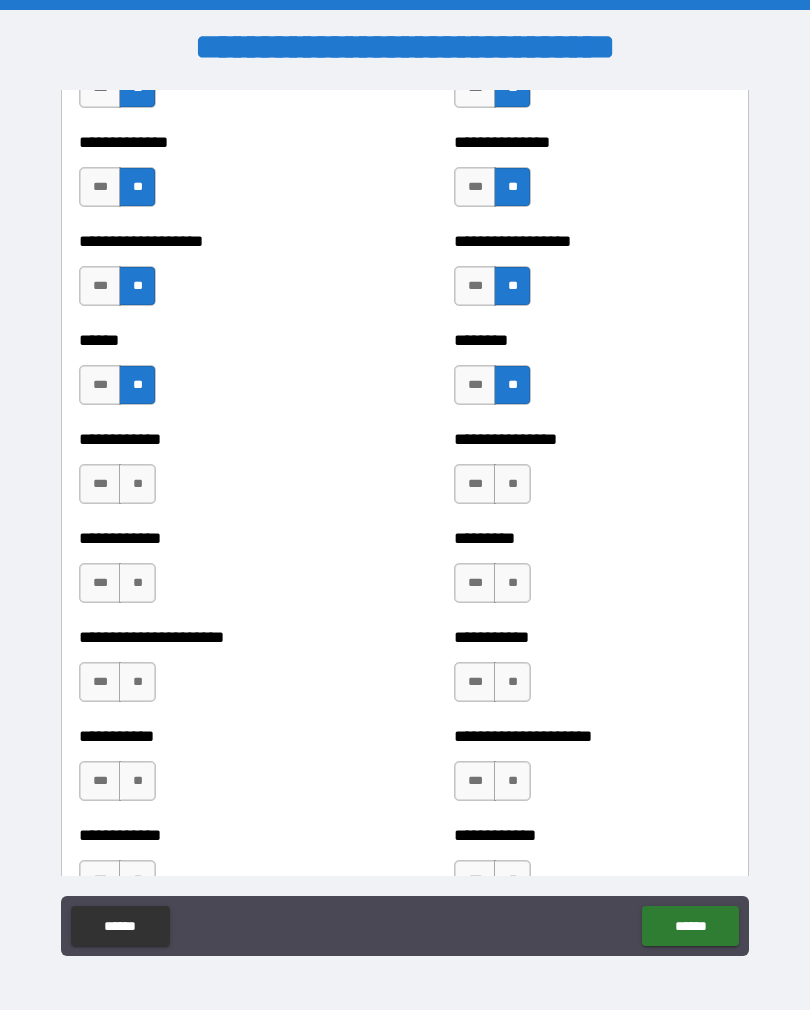 click on "**" at bounding box center (137, 583) 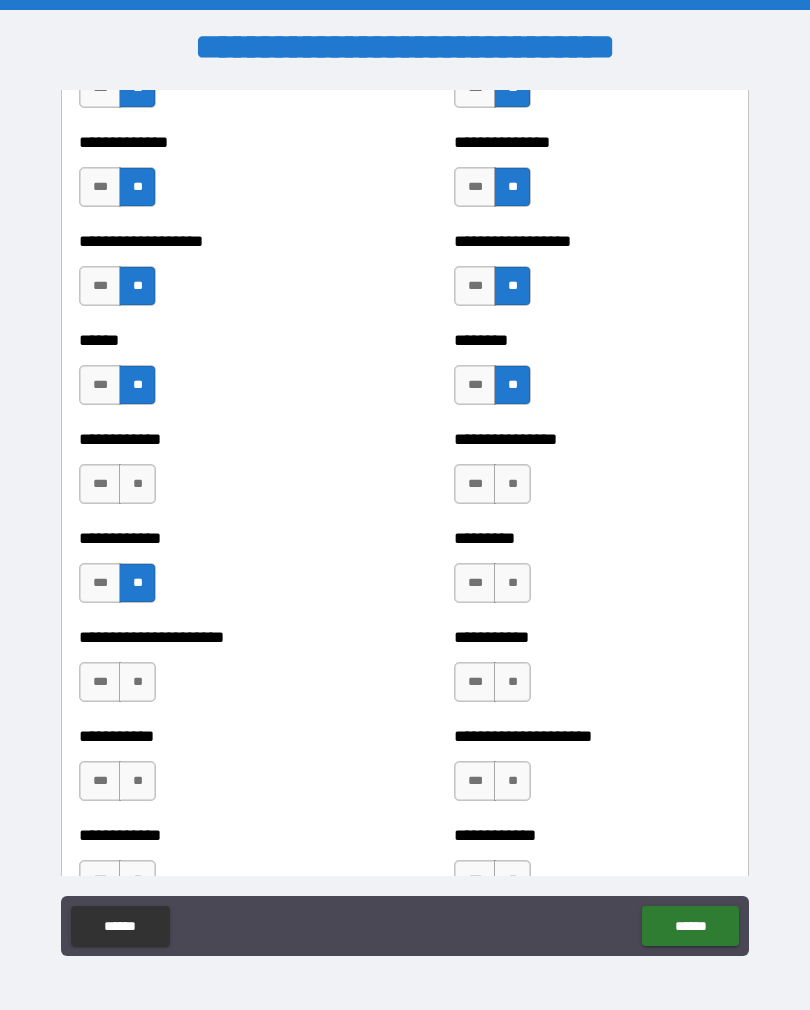 click on "**" at bounding box center (512, 583) 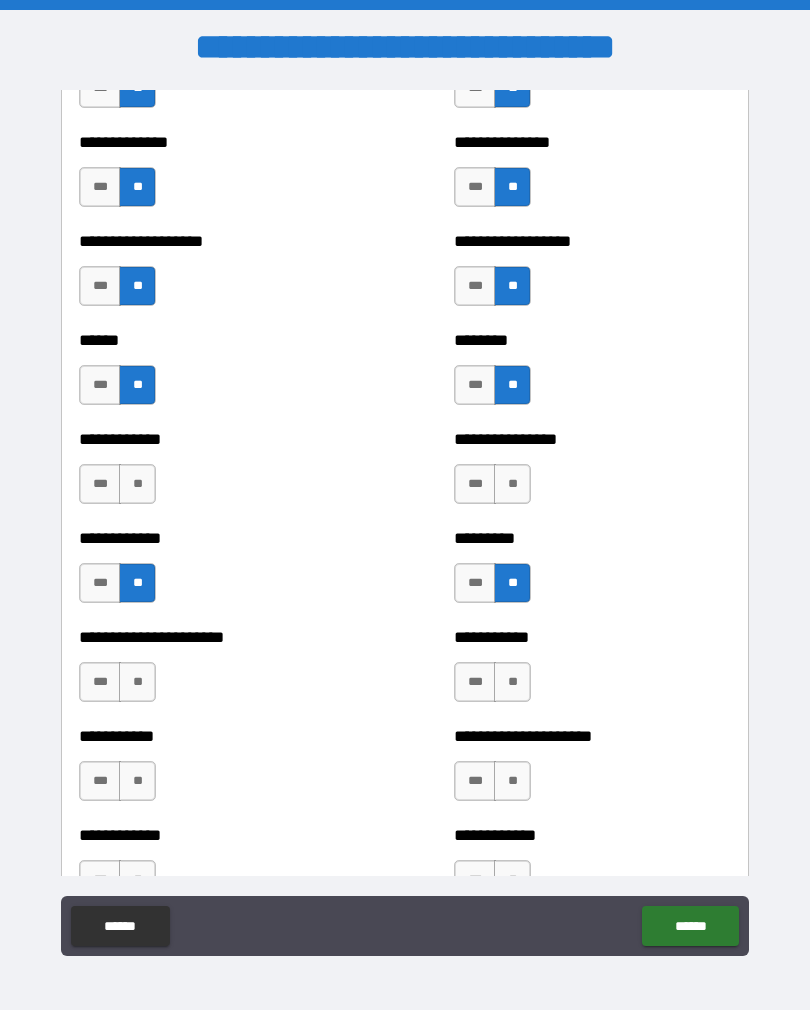 click on "**" at bounding box center (512, 484) 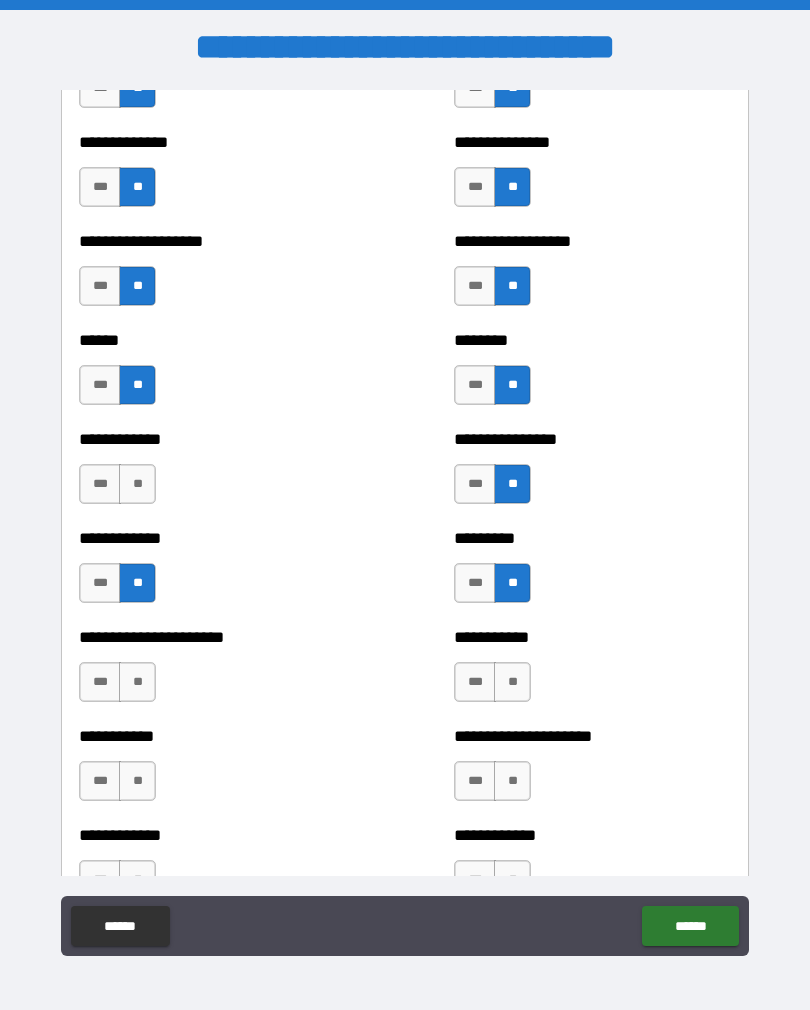 click on "**" at bounding box center [137, 484] 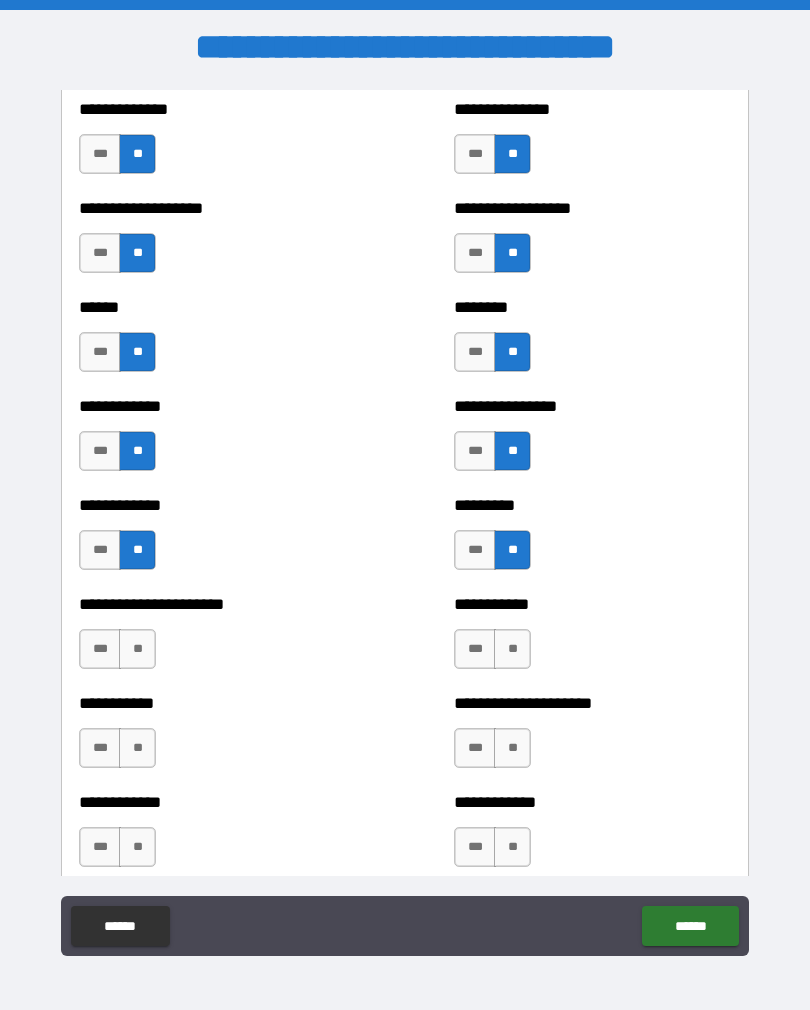 scroll, scrollTop: 4933, scrollLeft: 0, axis: vertical 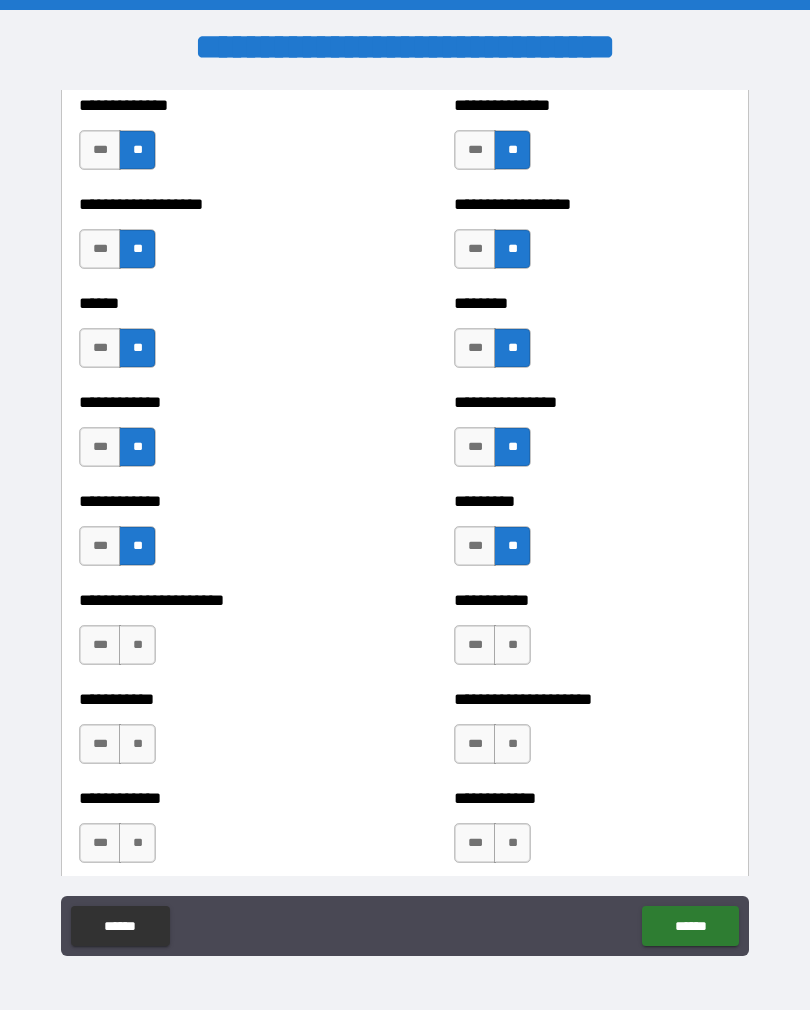click on "**" at bounding box center (512, 645) 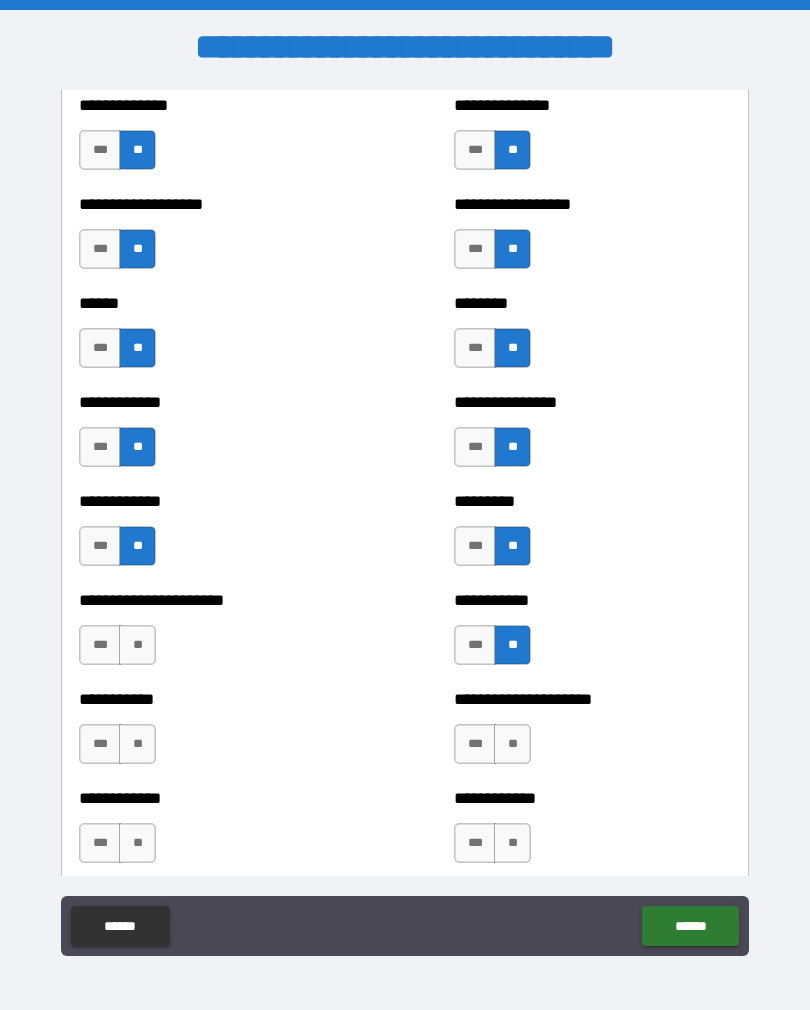 click on "**" at bounding box center [137, 645] 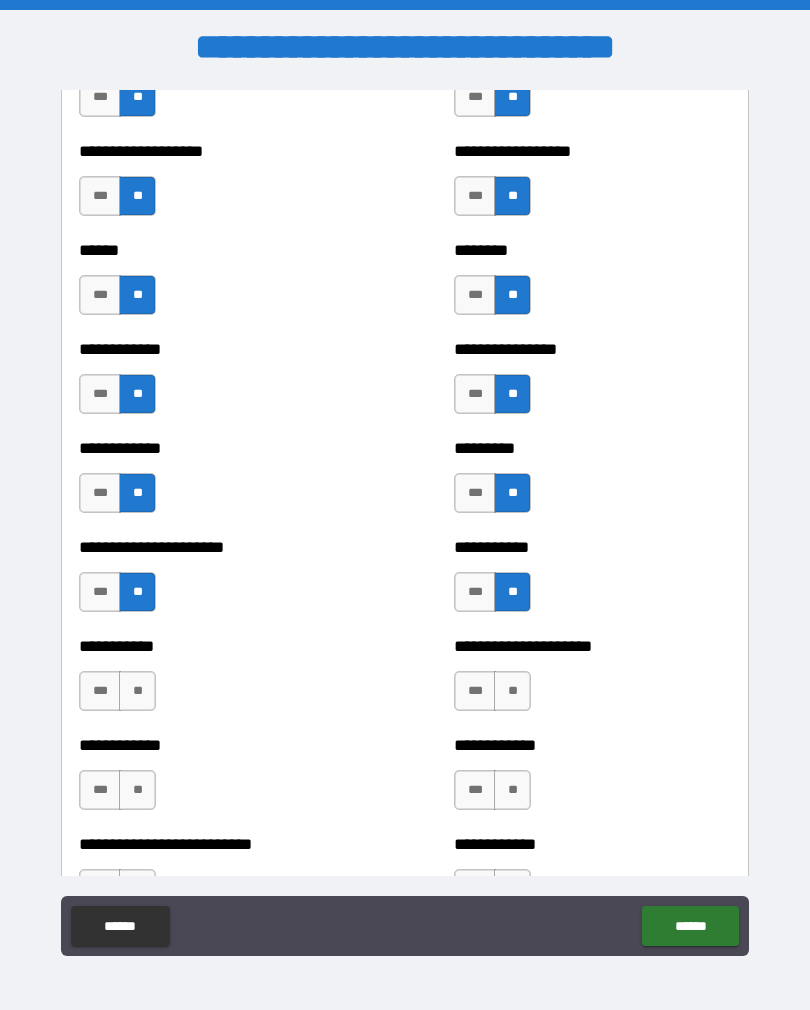 scroll, scrollTop: 4997, scrollLeft: 0, axis: vertical 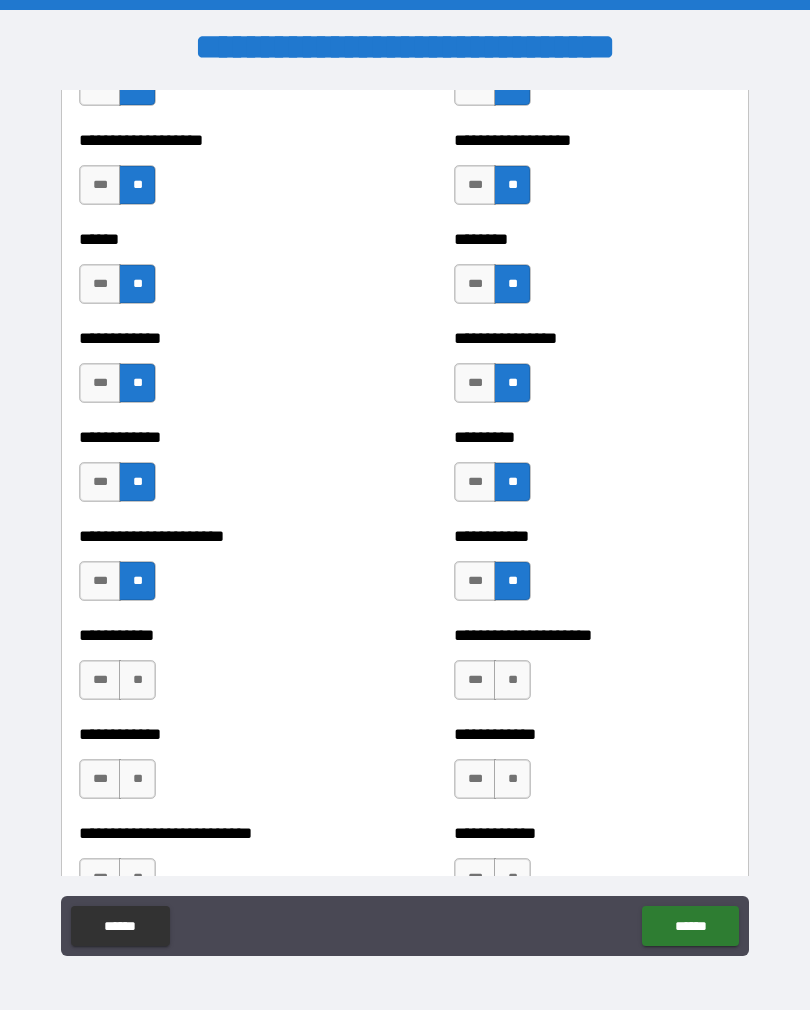 click on "**" at bounding box center [137, 680] 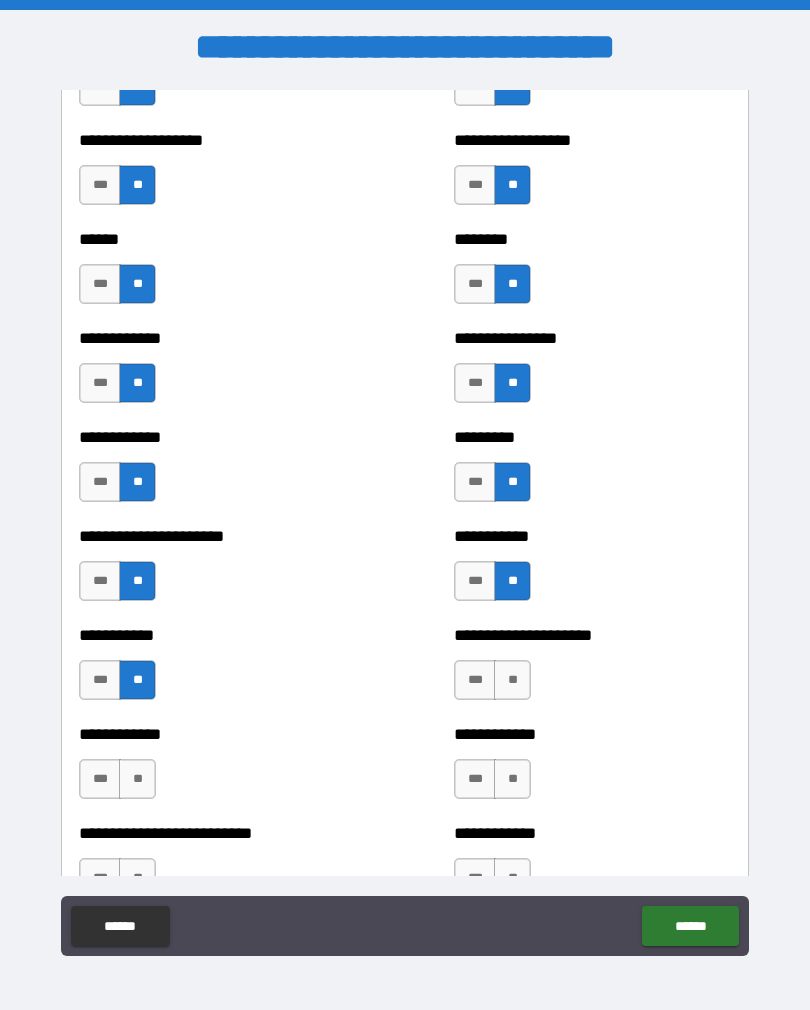 click on "**" at bounding box center [512, 680] 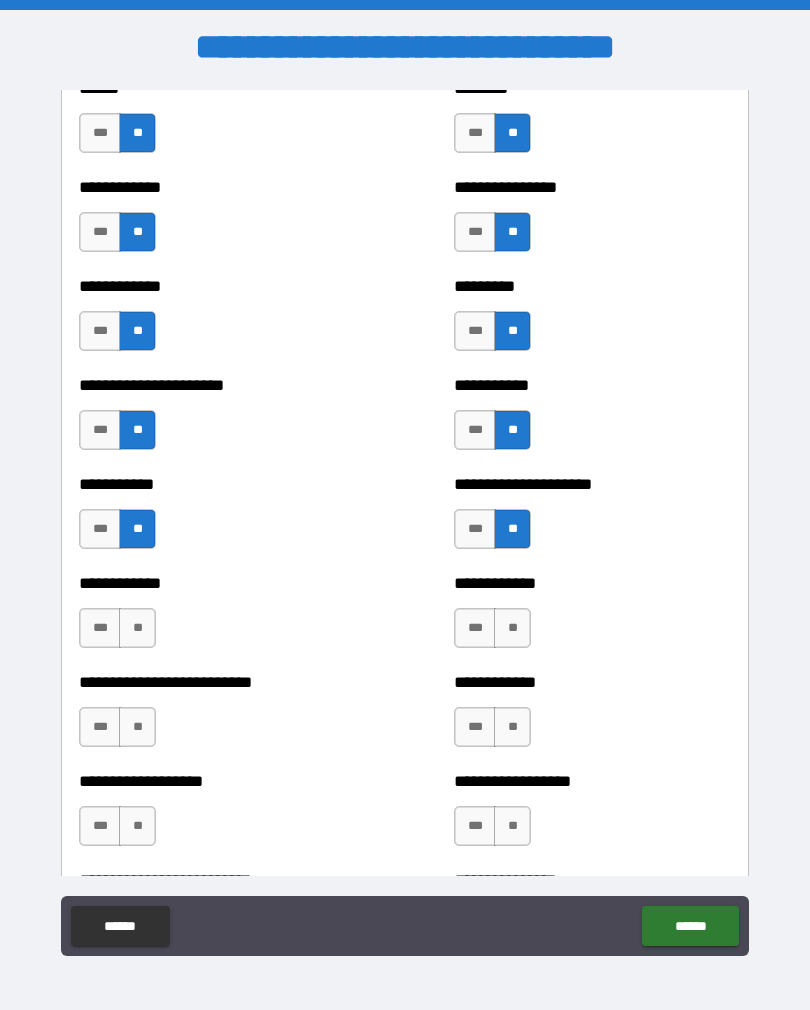 click on "**" at bounding box center [137, 628] 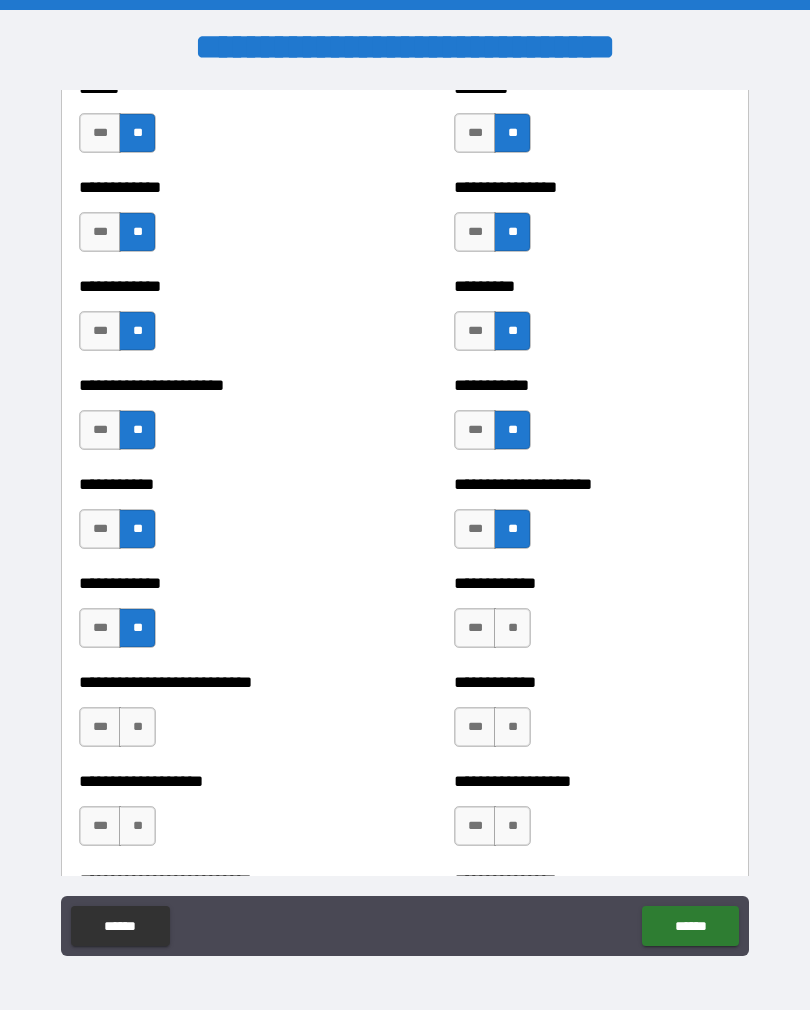click on "**" at bounding box center [512, 628] 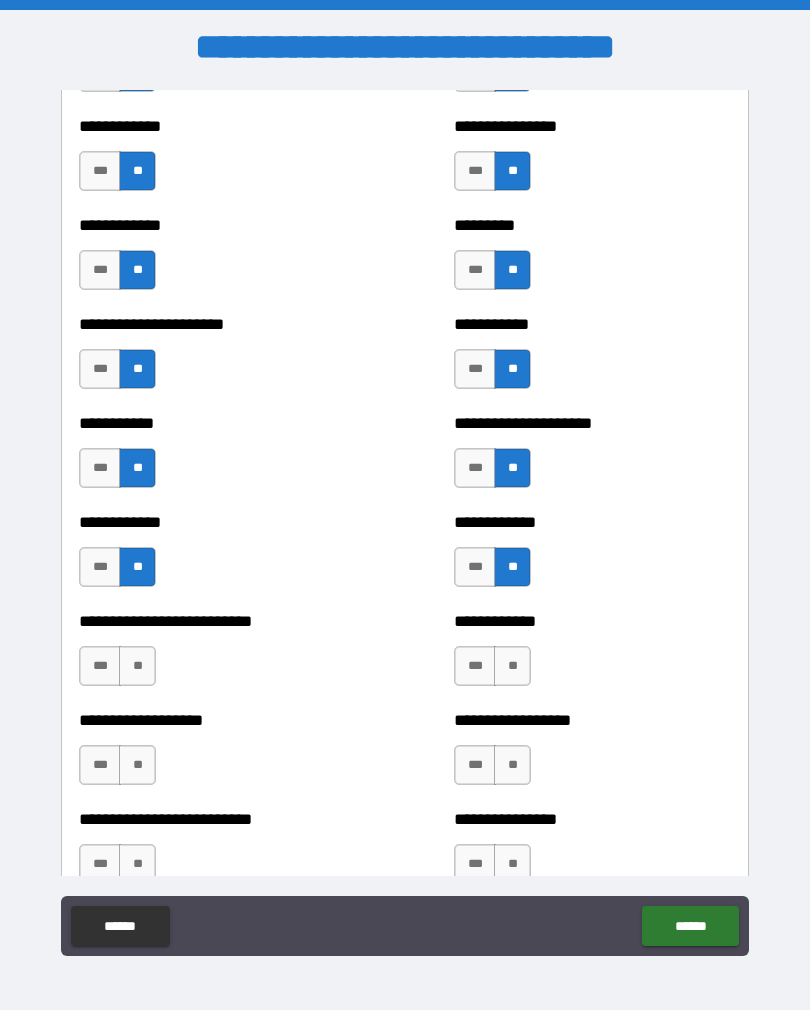 scroll, scrollTop: 5213, scrollLeft: 0, axis: vertical 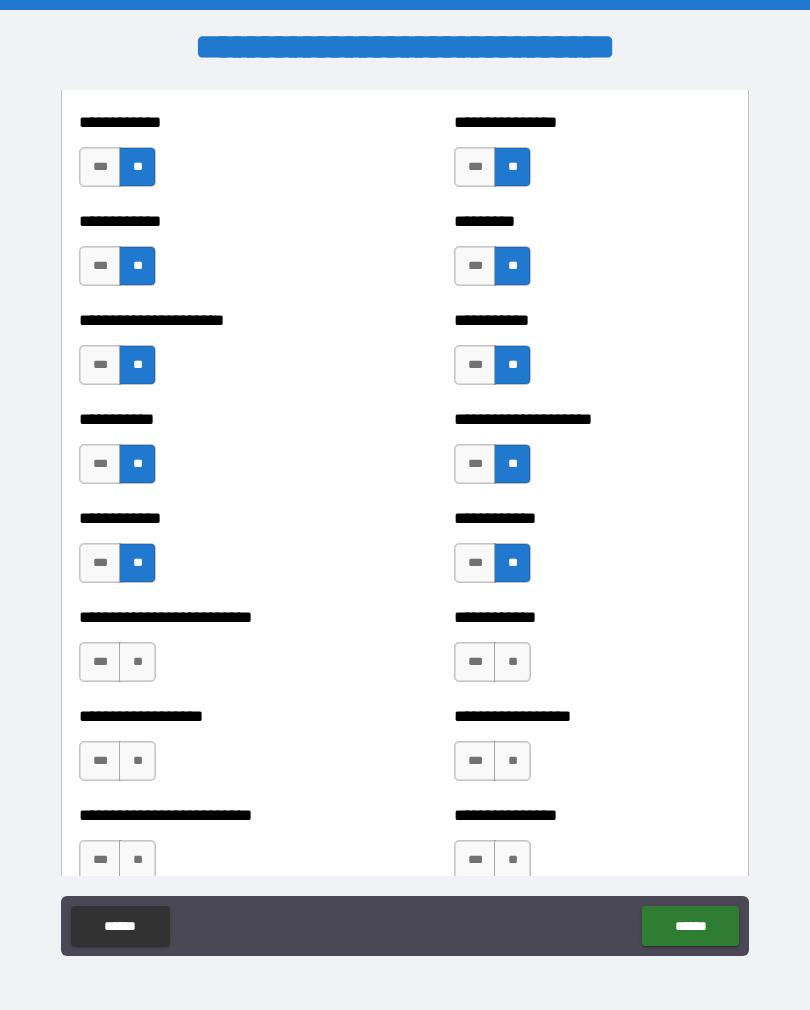 click on "**" at bounding box center (137, 662) 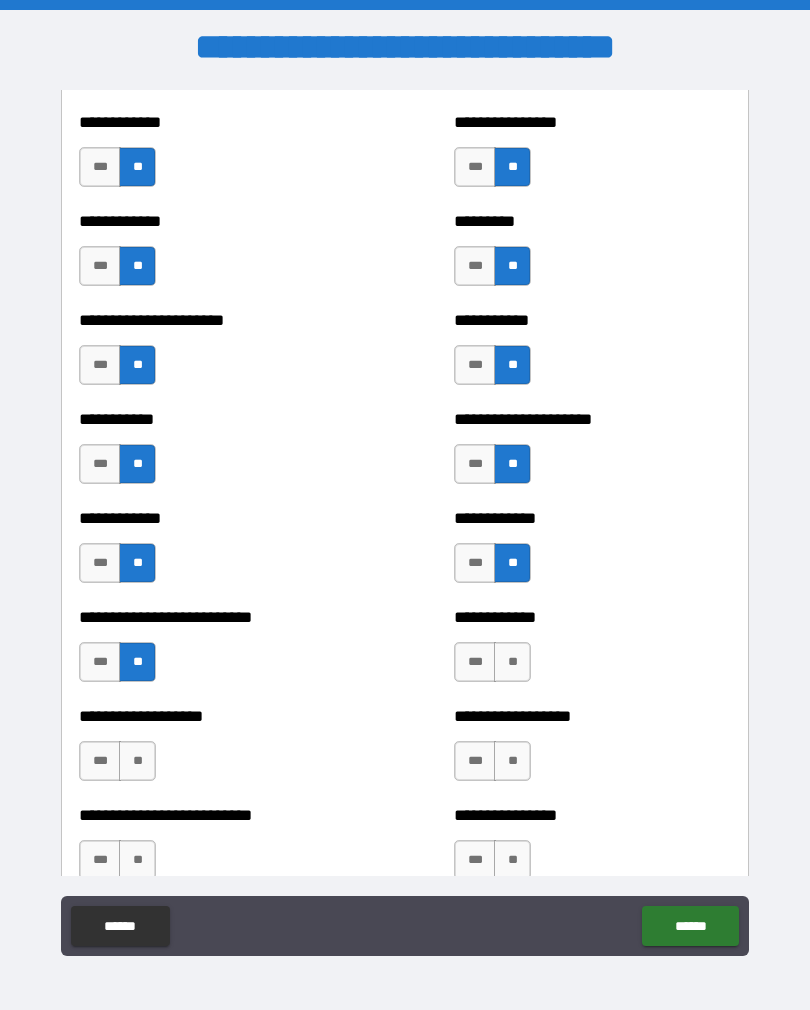 click on "**" at bounding box center [512, 662] 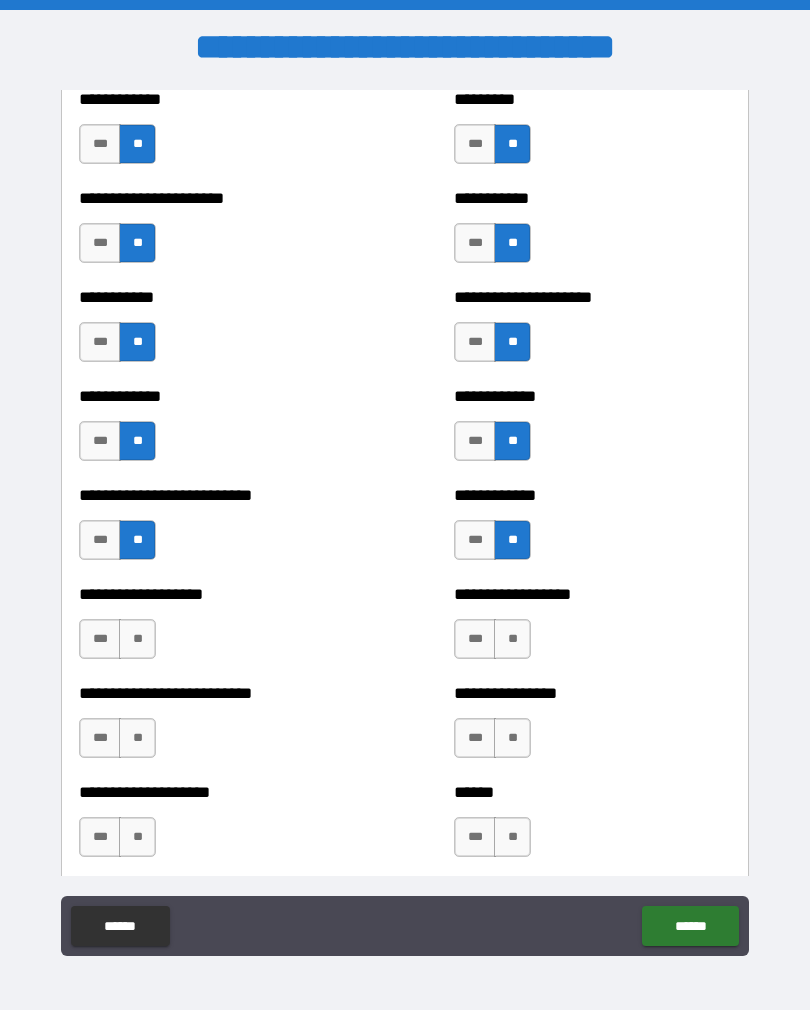 scroll, scrollTop: 5337, scrollLeft: 0, axis: vertical 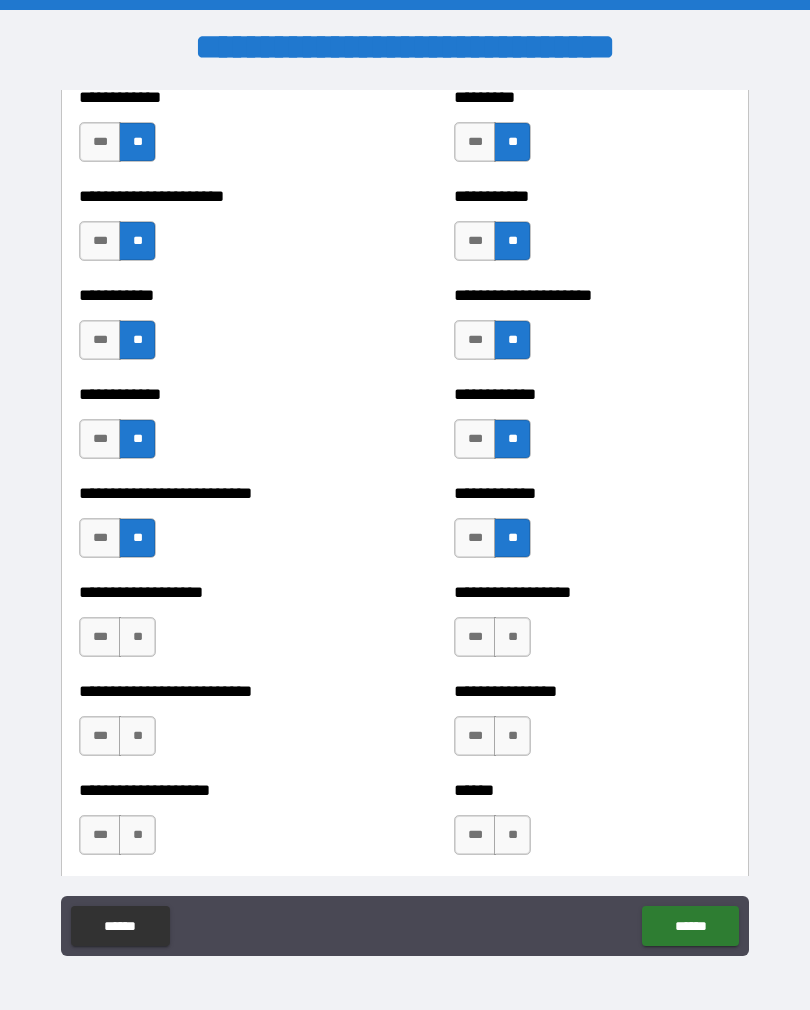 click on "**" at bounding box center [137, 637] 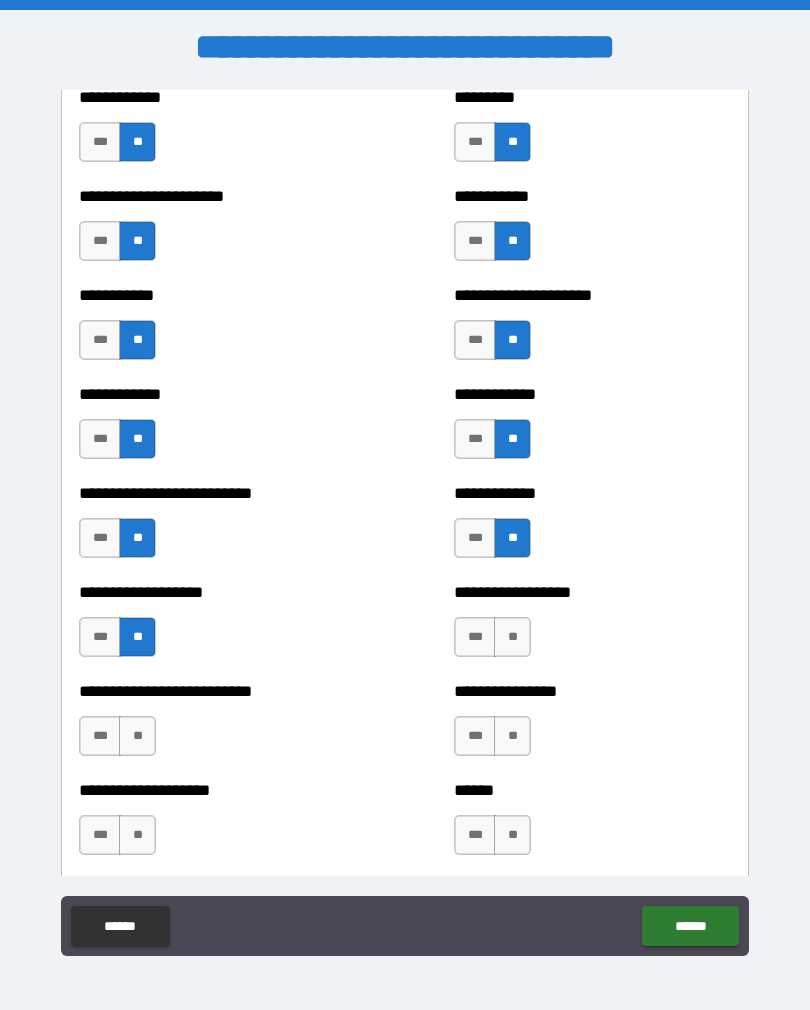 click on "**" at bounding box center [512, 637] 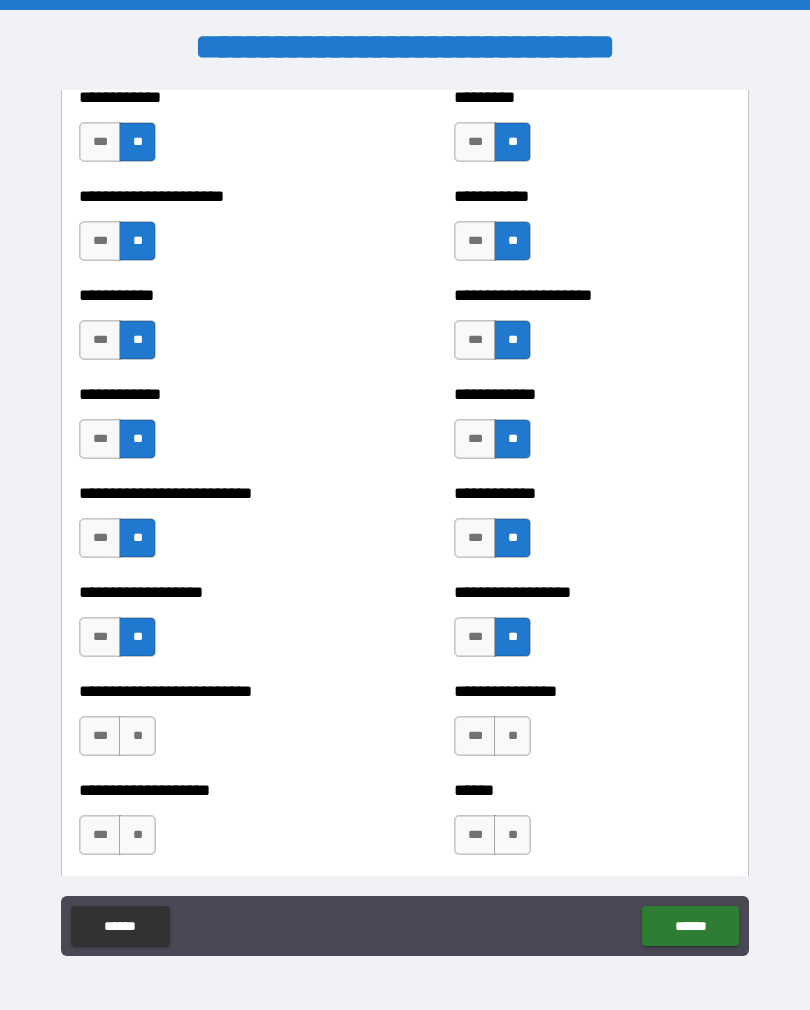 click on "**" at bounding box center [137, 736] 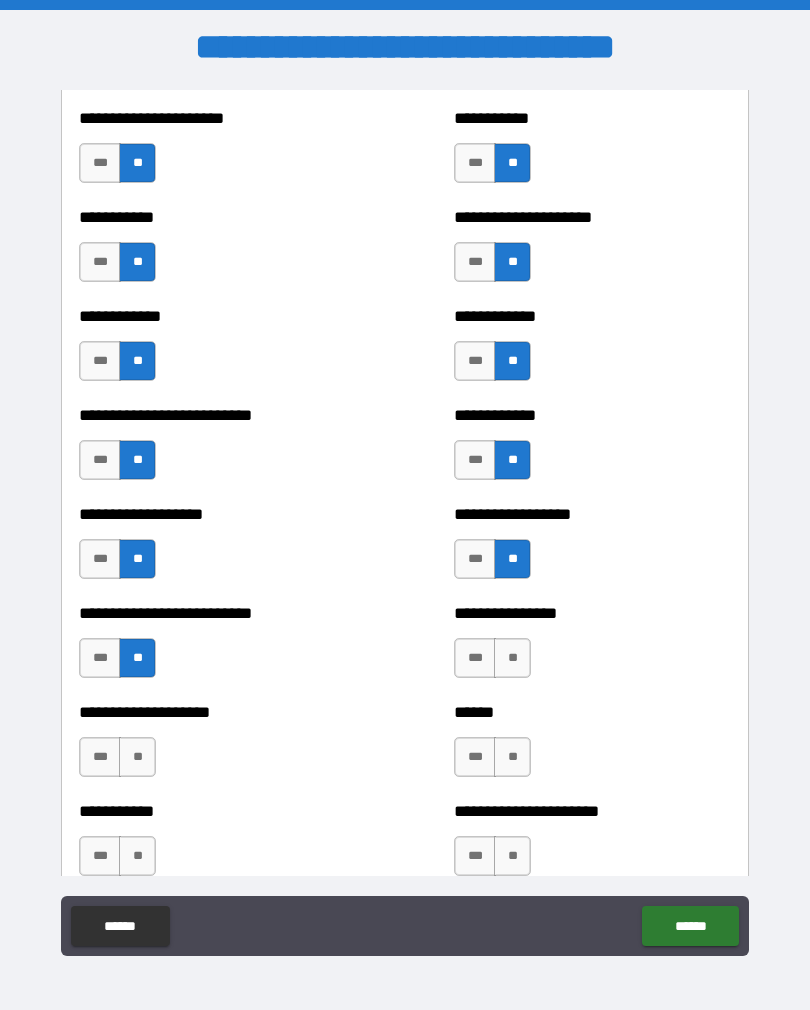 scroll, scrollTop: 5481, scrollLeft: 0, axis: vertical 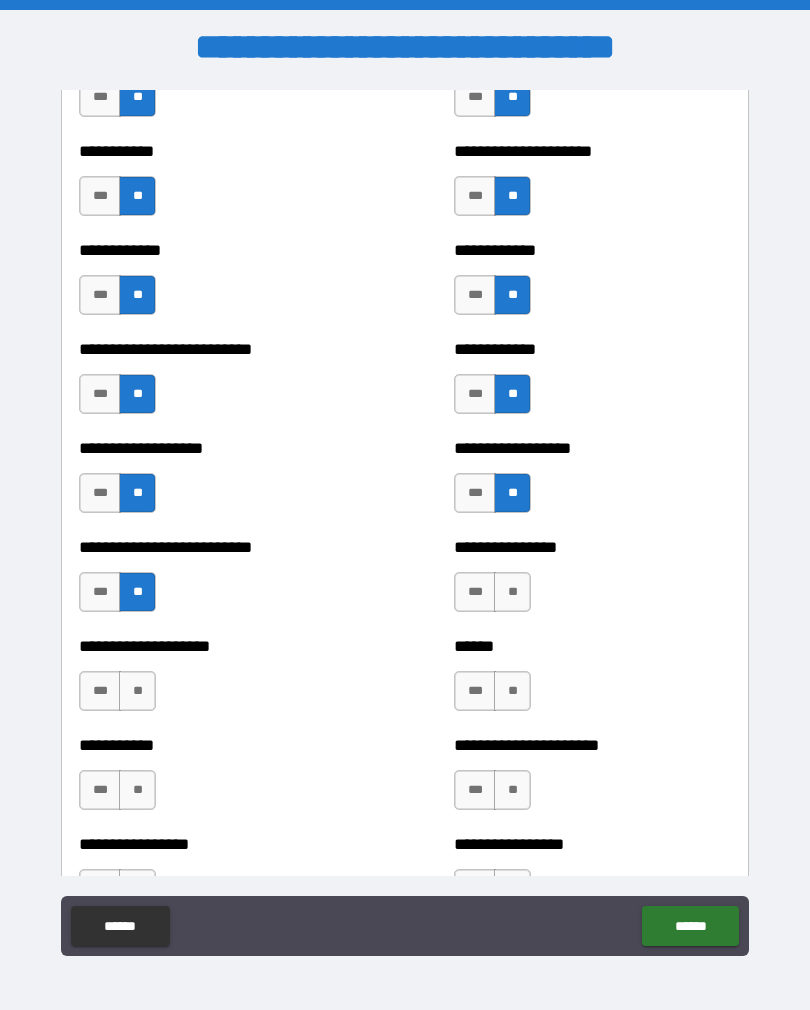 click on "**" at bounding box center [512, 691] 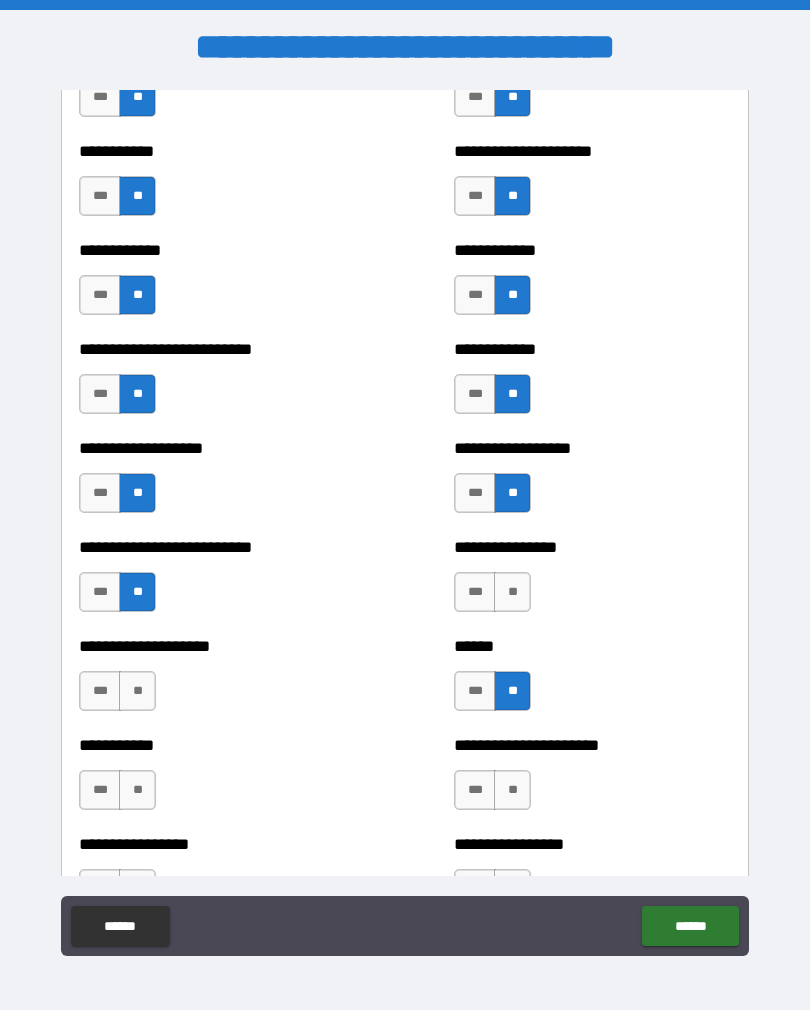 click on "**" at bounding box center [512, 592] 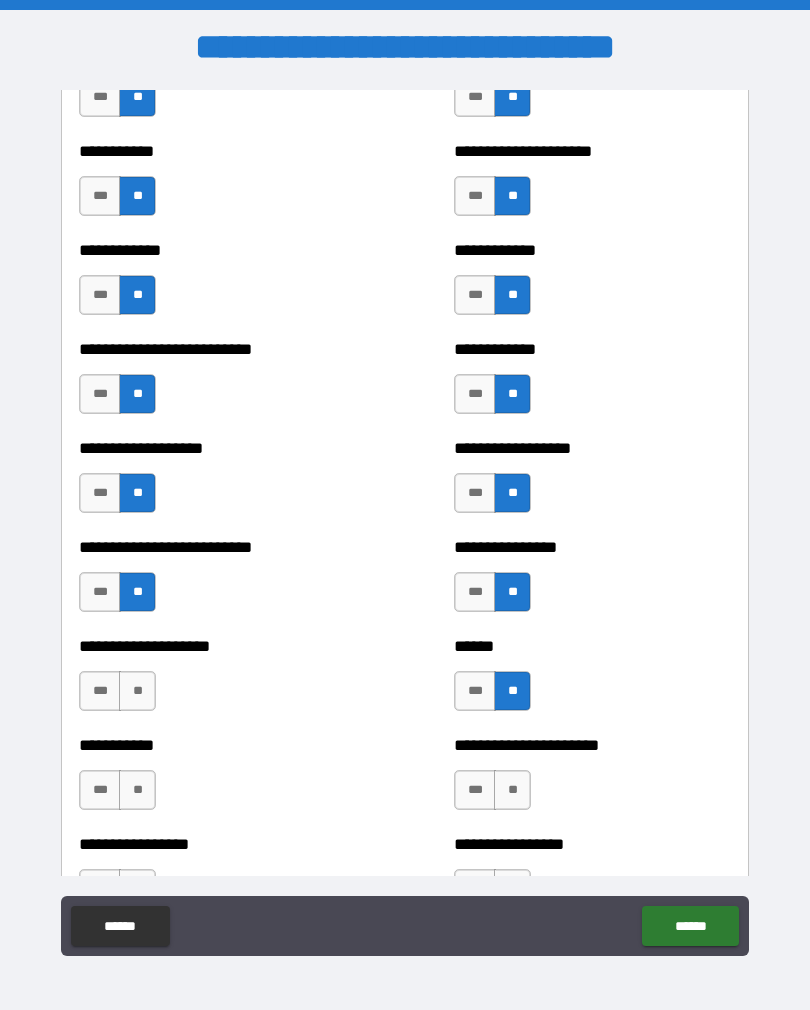 click on "**" at bounding box center [137, 691] 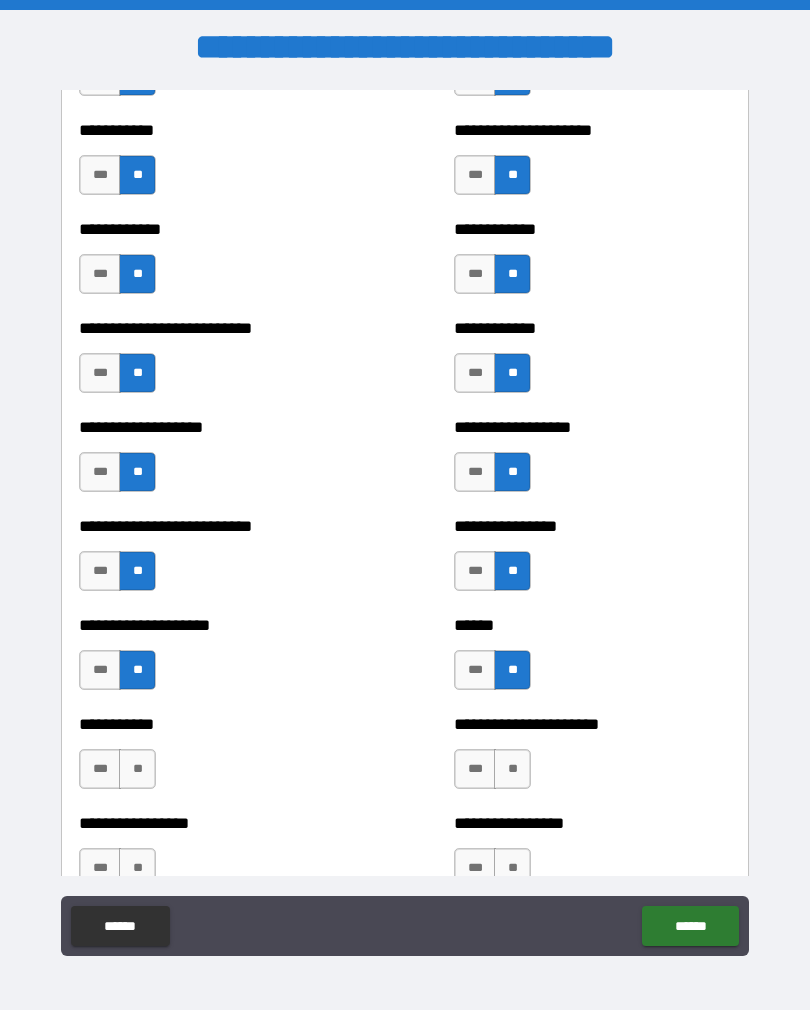 click on "***" at bounding box center [475, 670] 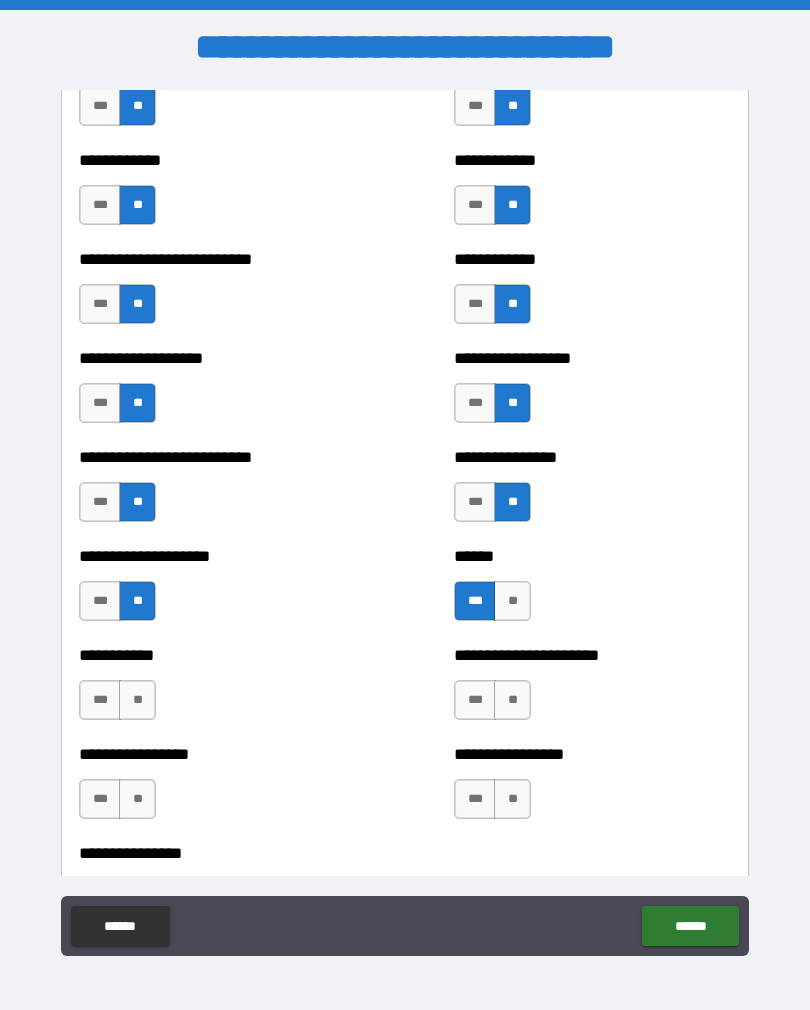 click on "**" at bounding box center (137, 700) 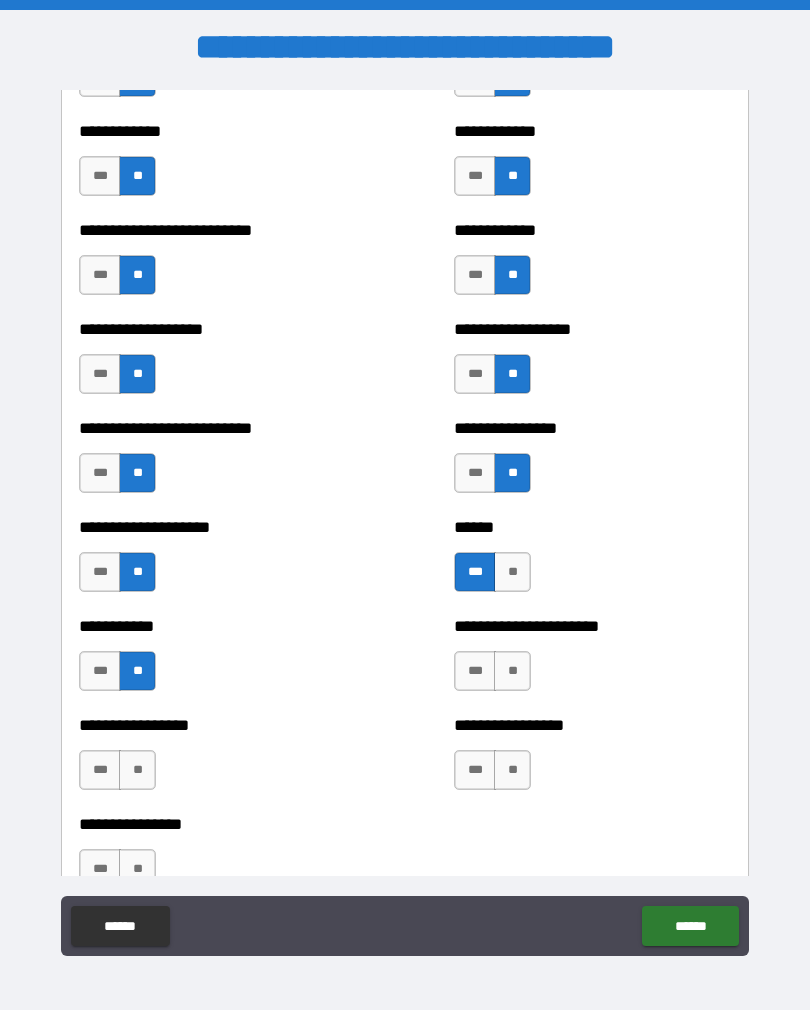 scroll, scrollTop: 5620, scrollLeft: 0, axis: vertical 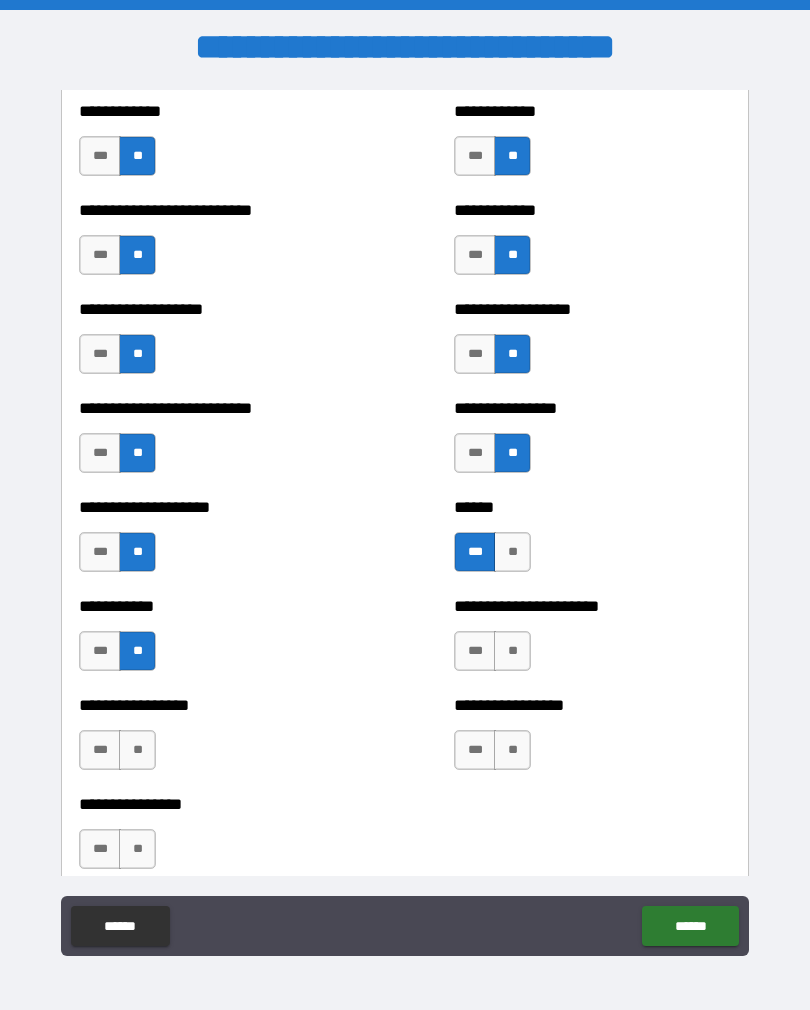 click on "**" at bounding box center (512, 651) 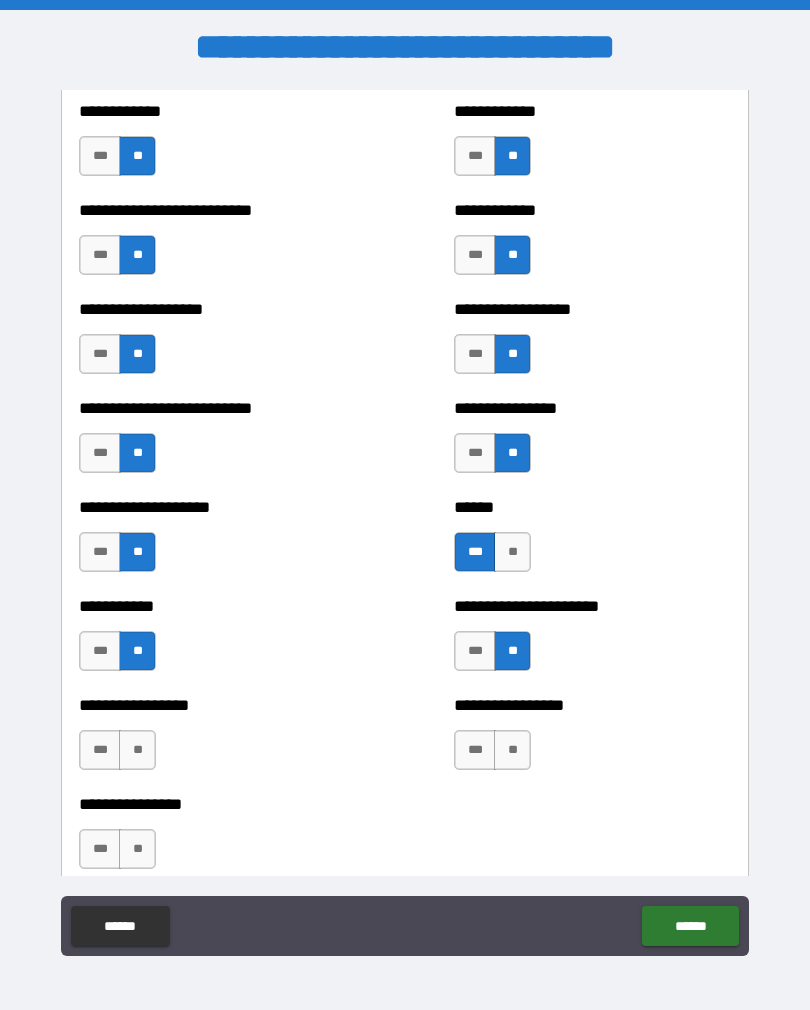 click on "**" at bounding box center [137, 750] 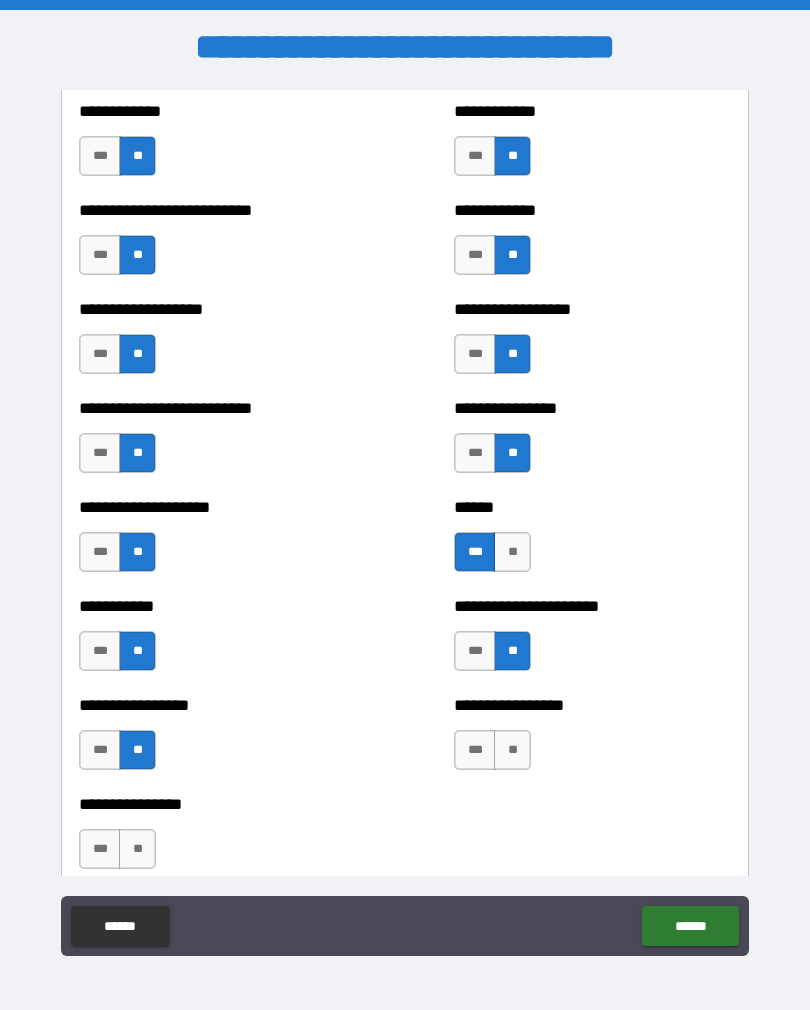 click on "**" at bounding box center (137, 849) 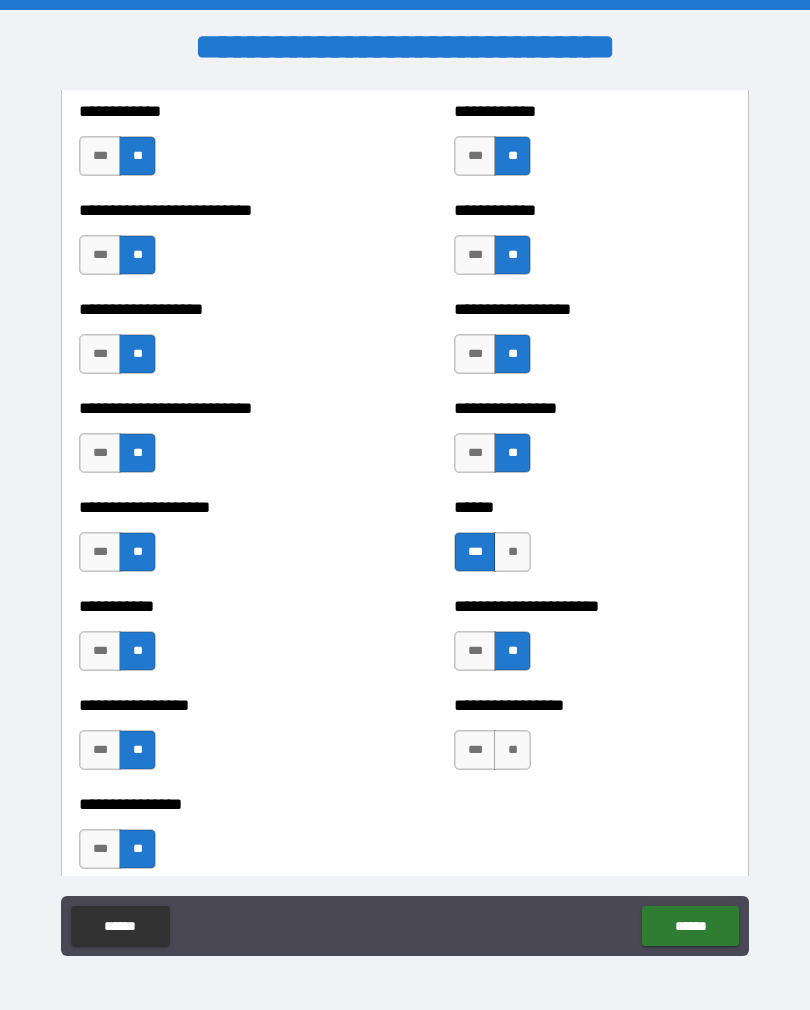 click on "**" at bounding box center (512, 750) 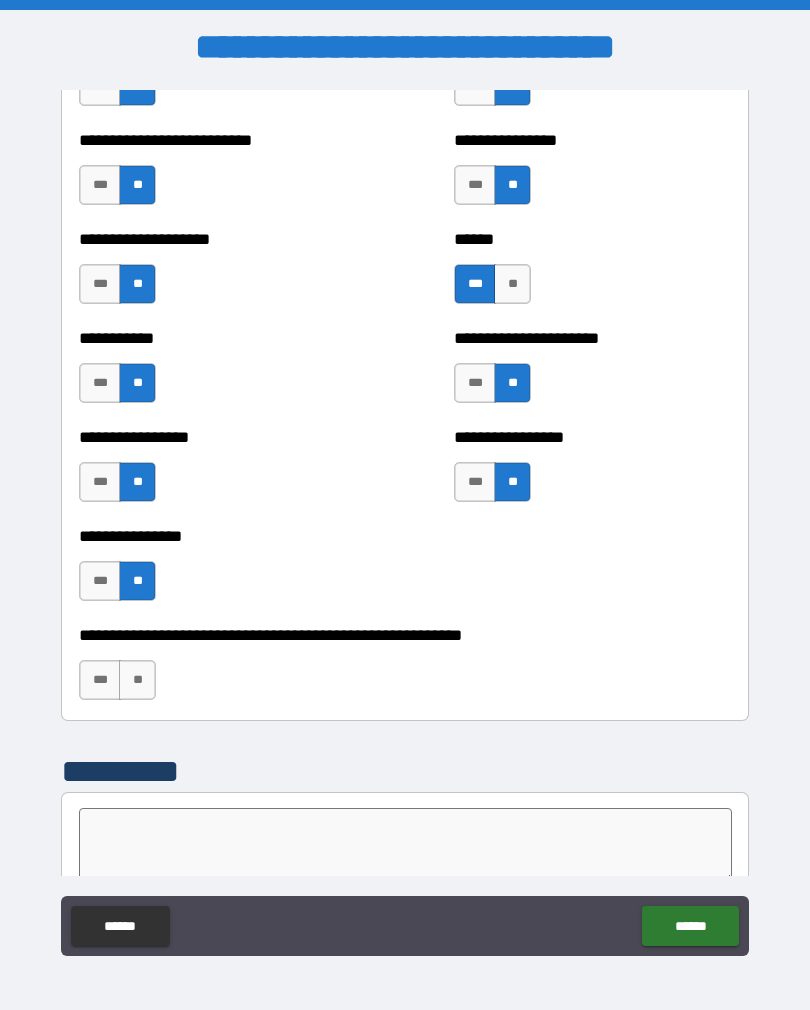 scroll, scrollTop: 5889, scrollLeft: 0, axis: vertical 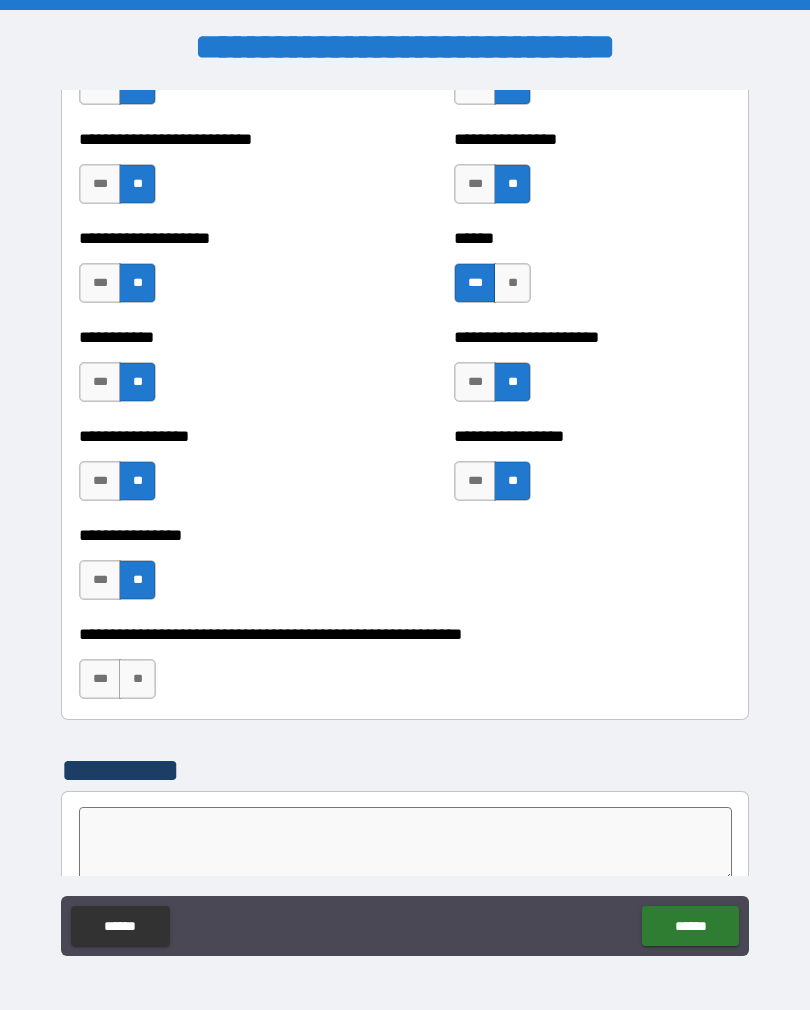 click on "**" at bounding box center [137, 679] 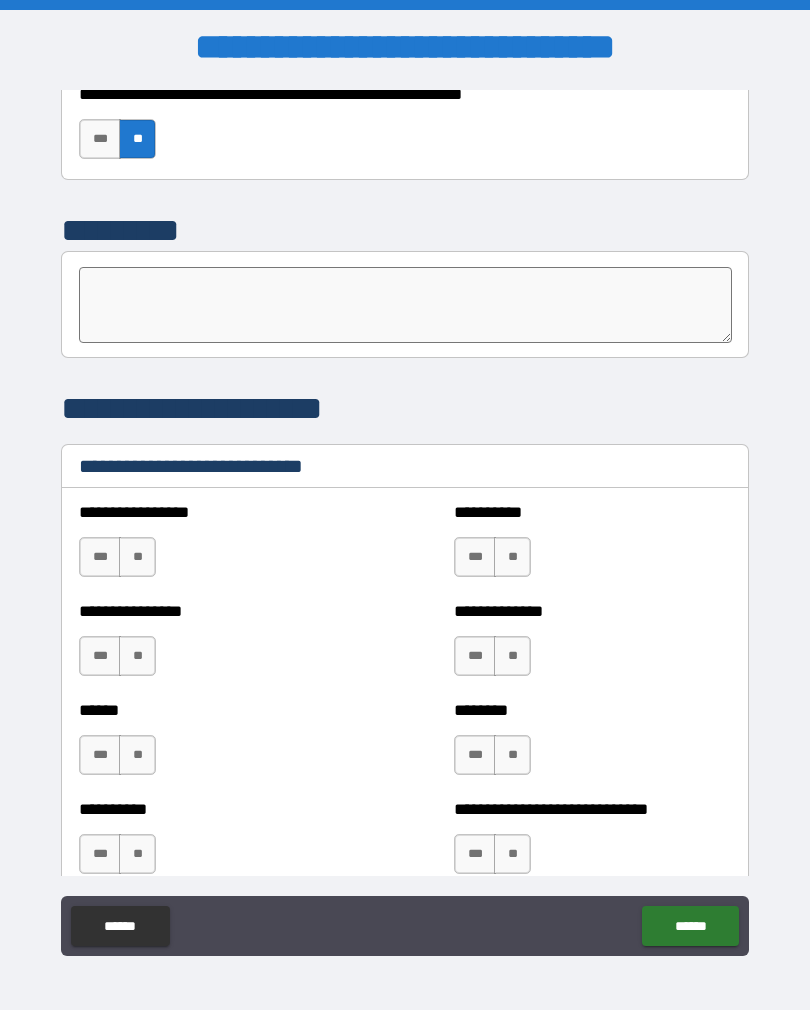 scroll, scrollTop: 6436, scrollLeft: 0, axis: vertical 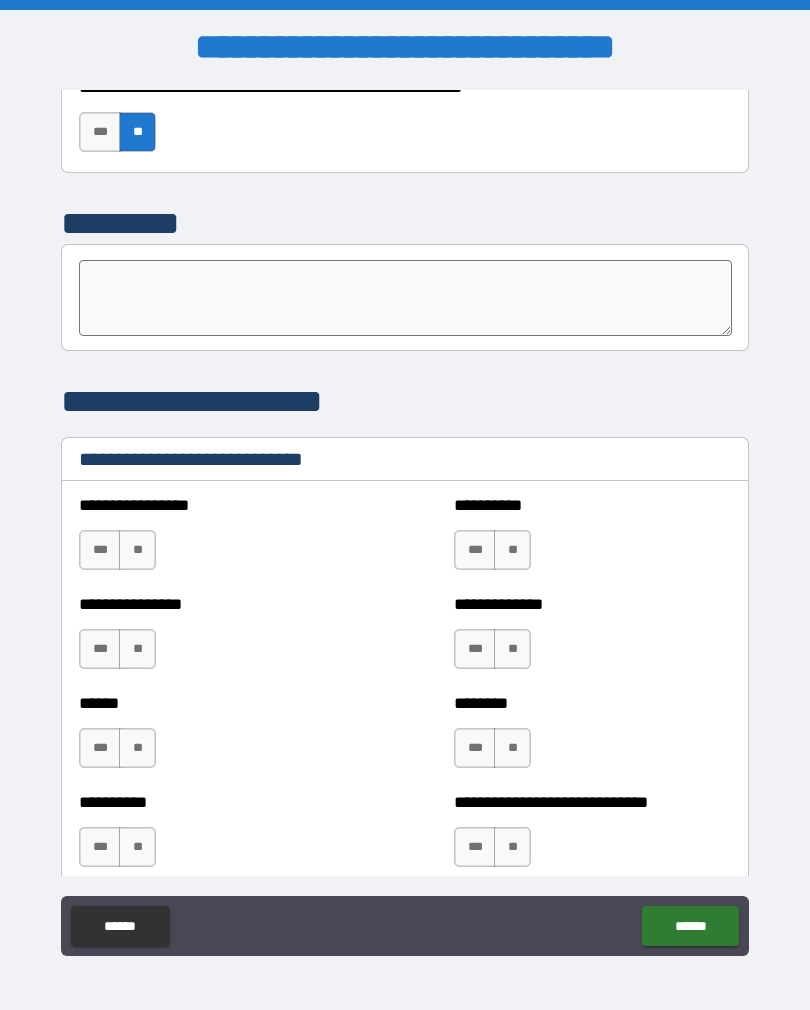 click on "**" at bounding box center (137, 550) 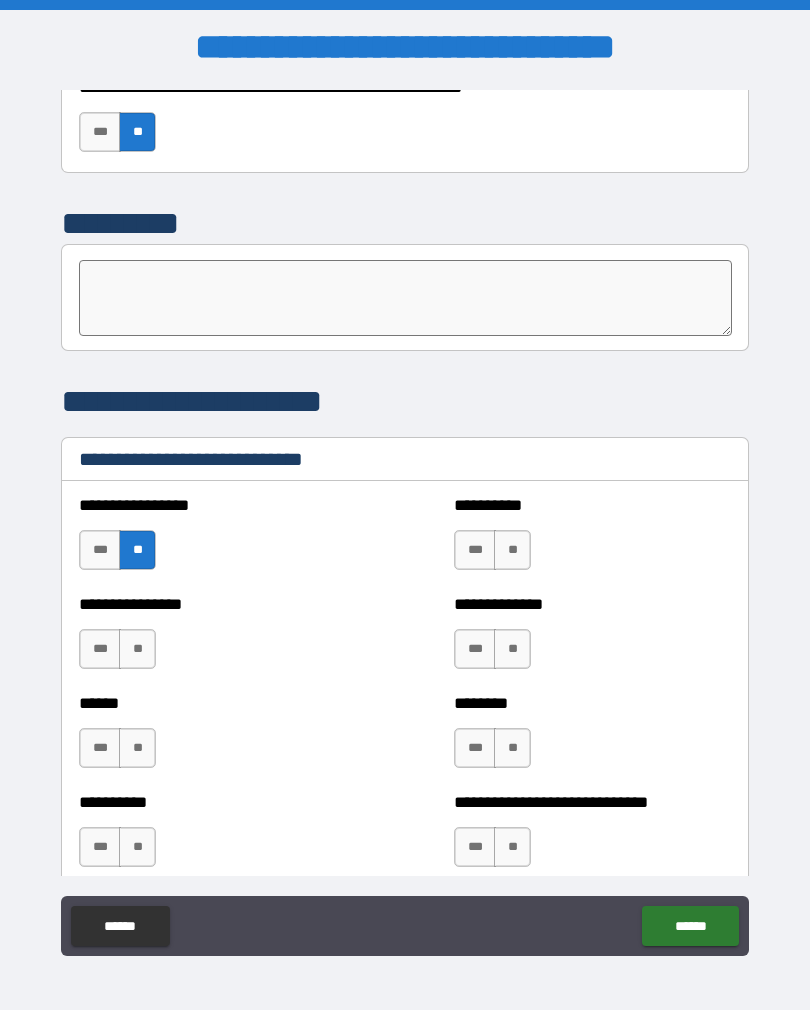 click on "**" at bounding box center (512, 550) 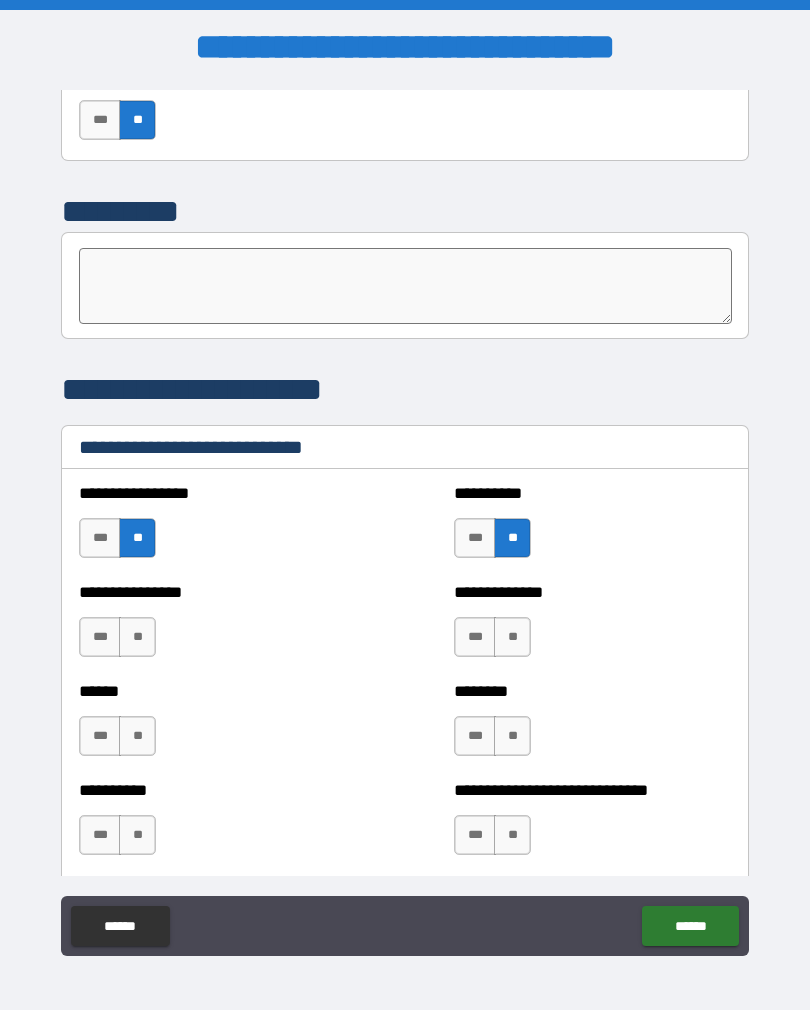 scroll, scrollTop: 6449, scrollLeft: 0, axis: vertical 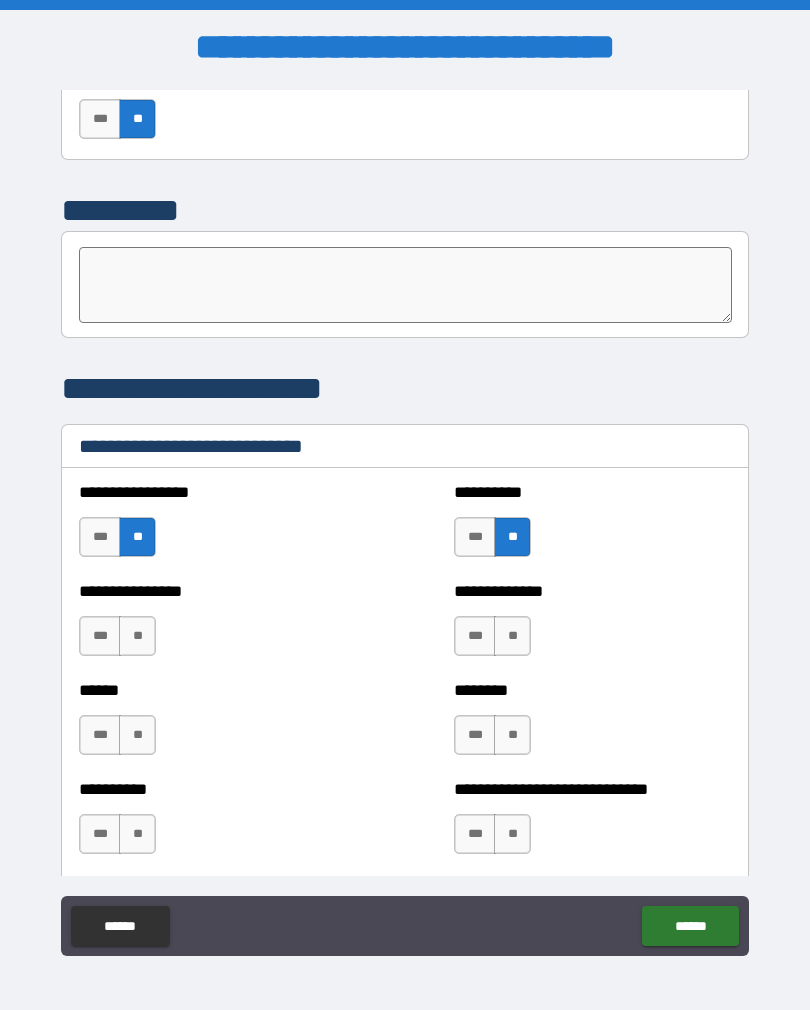 click on "**" at bounding box center [137, 636] 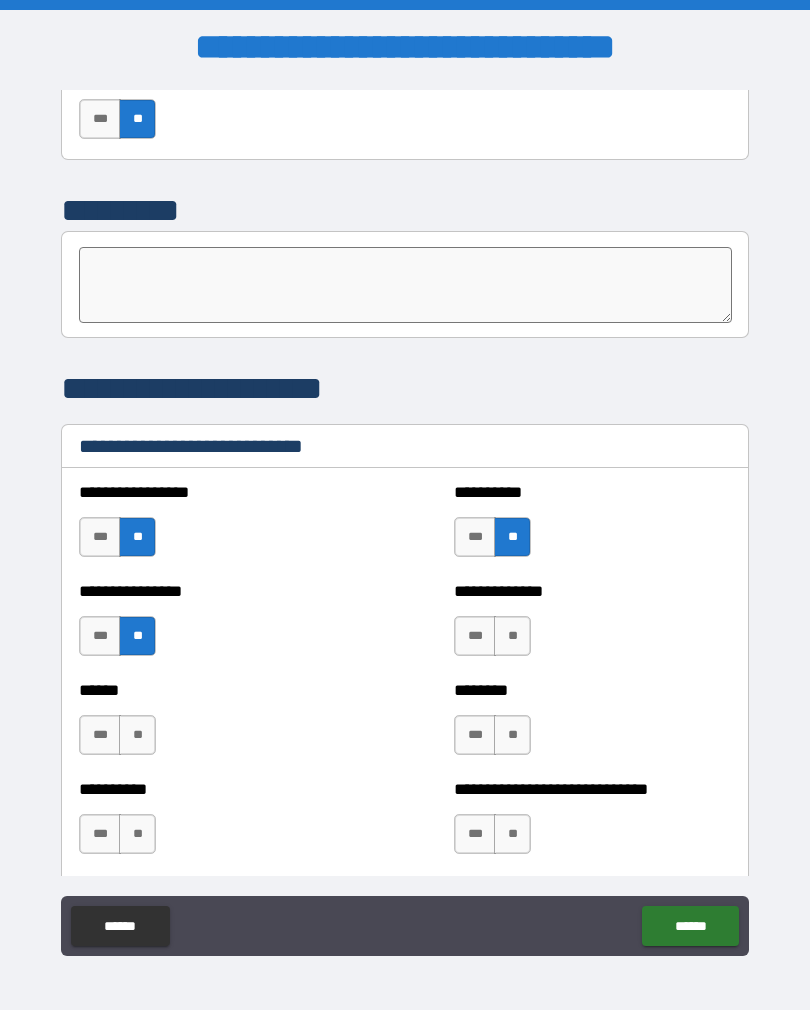 click on "**" at bounding box center (512, 636) 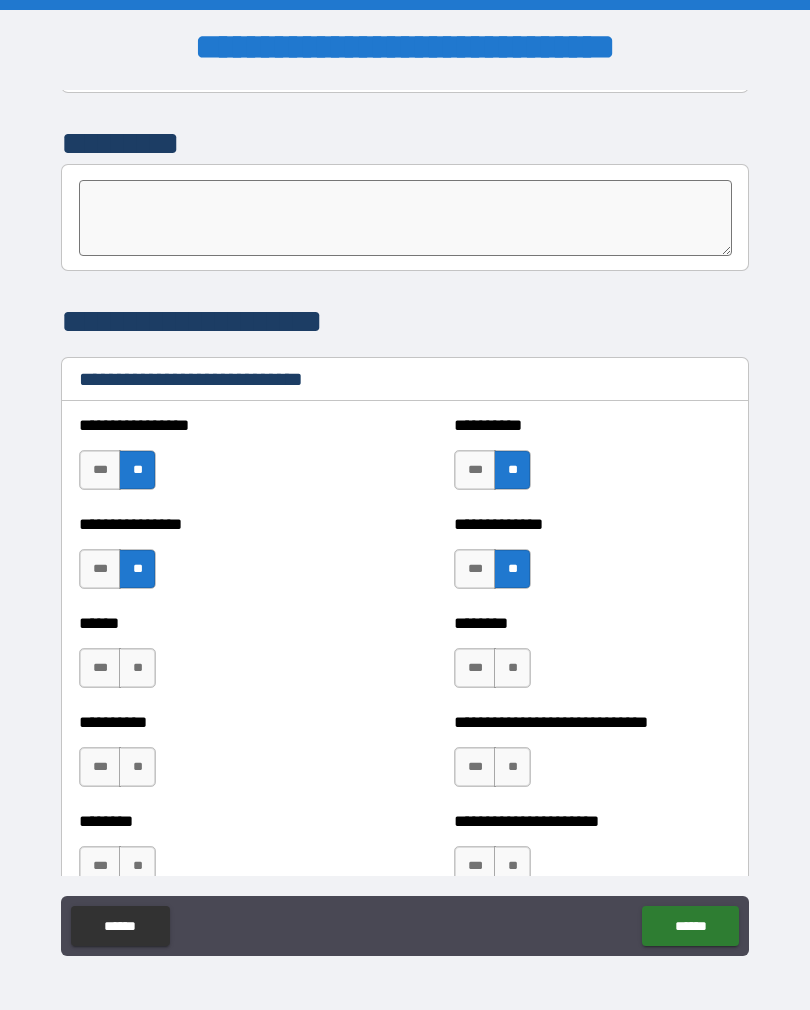 scroll, scrollTop: 6523, scrollLeft: 0, axis: vertical 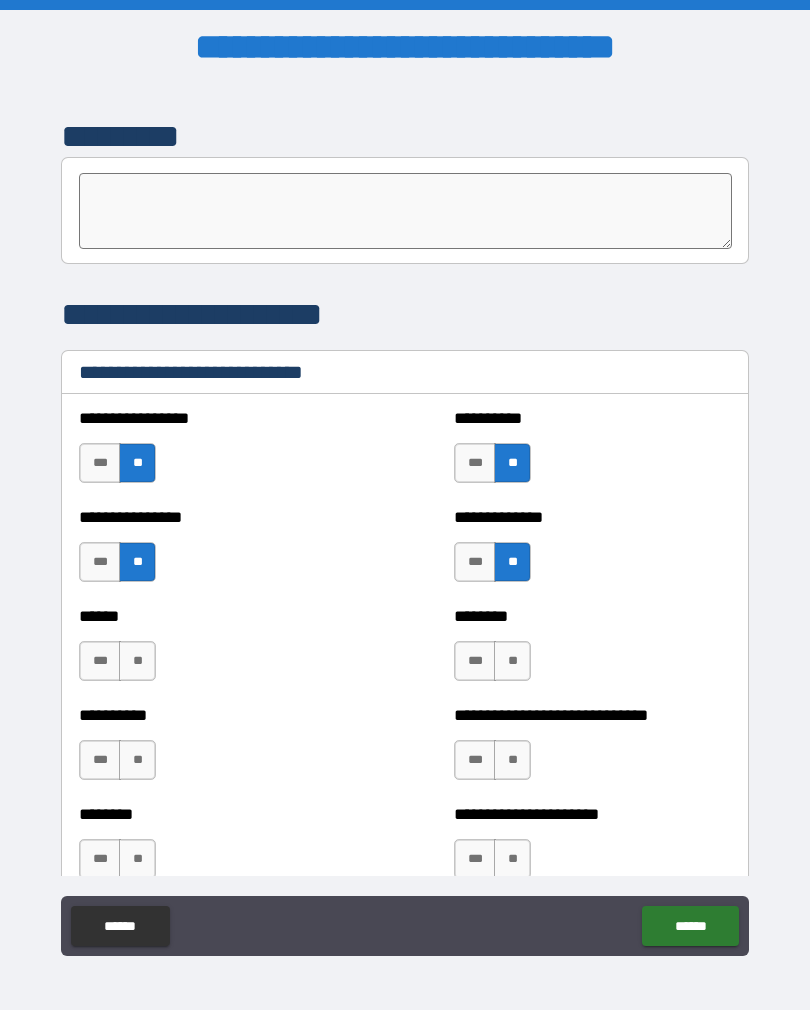 click on "**" at bounding box center (512, 661) 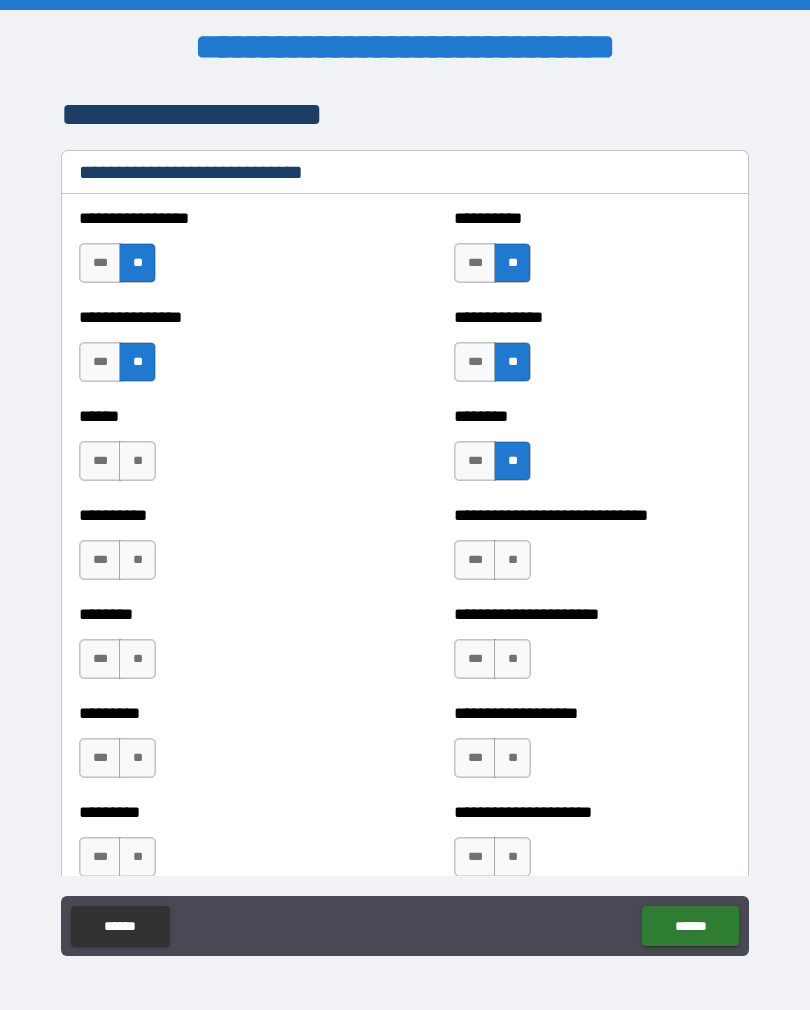 scroll, scrollTop: 6724, scrollLeft: 0, axis: vertical 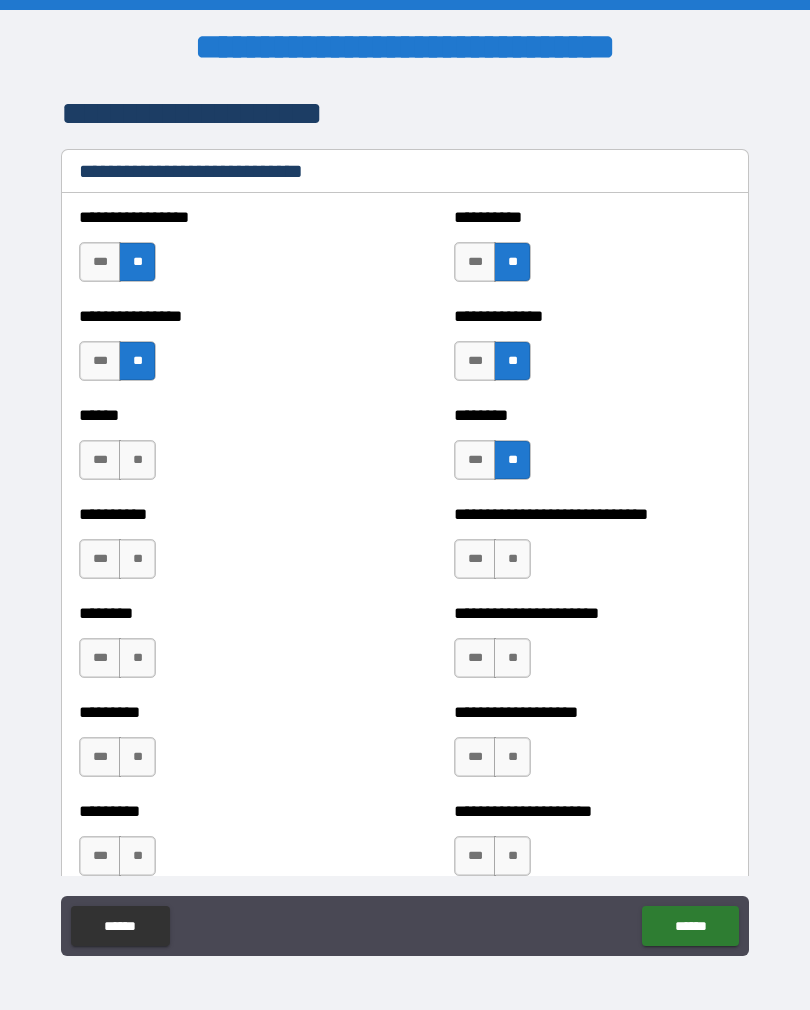 click on "**" at bounding box center [137, 757] 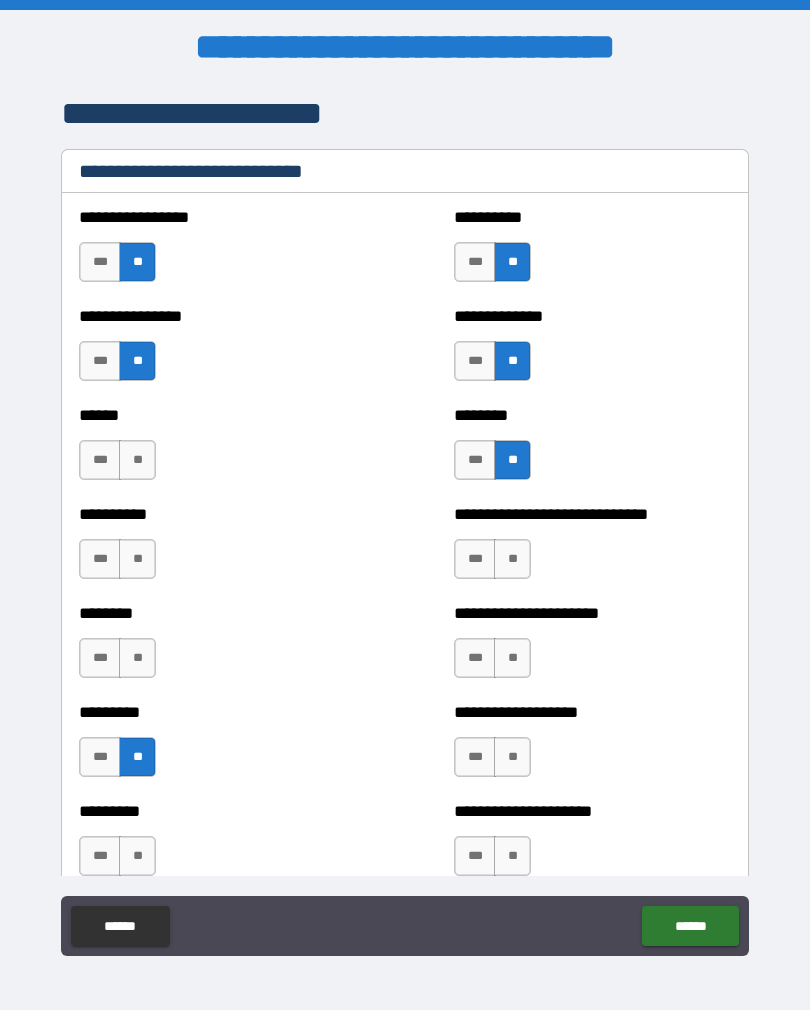 click on "**" at bounding box center [137, 658] 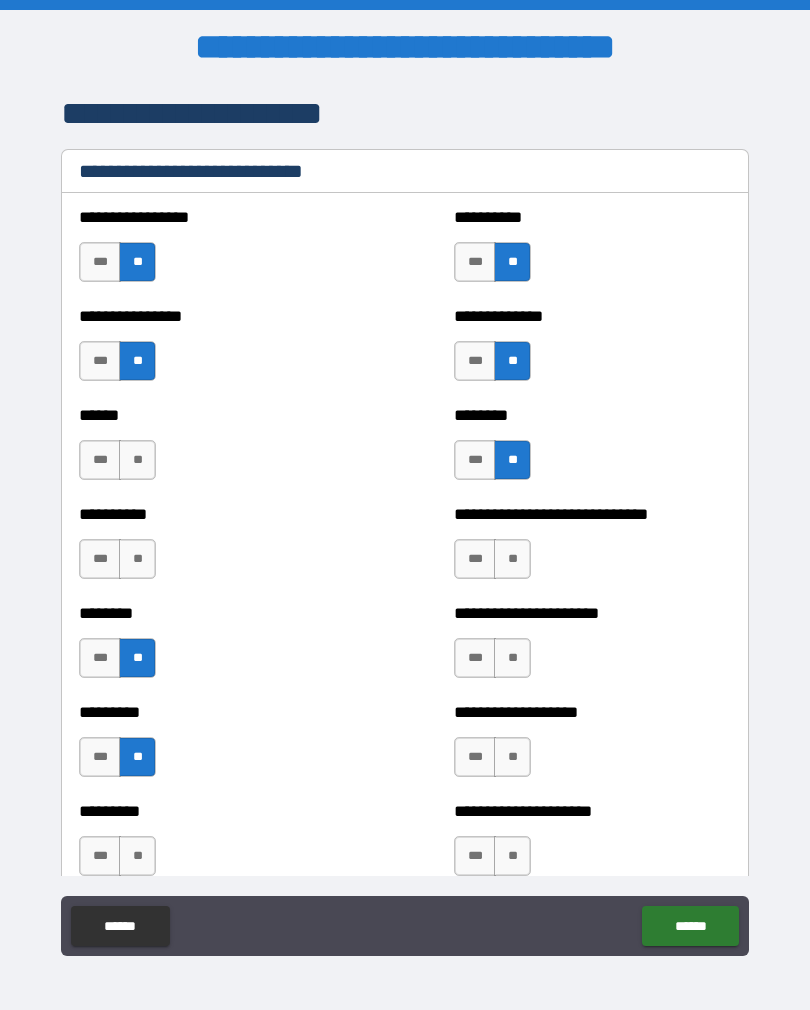 click on "**" at bounding box center (137, 460) 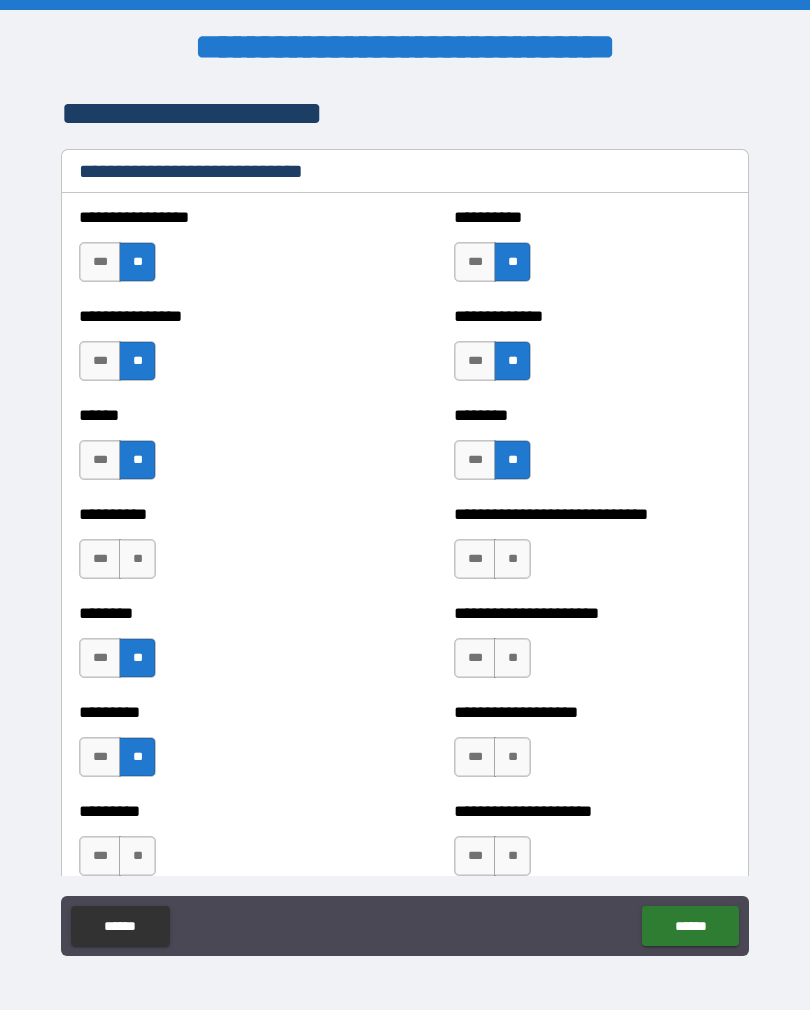 click on "**" at bounding box center (137, 559) 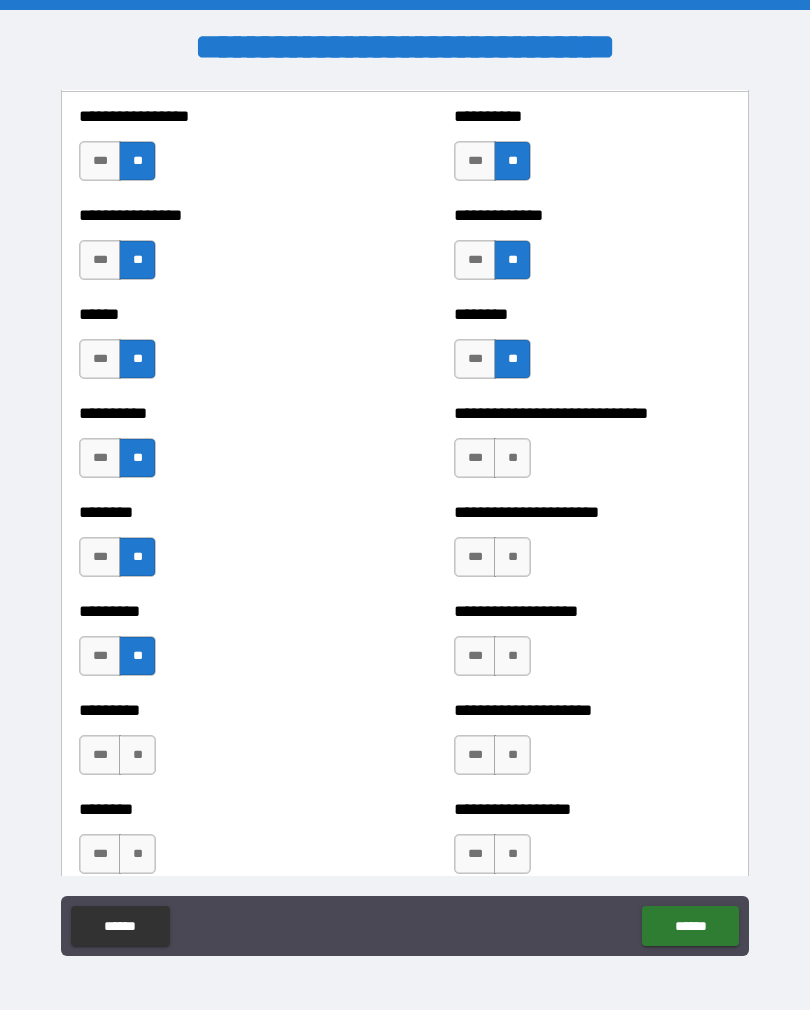 scroll, scrollTop: 6827, scrollLeft: 0, axis: vertical 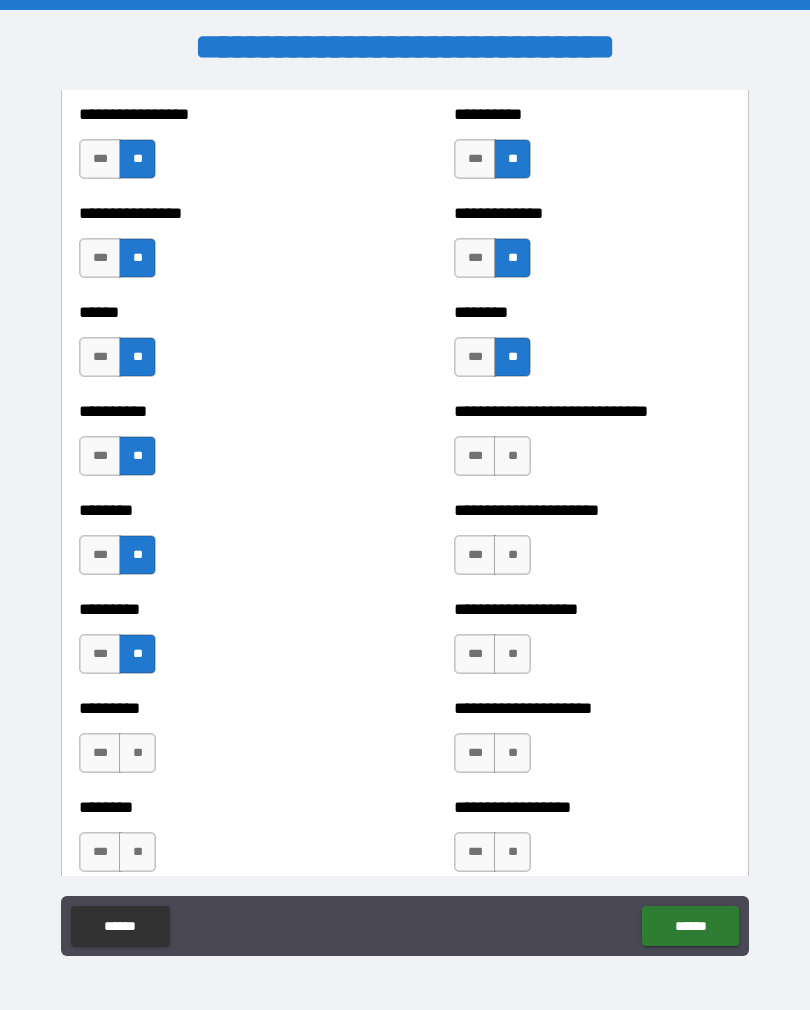click on "***" at bounding box center (475, 456) 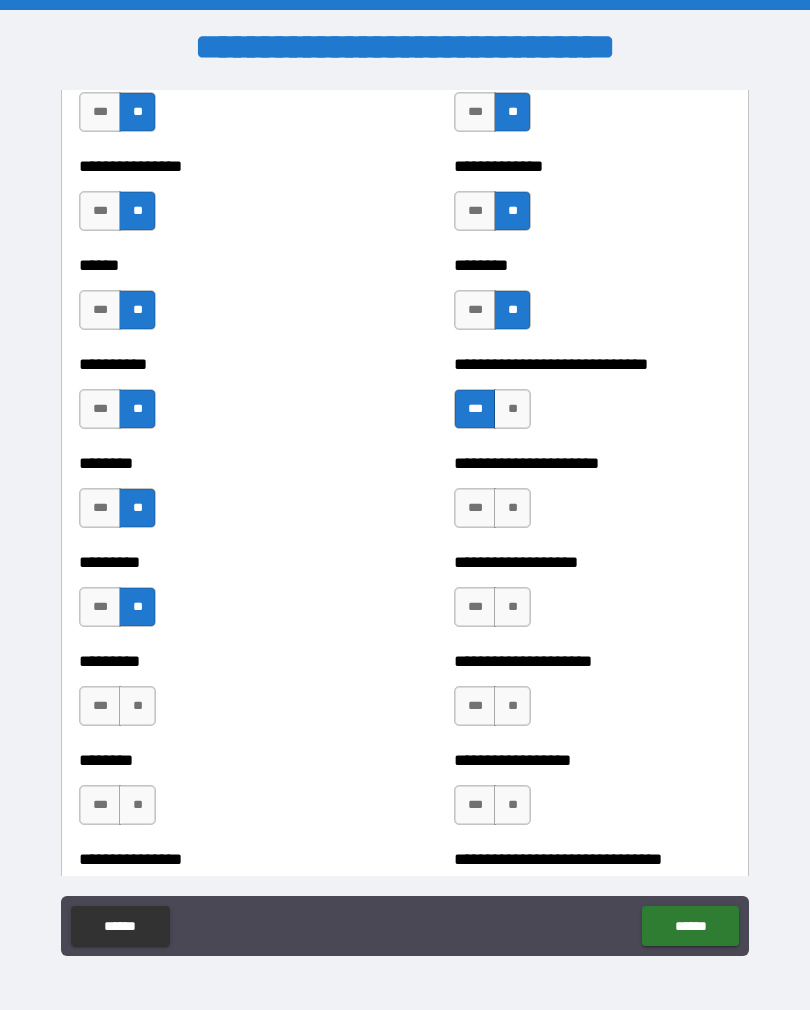 scroll, scrollTop: 6883, scrollLeft: 0, axis: vertical 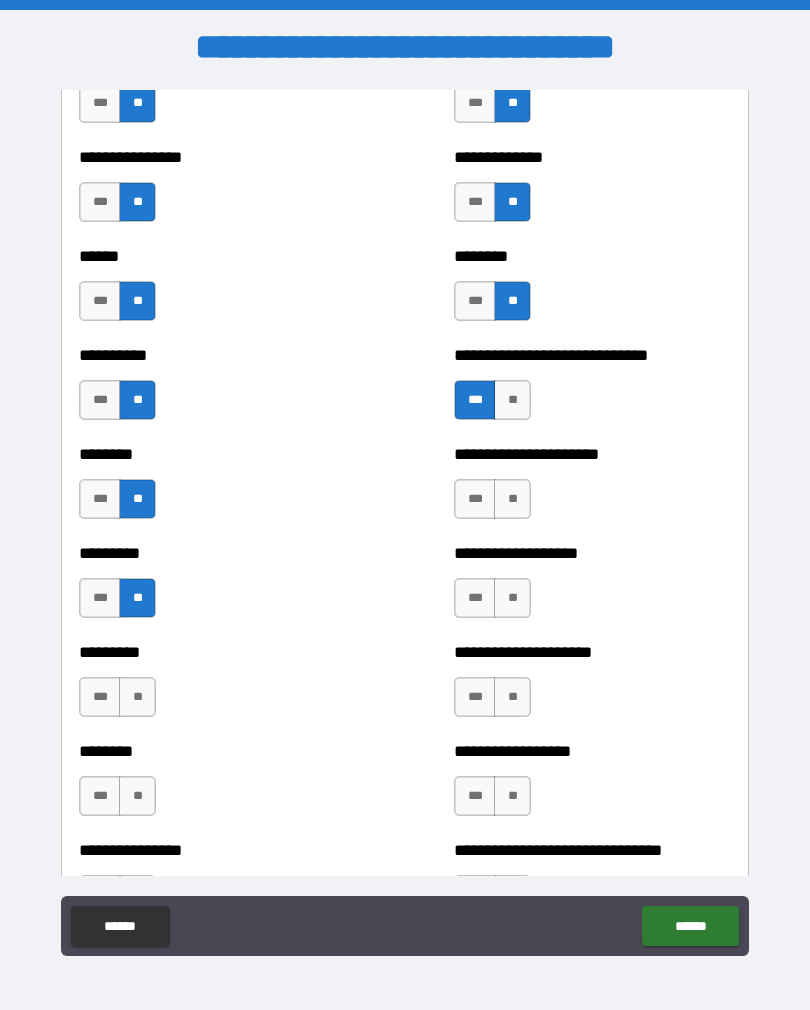 click on "**" at bounding box center (512, 499) 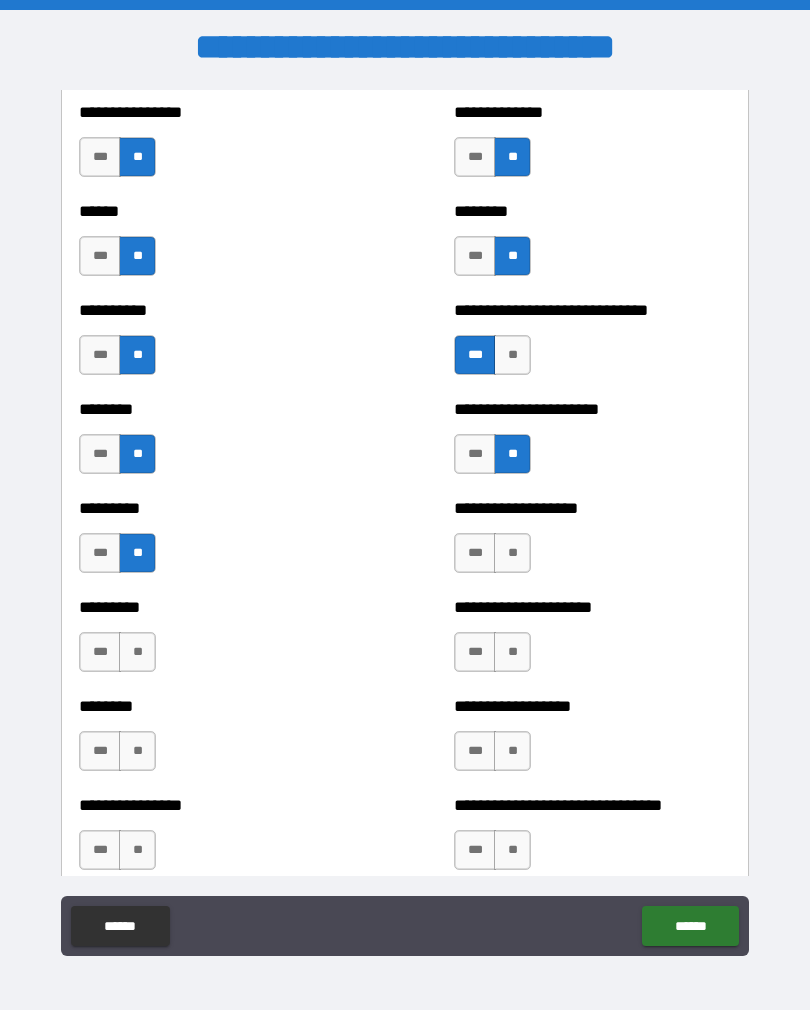 scroll, scrollTop: 6929, scrollLeft: 0, axis: vertical 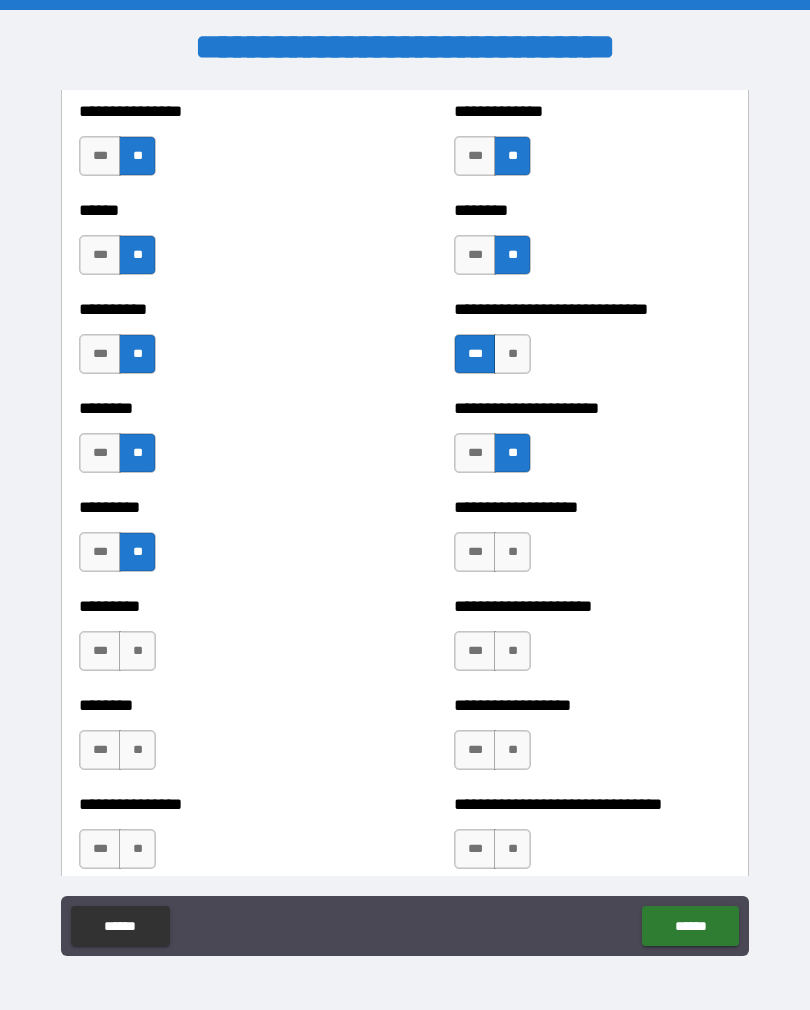 click on "**" at bounding box center (512, 552) 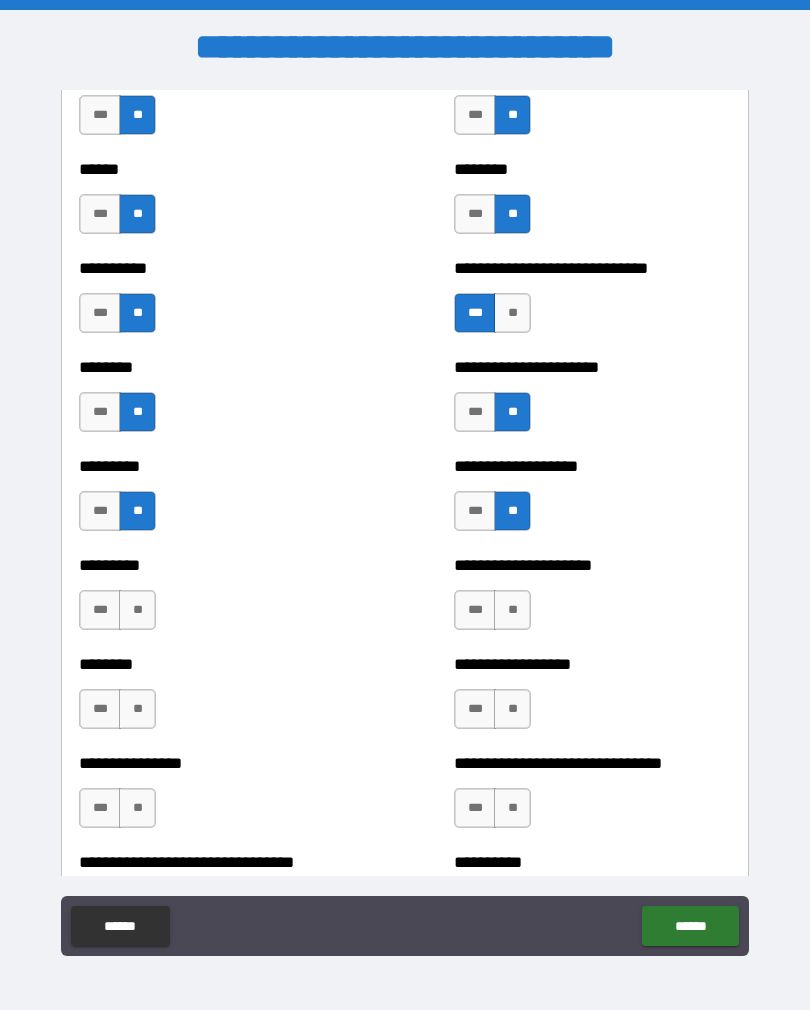 scroll, scrollTop: 6974, scrollLeft: 0, axis: vertical 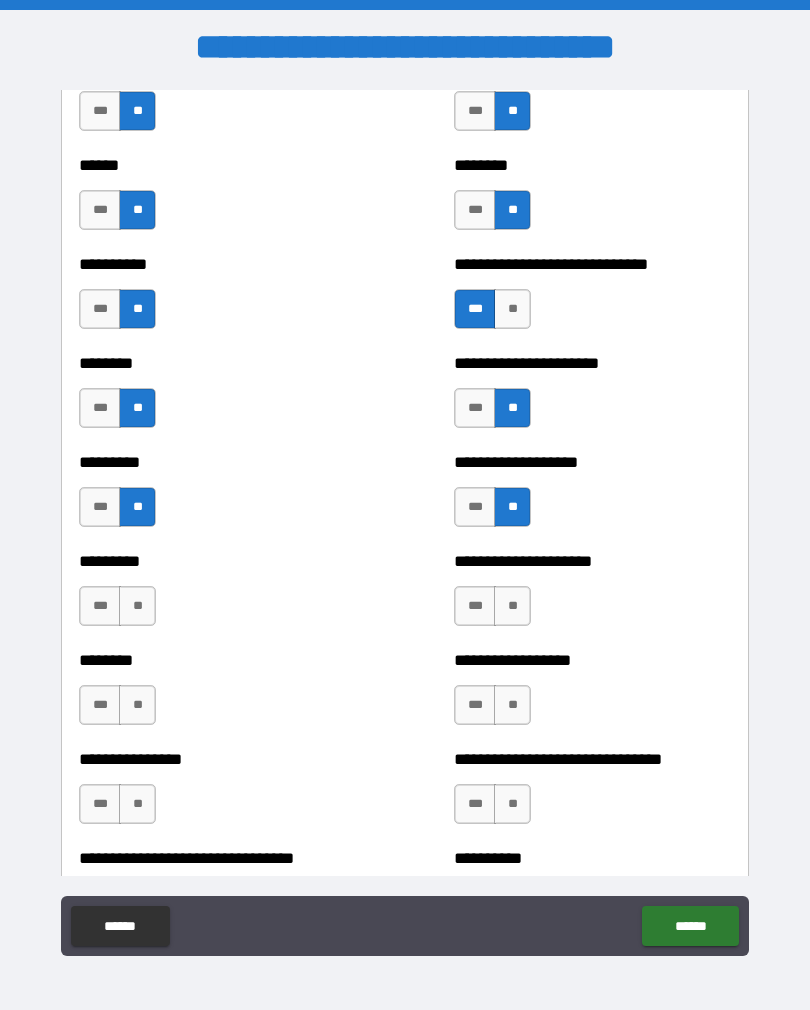 click on "**" at bounding box center (137, 606) 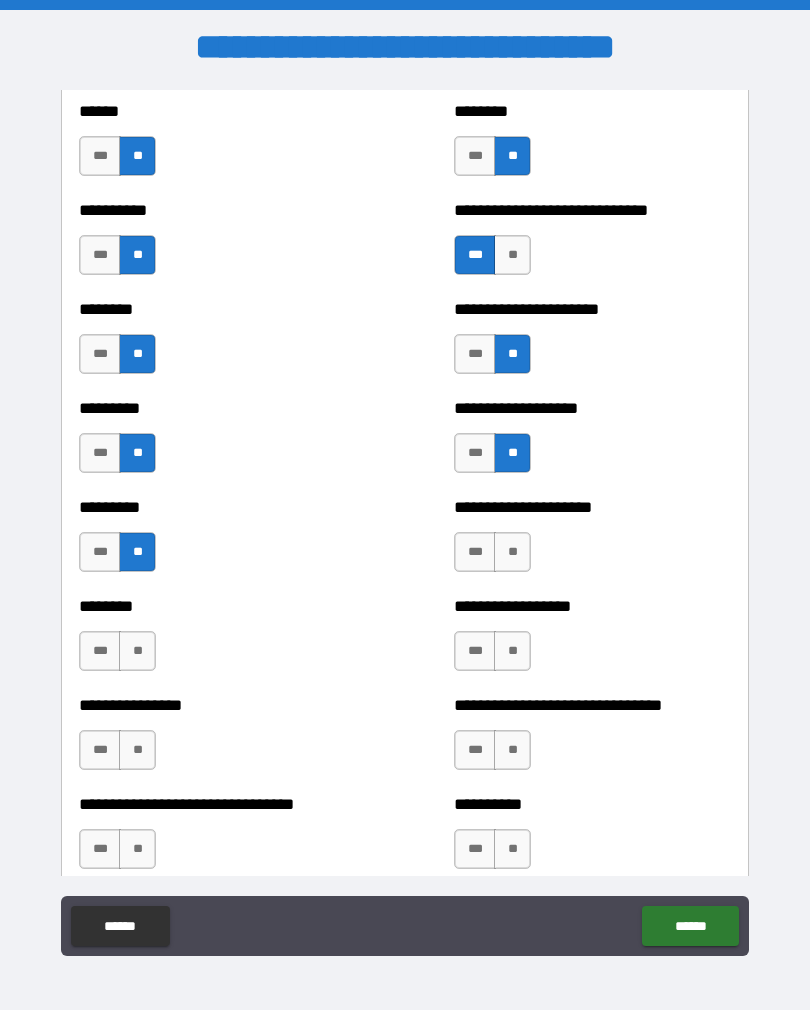 scroll, scrollTop: 7033, scrollLeft: 0, axis: vertical 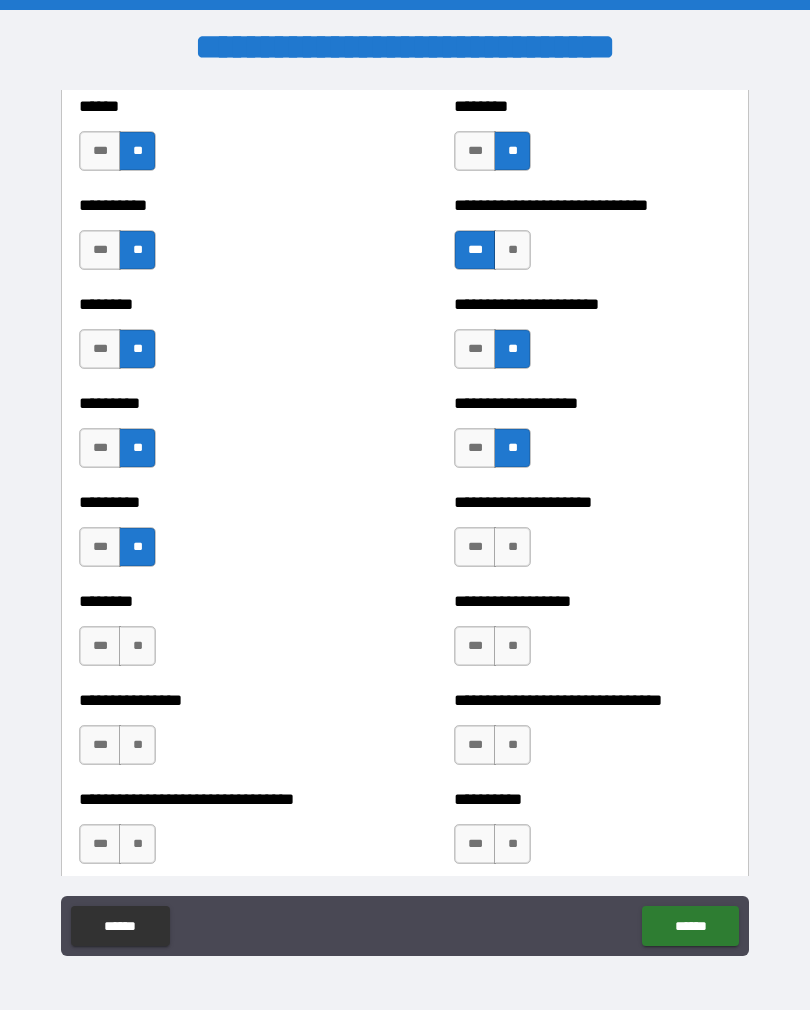 click on "**" at bounding box center [137, 646] 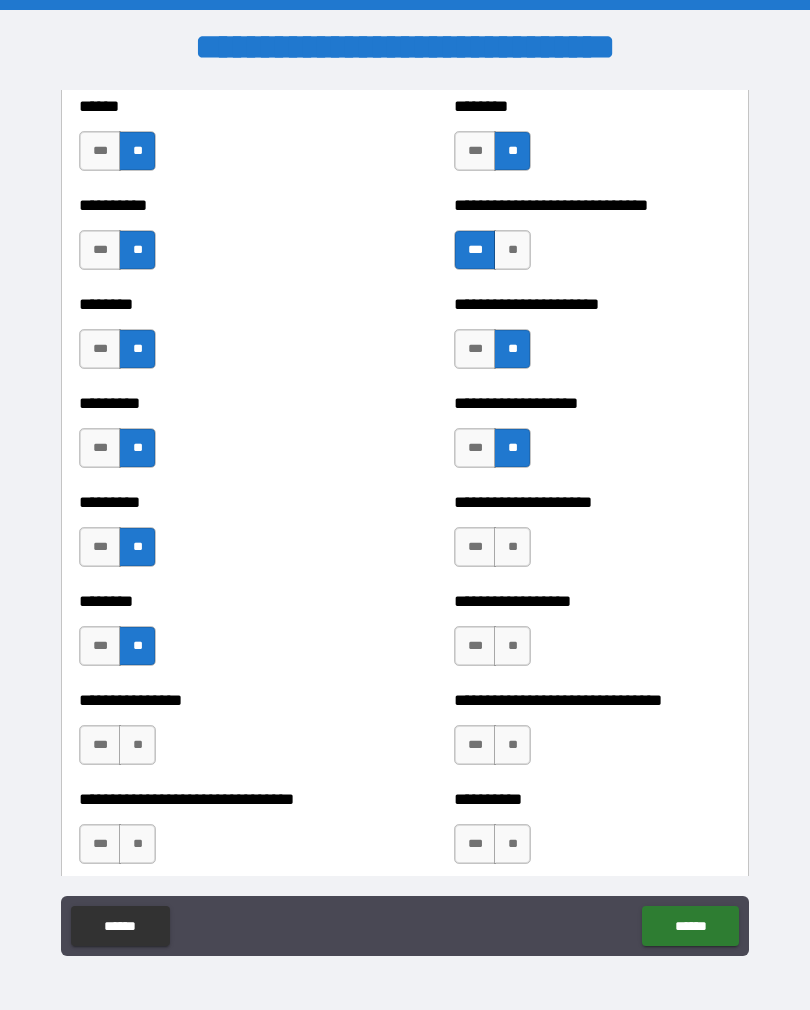 click on "**" at bounding box center [512, 646] 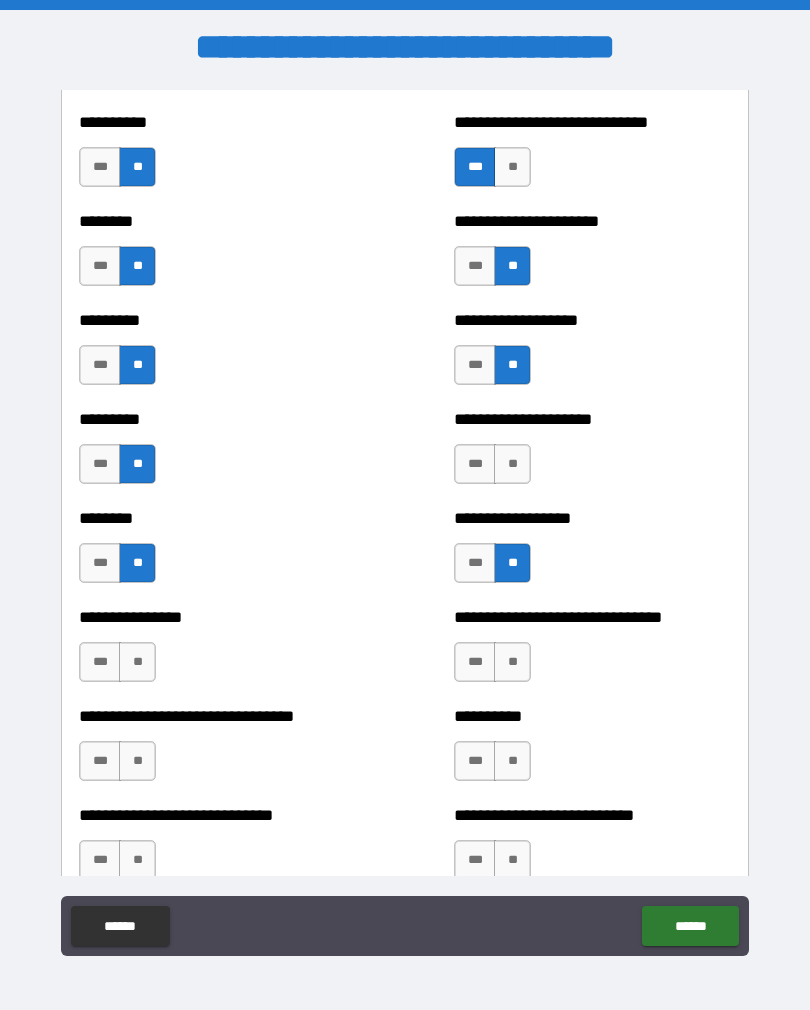 scroll, scrollTop: 7117, scrollLeft: 0, axis: vertical 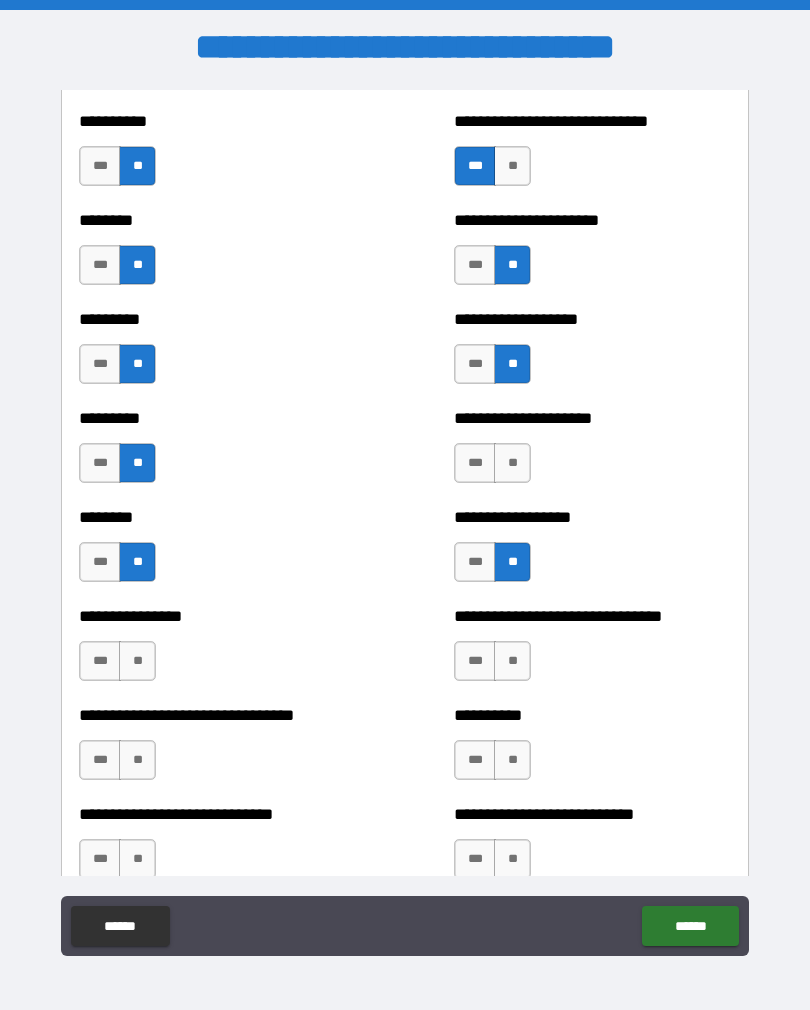 click on "**" at bounding box center [512, 661] 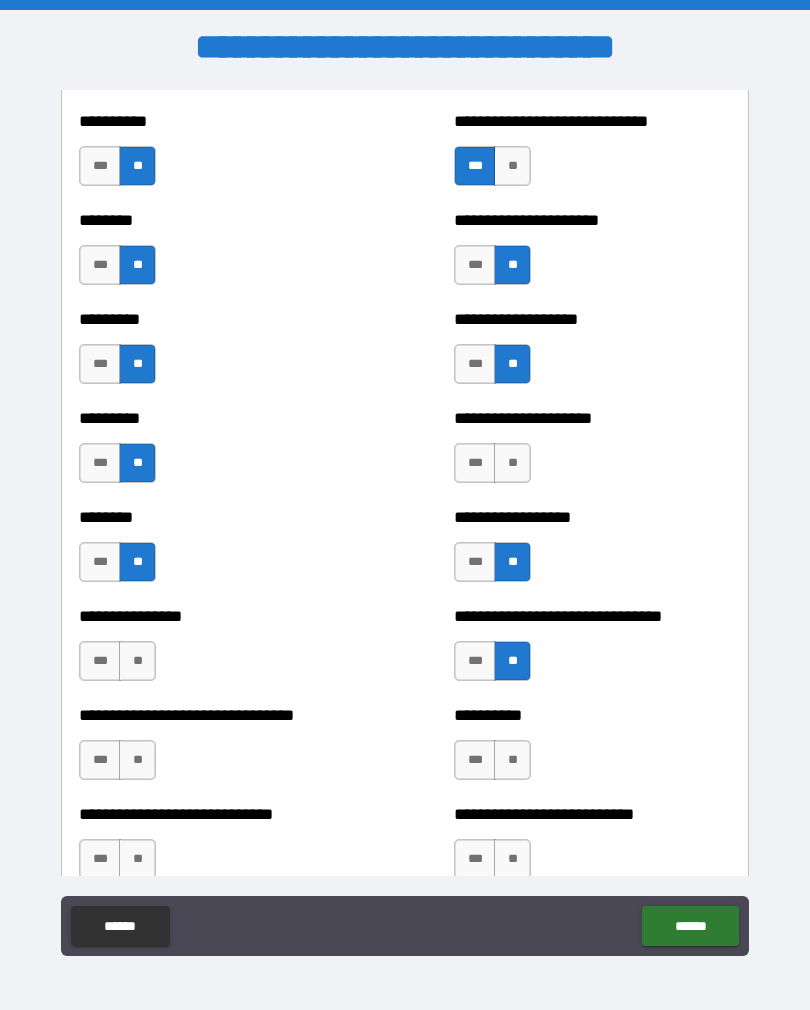 click on "**" at bounding box center [137, 661] 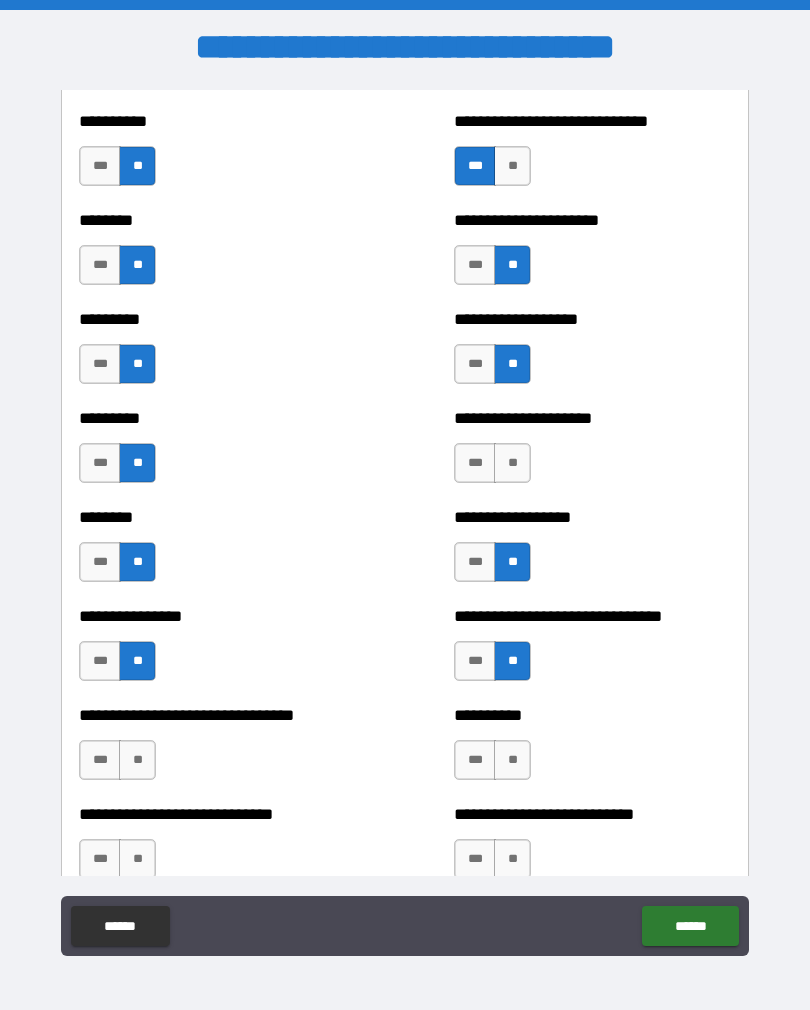 click on "**" at bounding box center (512, 760) 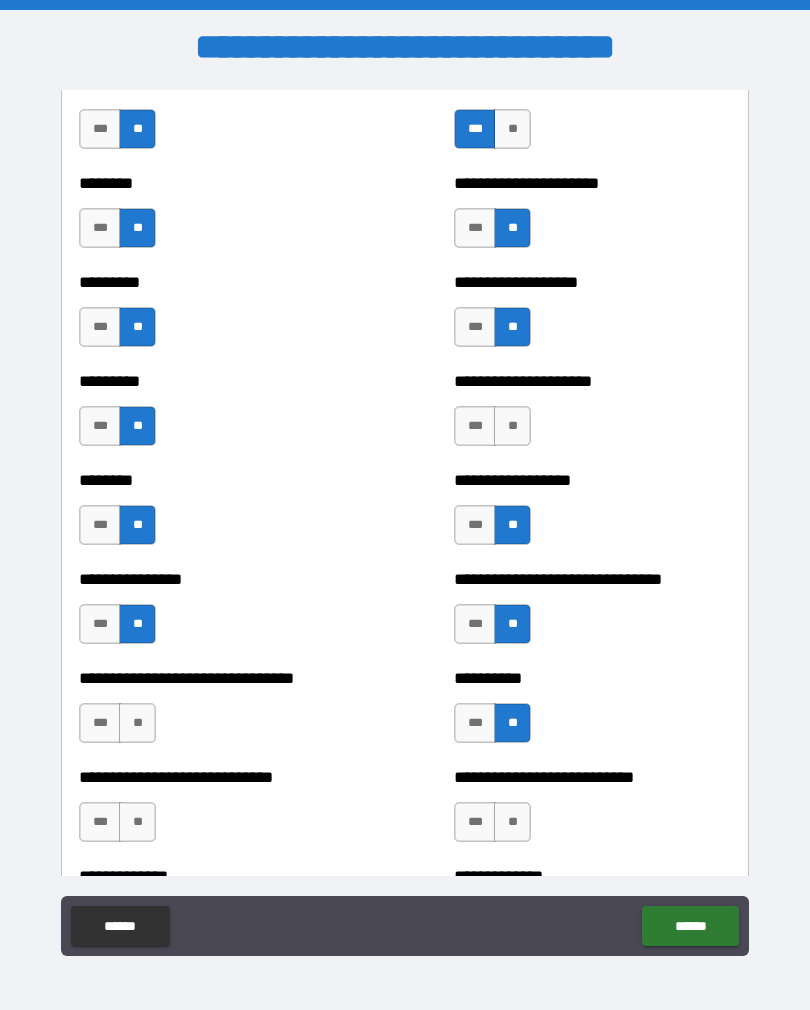 scroll, scrollTop: 7156, scrollLeft: 0, axis: vertical 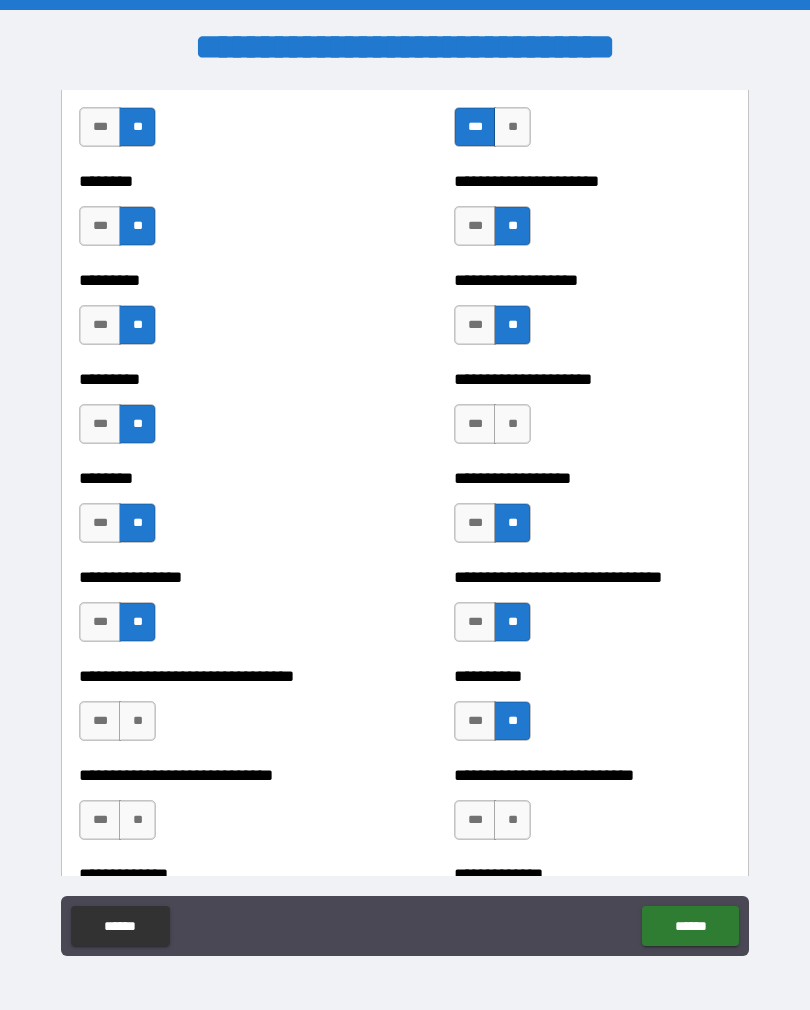 click on "***" at bounding box center (100, 721) 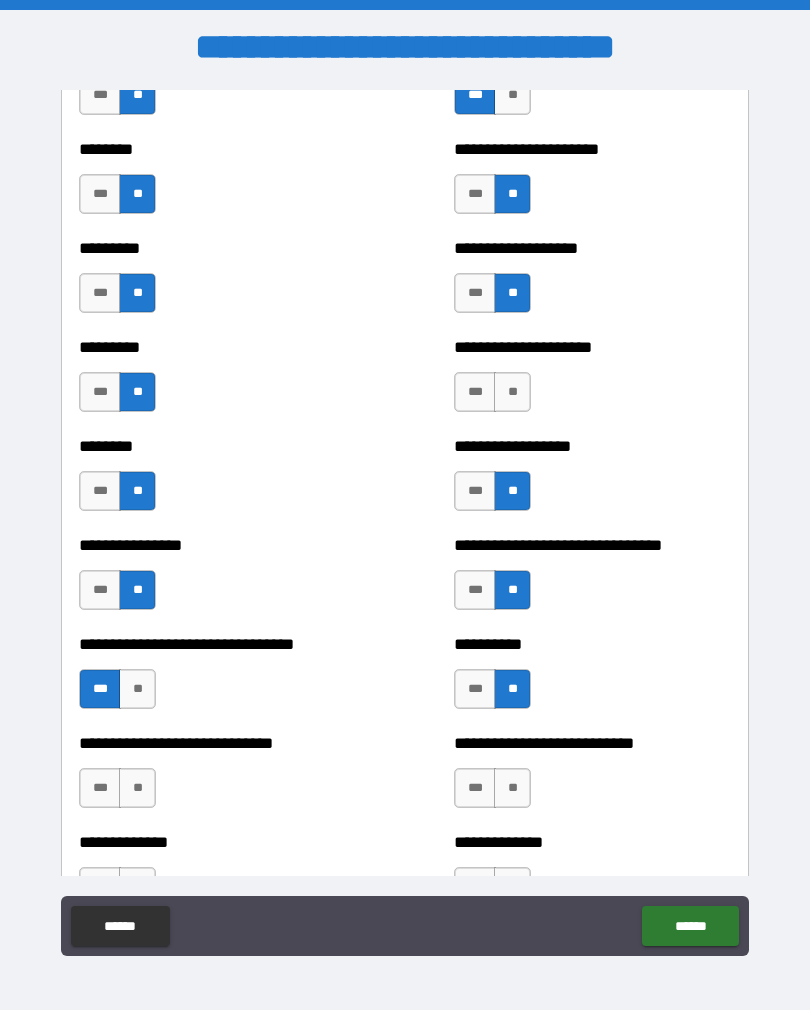 scroll, scrollTop: 7190, scrollLeft: 0, axis: vertical 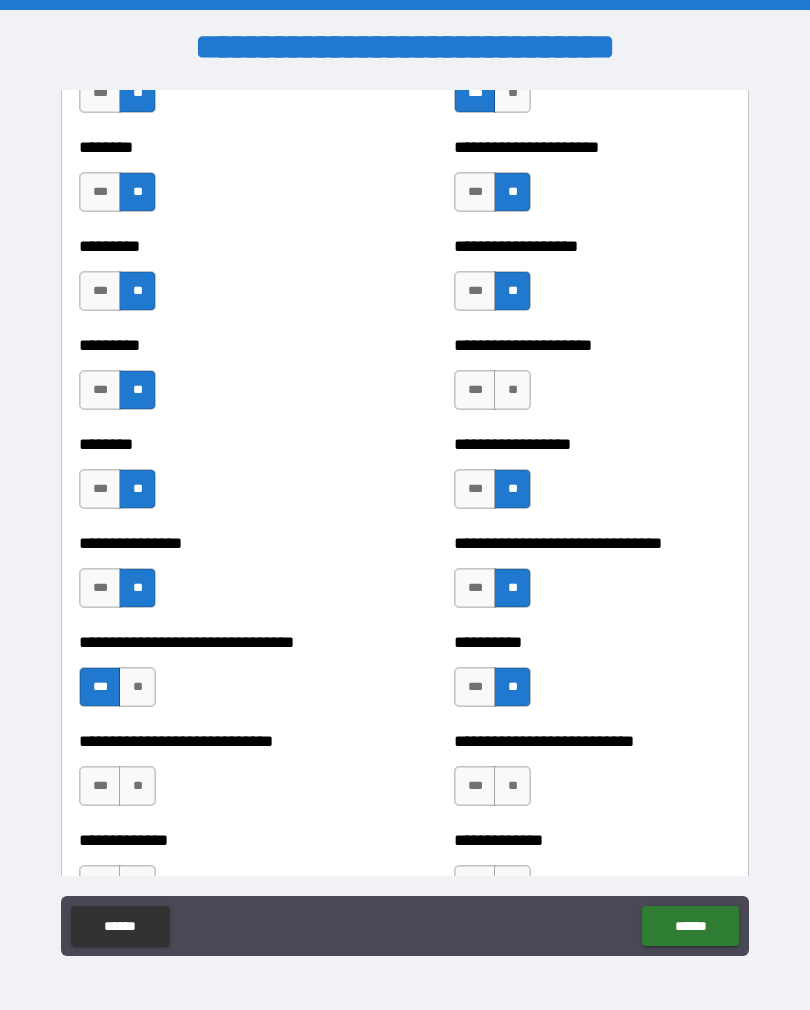 click on "**" at bounding box center [137, 786] 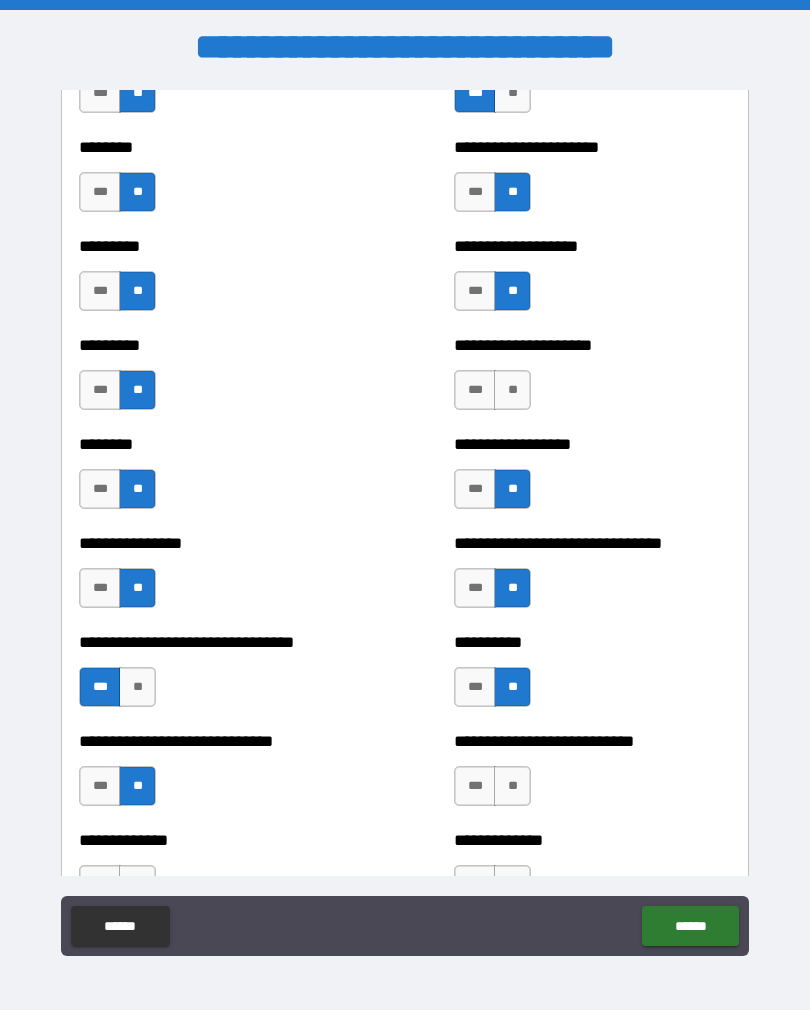click on "**" at bounding box center (512, 786) 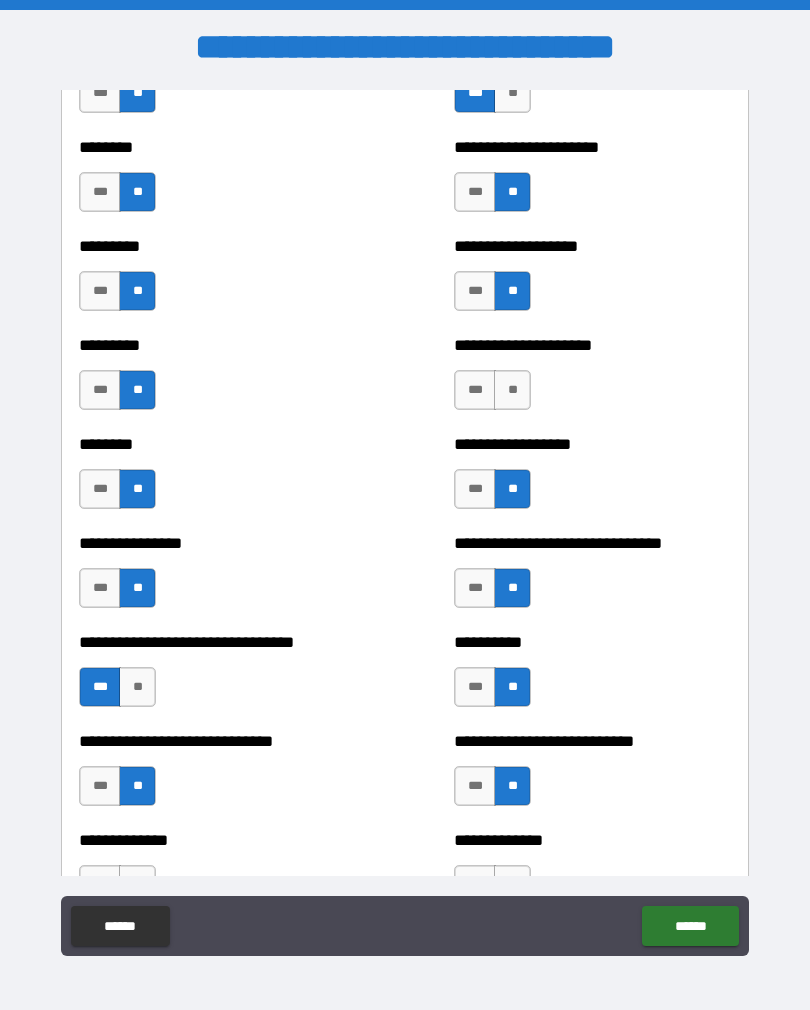 click on "**" at bounding box center (512, 390) 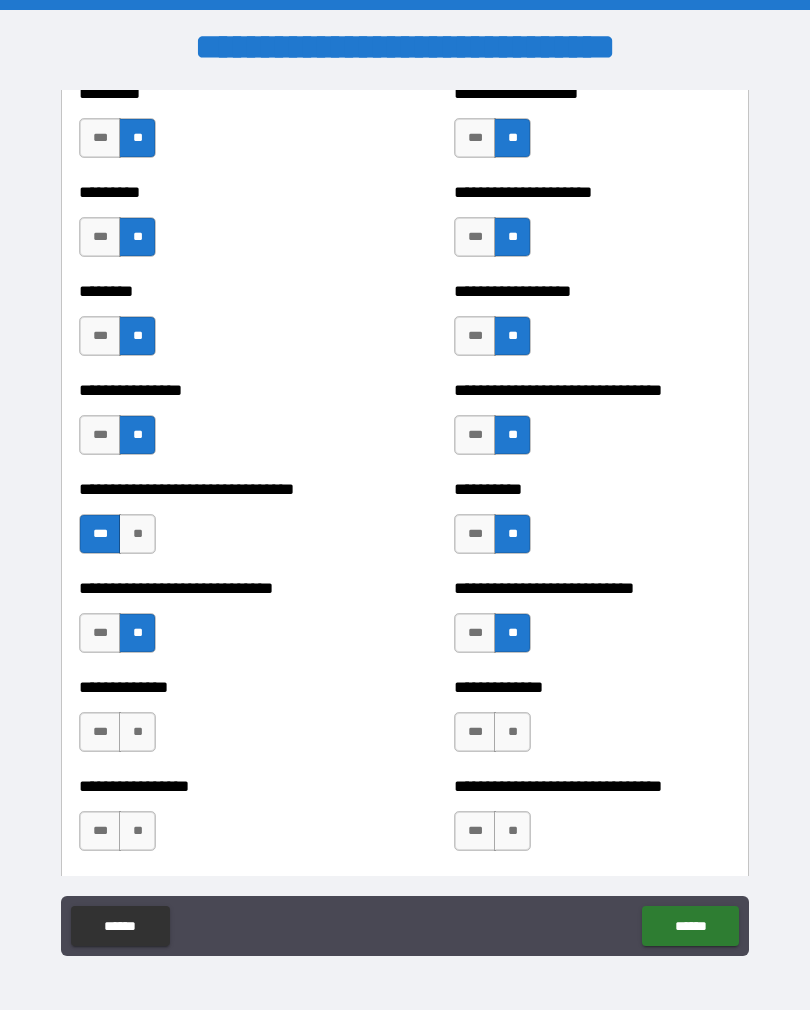 scroll, scrollTop: 7342, scrollLeft: 0, axis: vertical 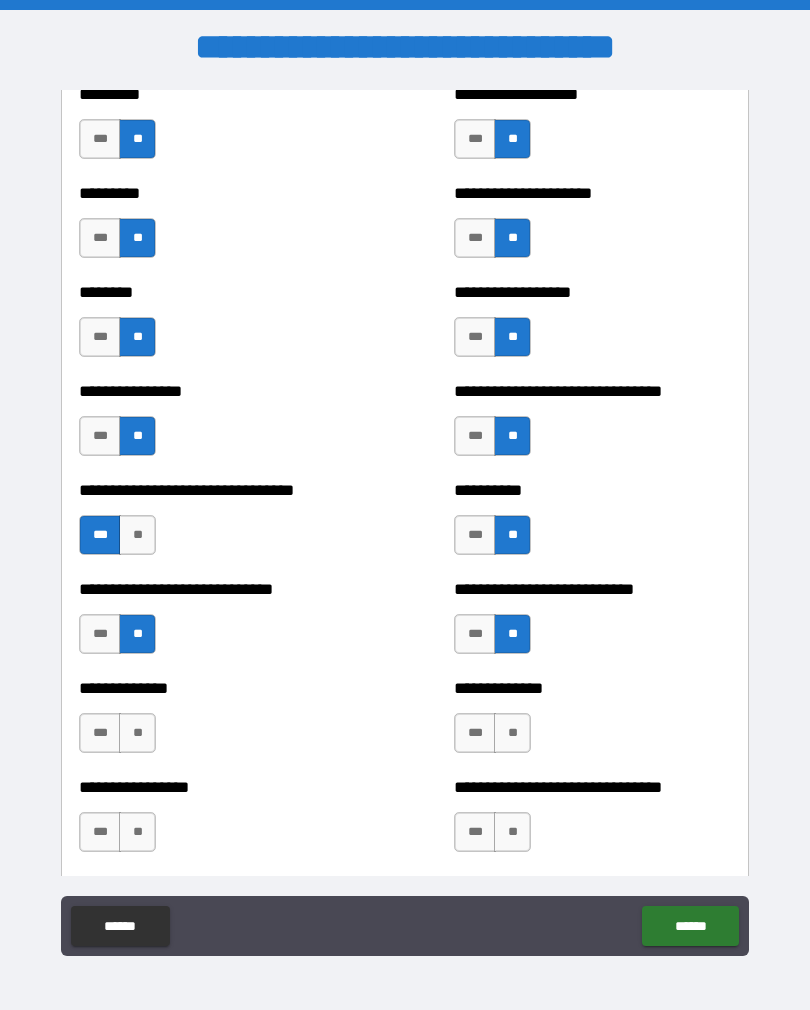 click on "**" at bounding box center (137, 733) 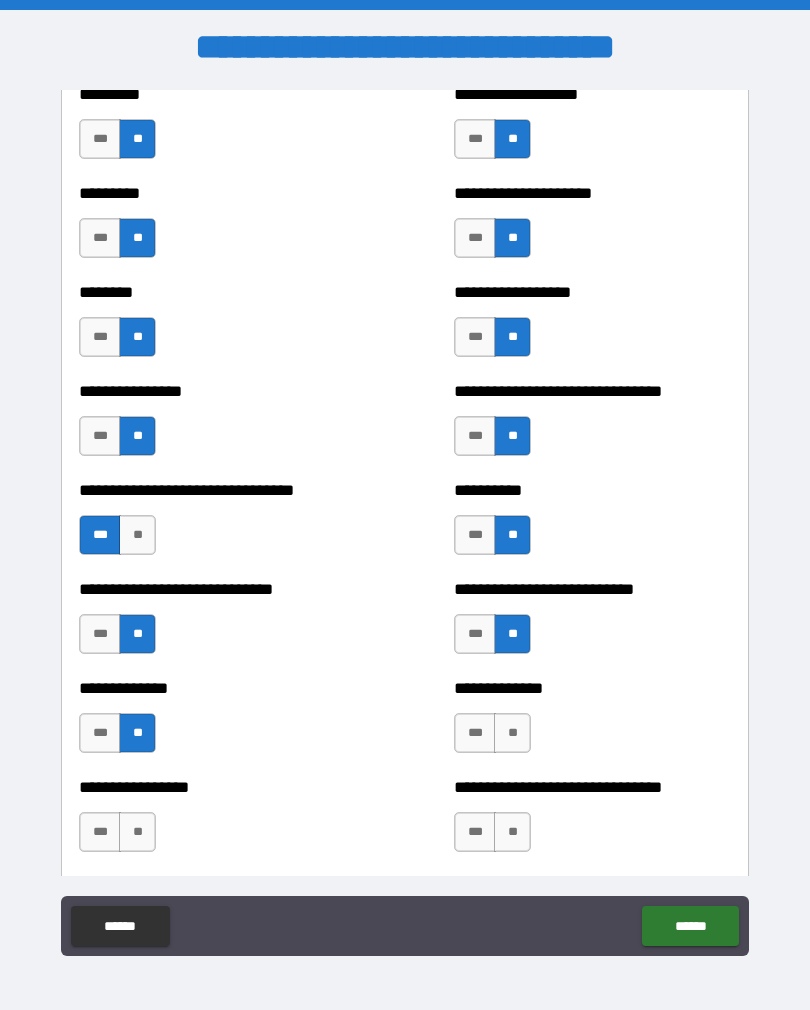 click on "**" at bounding box center [512, 733] 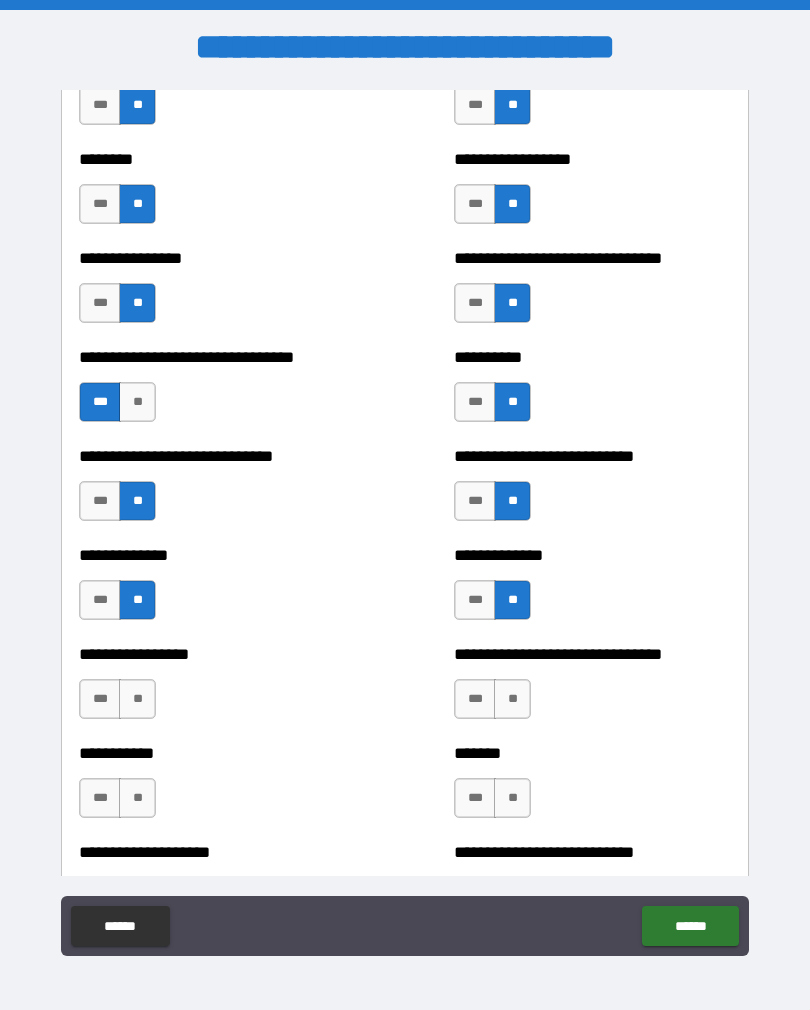 scroll, scrollTop: 7479, scrollLeft: 0, axis: vertical 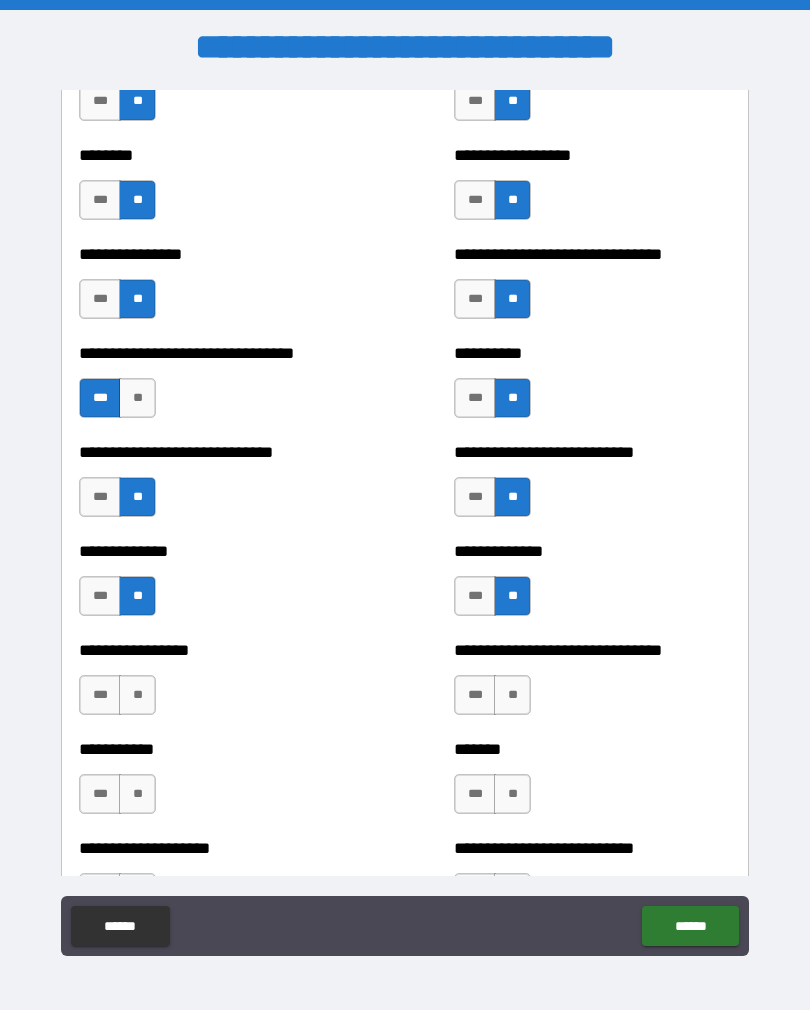 click on "**" at bounding box center [512, 695] 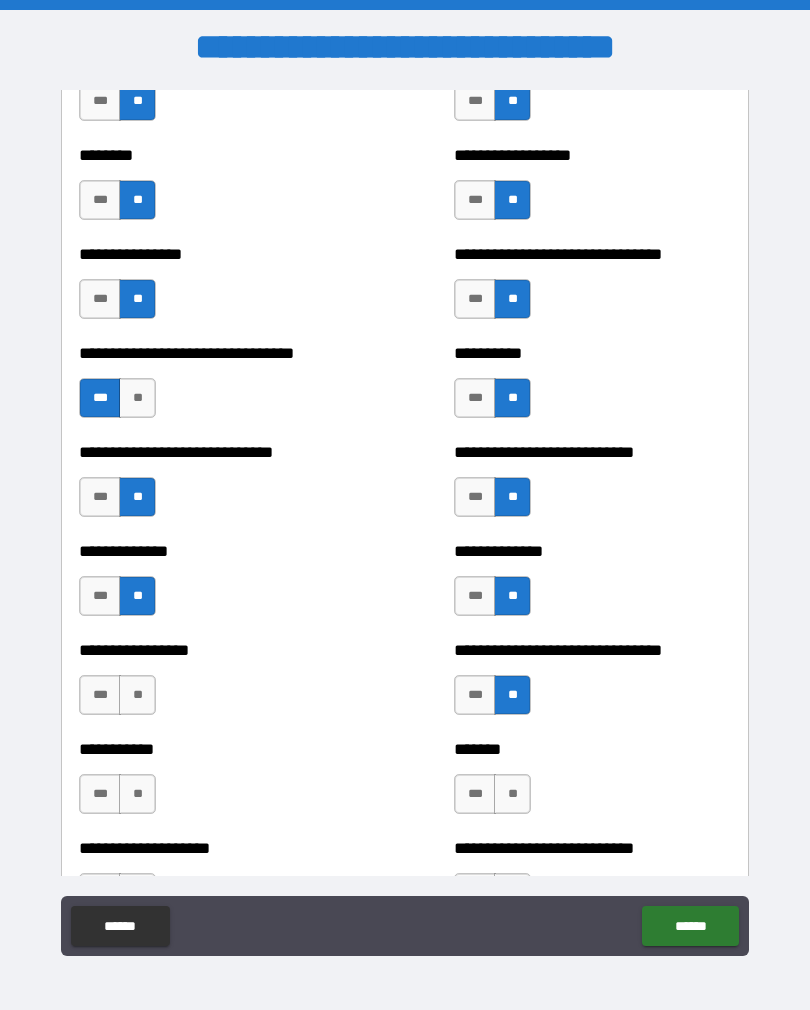 click on "**" at bounding box center [512, 794] 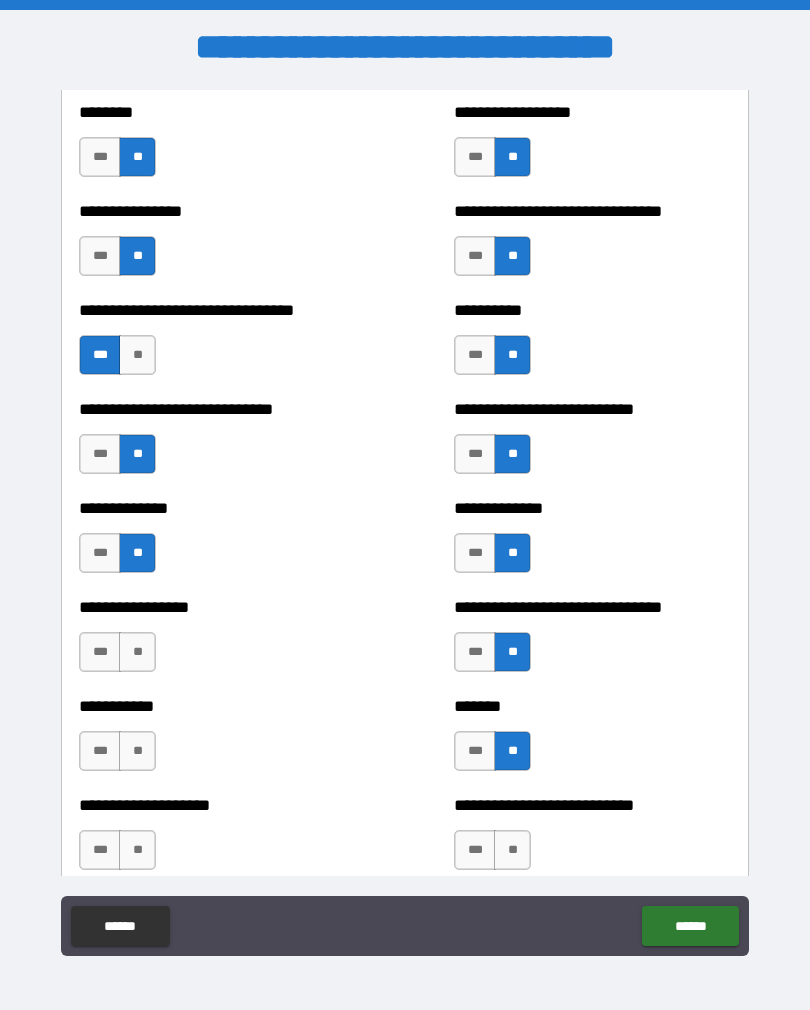 scroll, scrollTop: 7521, scrollLeft: 0, axis: vertical 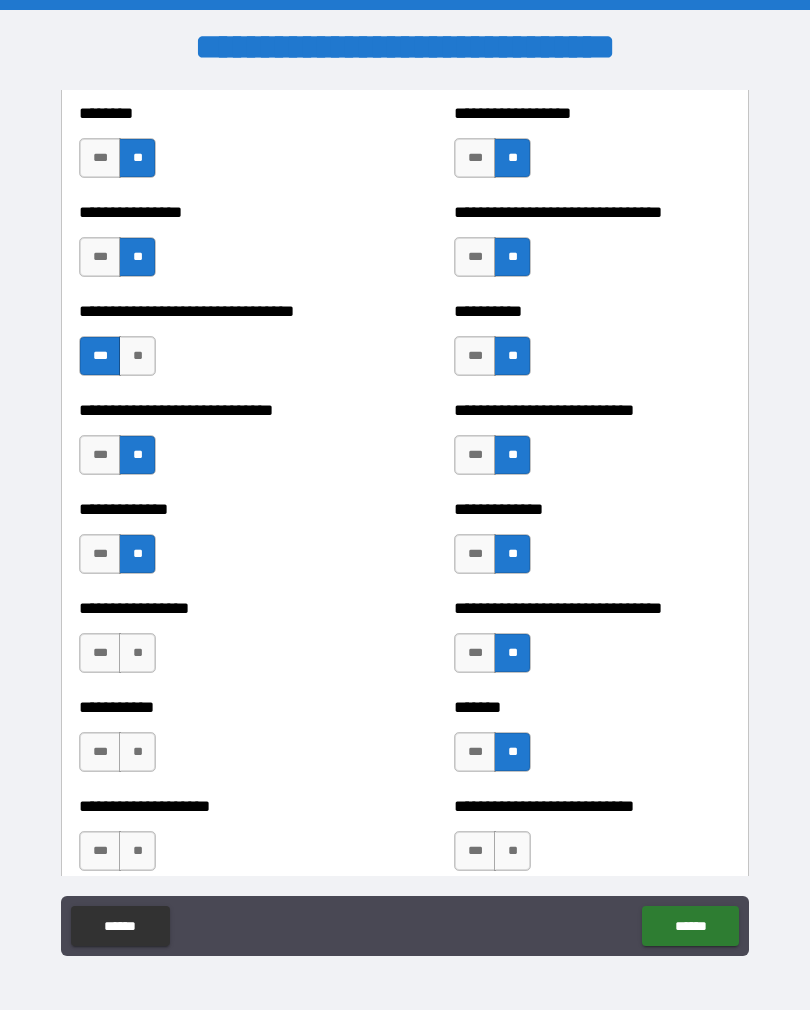 click on "**" at bounding box center (137, 653) 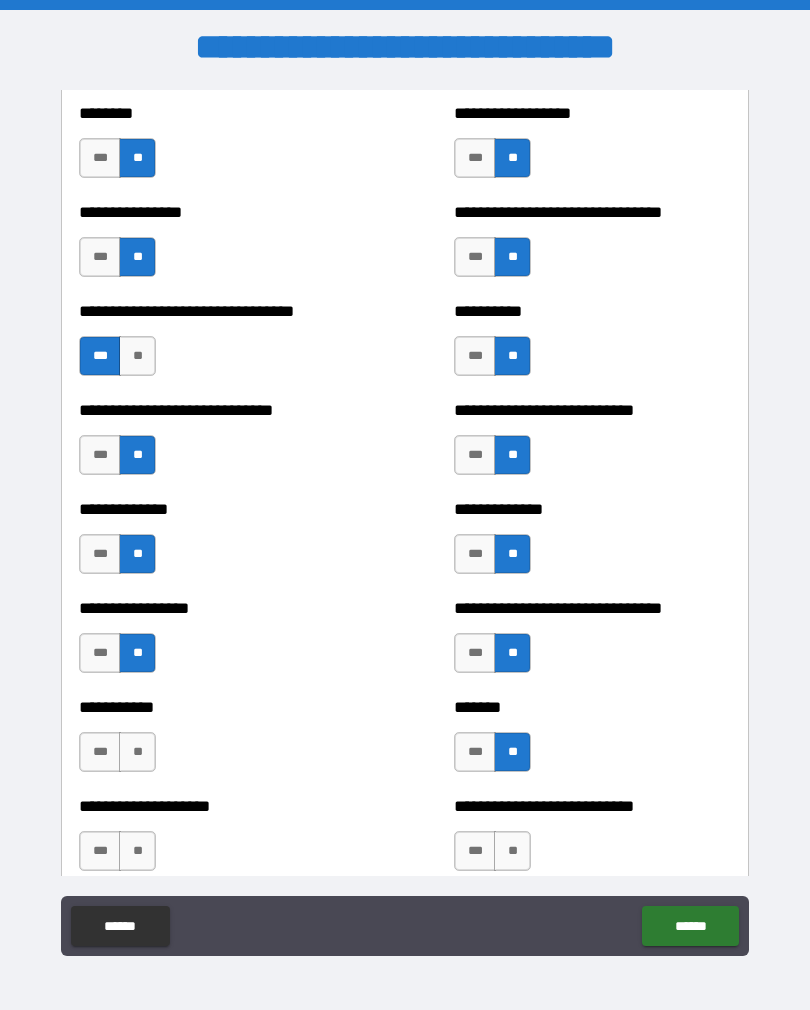 click on "**" at bounding box center (137, 752) 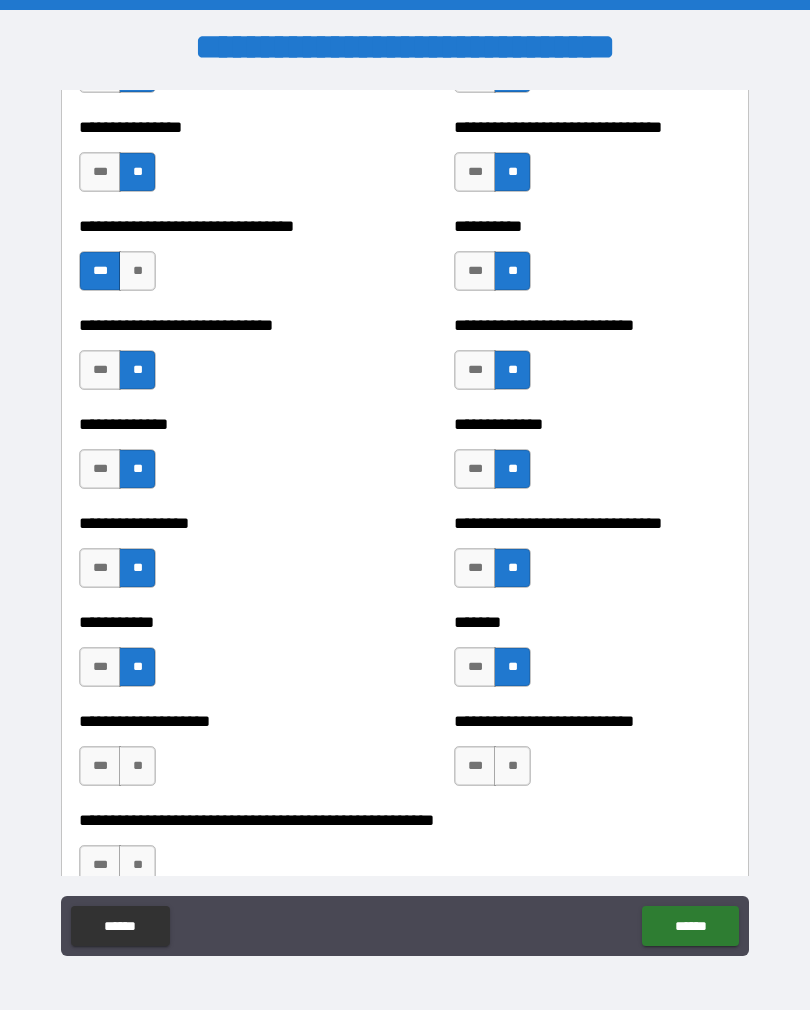 scroll, scrollTop: 7622, scrollLeft: 0, axis: vertical 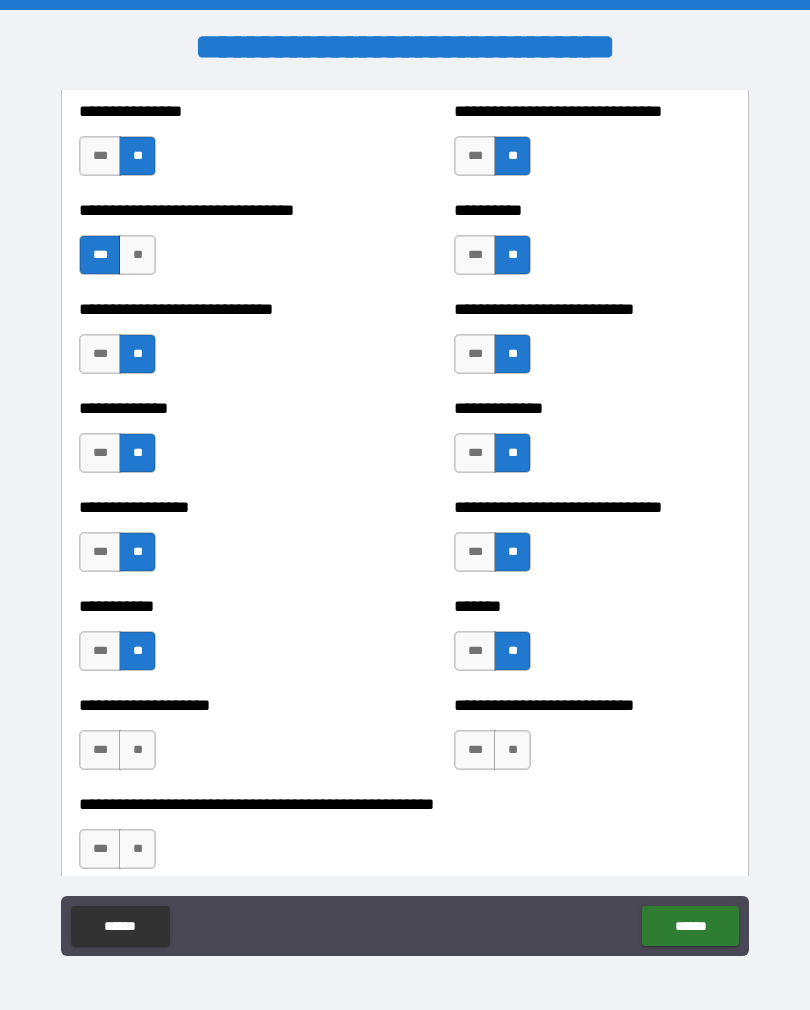 click on "**" at bounding box center (137, 750) 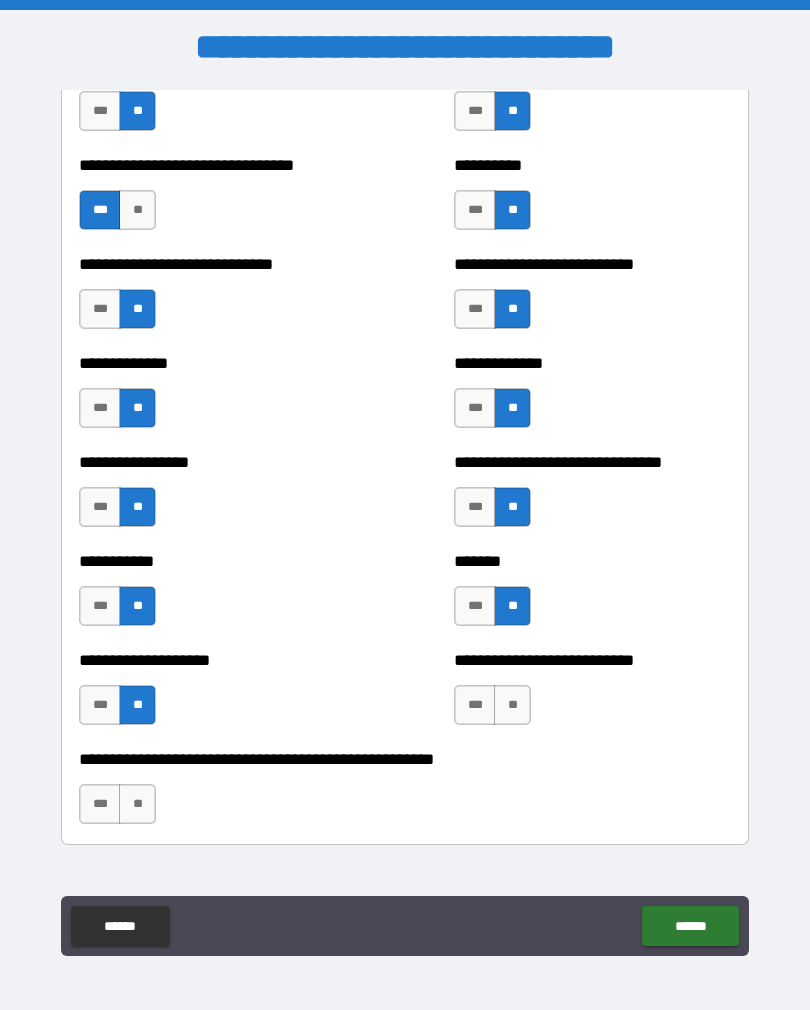scroll, scrollTop: 7676, scrollLeft: 0, axis: vertical 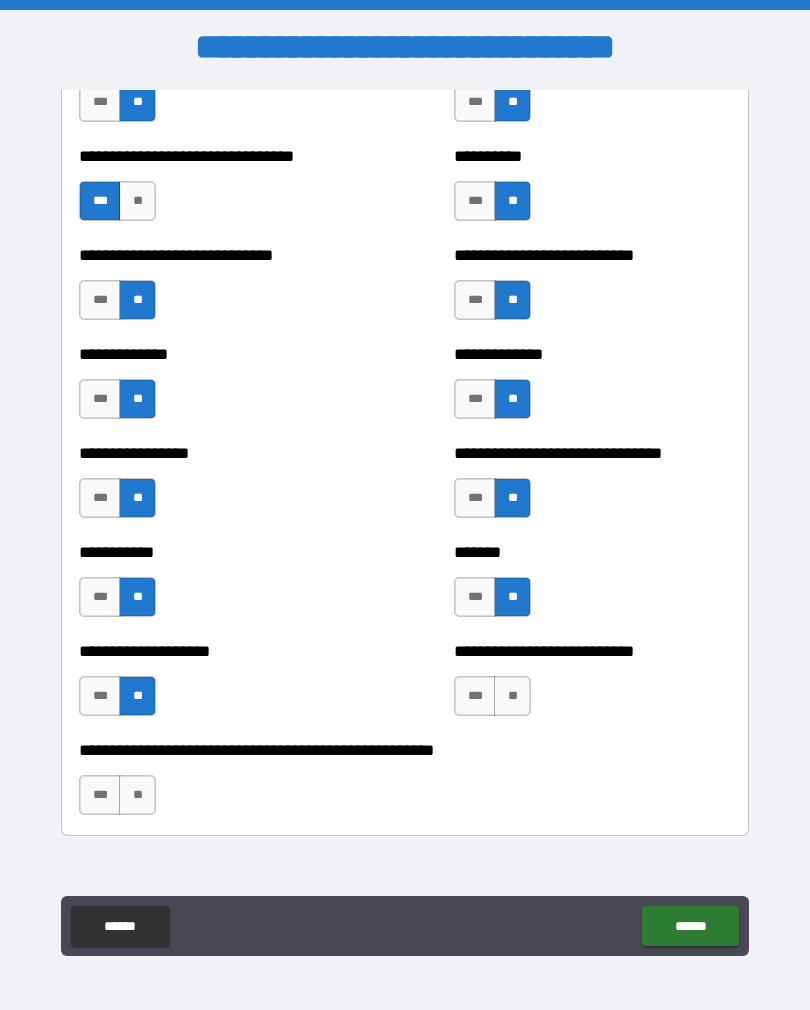 click on "**" at bounding box center (512, 696) 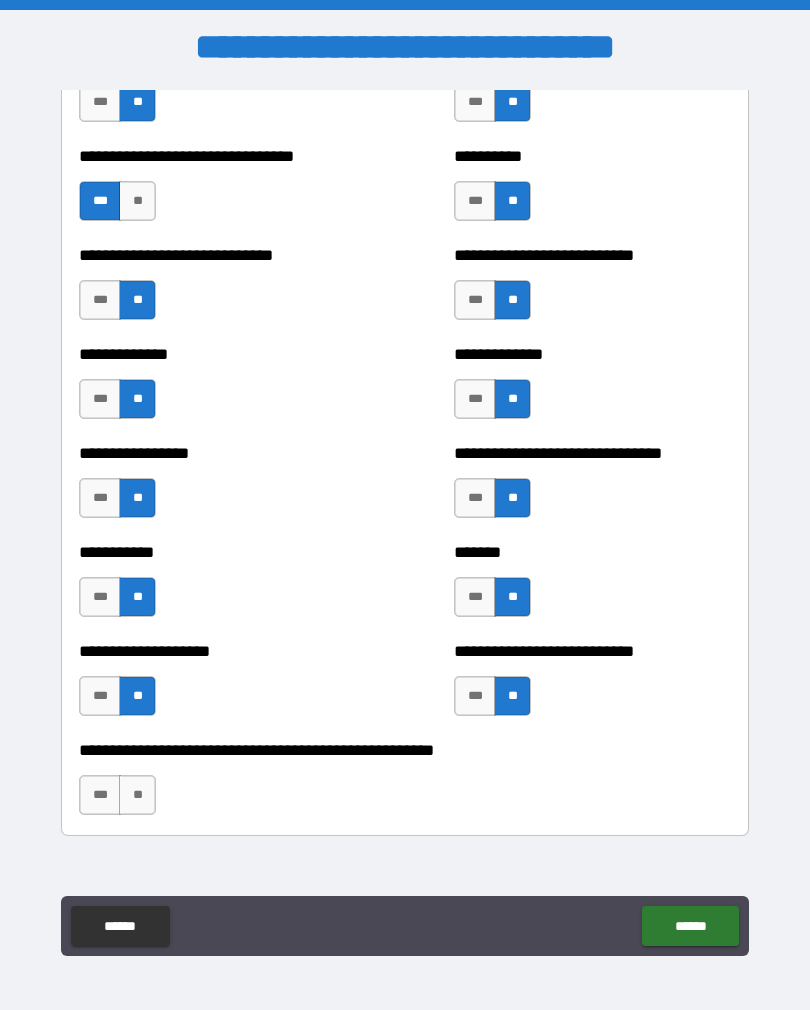 click on "**" at bounding box center [137, 795] 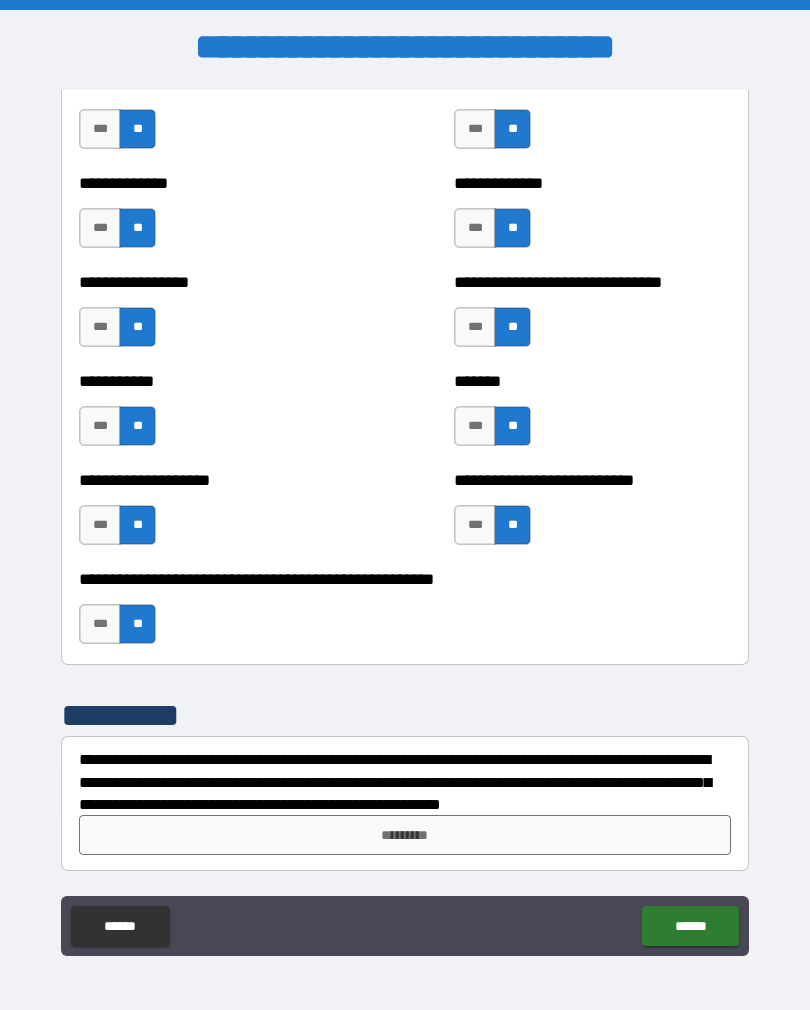 scroll, scrollTop: 7847, scrollLeft: 0, axis: vertical 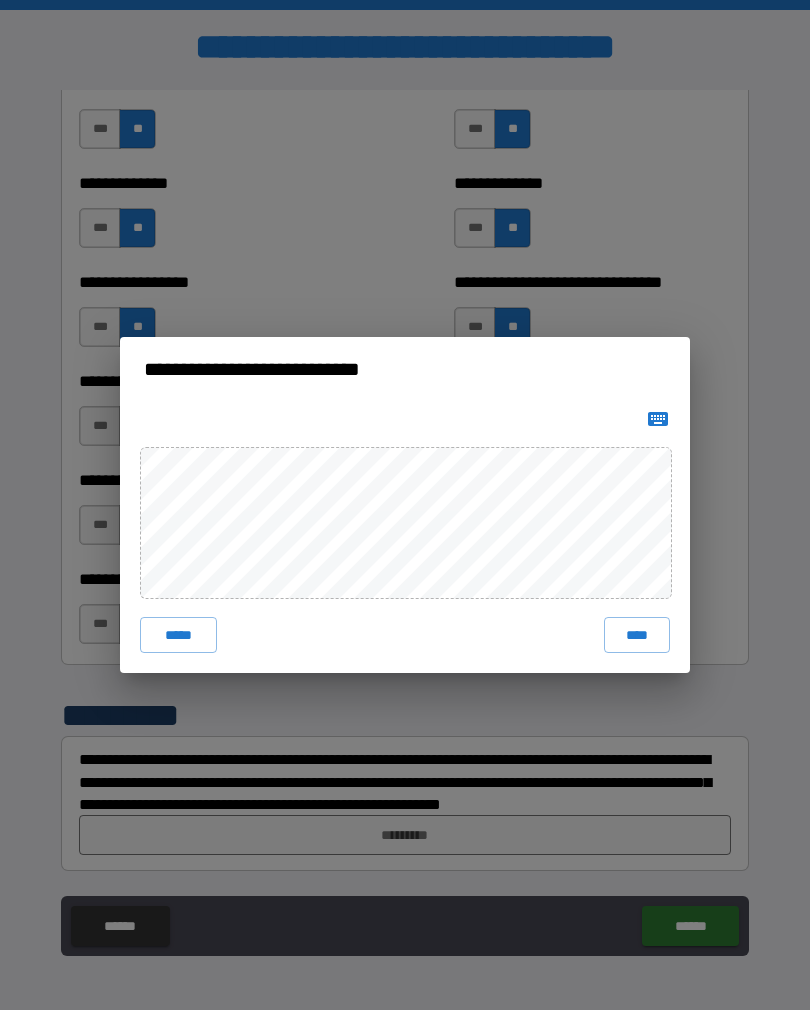 click on "****" at bounding box center (637, 635) 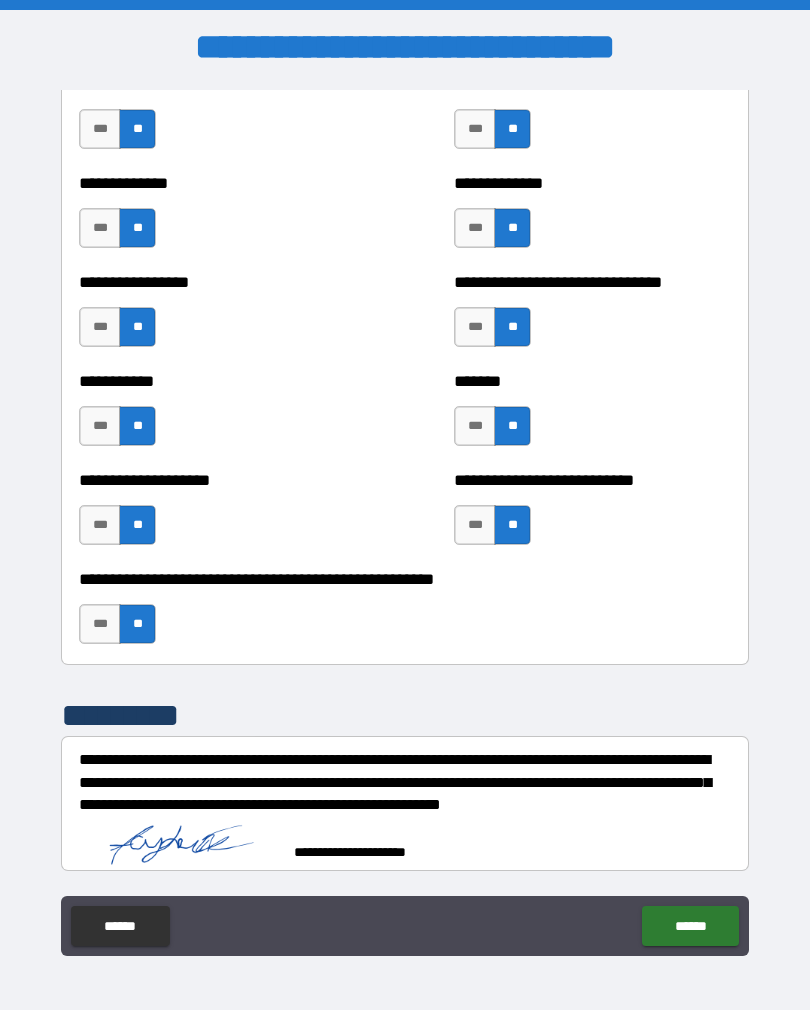 scroll, scrollTop: 7837, scrollLeft: 0, axis: vertical 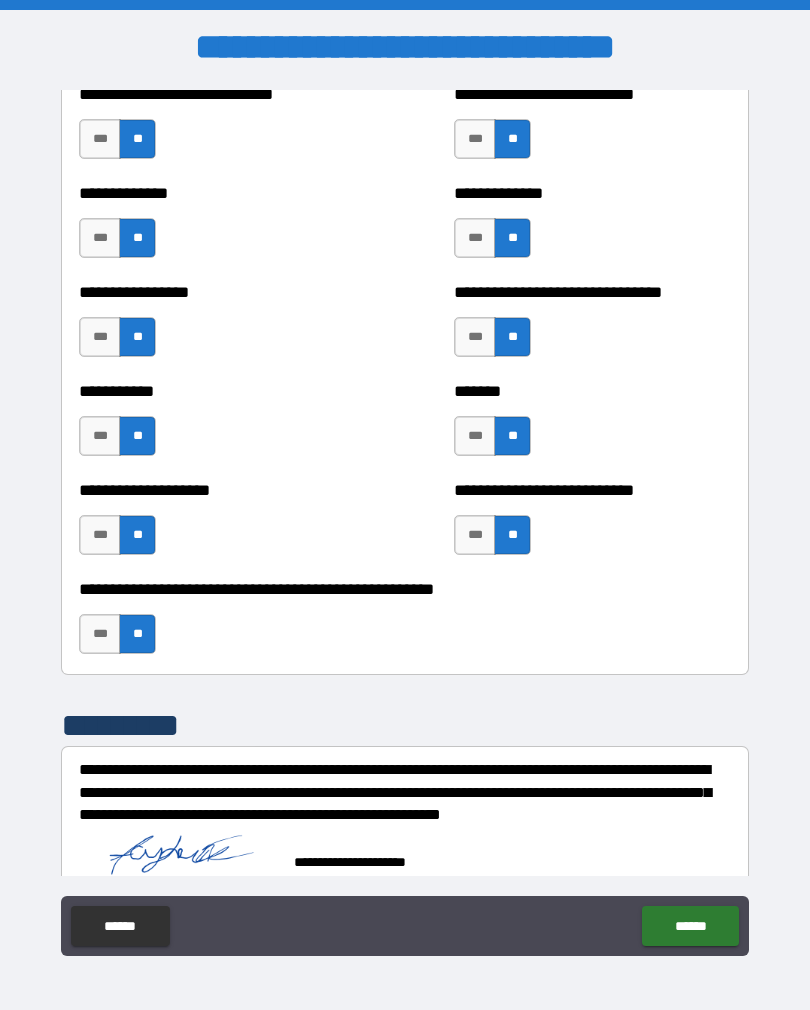 click on "******" at bounding box center (690, 926) 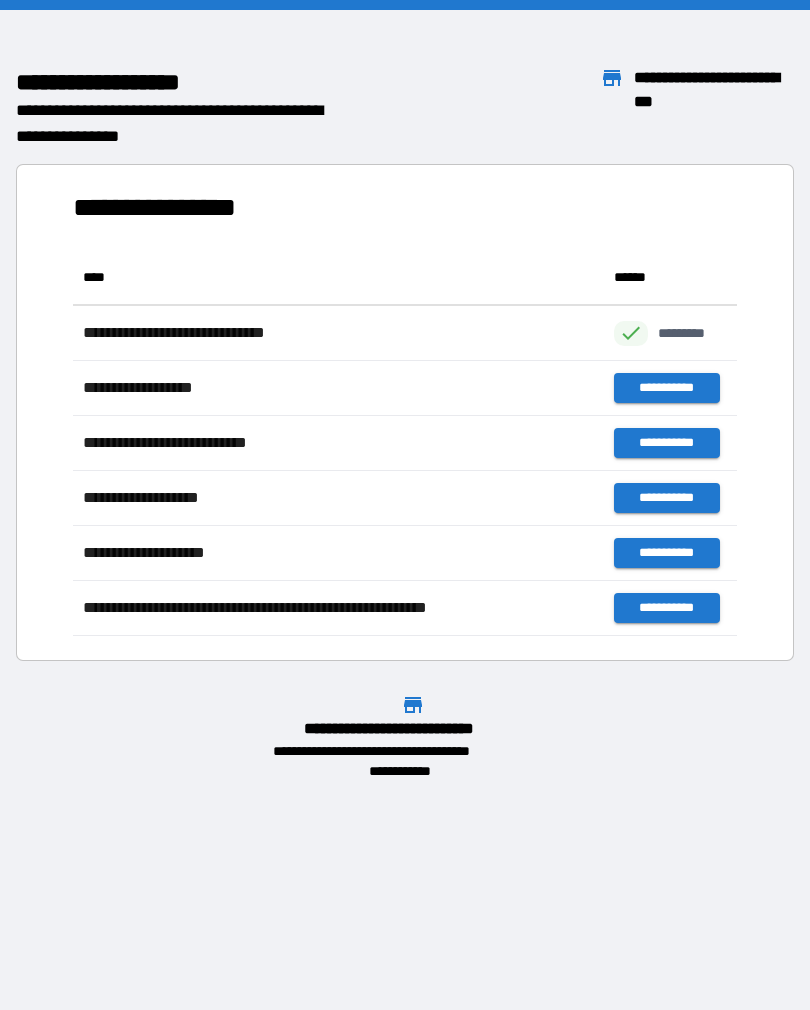 scroll, scrollTop: 386, scrollLeft: 664, axis: both 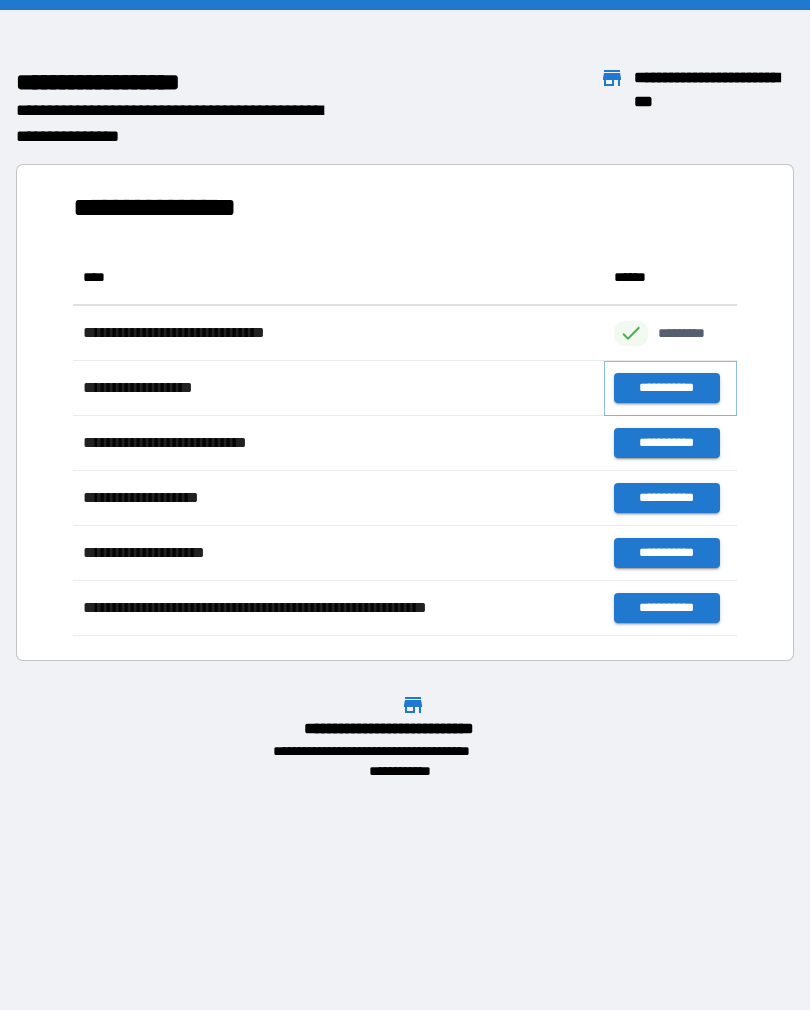 click on "**********" at bounding box center [666, 388] 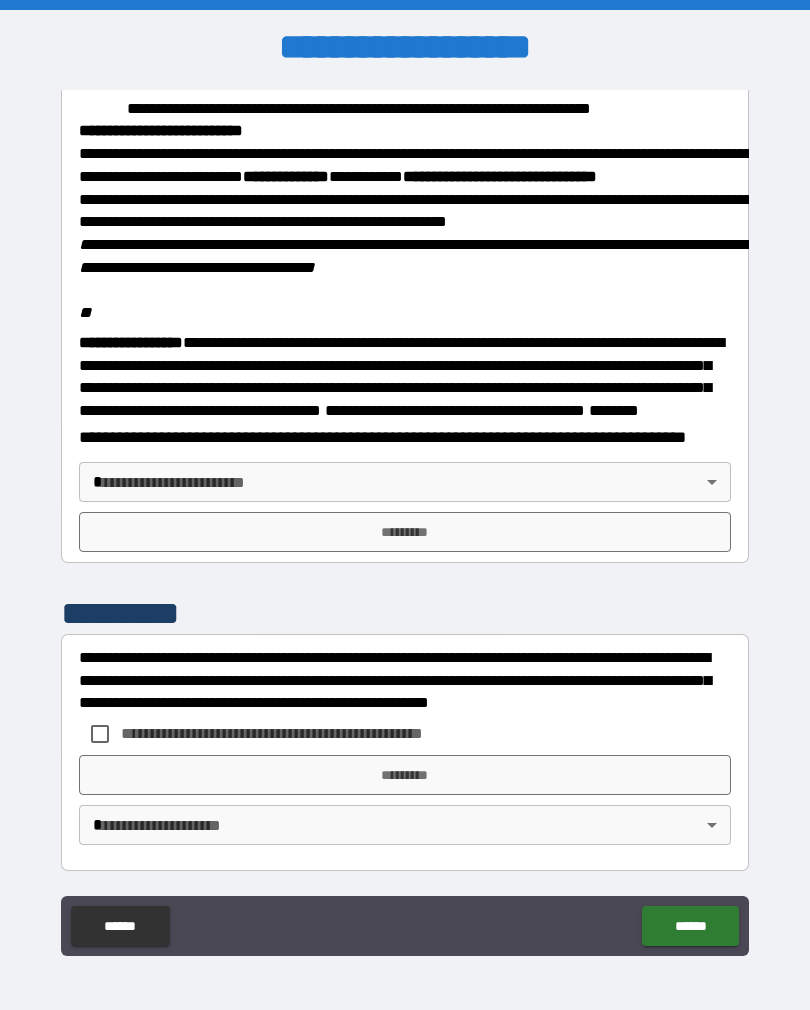 scroll, scrollTop: 2323, scrollLeft: 0, axis: vertical 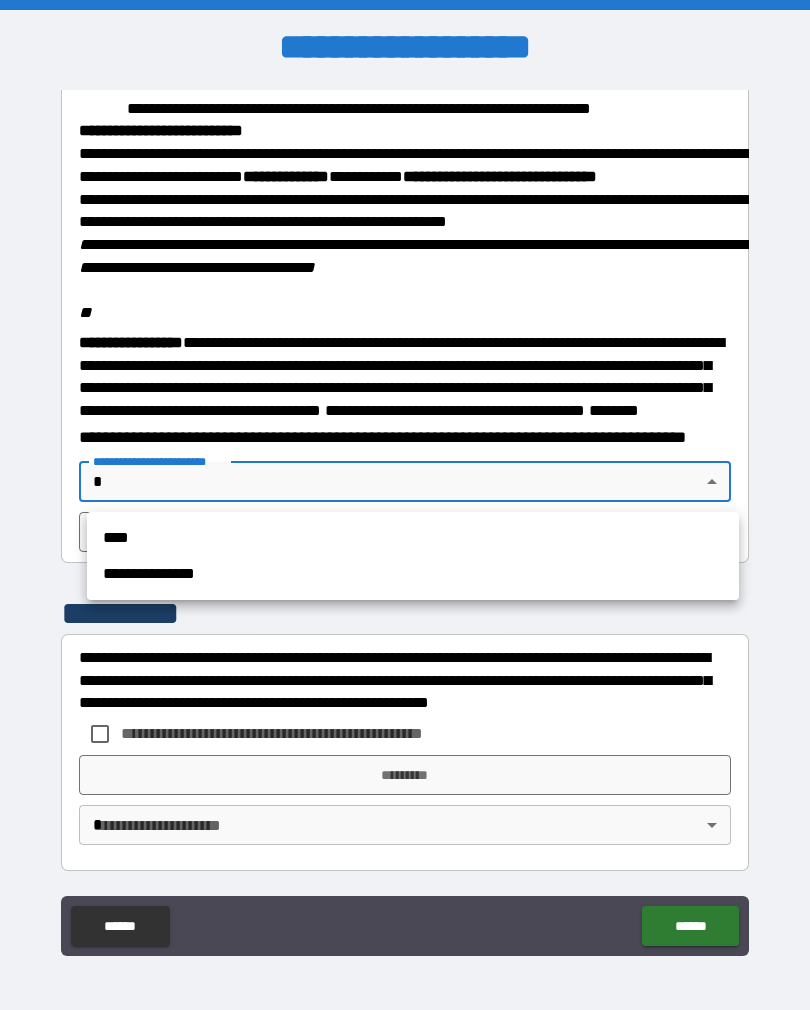 click on "****" at bounding box center [413, 538] 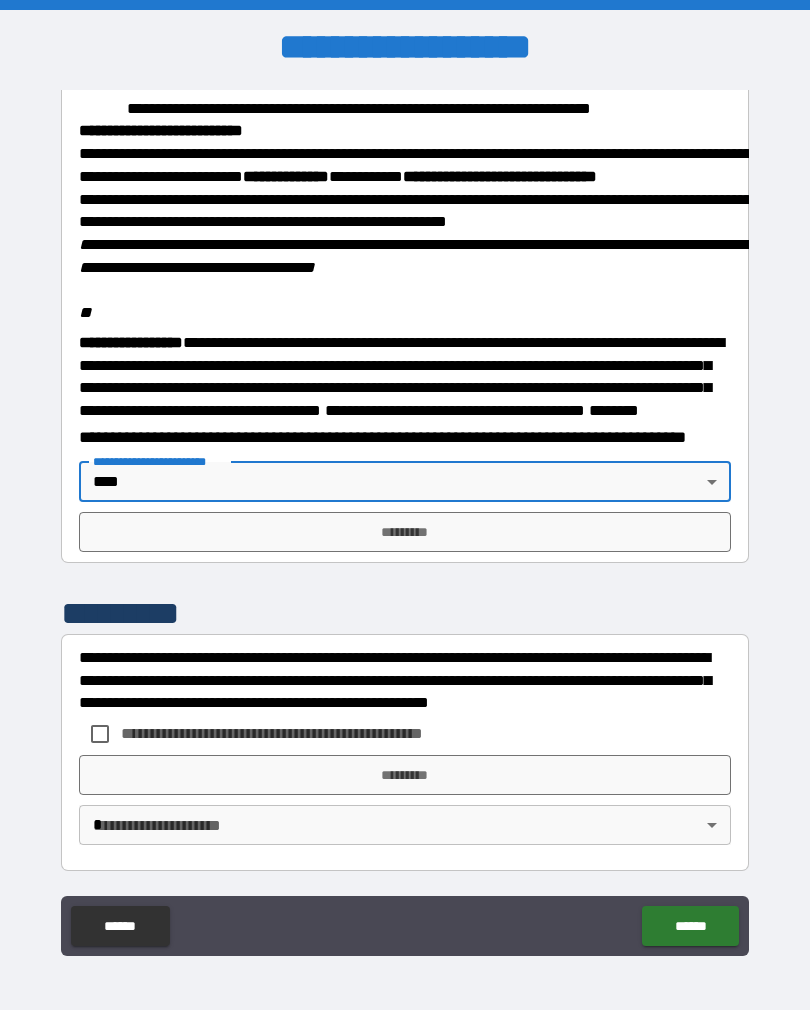 click on "*********" at bounding box center [405, 532] 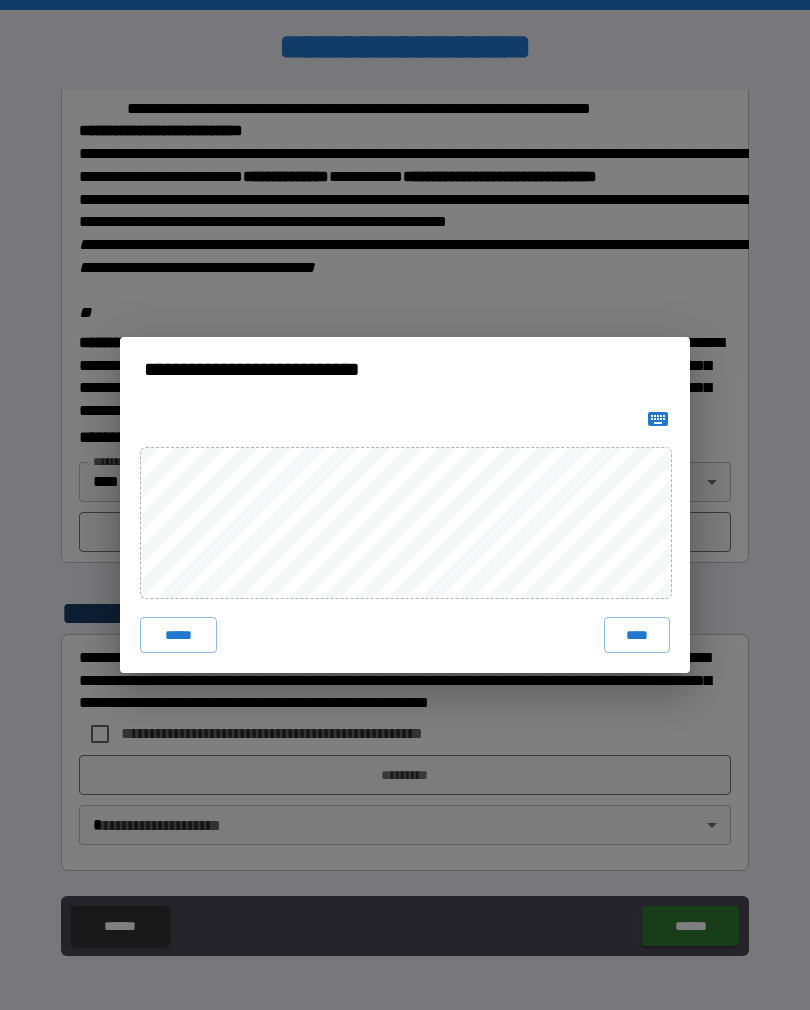 click on "****" at bounding box center [637, 635] 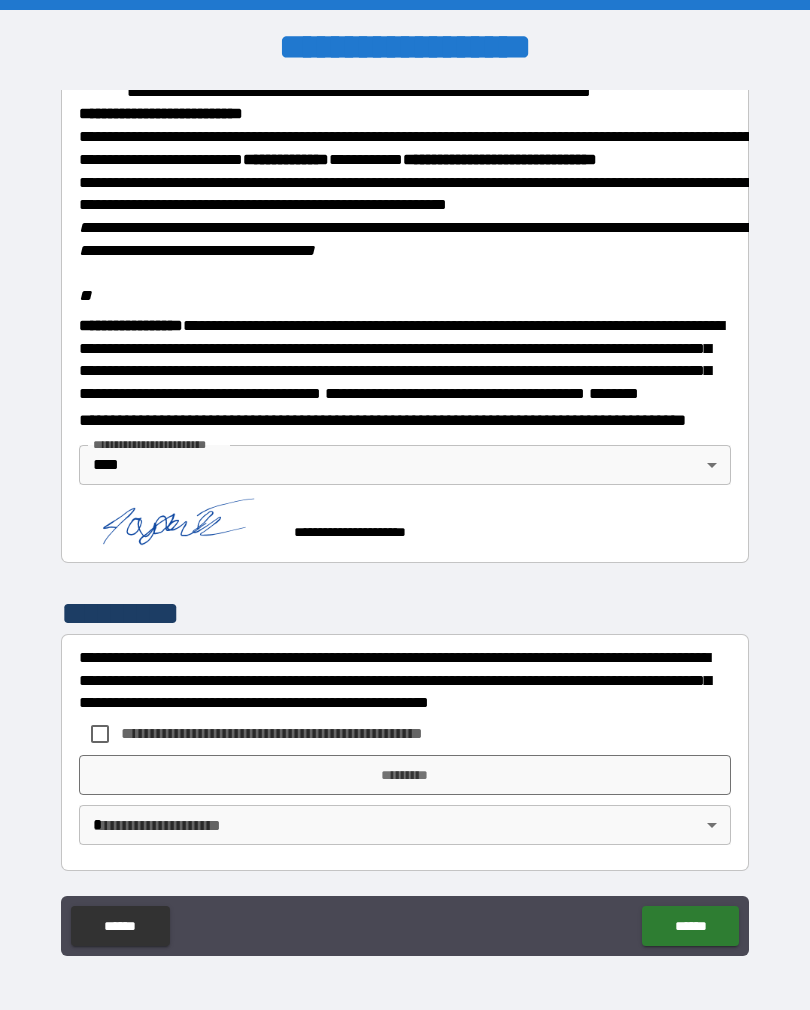 scroll, scrollTop: 2340, scrollLeft: 0, axis: vertical 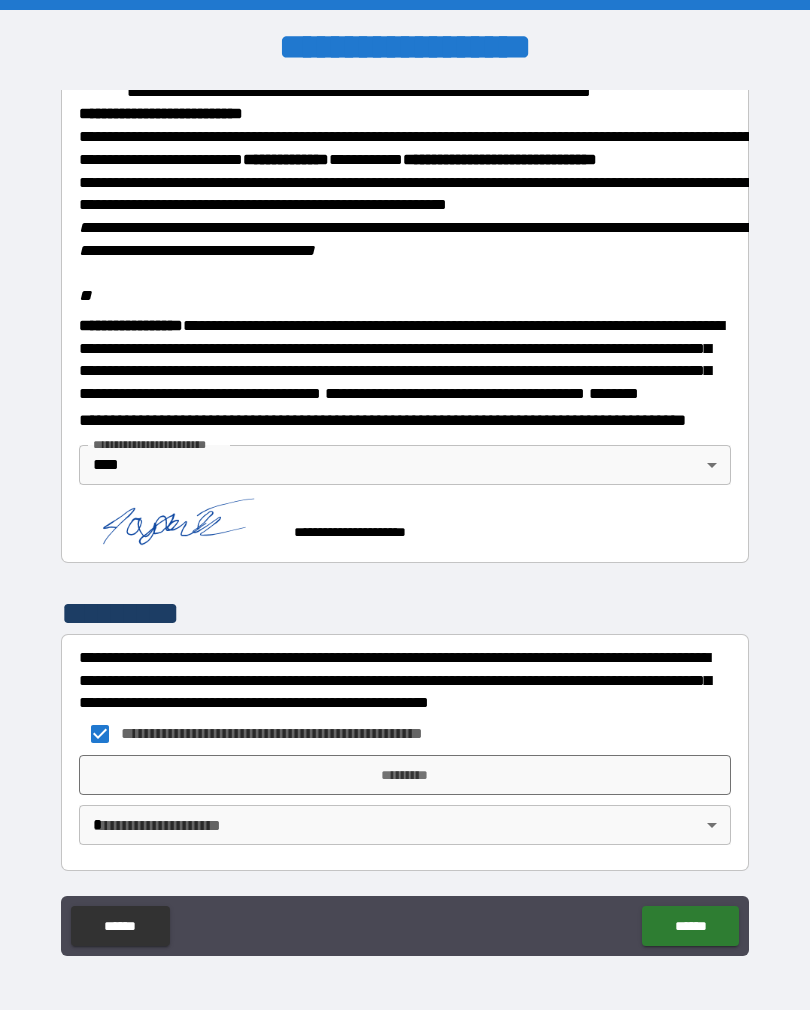 click on "**********" at bounding box center [405, 520] 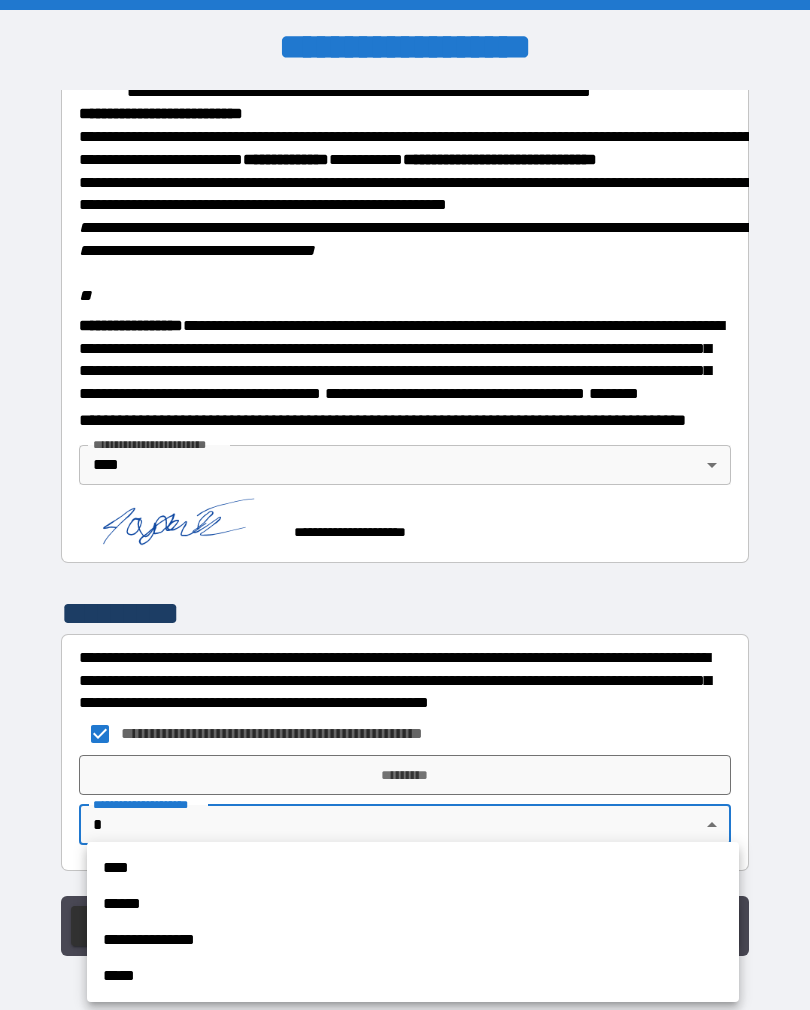 click on "****" at bounding box center (413, 868) 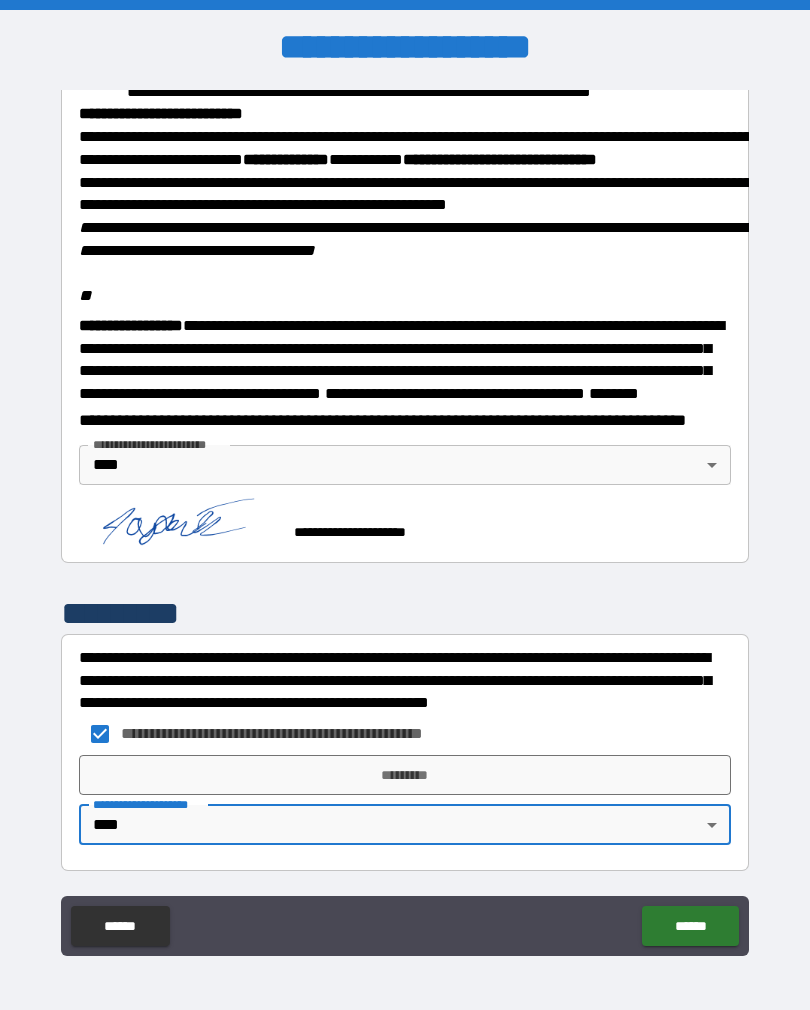 click on "*********" at bounding box center (405, 775) 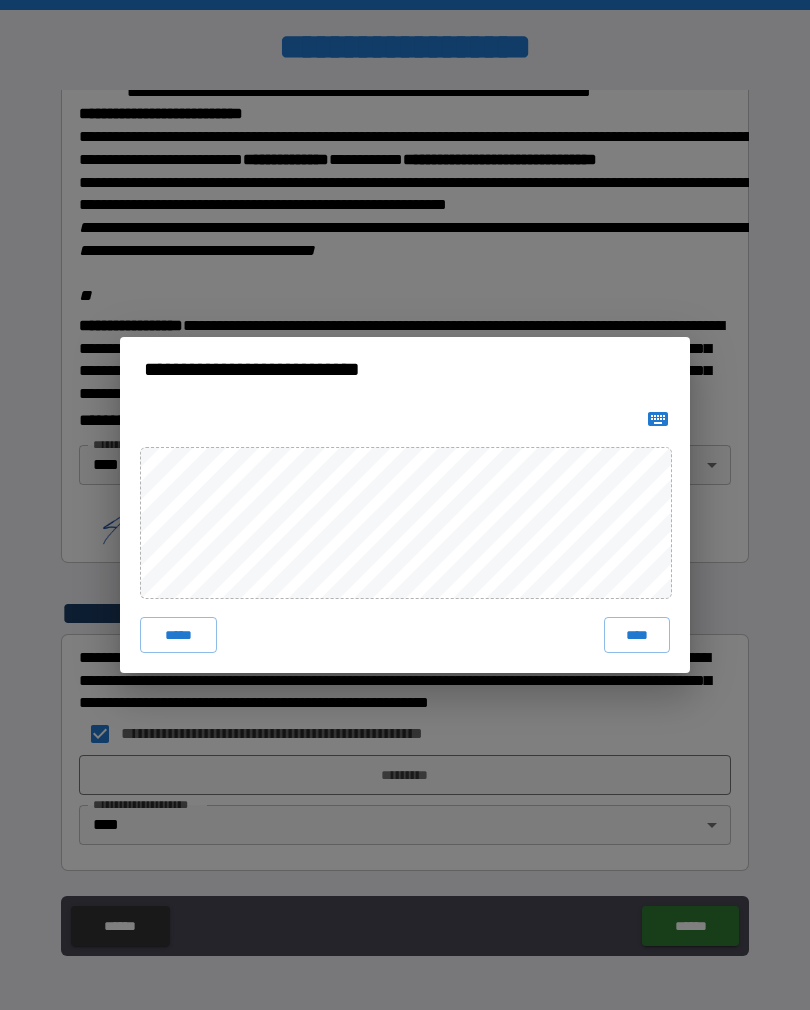 click on "****" at bounding box center (637, 635) 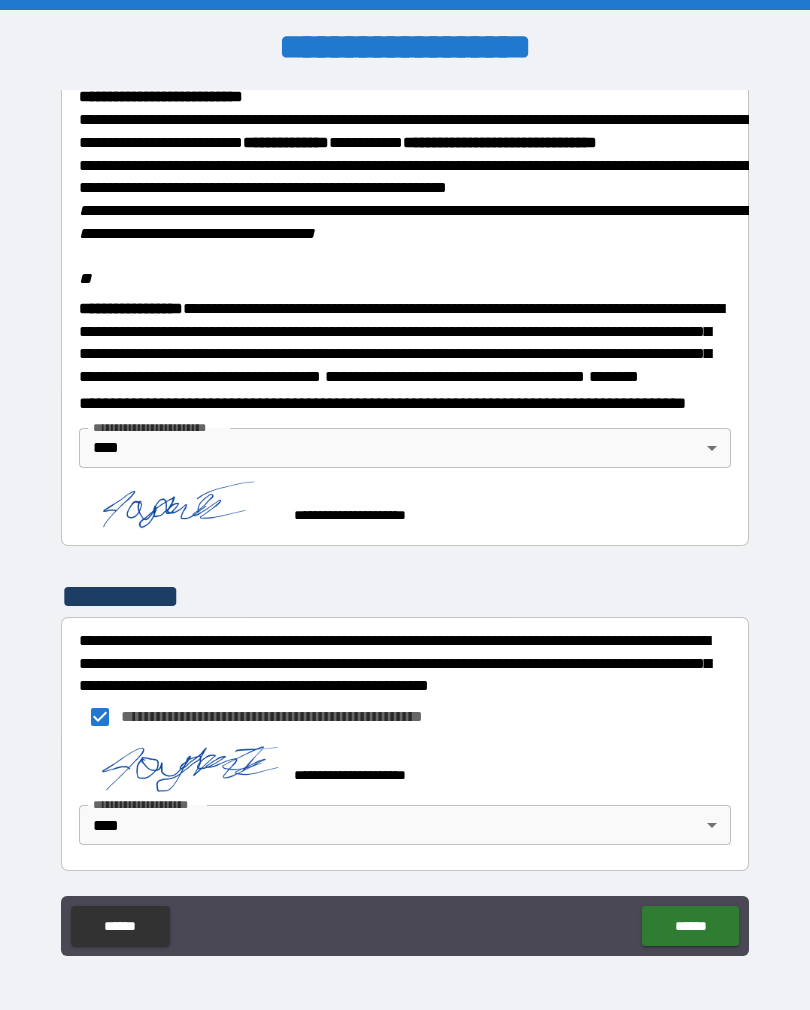 scroll, scrollTop: 2357, scrollLeft: 0, axis: vertical 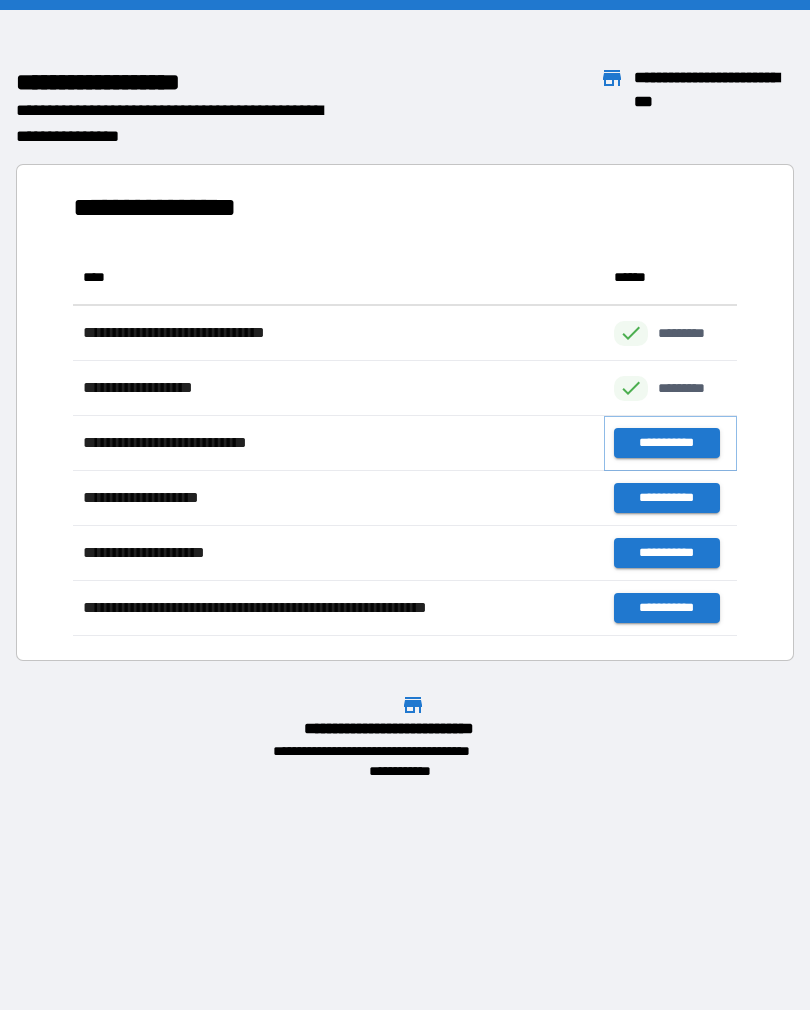 click on "**********" at bounding box center (666, 443) 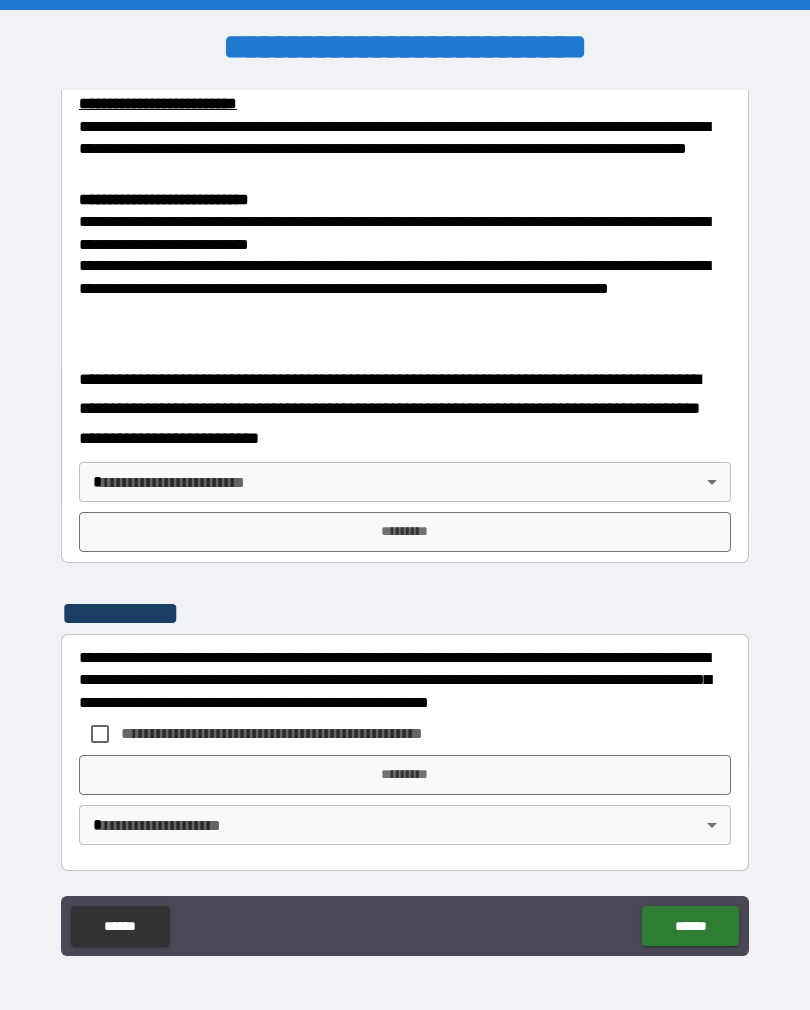 scroll, scrollTop: 682, scrollLeft: 0, axis: vertical 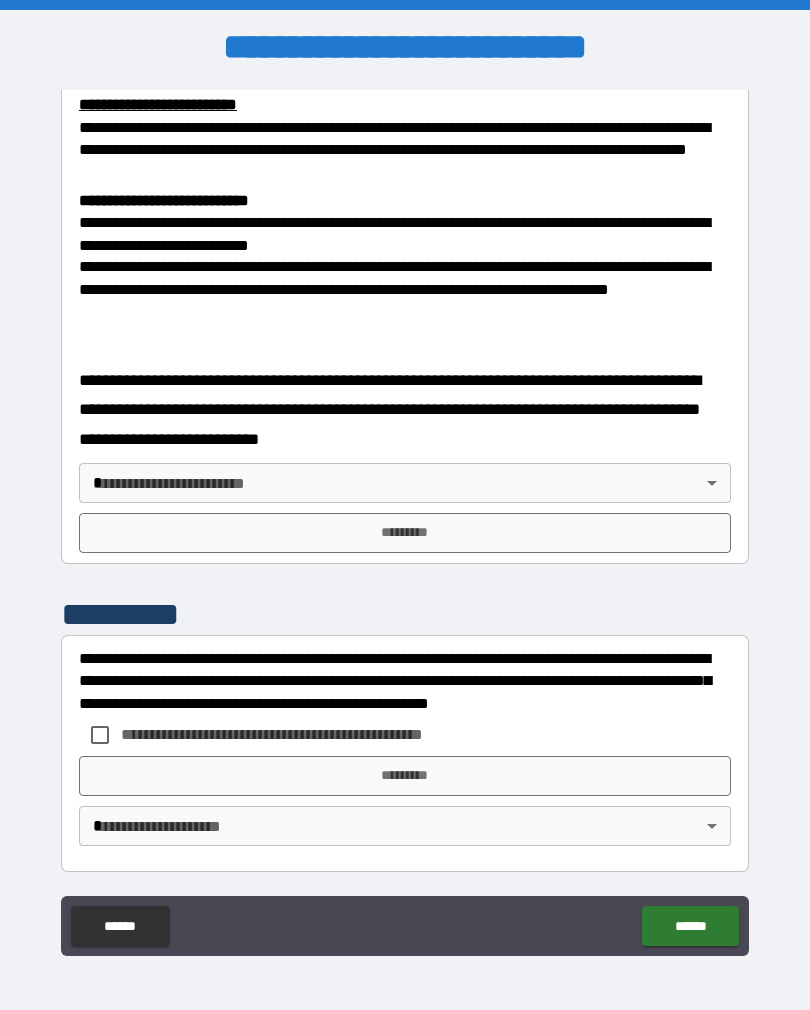 click on "**********" at bounding box center [405, 520] 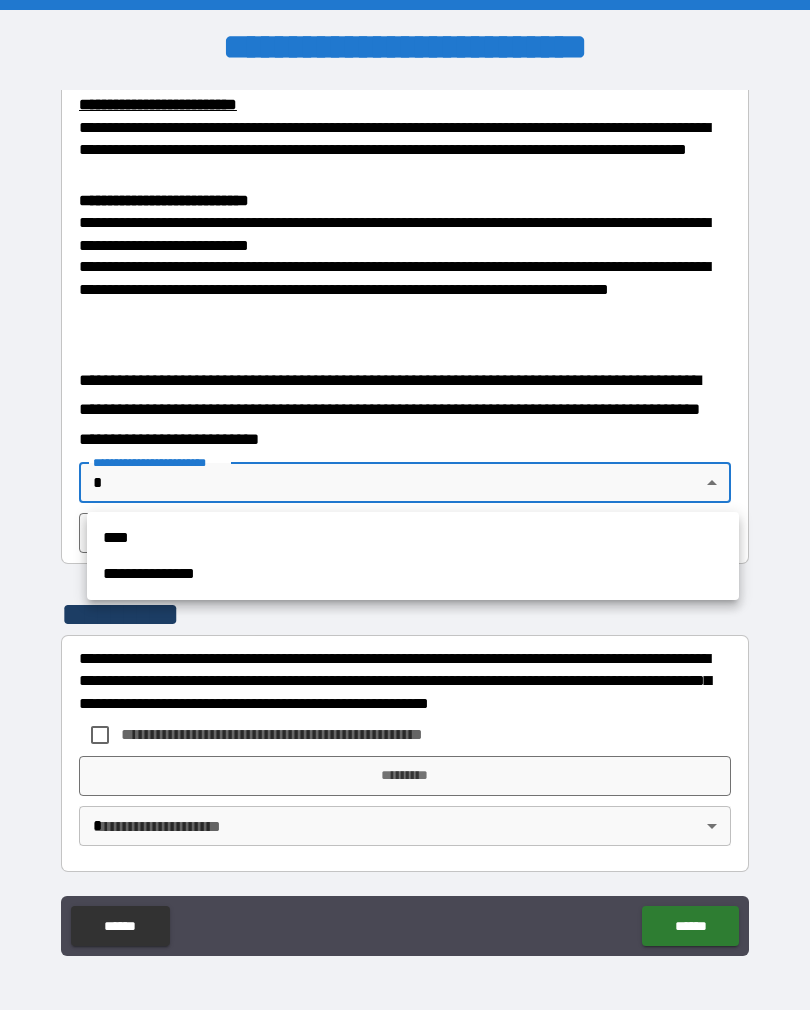 click on "****" at bounding box center [413, 538] 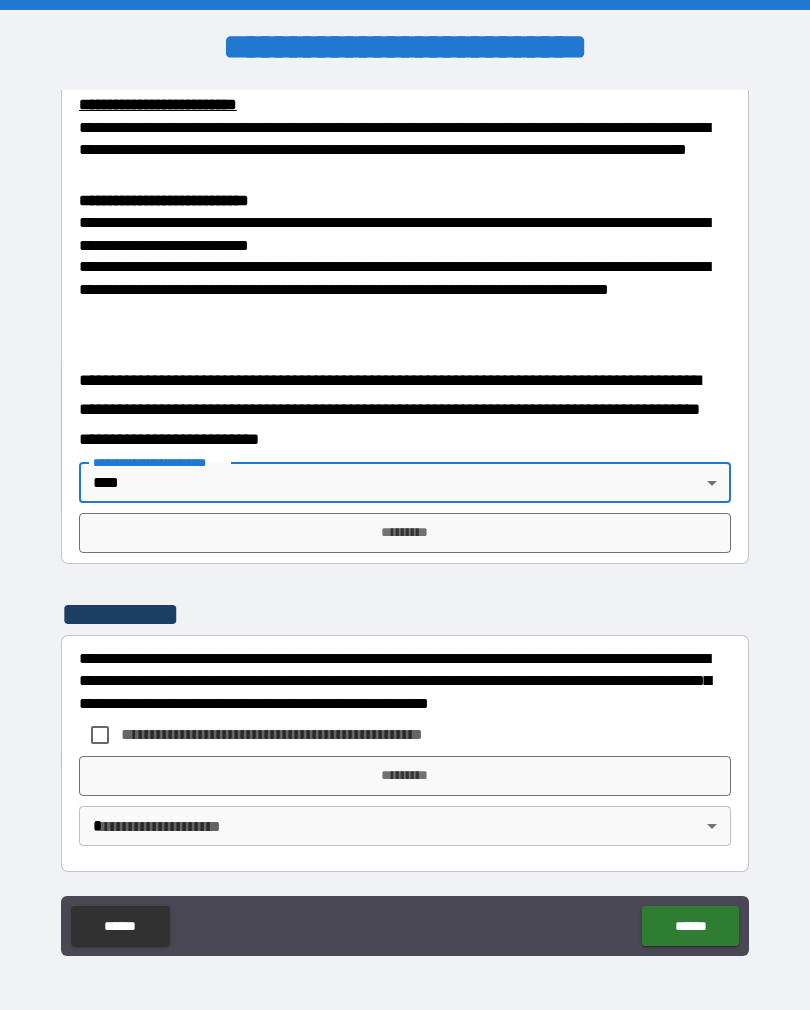 click on "*********" at bounding box center (405, 533) 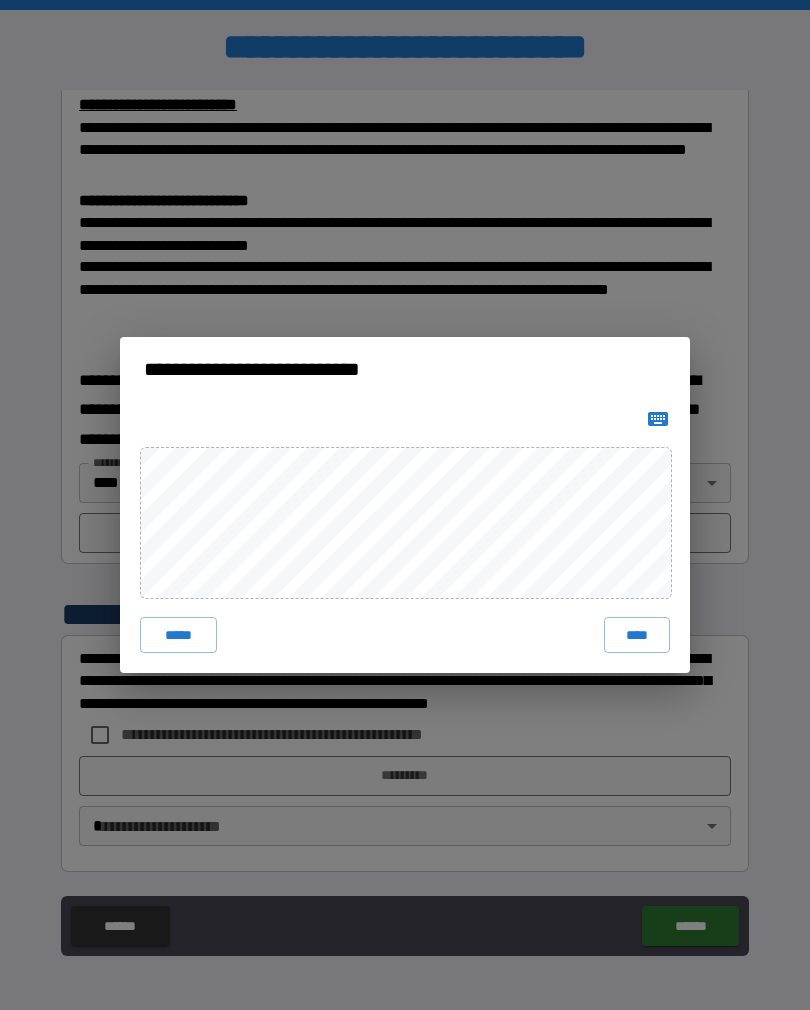 click on "****" at bounding box center [637, 635] 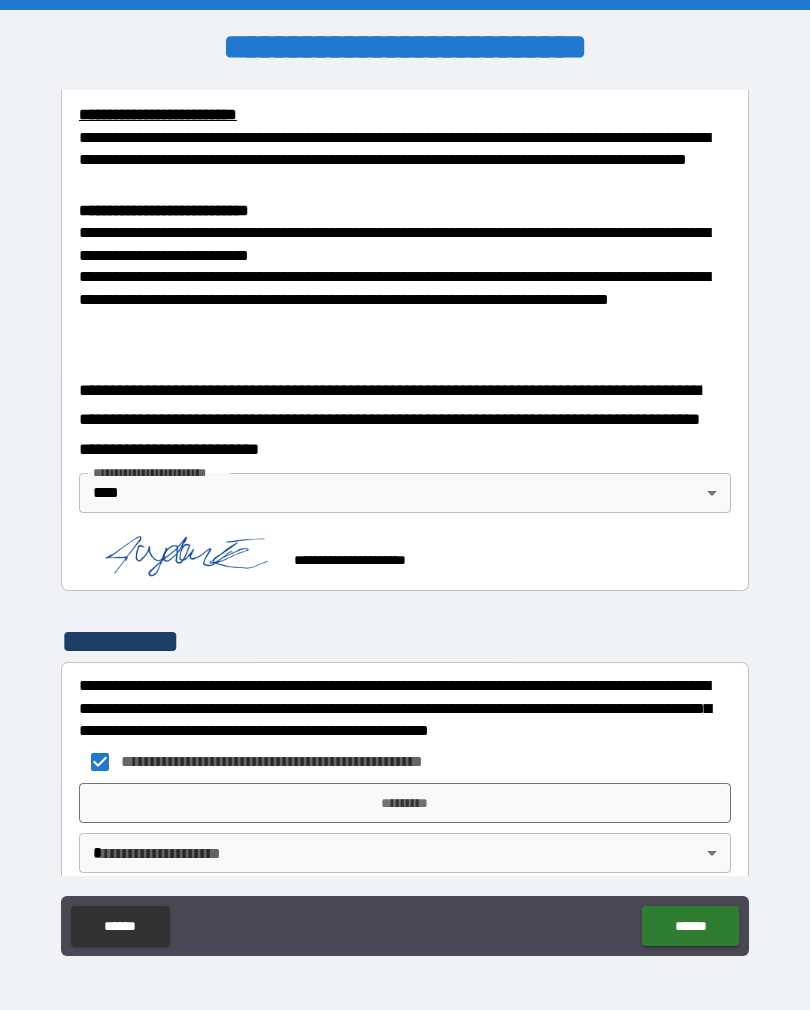 click on "**********" at bounding box center [405, 520] 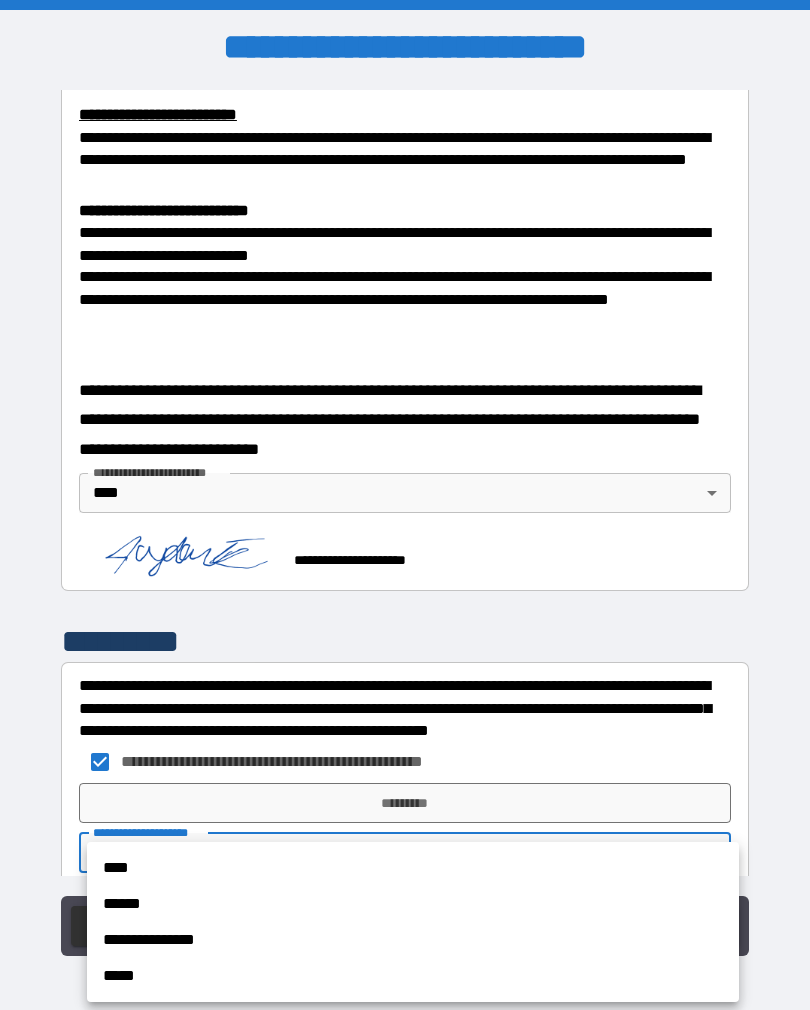 click on "****" at bounding box center [413, 868] 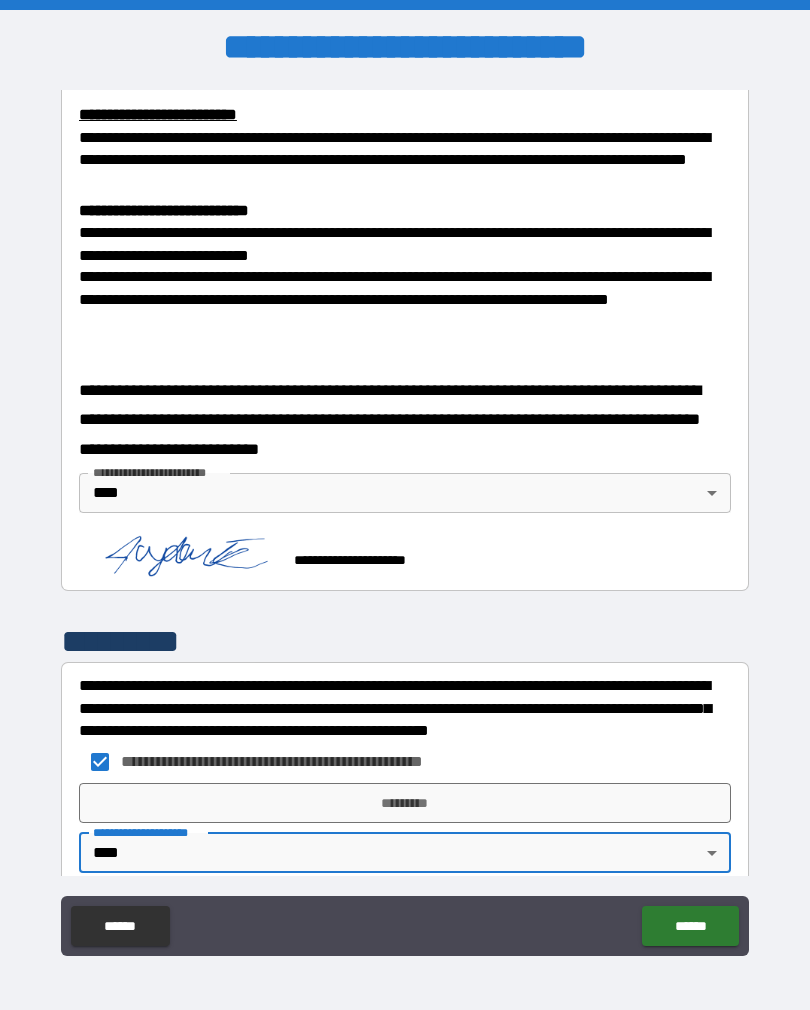 click on "*********" at bounding box center [405, 803] 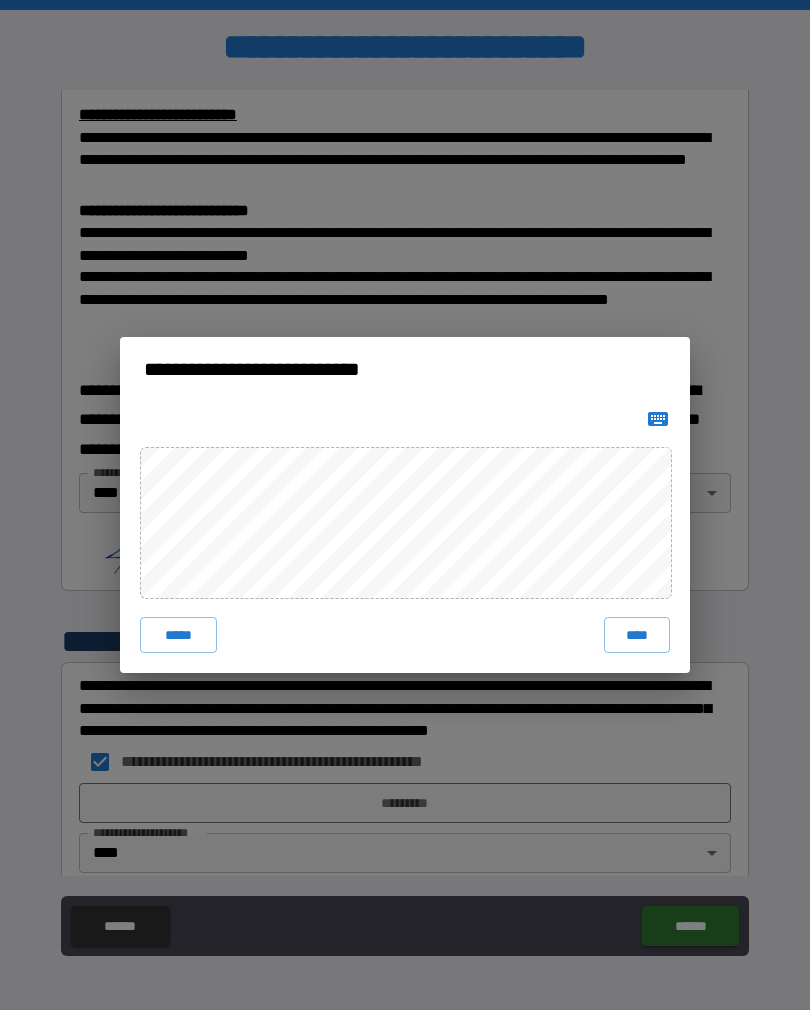 click on "****" at bounding box center [637, 635] 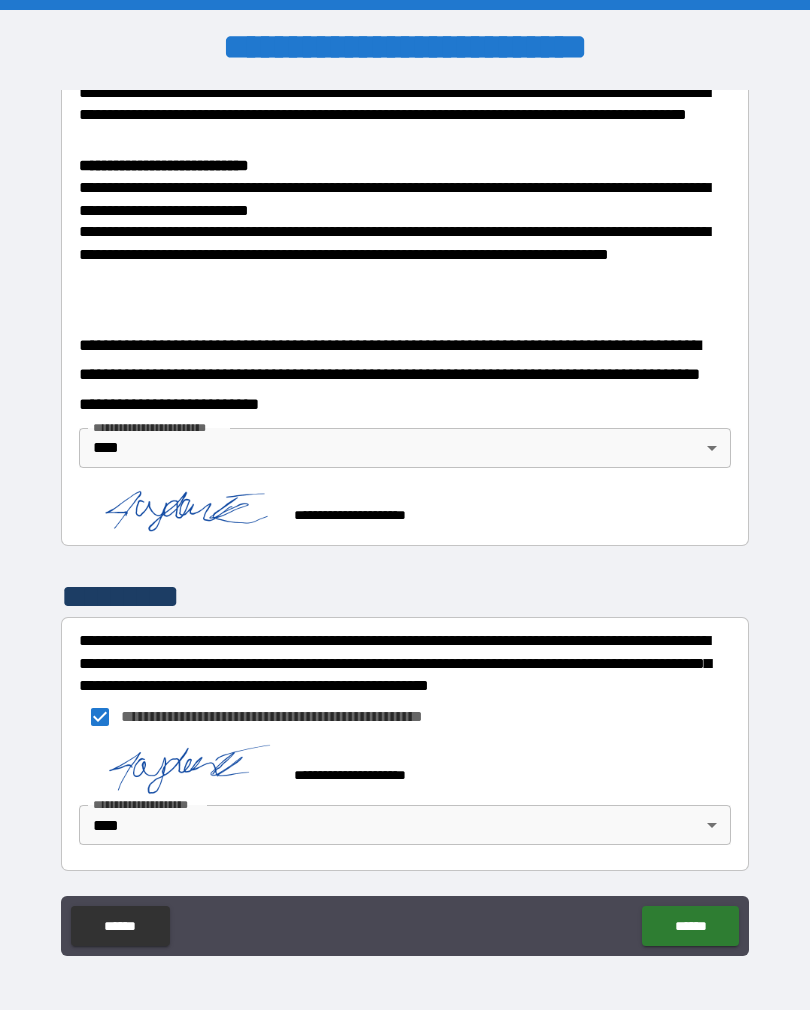 scroll, scrollTop: 725, scrollLeft: 0, axis: vertical 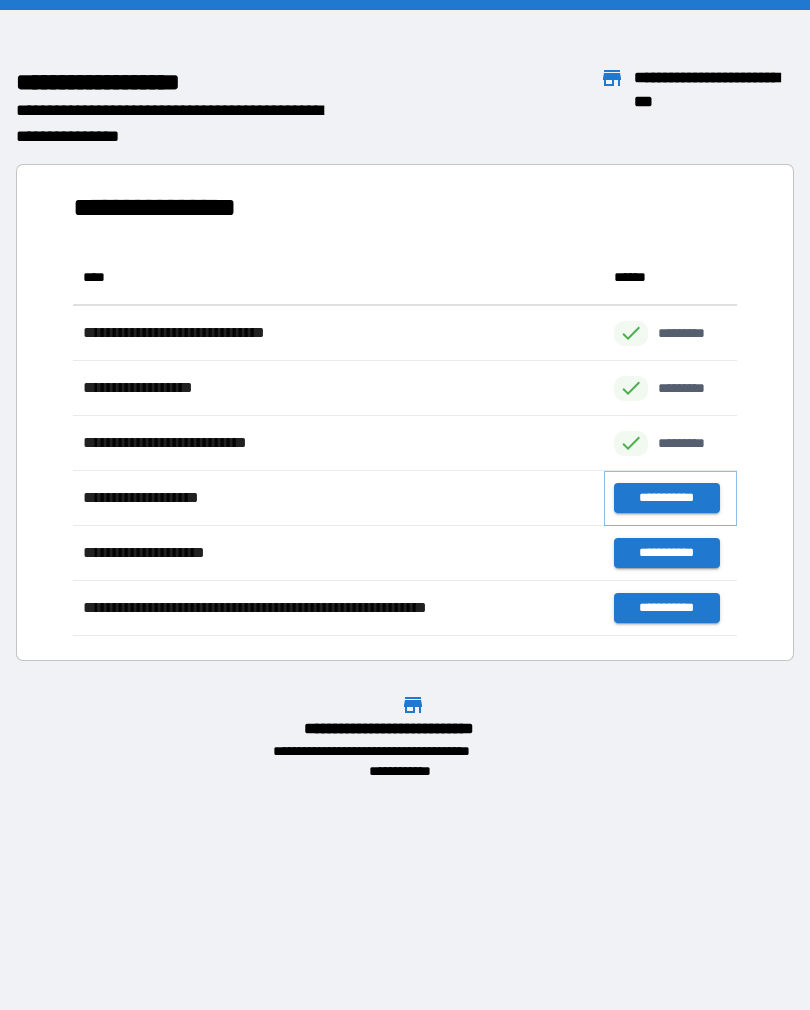 click on "**********" at bounding box center [666, 498] 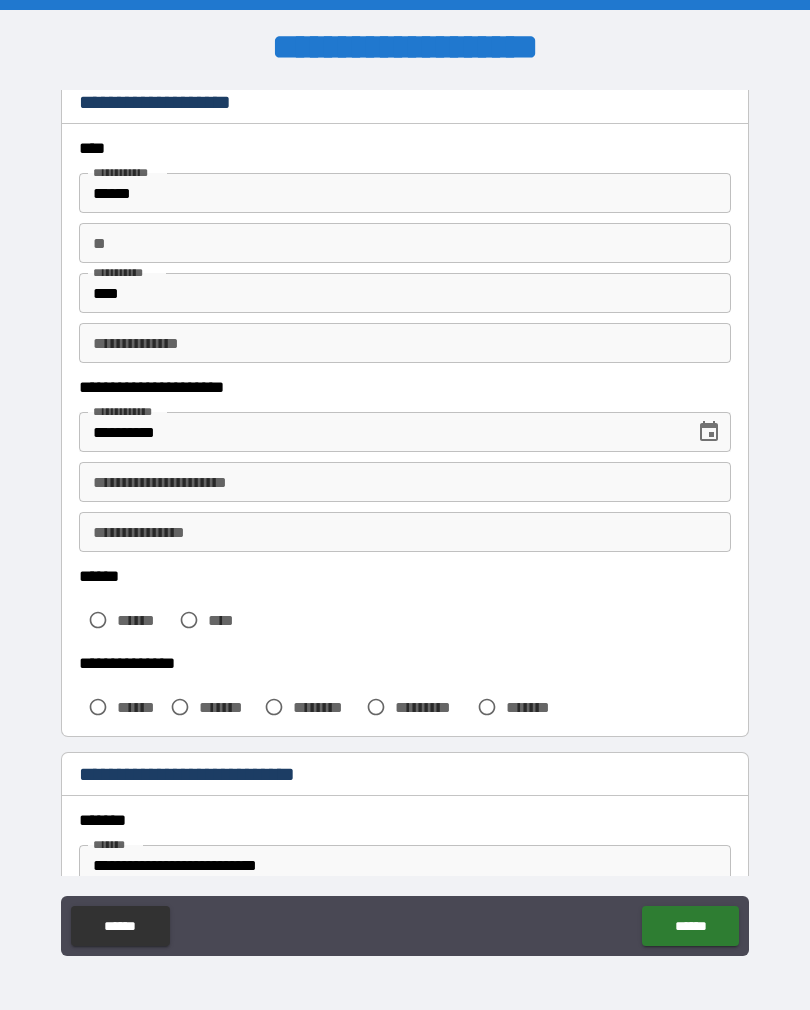 scroll, scrollTop: 69, scrollLeft: 0, axis: vertical 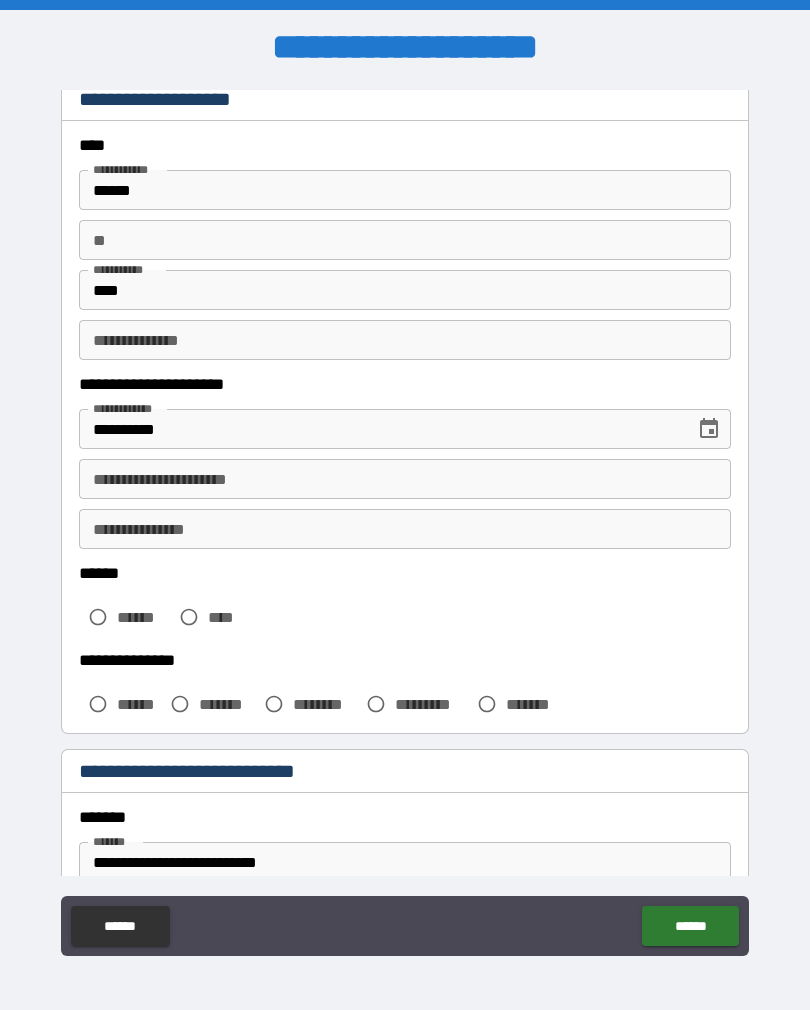 click on "**********" at bounding box center (405, 479) 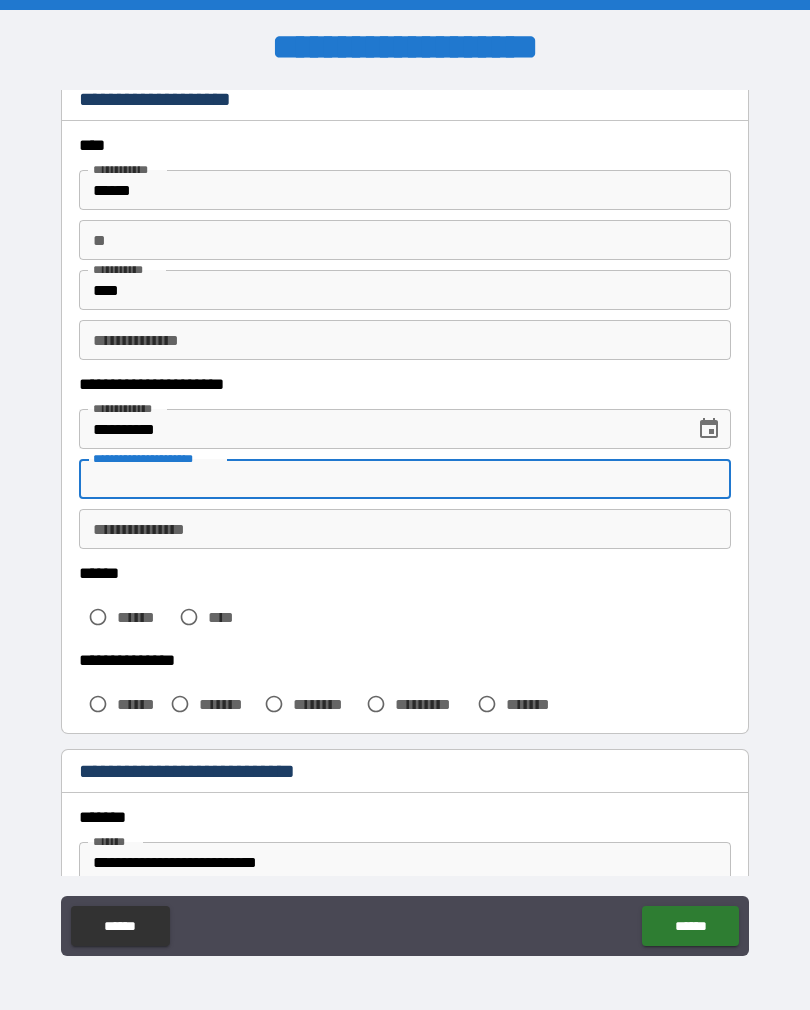 click on "****** ****** ****" at bounding box center (405, 602) 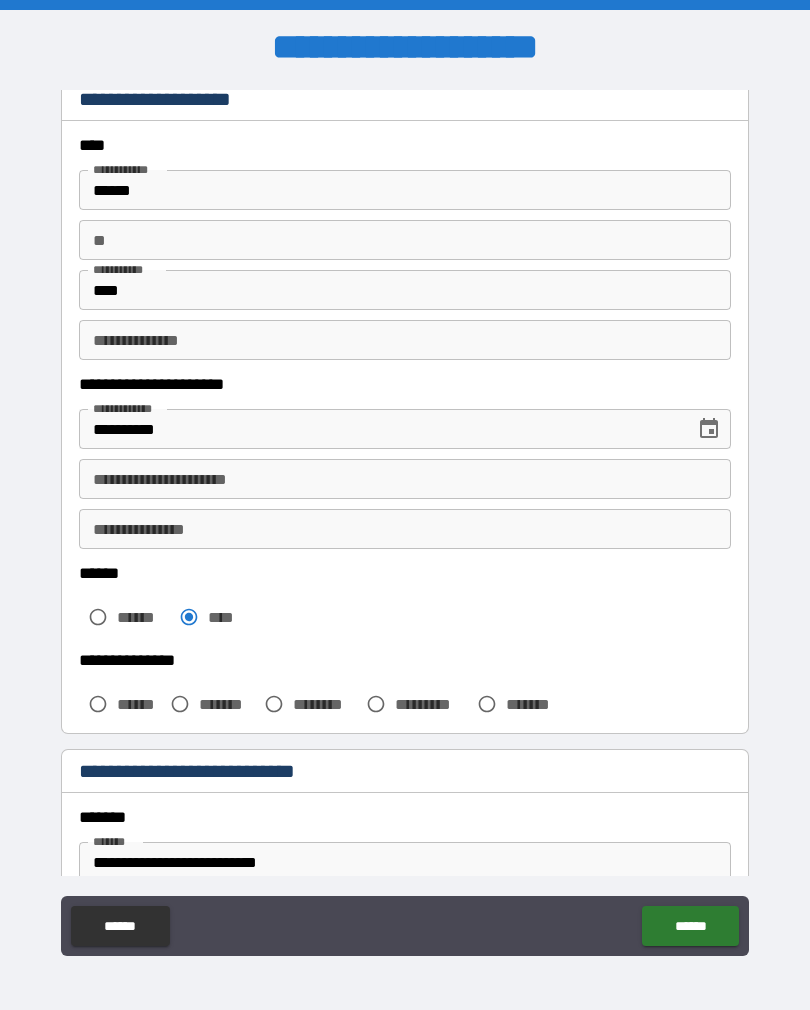 click on "**********" at bounding box center [405, 479] 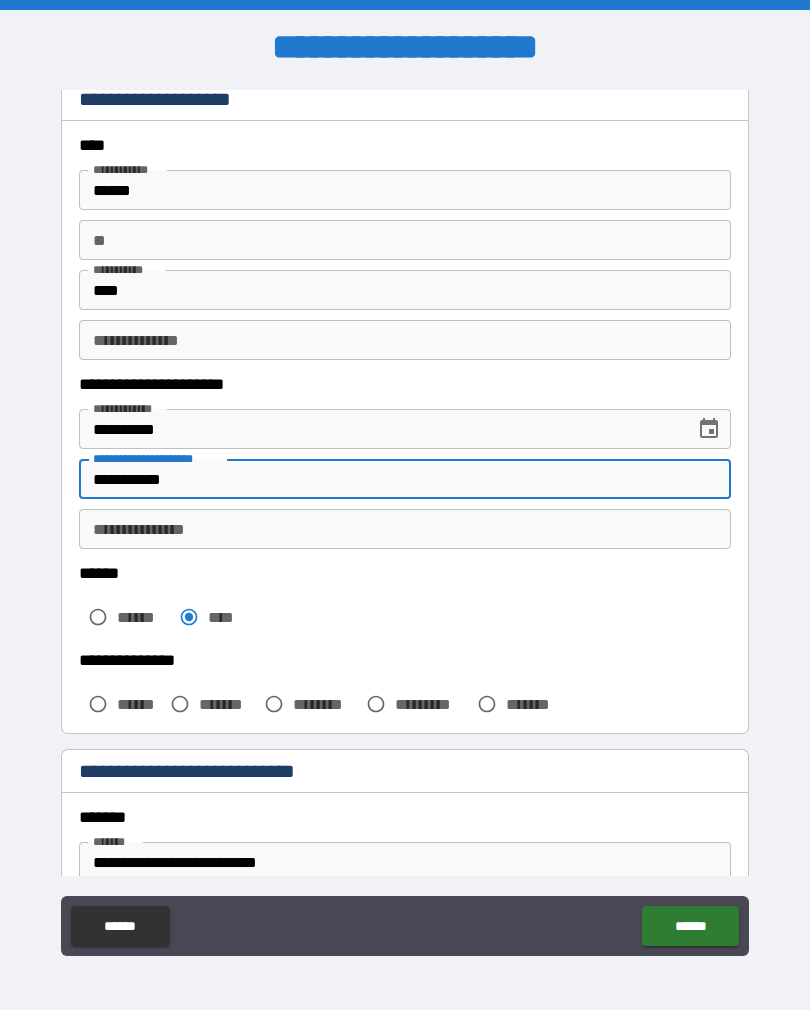 type on "**********" 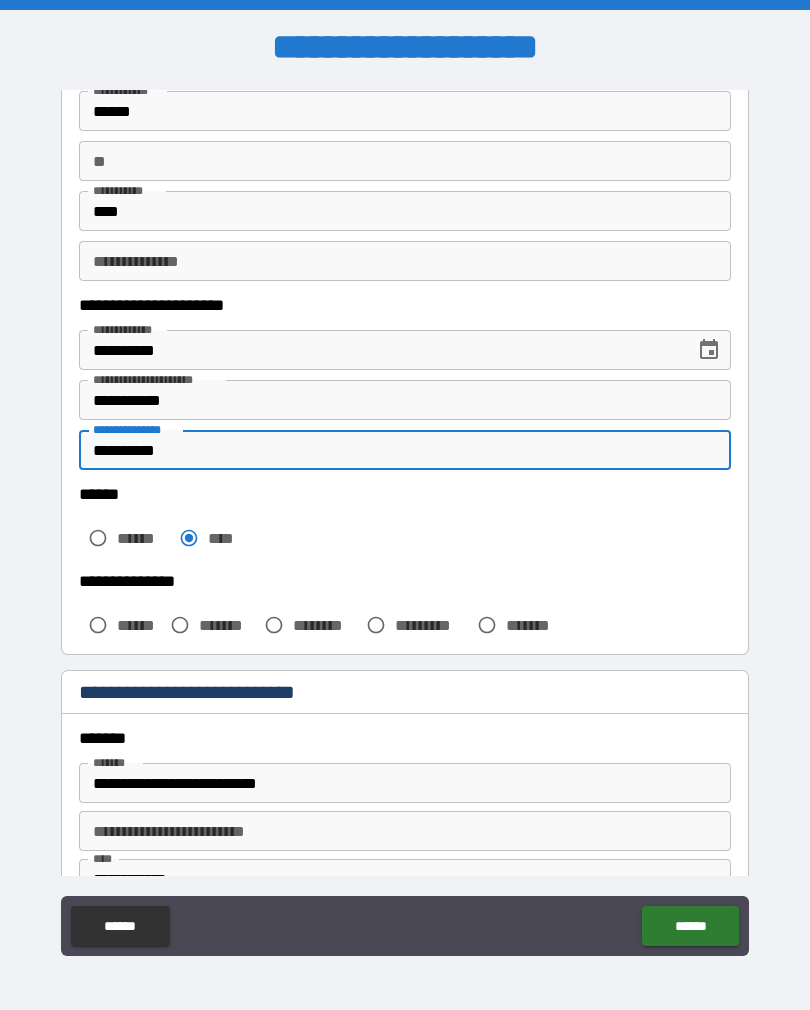 scroll, scrollTop: 161, scrollLeft: 0, axis: vertical 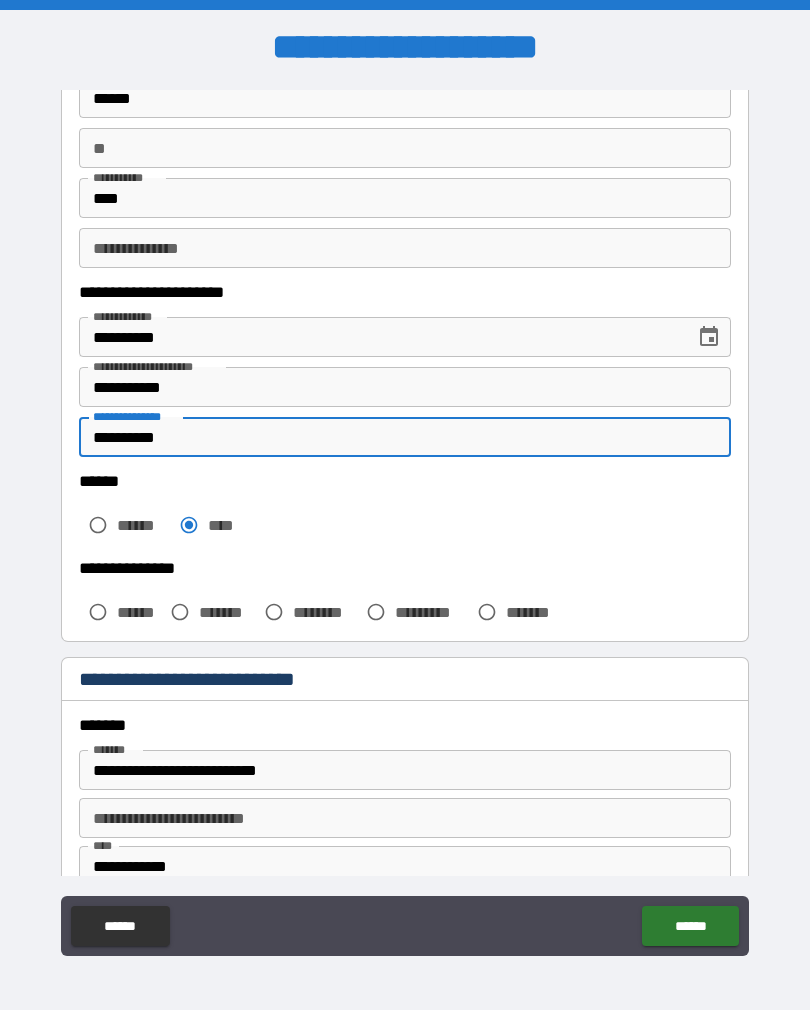 type on "**********" 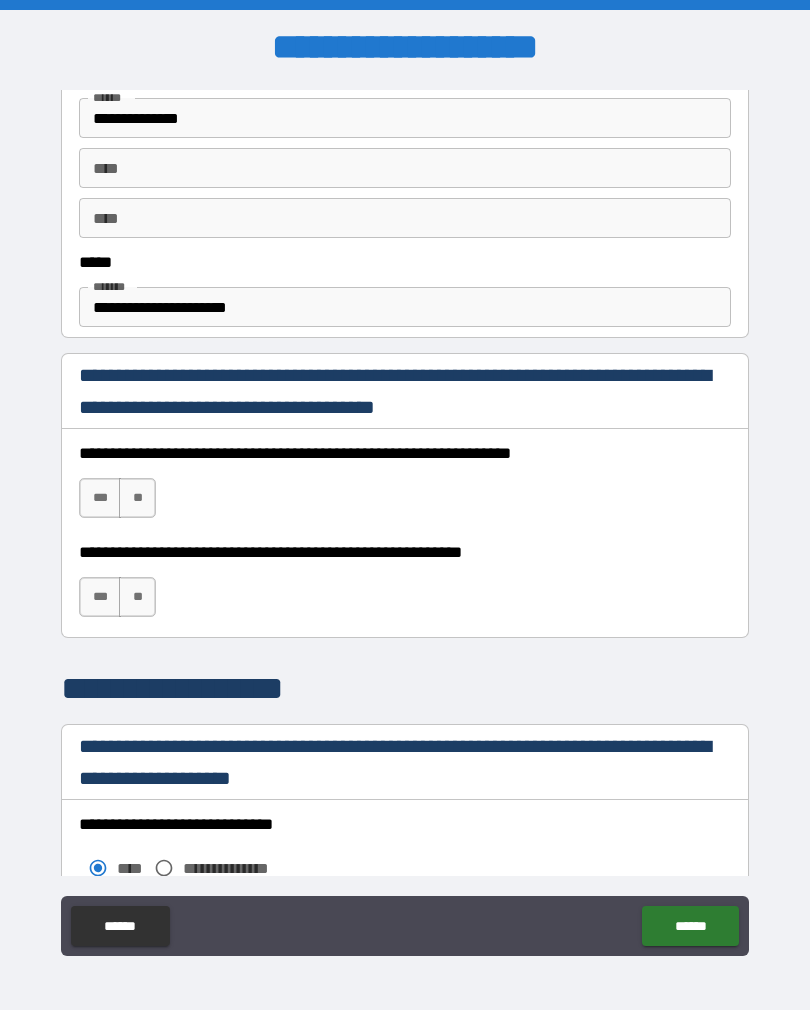 scroll, scrollTop: 1095, scrollLeft: 0, axis: vertical 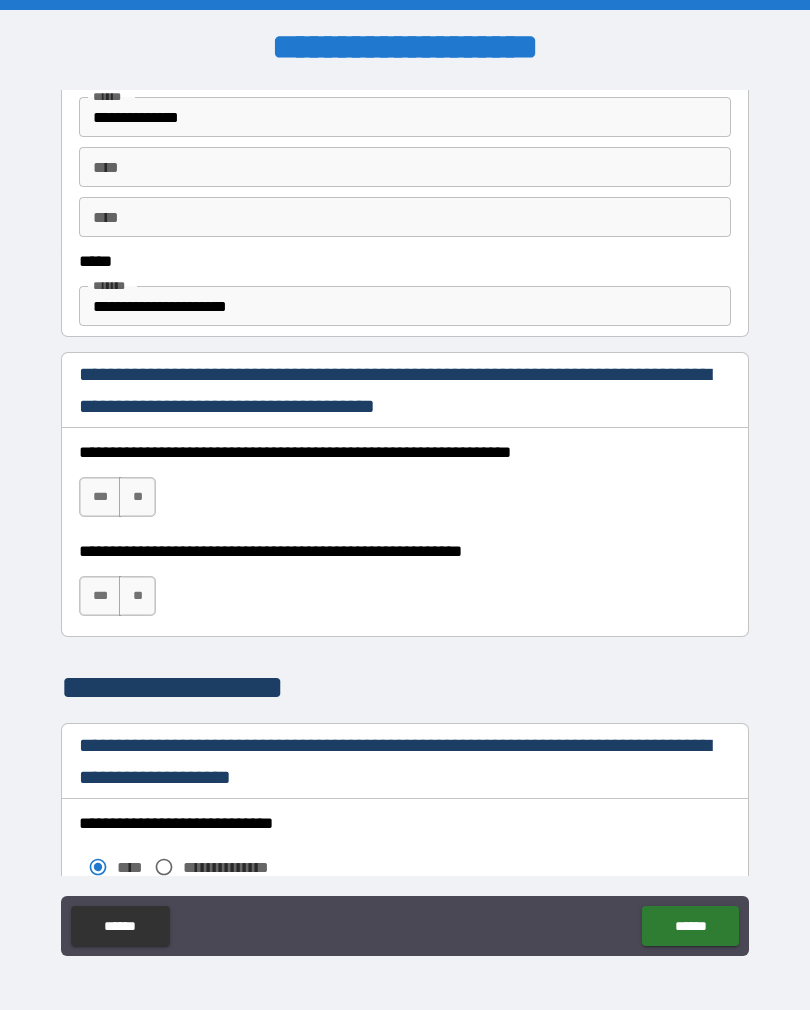click on "***" at bounding box center (100, 497) 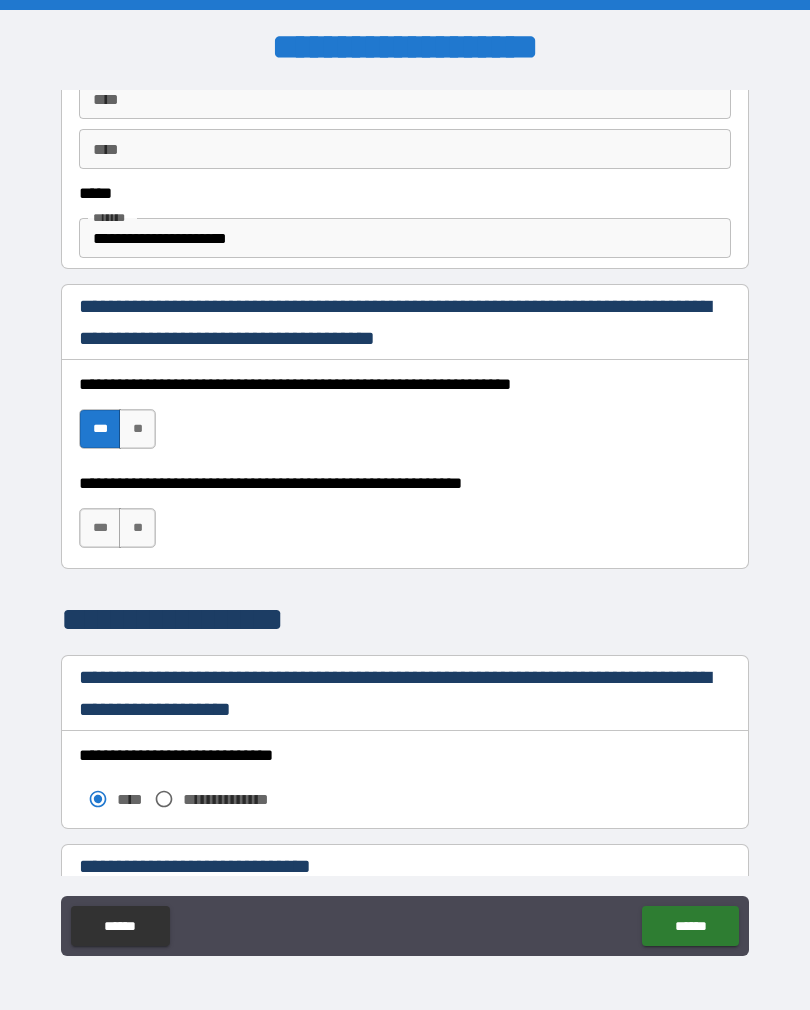 scroll, scrollTop: 1166, scrollLeft: 0, axis: vertical 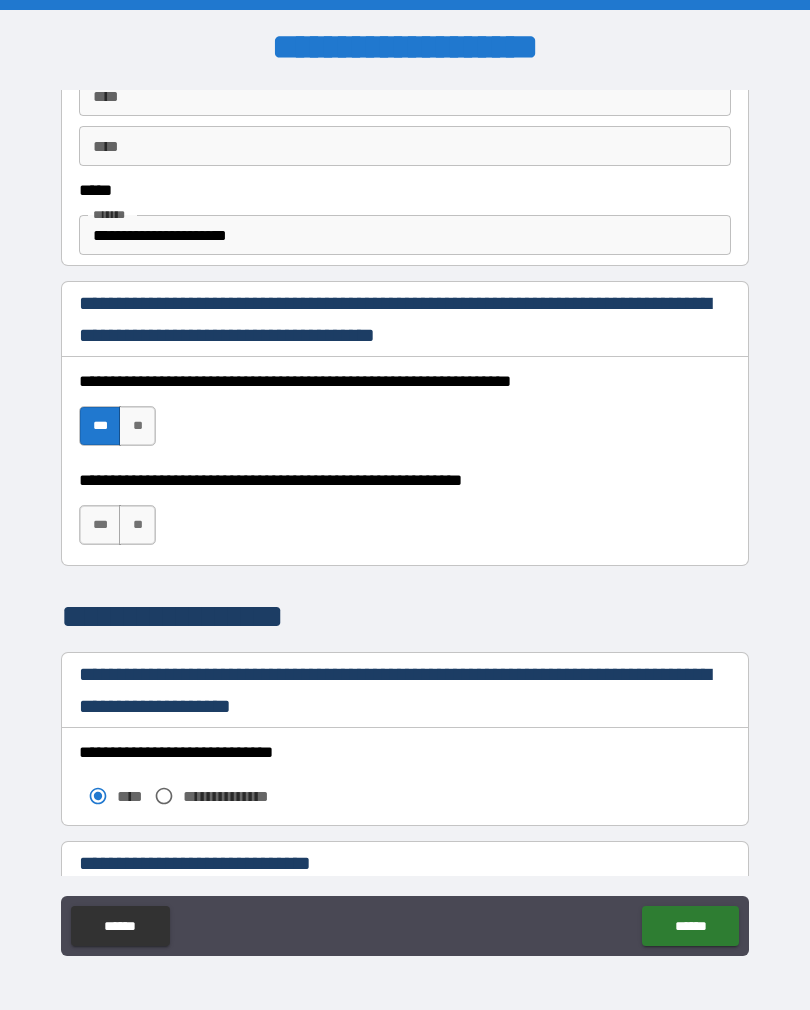 click on "**********" at bounding box center [405, 515] 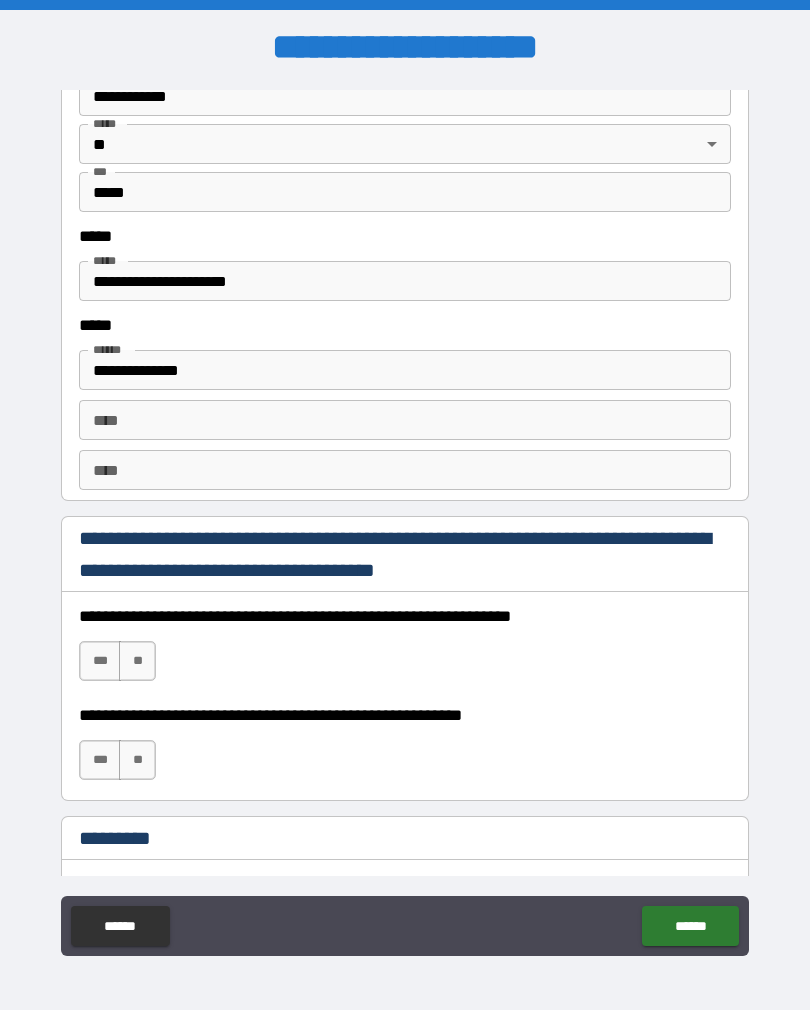 scroll, scrollTop: 2574, scrollLeft: 0, axis: vertical 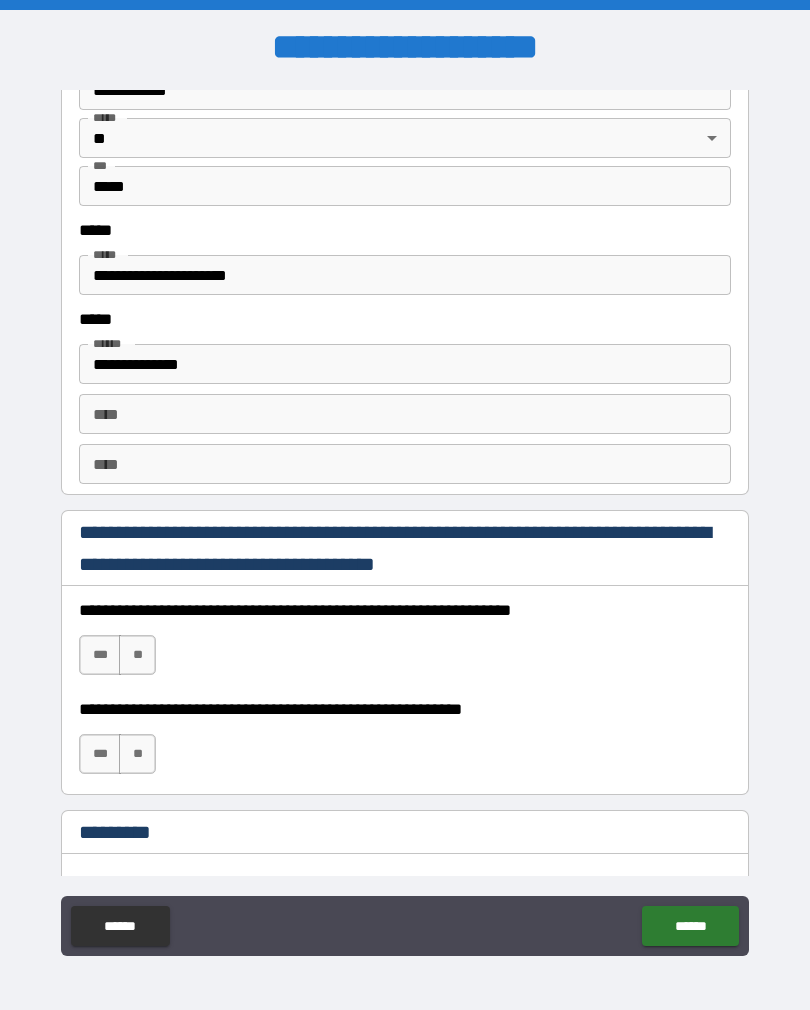 click on "***" at bounding box center (100, 655) 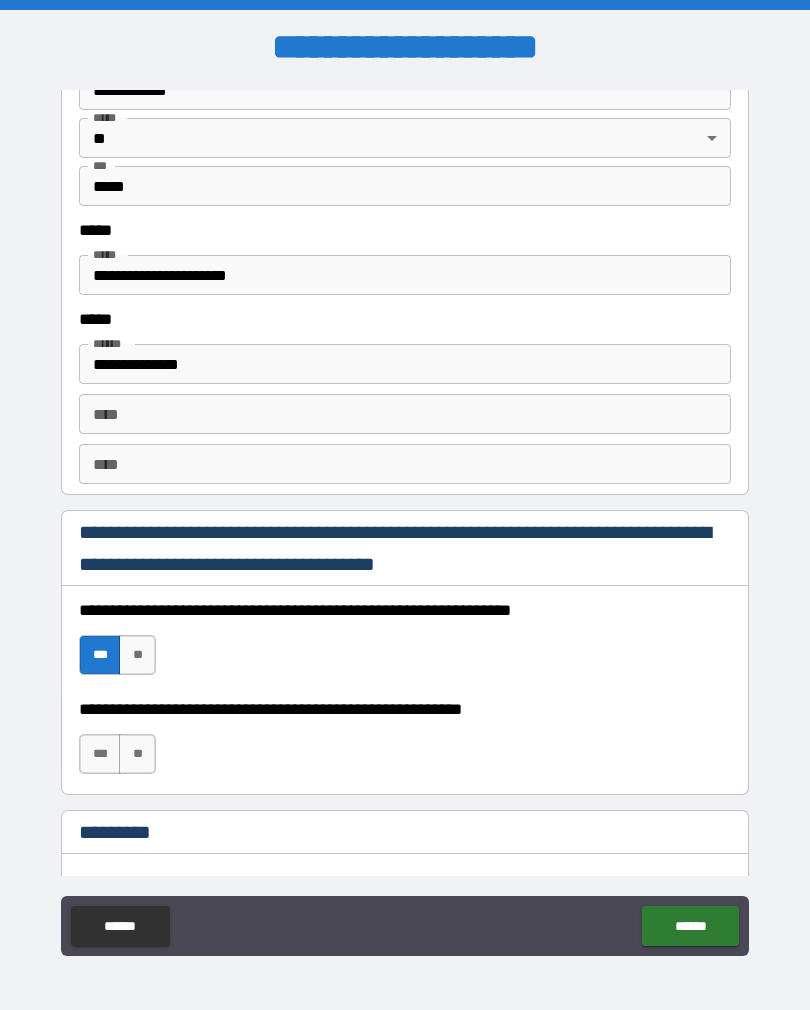 click on "**" at bounding box center [137, 754] 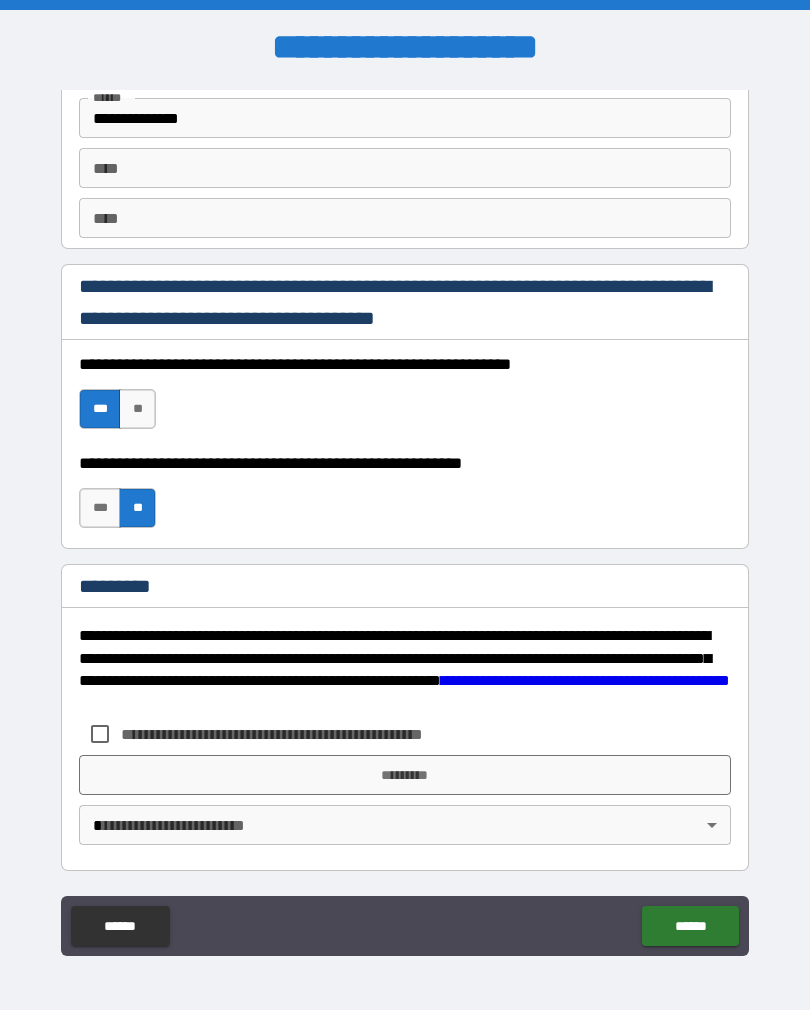 scroll, scrollTop: 2820, scrollLeft: 0, axis: vertical 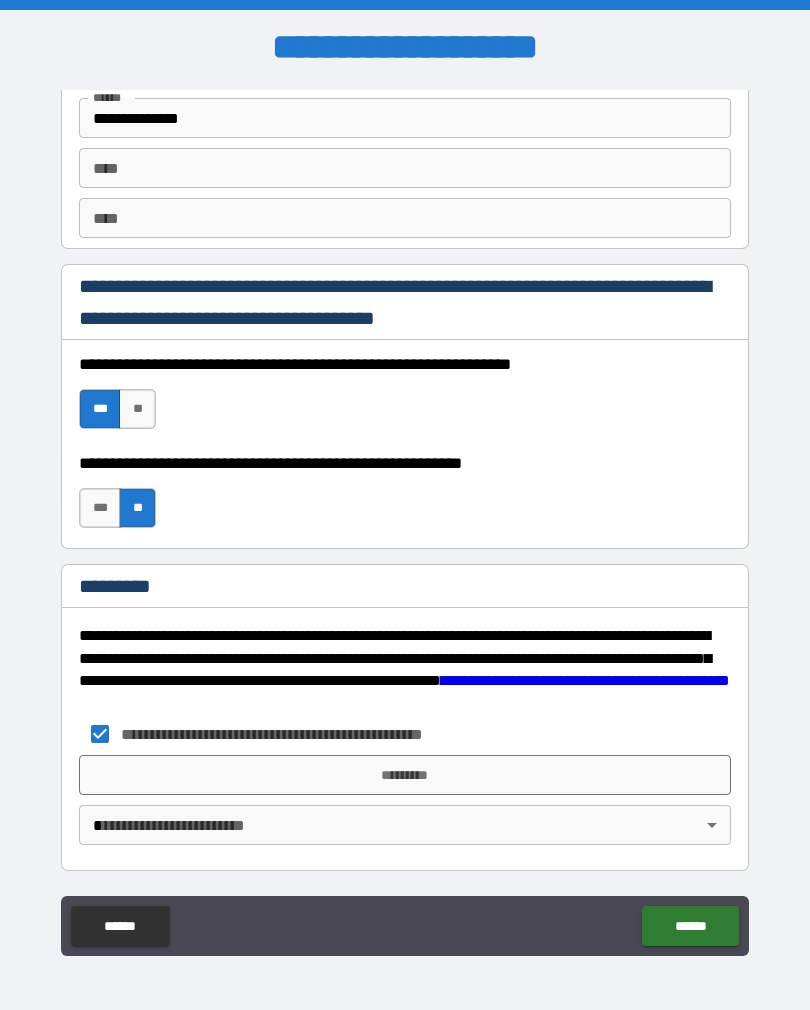 click on "*********" at bounding box center [405, 775] 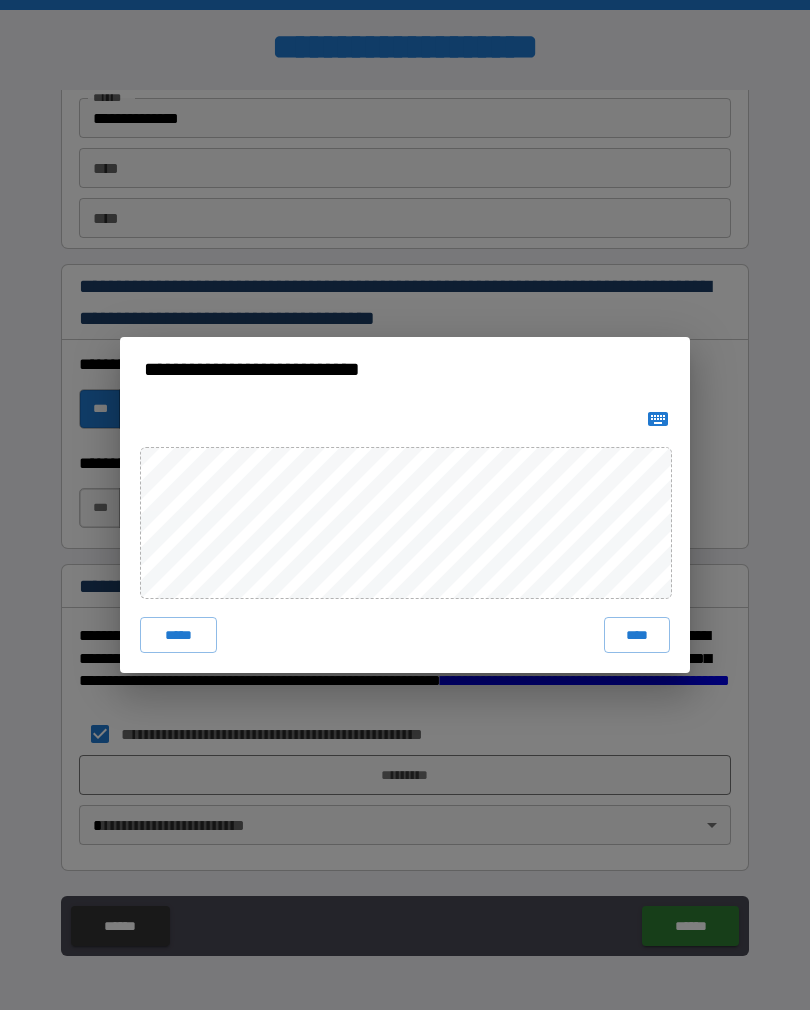 click on "****" at bounding box center [637, 635] 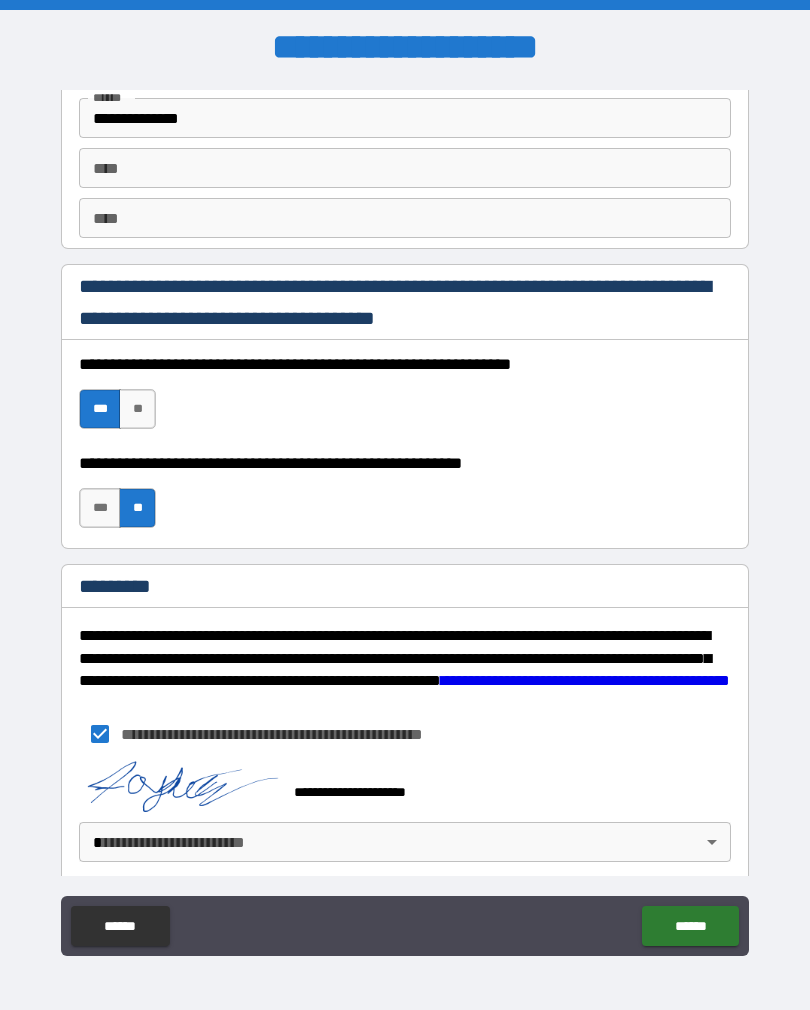 scroll, scrollTop: 2810, scrollLeft: 0, axis: vertical 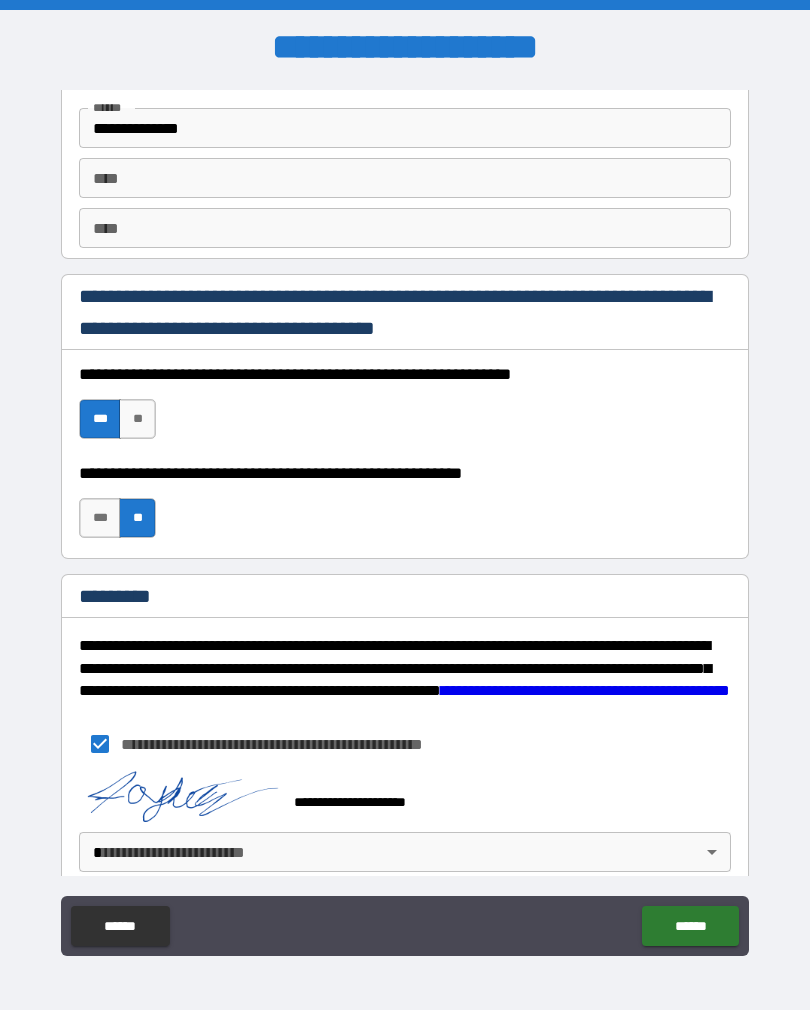 click on "**********" at bounding box center (405, 520) 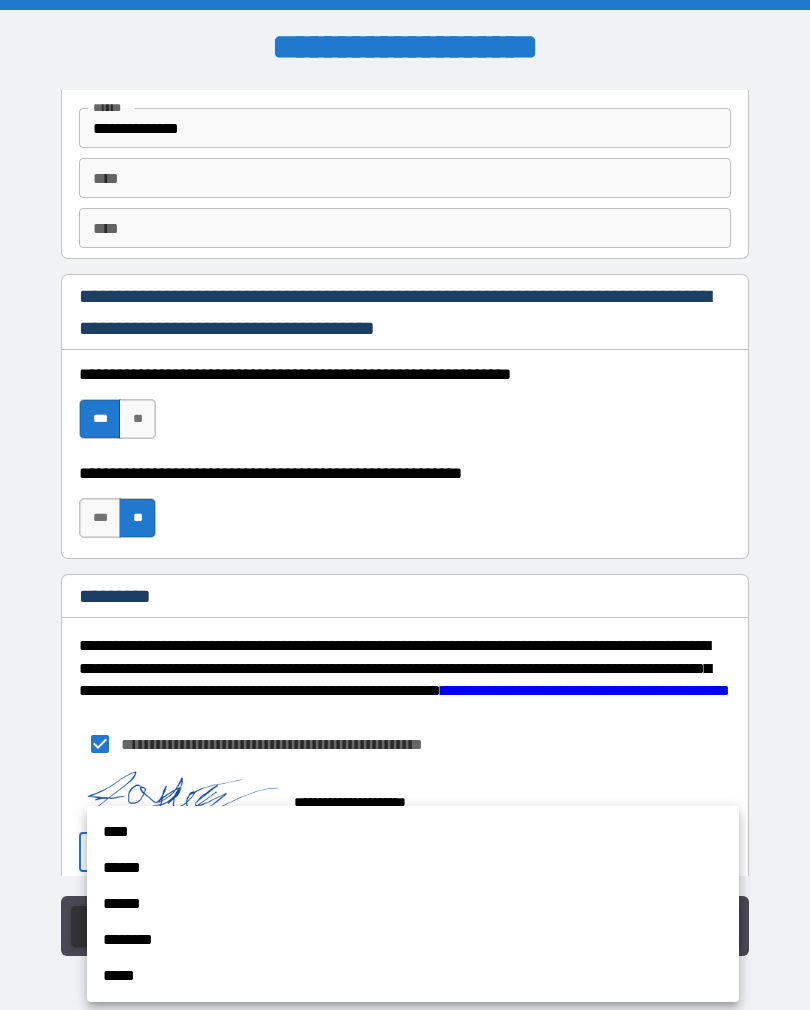 click on "****" at bounding box center [413, 832] 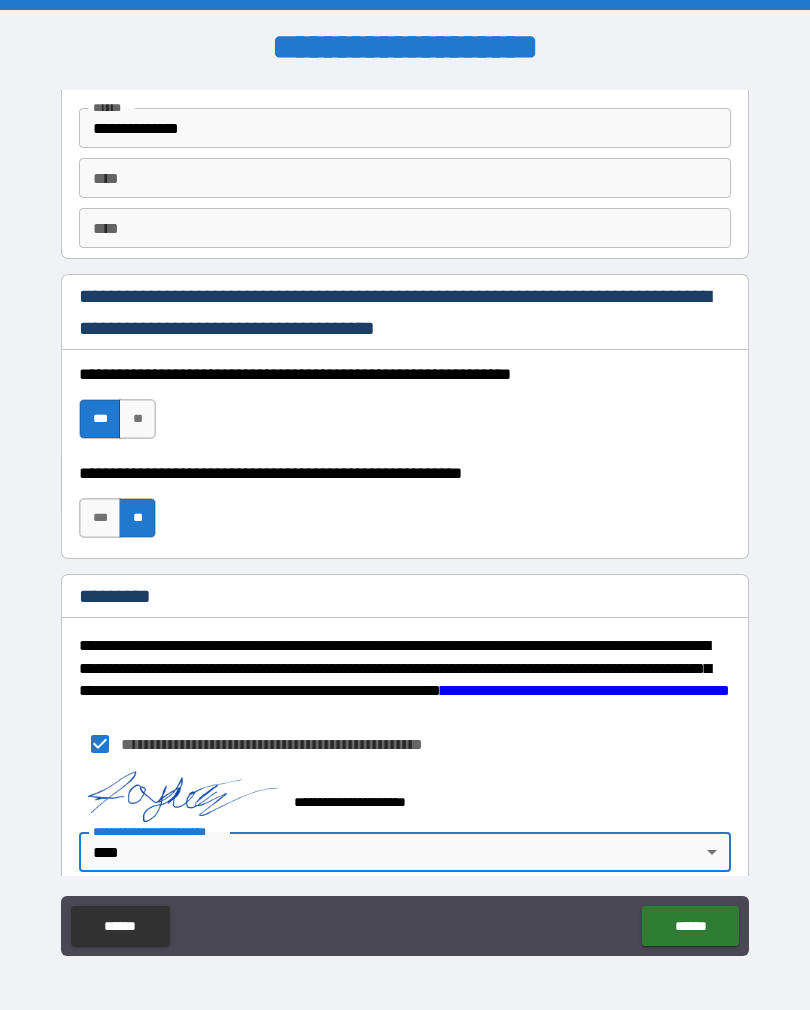 type on "*" 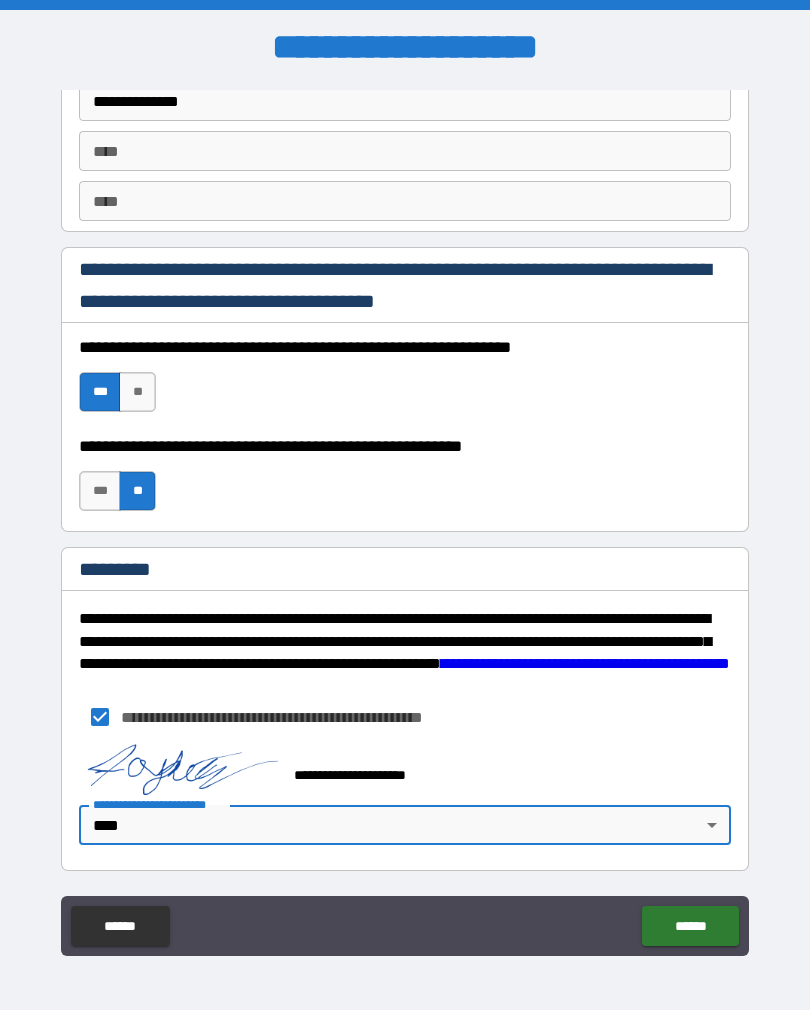 scroll, scrollTop: 0, scrollLeft: 0, axis: both 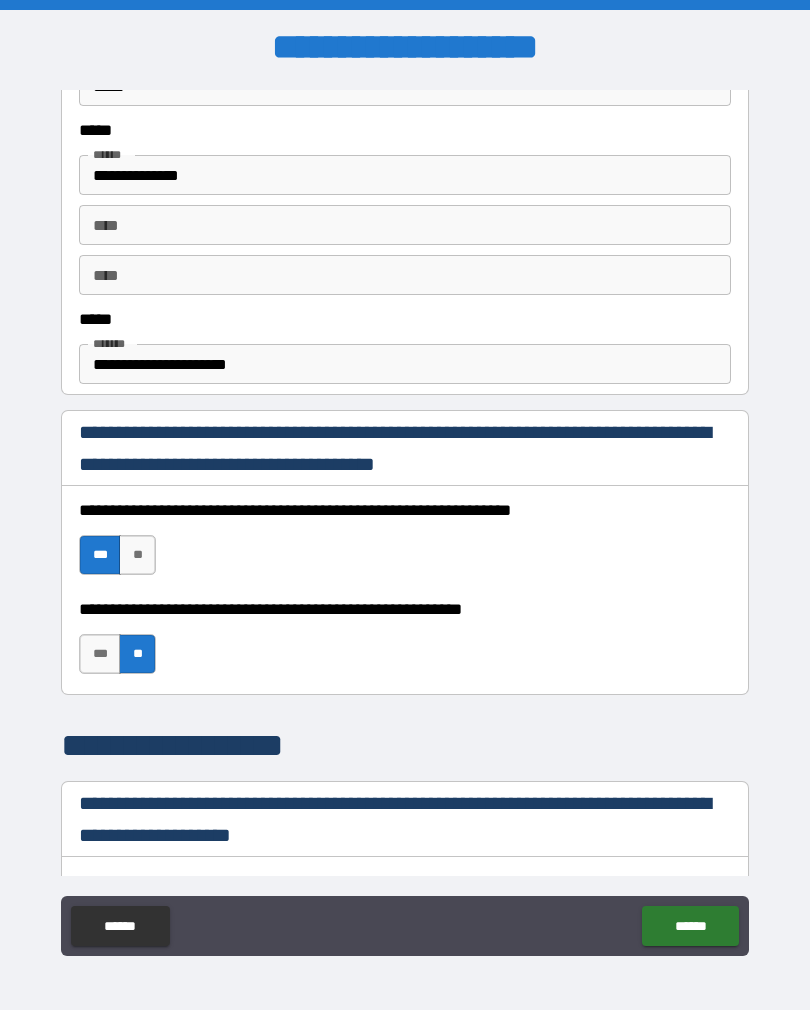click on "******" at bounding box center [690, 926] 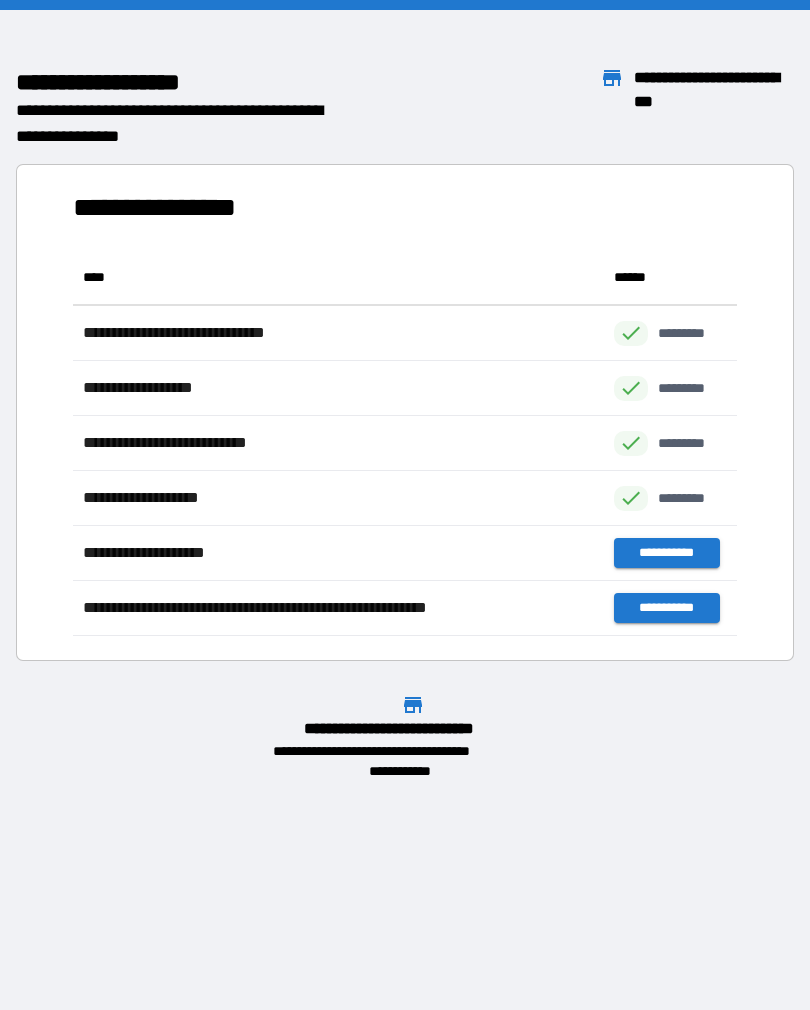 scroll, scrollTop: 1, scrollLeft: 1, axis: both 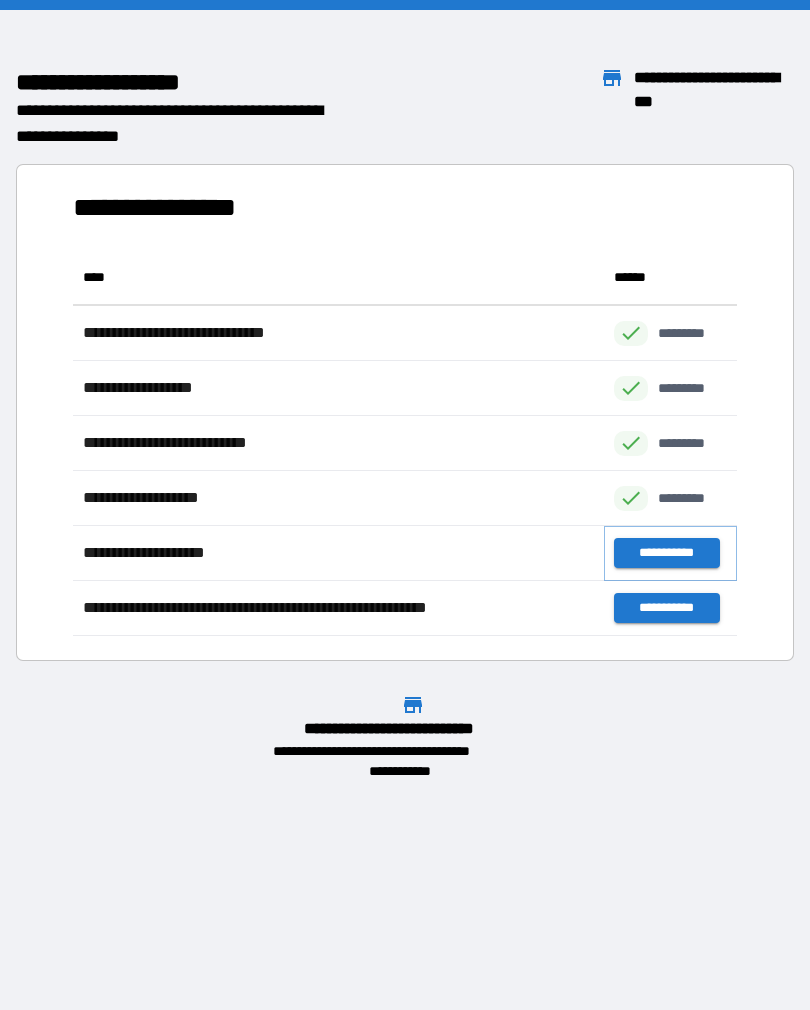 click on "**********" at bounding box center [666, 553] 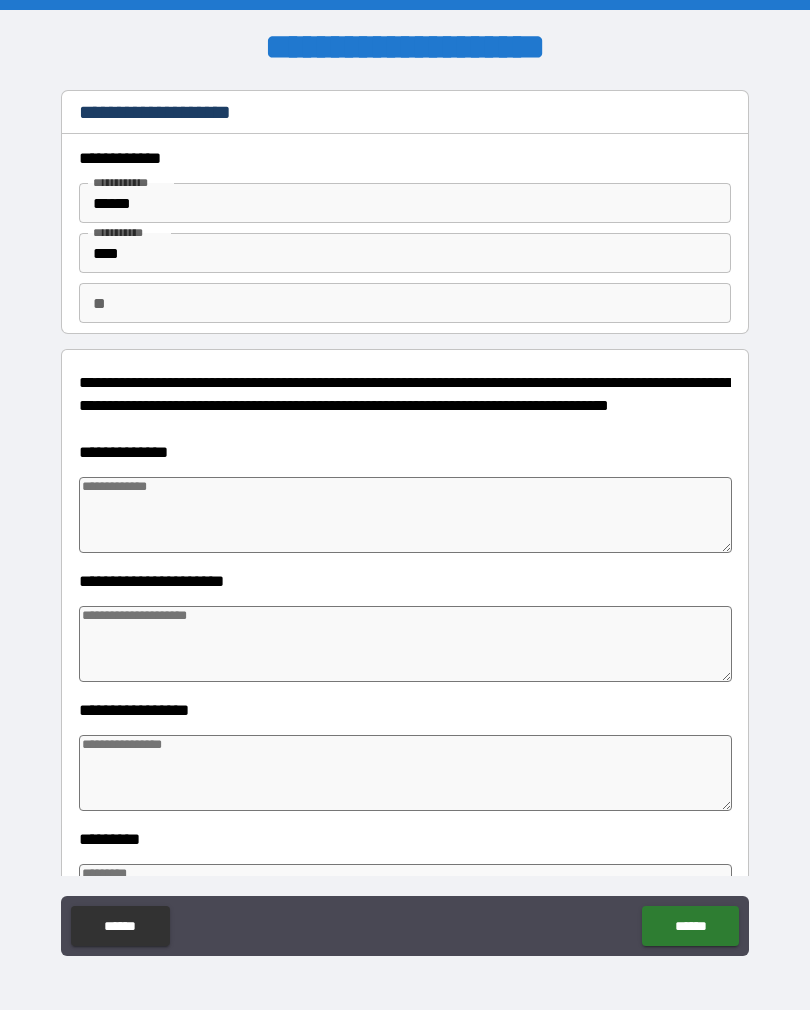 type on "*" 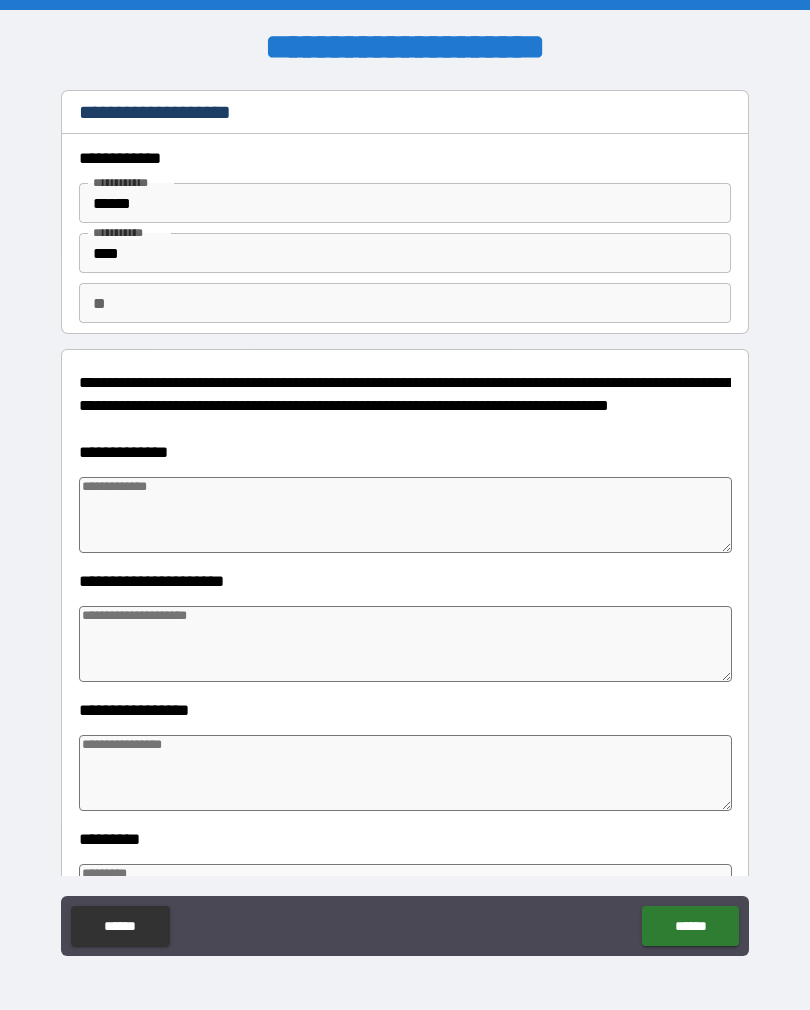 type on "*" 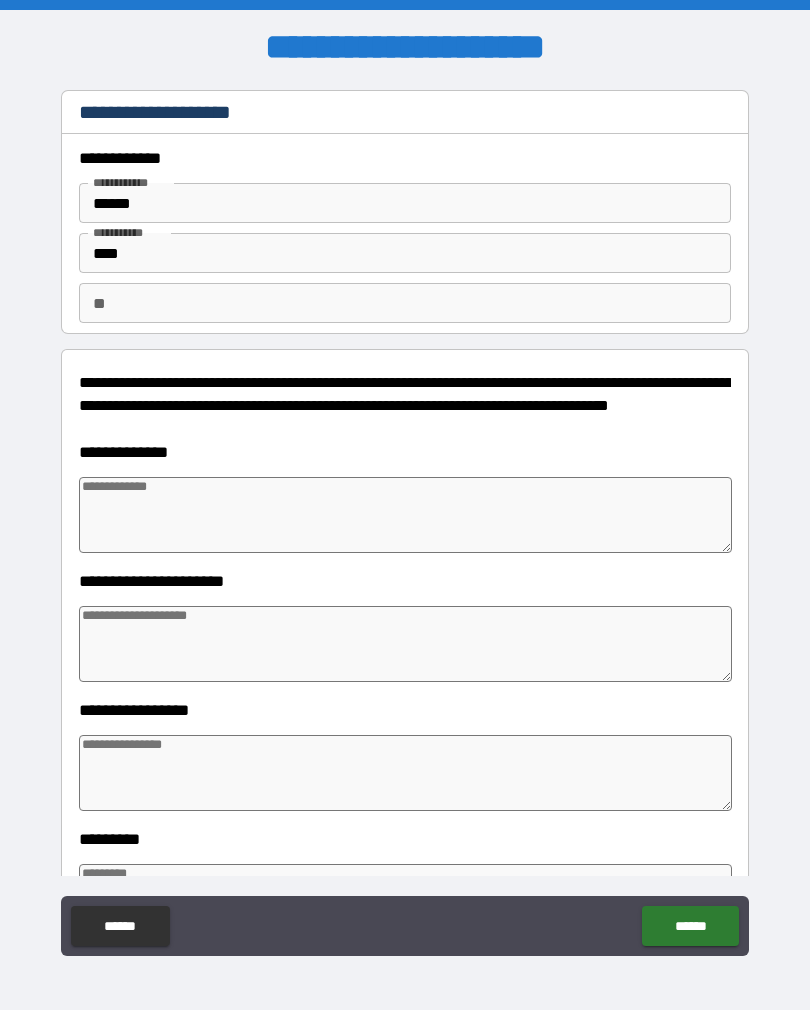 type on "*" 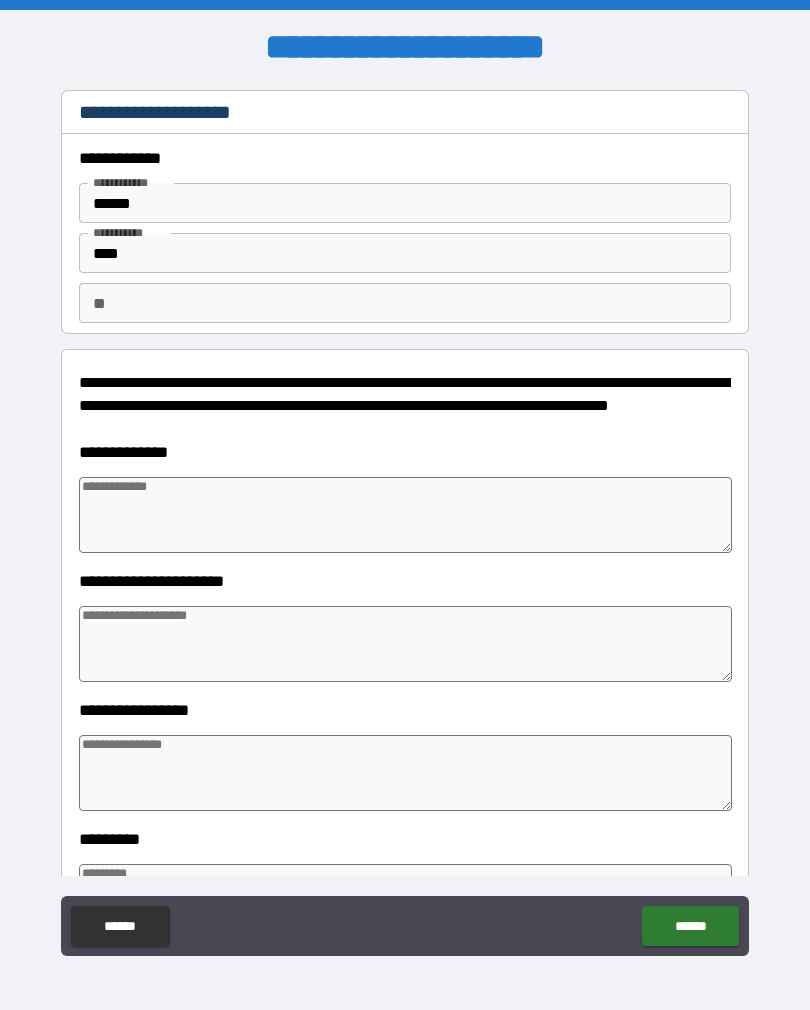 type on "*" 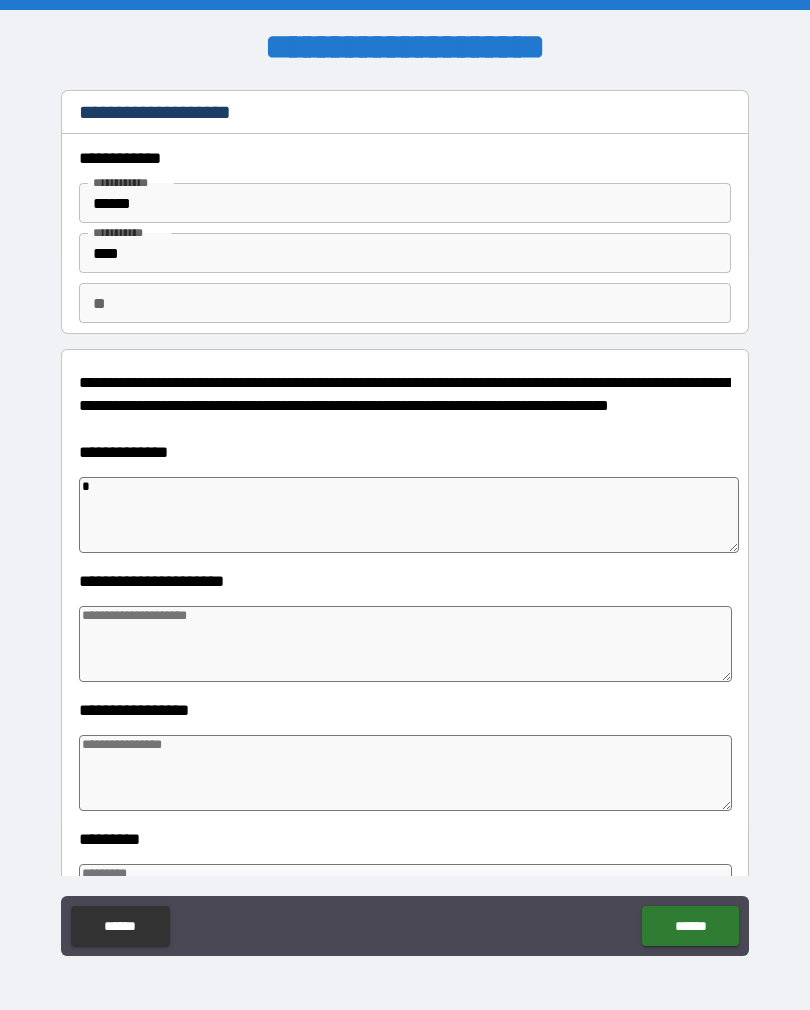 type on "**" 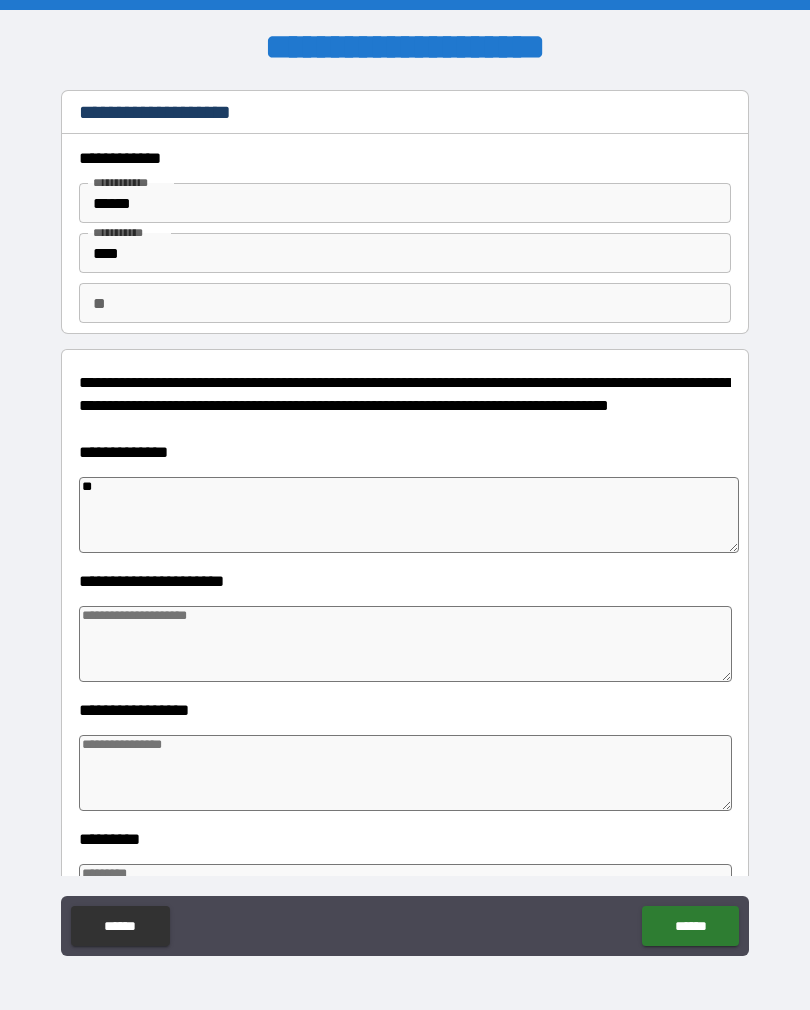 type on "*" 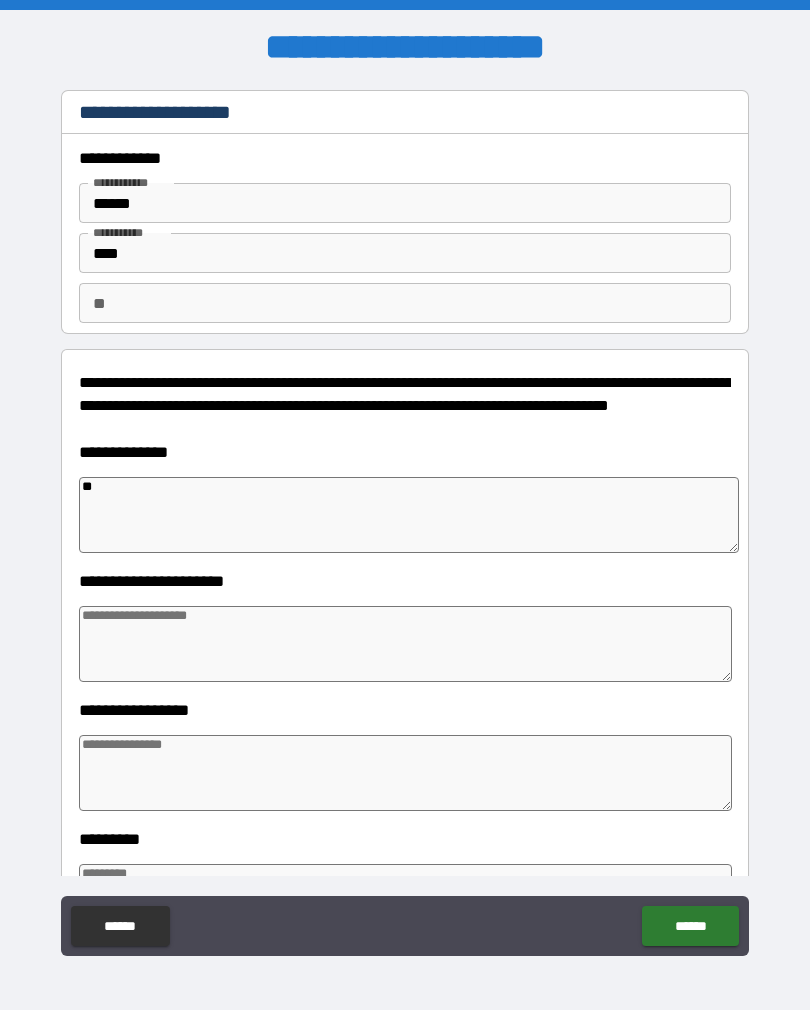 type on "***" 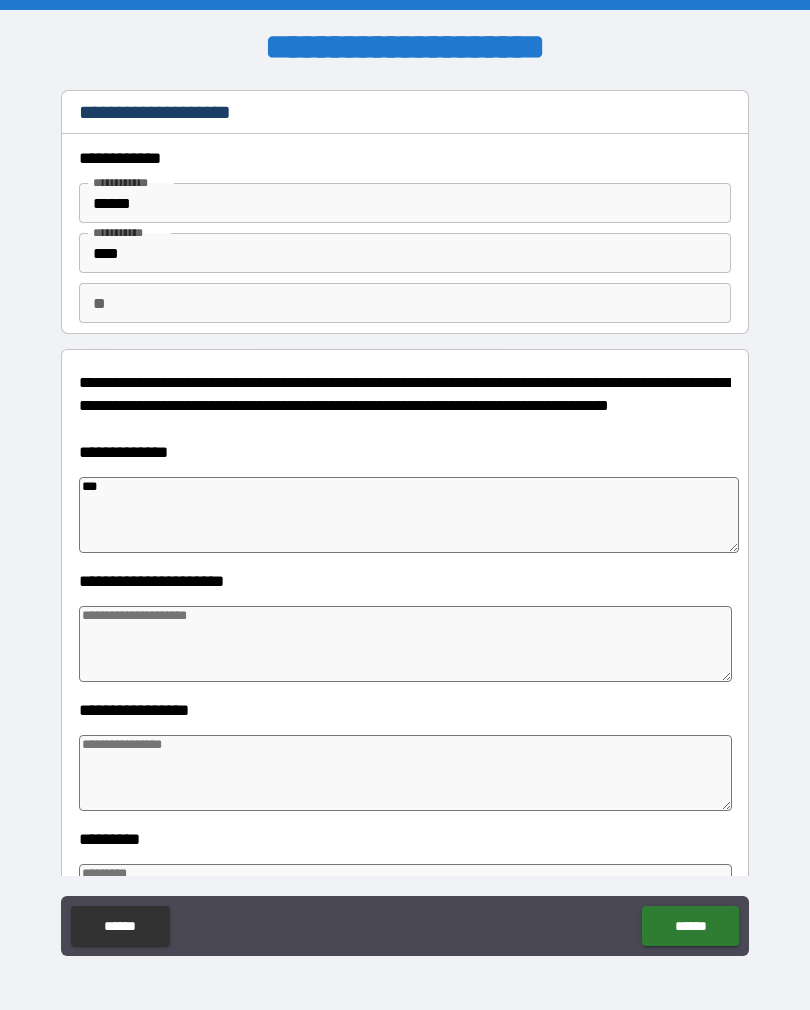 type on "*" 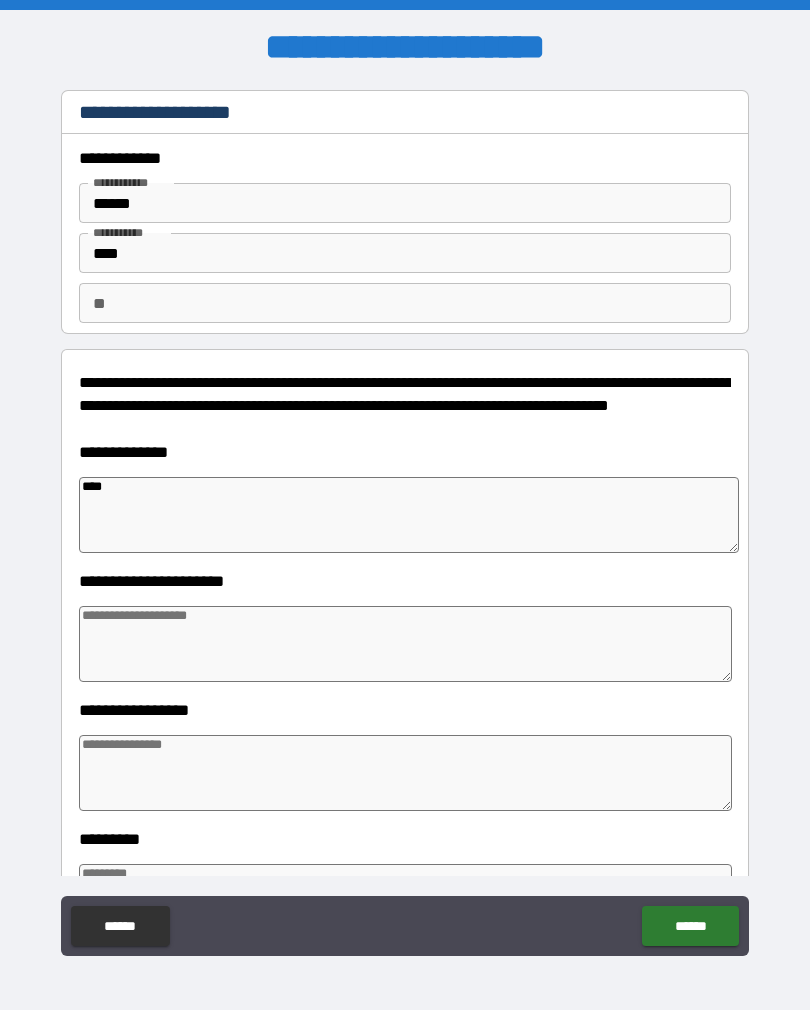 type on "*" 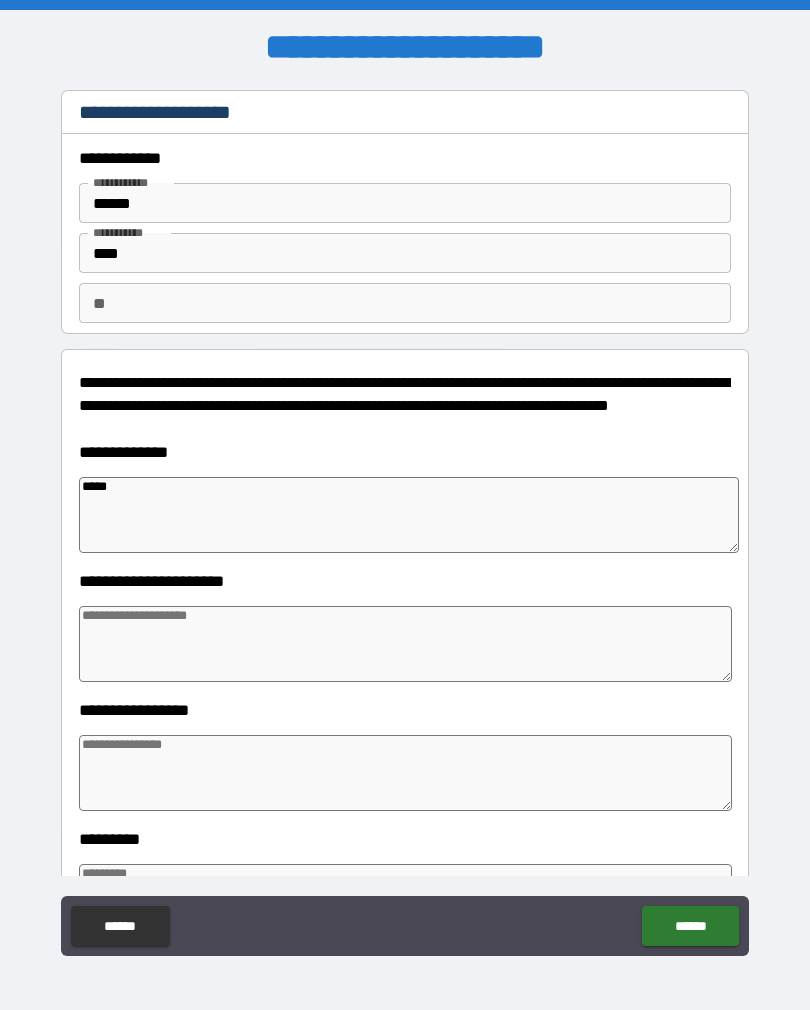 type on "******" 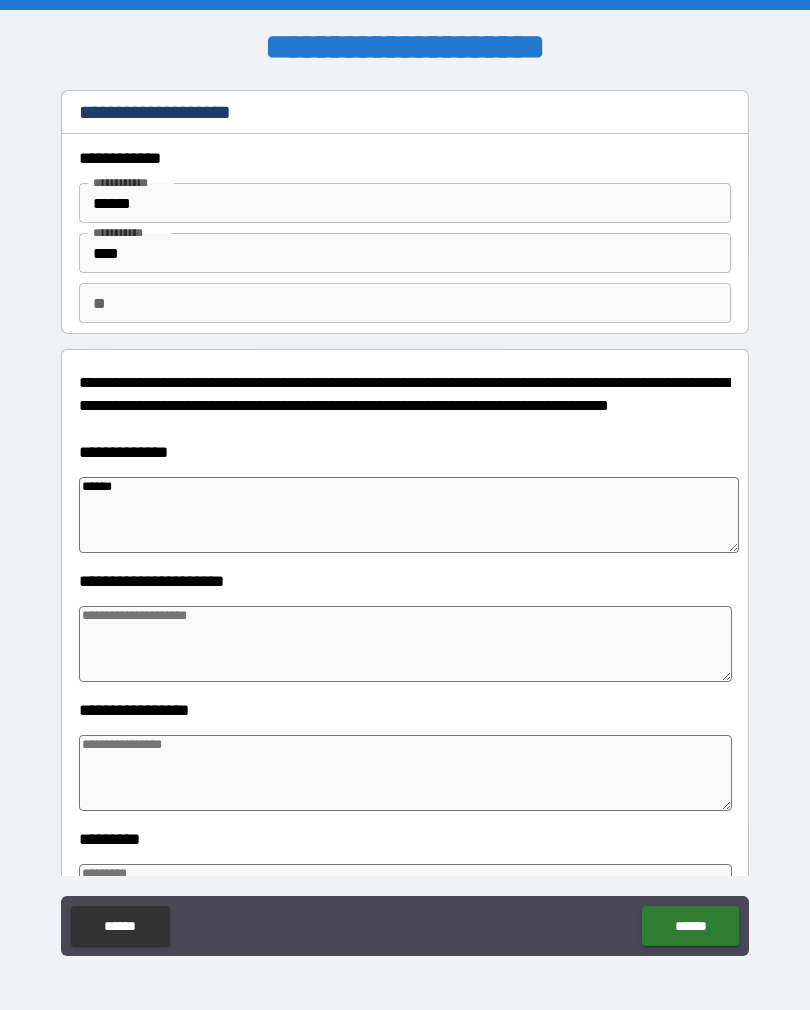 type on "*" 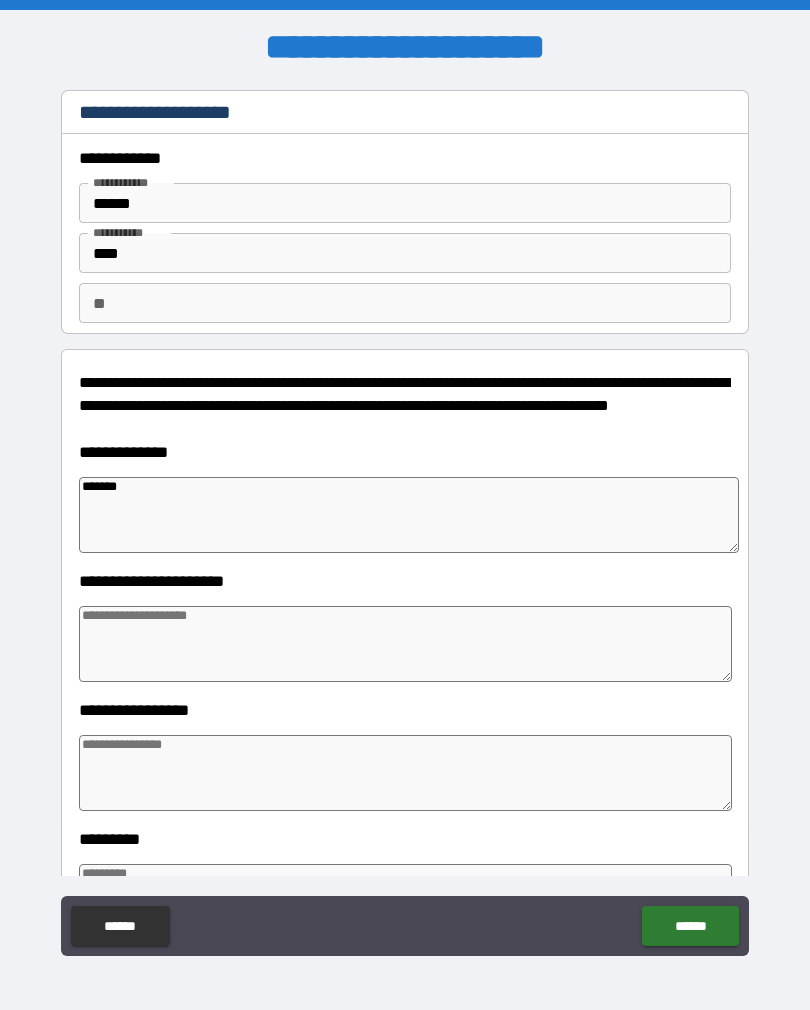 type on "*******" 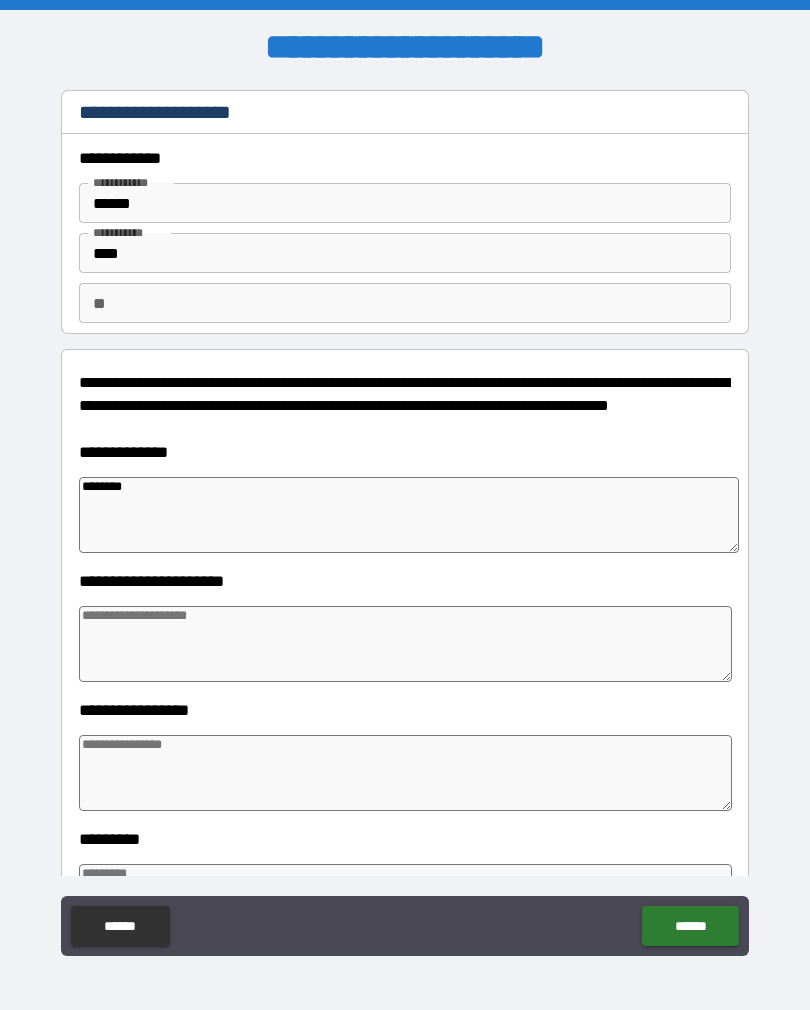 type on "*" 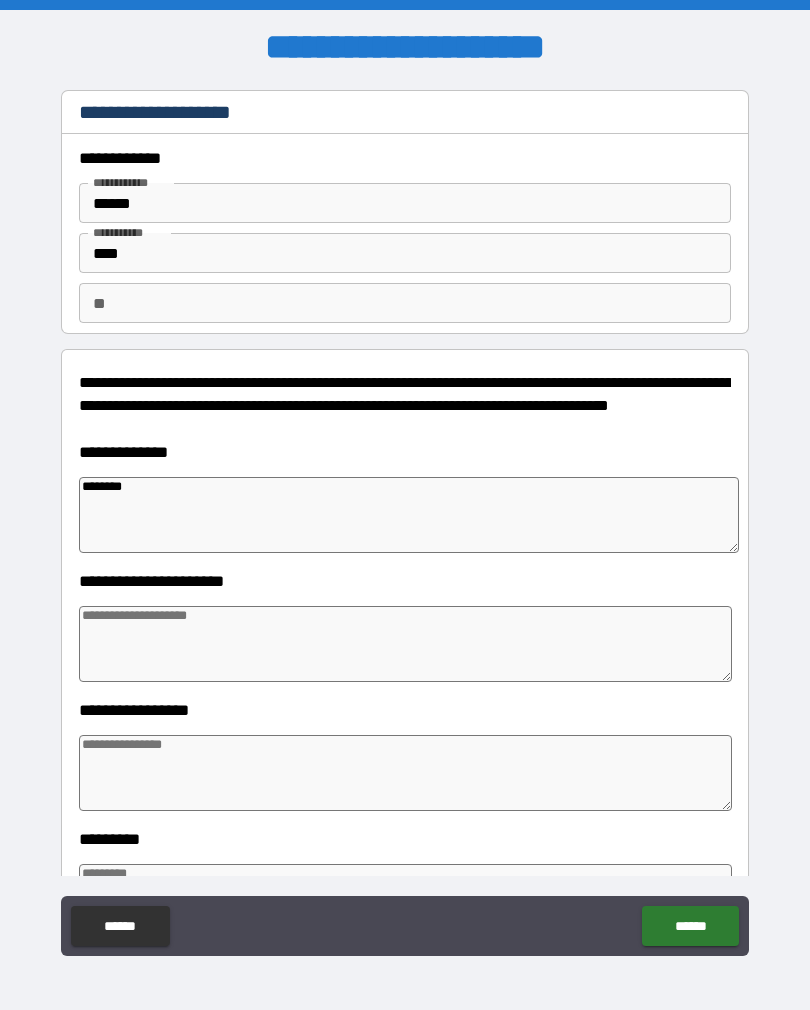 type on "*********" 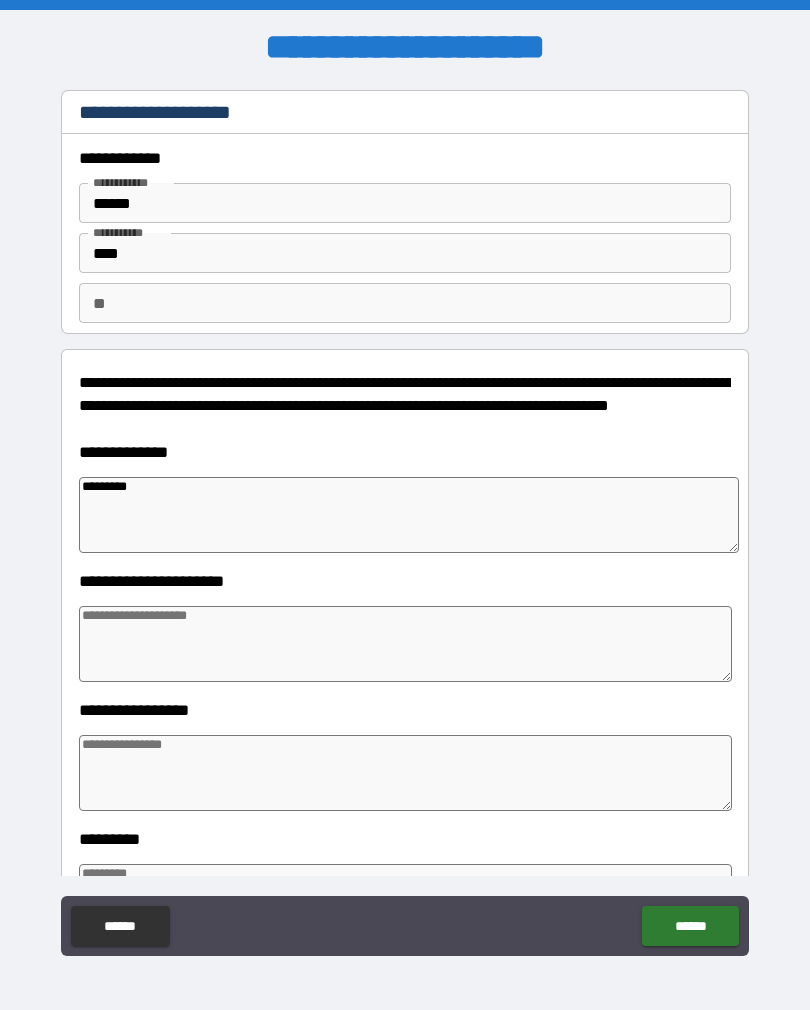 type on "*" 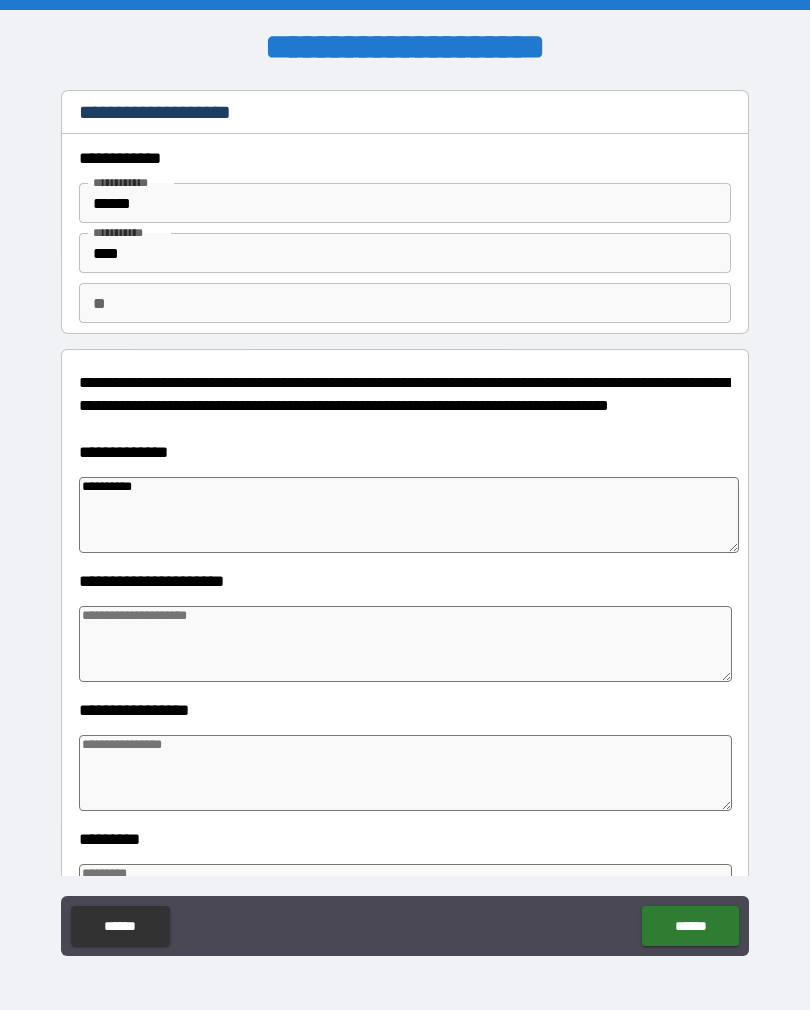 type on "*" 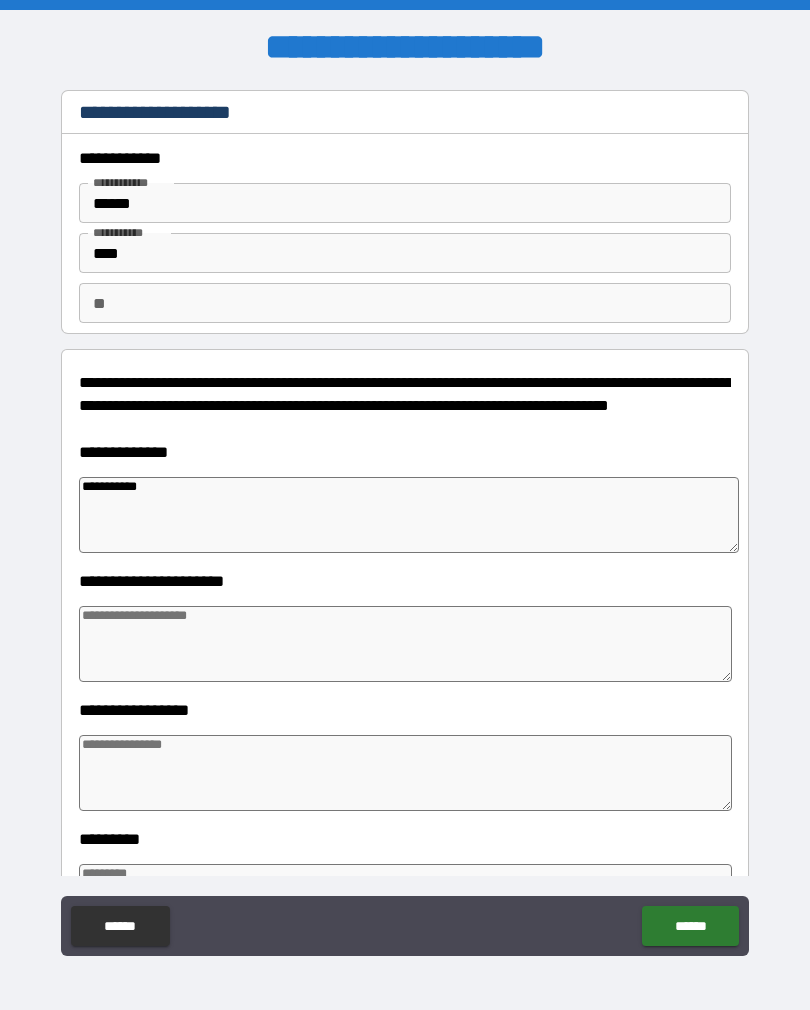 type on "*" 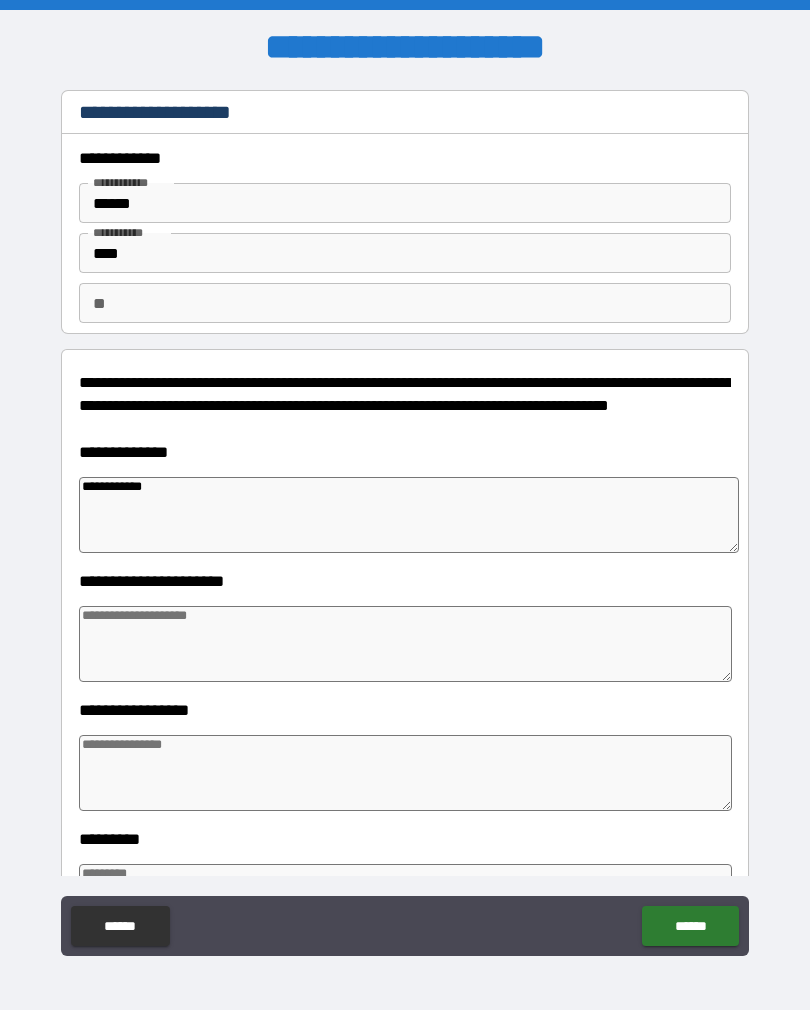 type on "*" 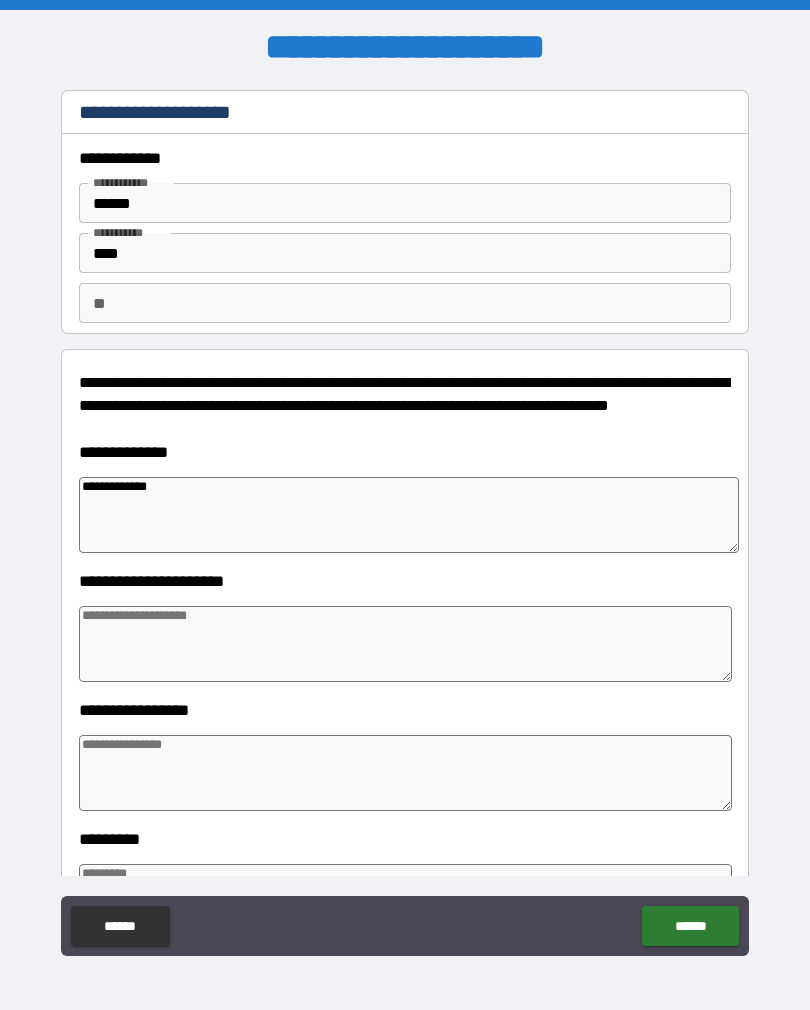 type on "**********" 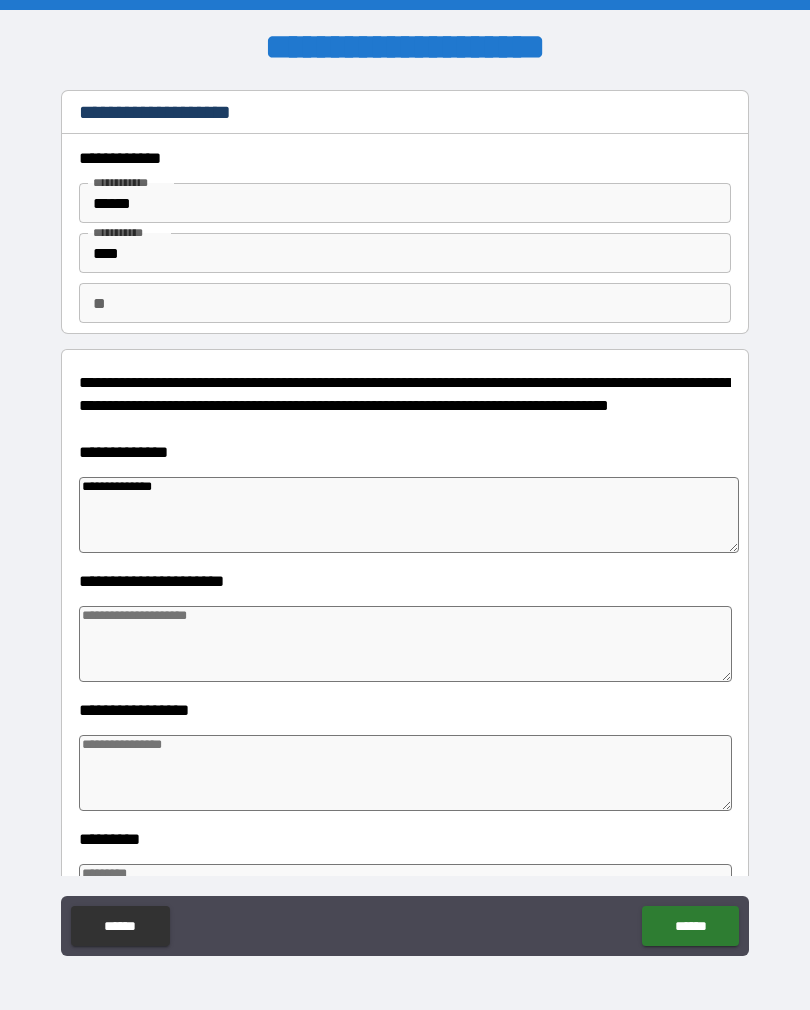 type on "*" 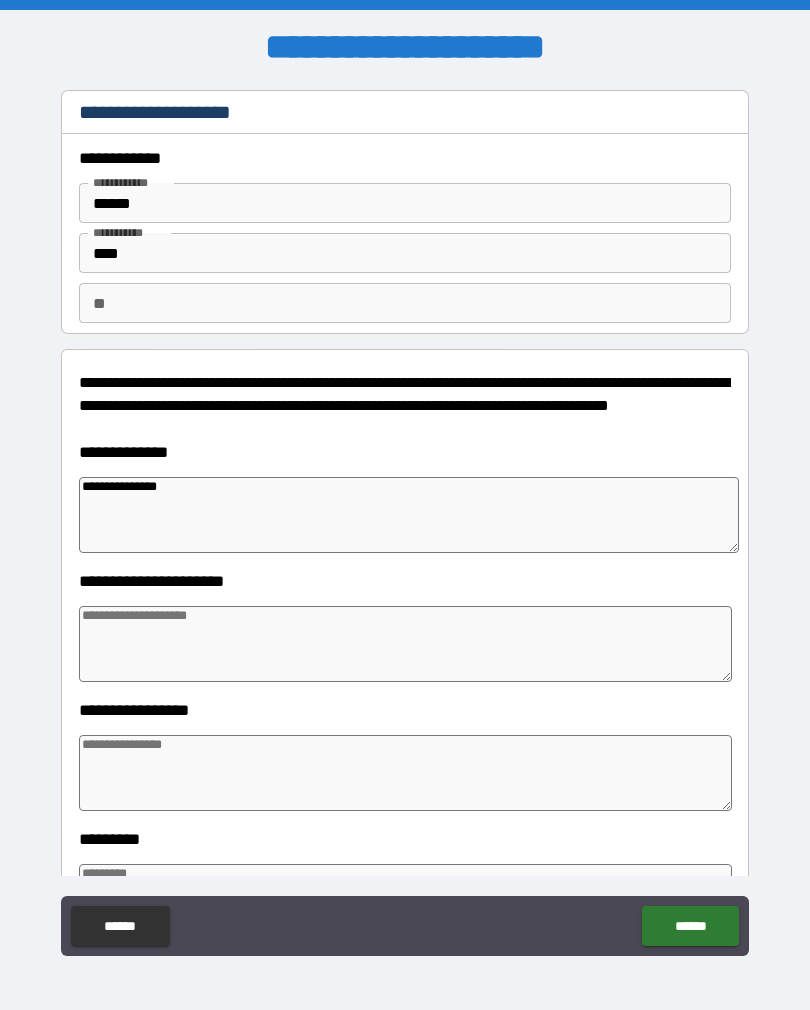 type on "**********" 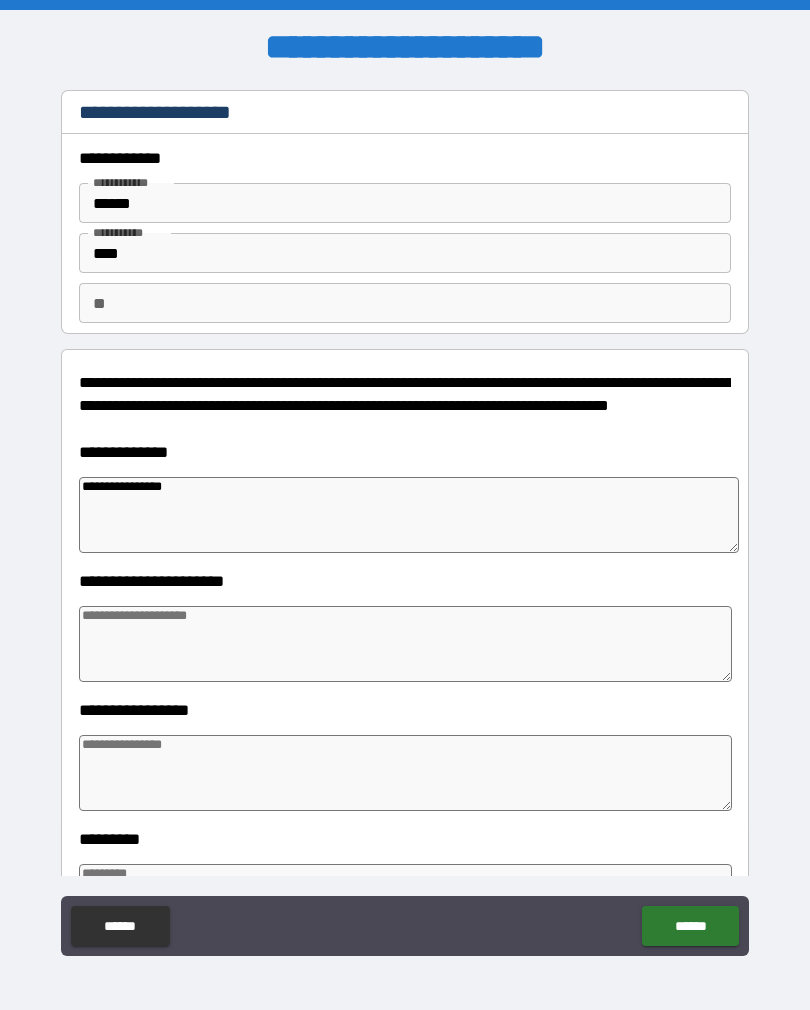 type on "*" 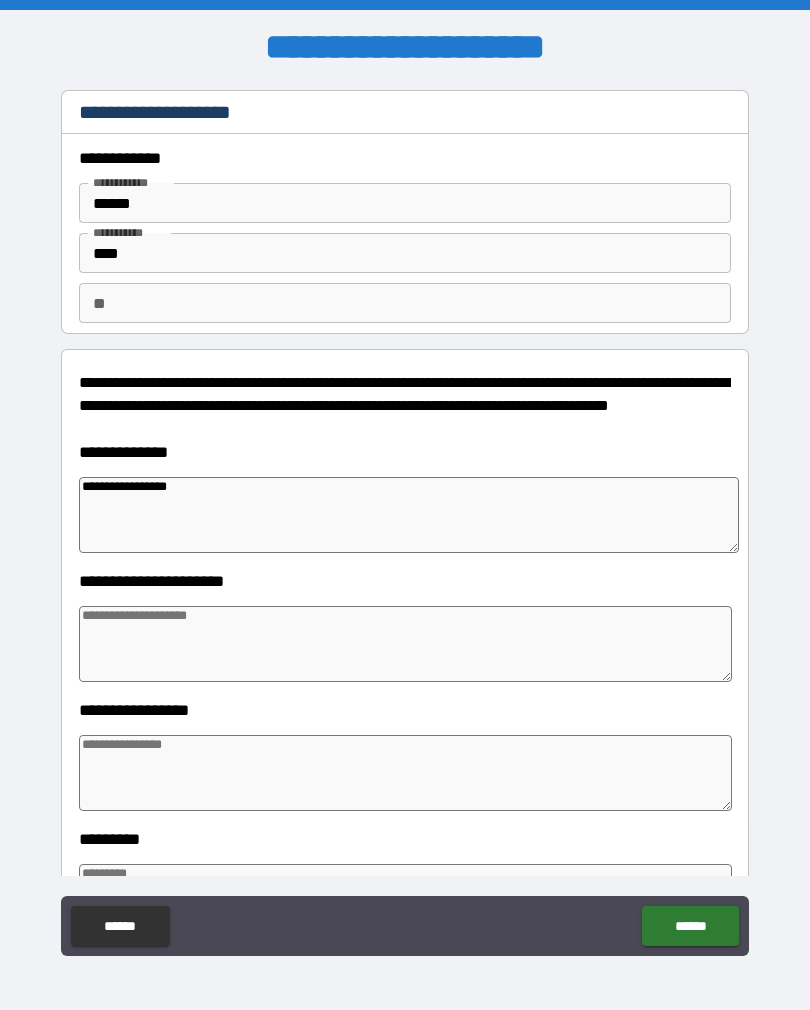 type on "**********" 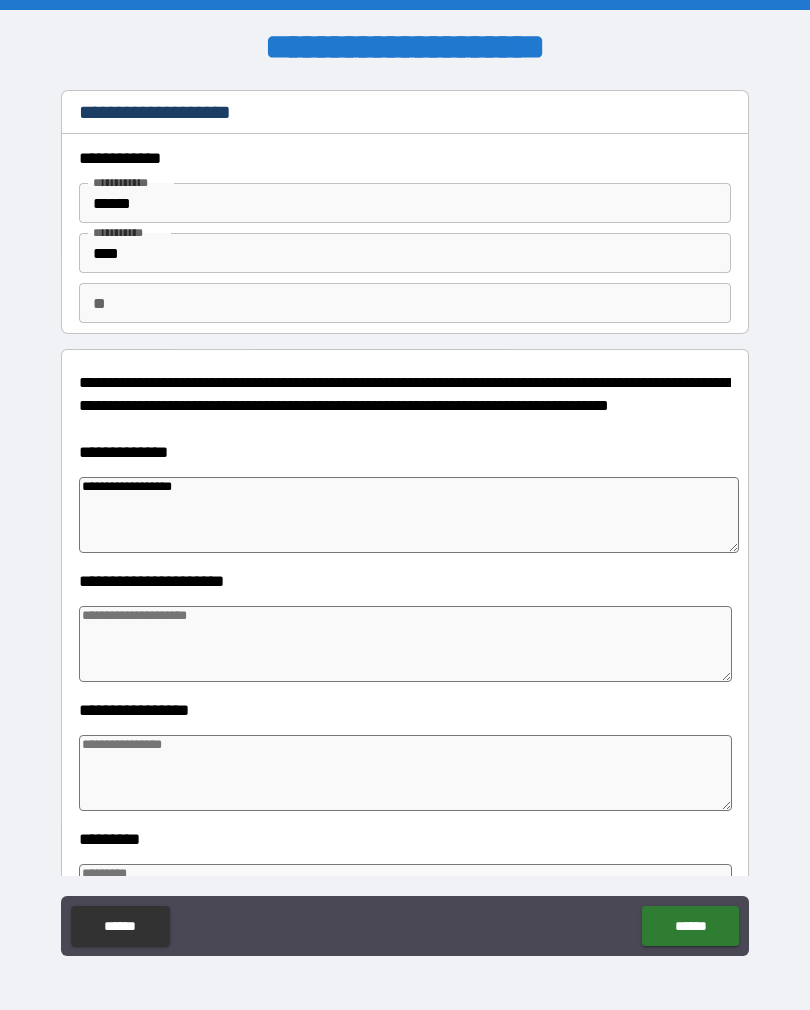 type on "*" 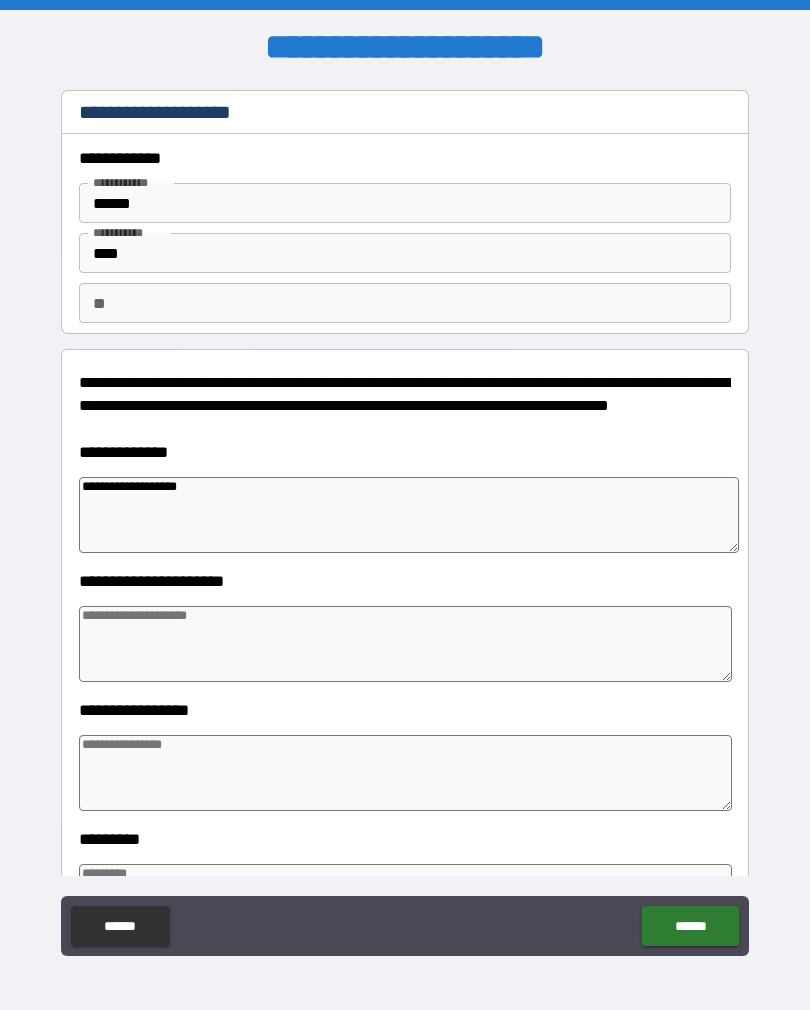 type on "*" 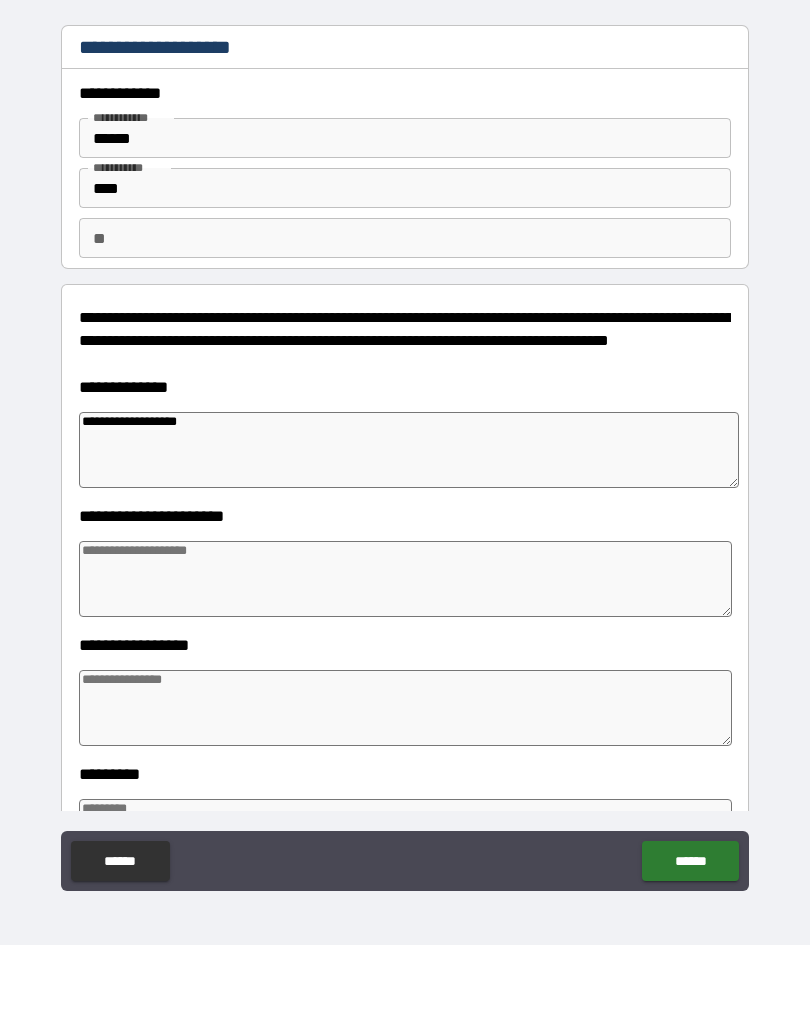 click on "**********" at bounding box center [405, 523] 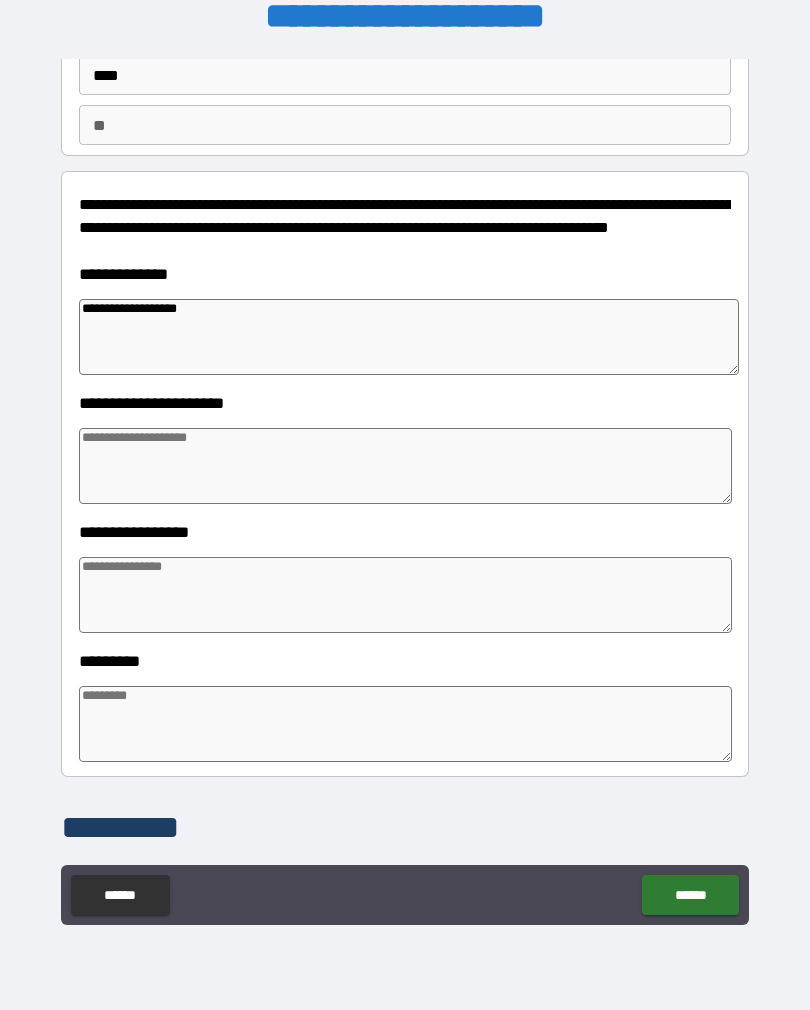 scroll, scrollTop: 132, scrollLeft: 0, axis: vertical 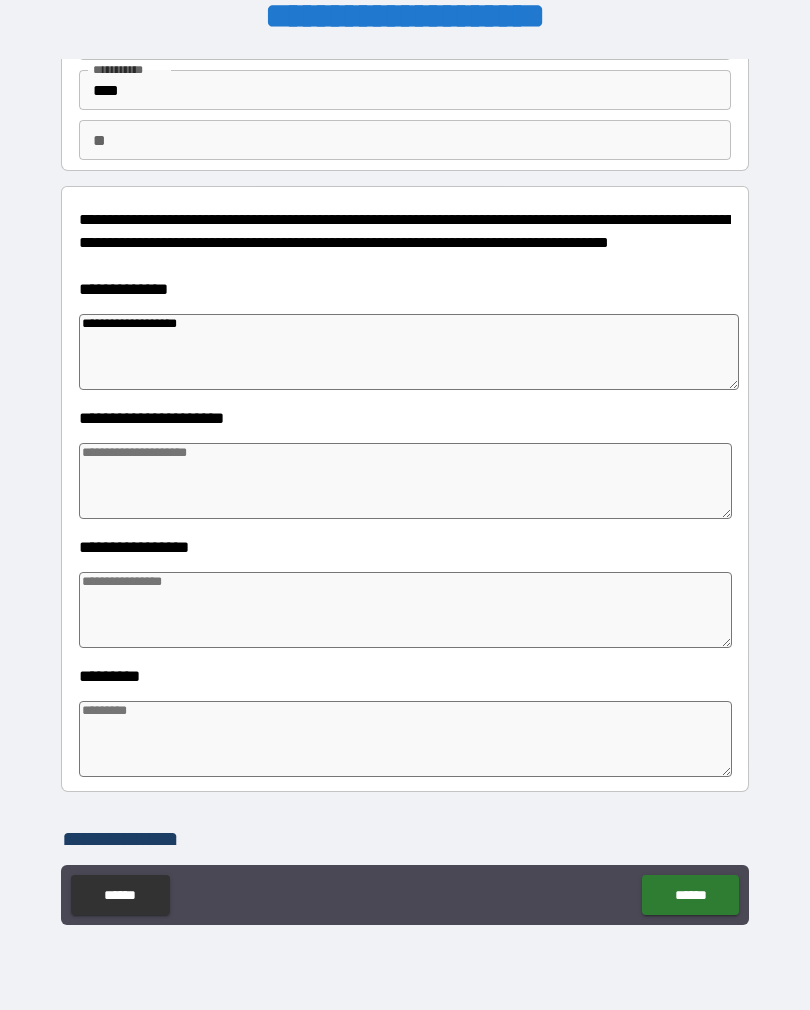 click on "**********" at bounding box center (409, 352) 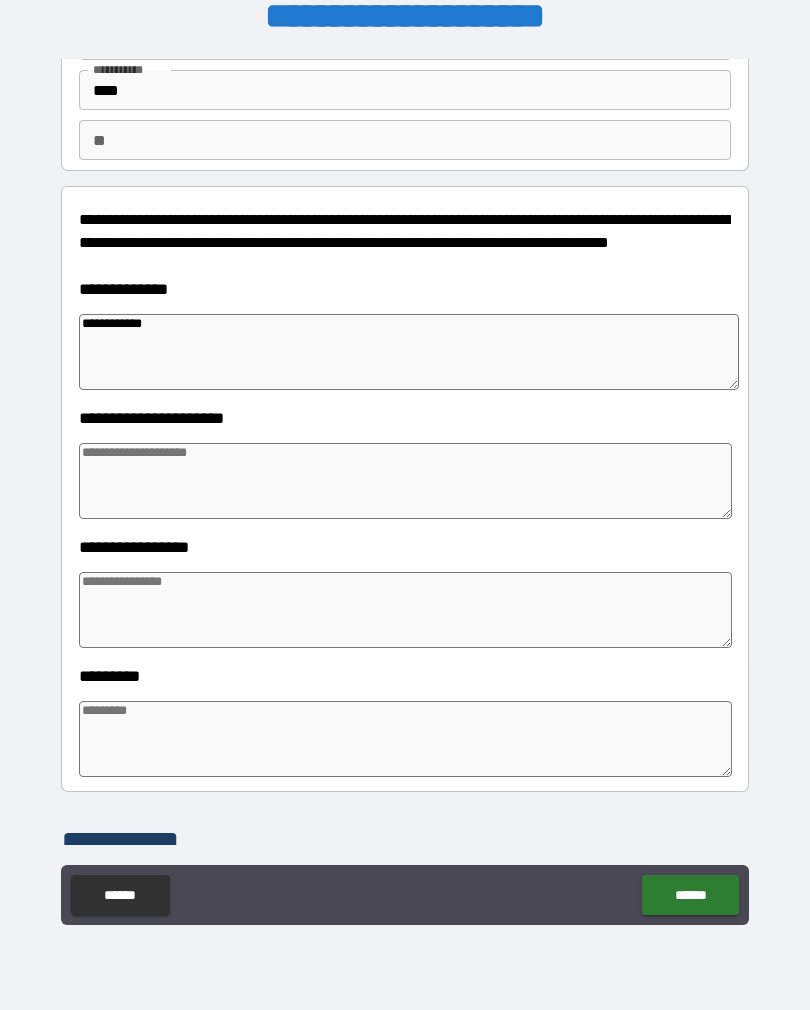 type on "*" 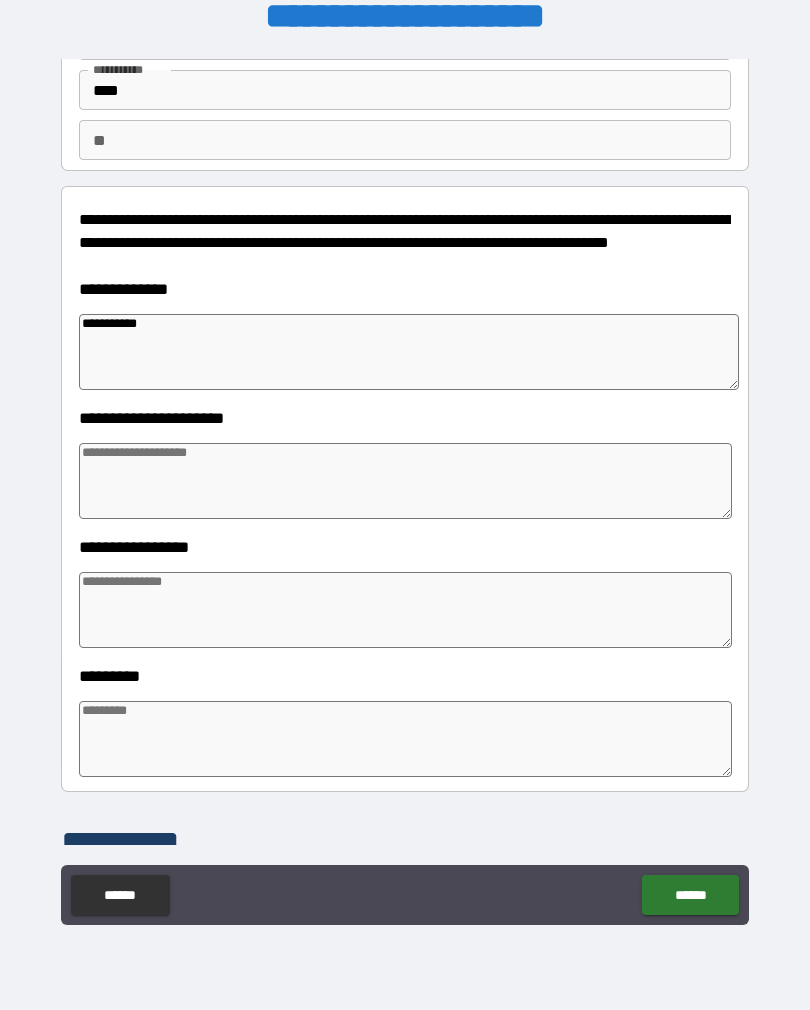 type on "*" 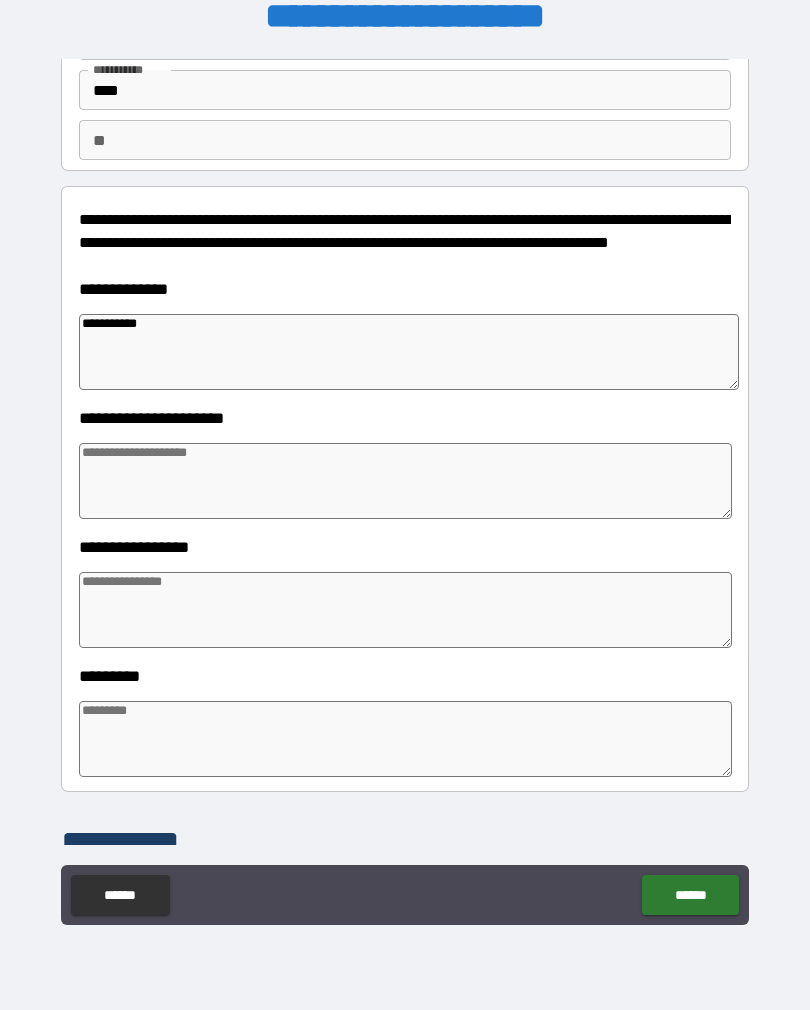type on "*" 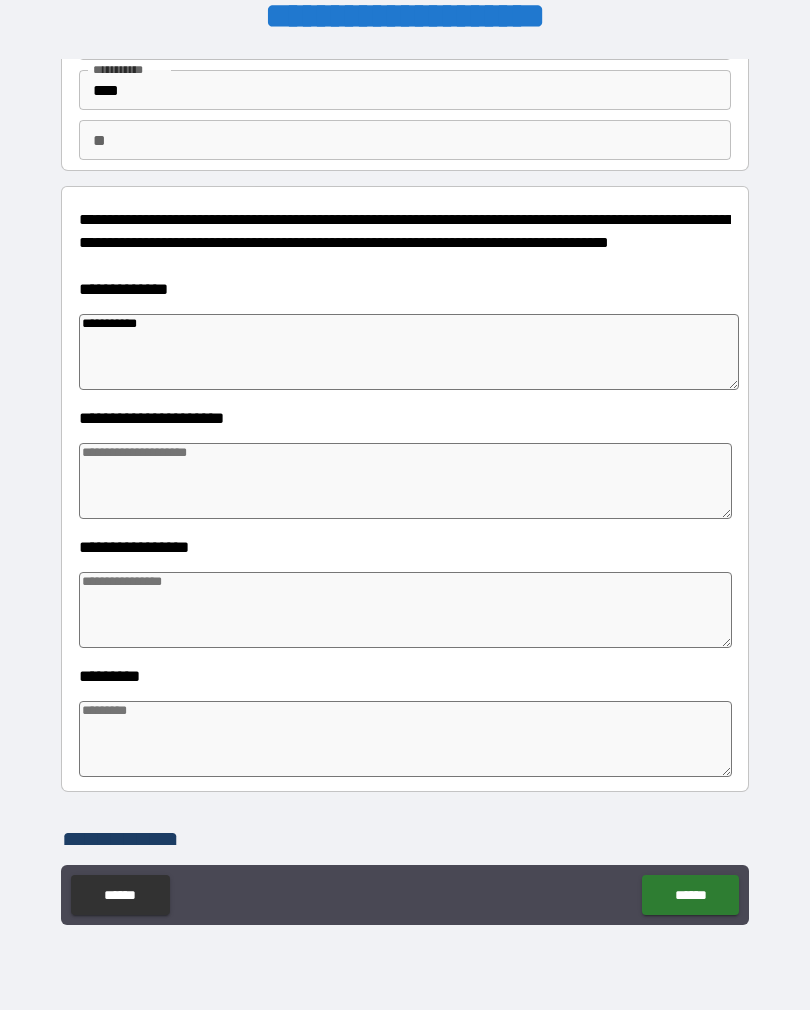 type on "*" 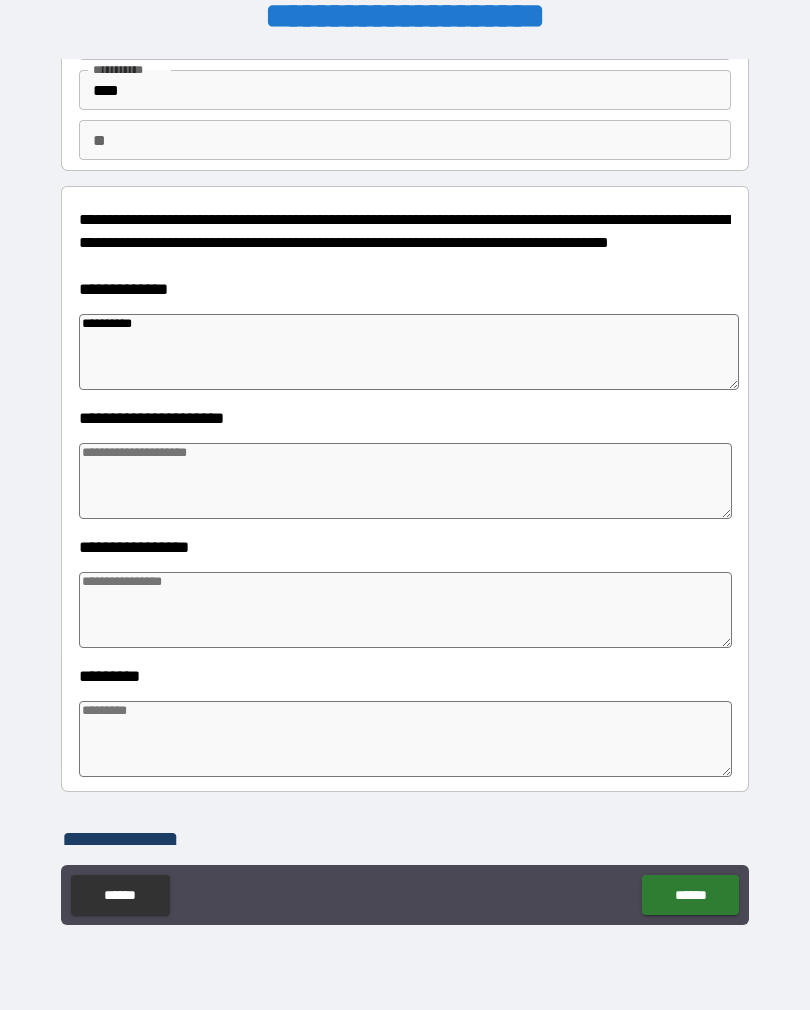 type on "*" 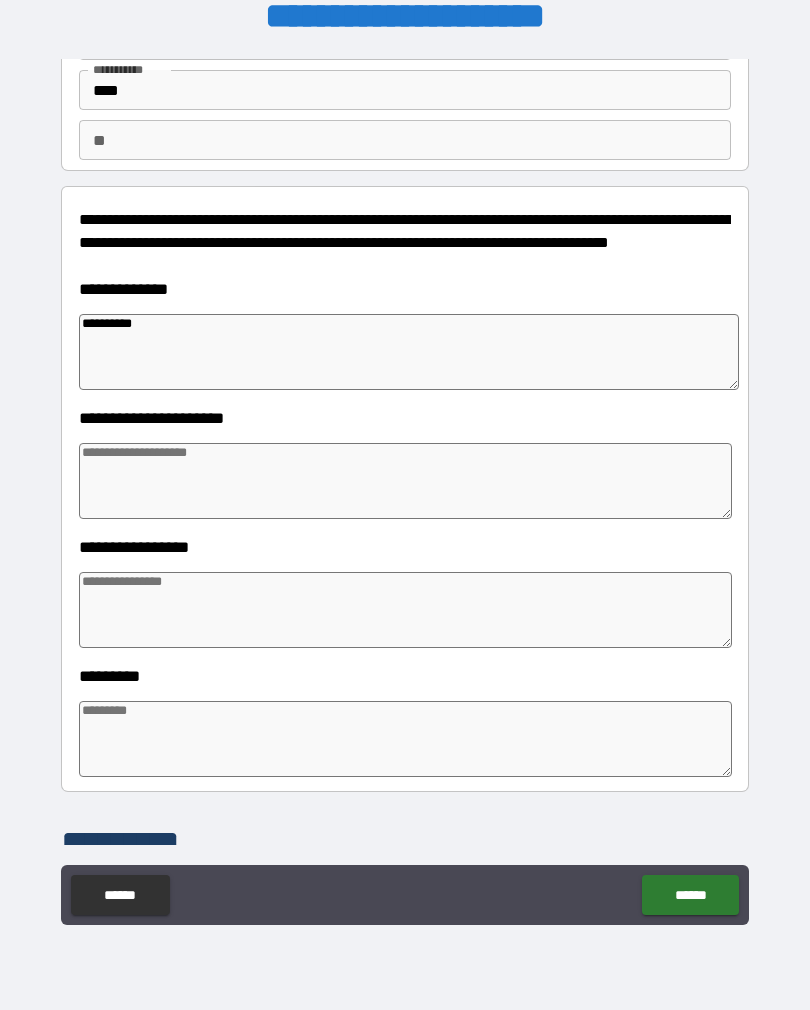 type on "*******" 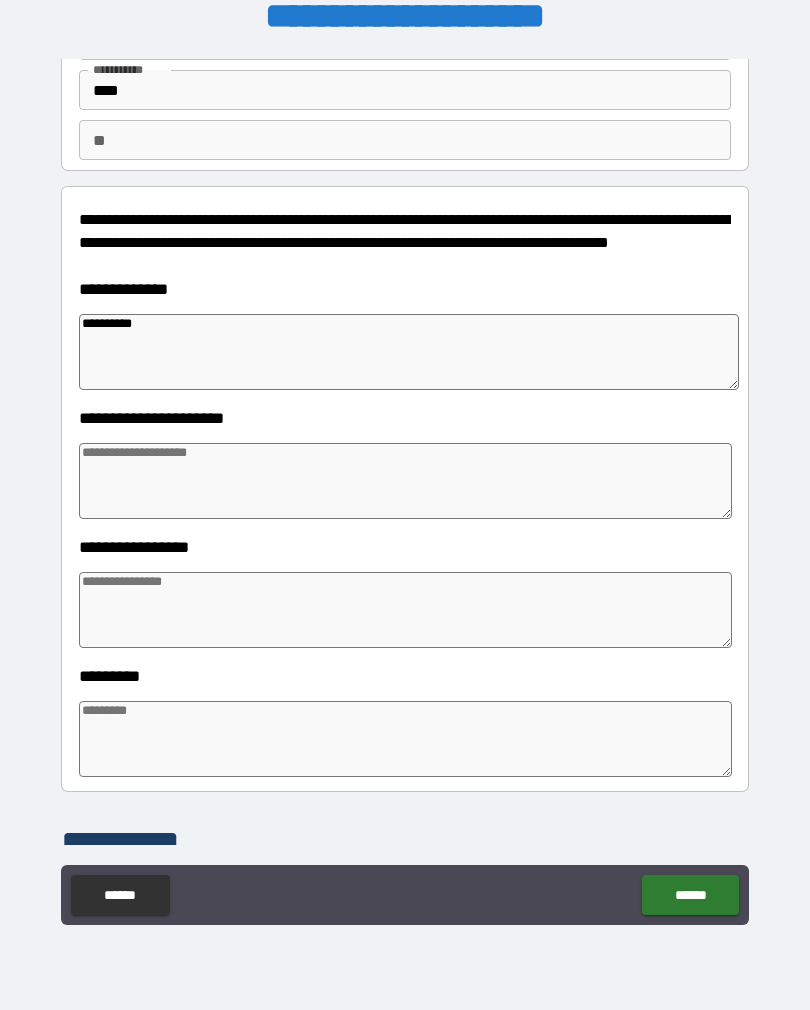 type on "*" 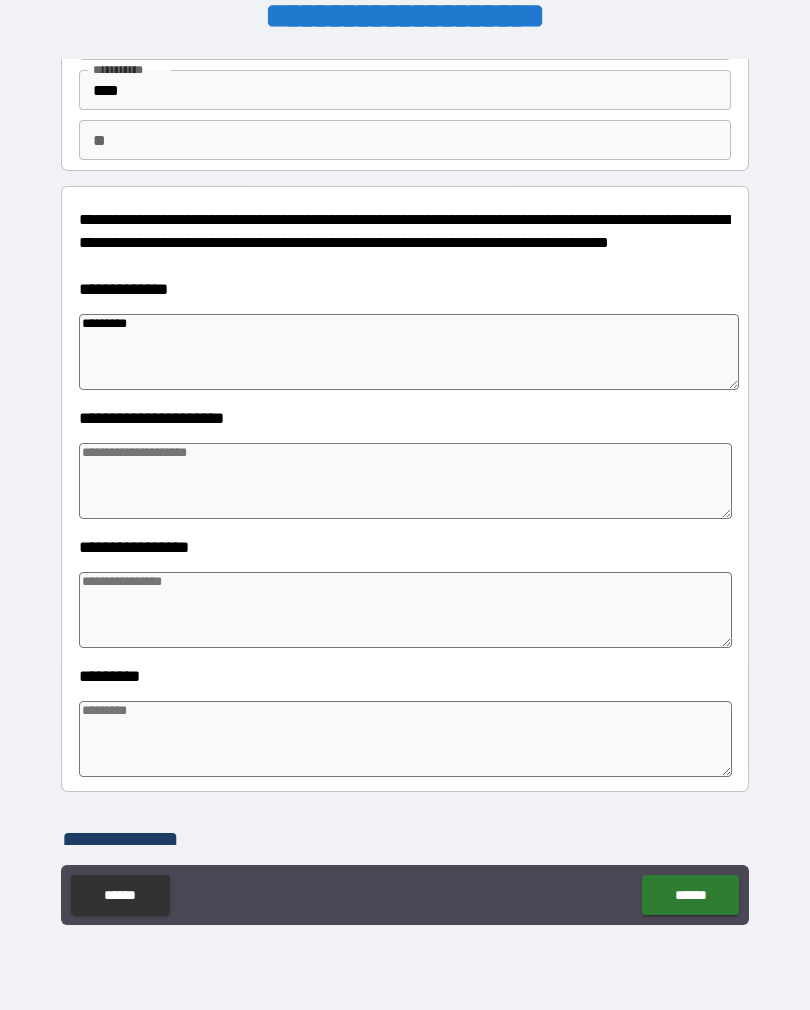type on "*" 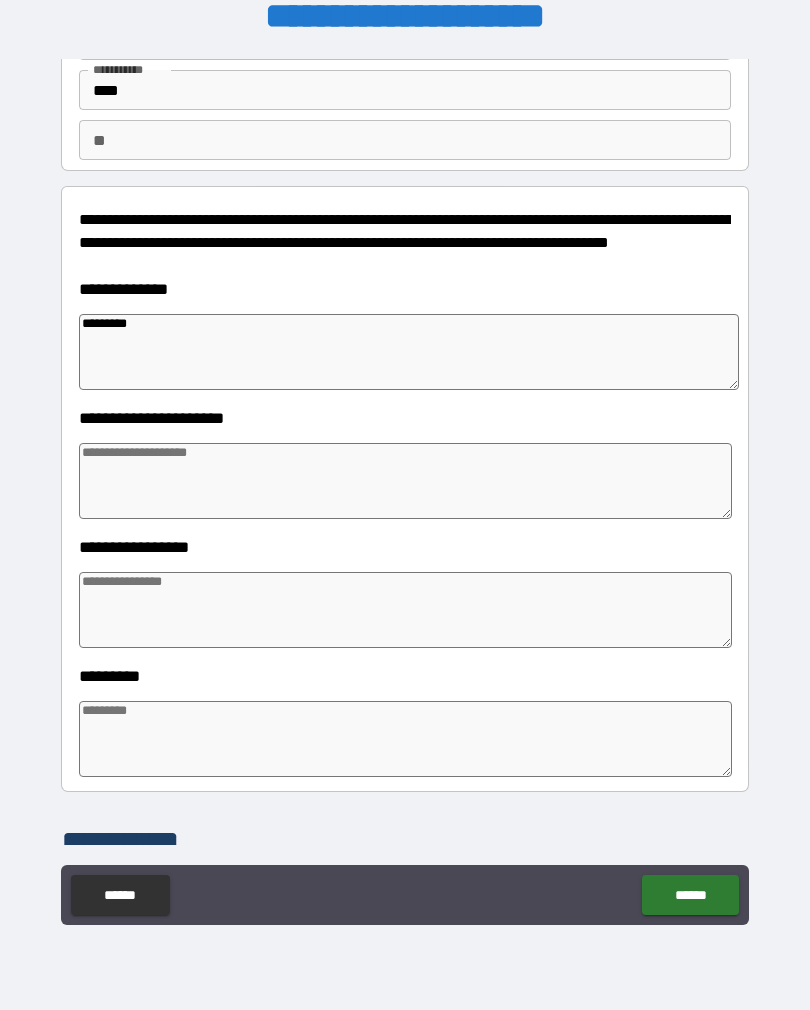 type on "*" 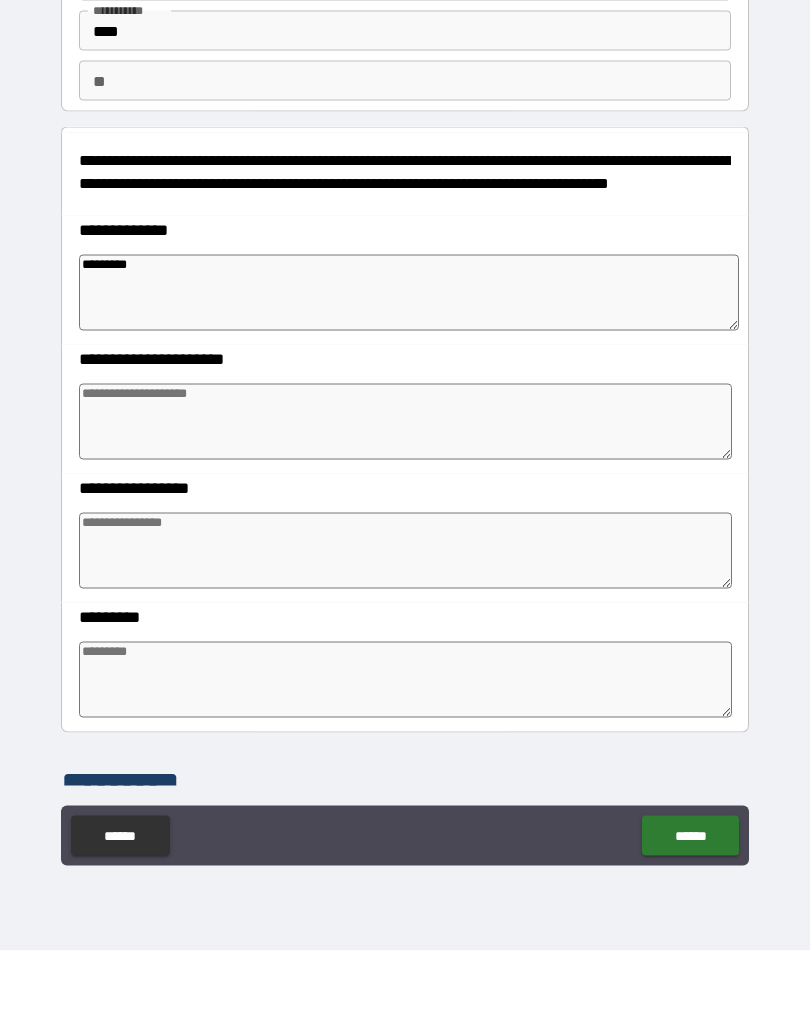 click at bounding box center [405, 610] 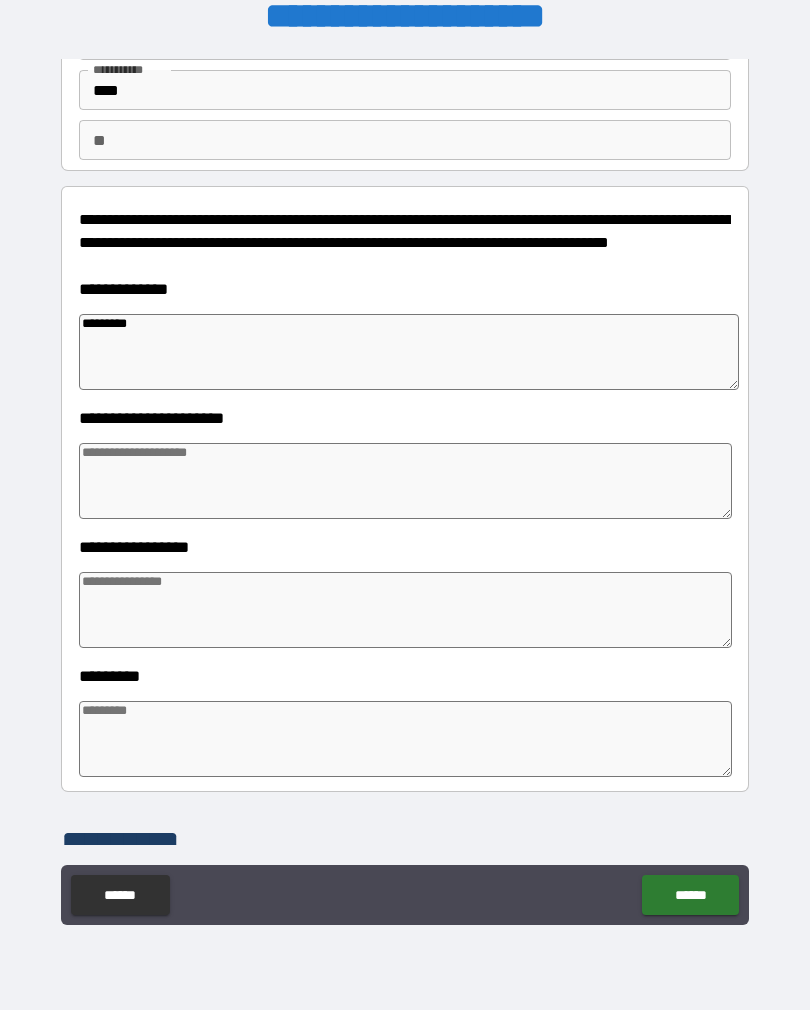 click at bounding box center (405, 481) 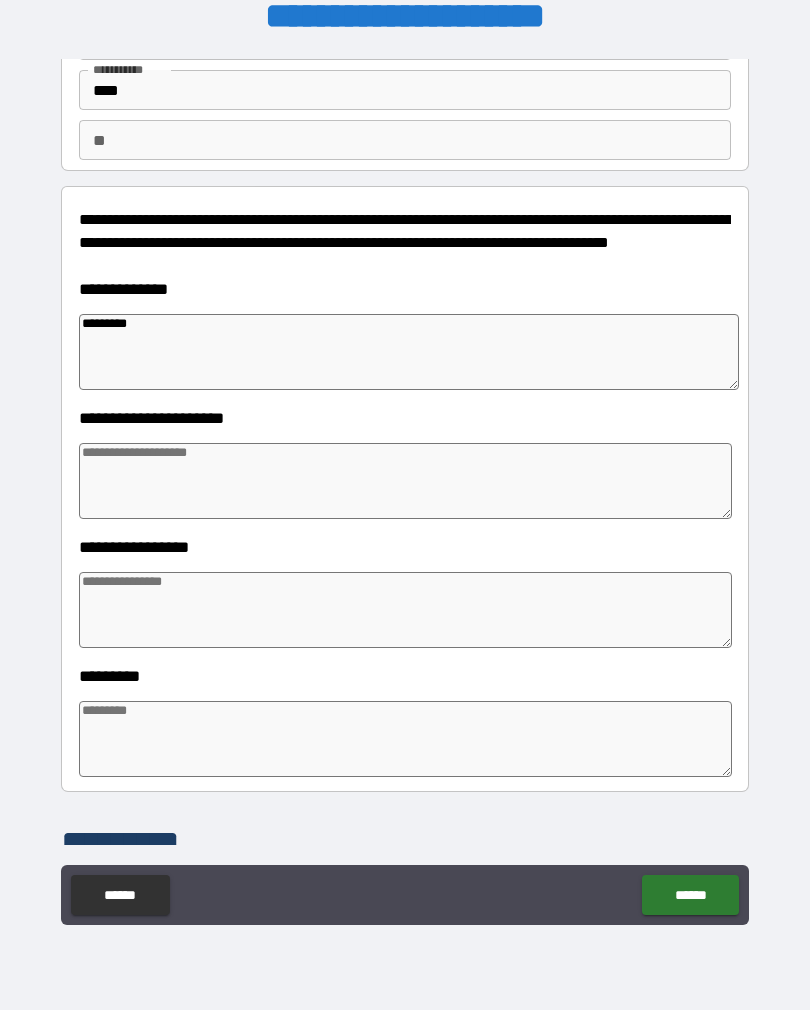 type on "*" 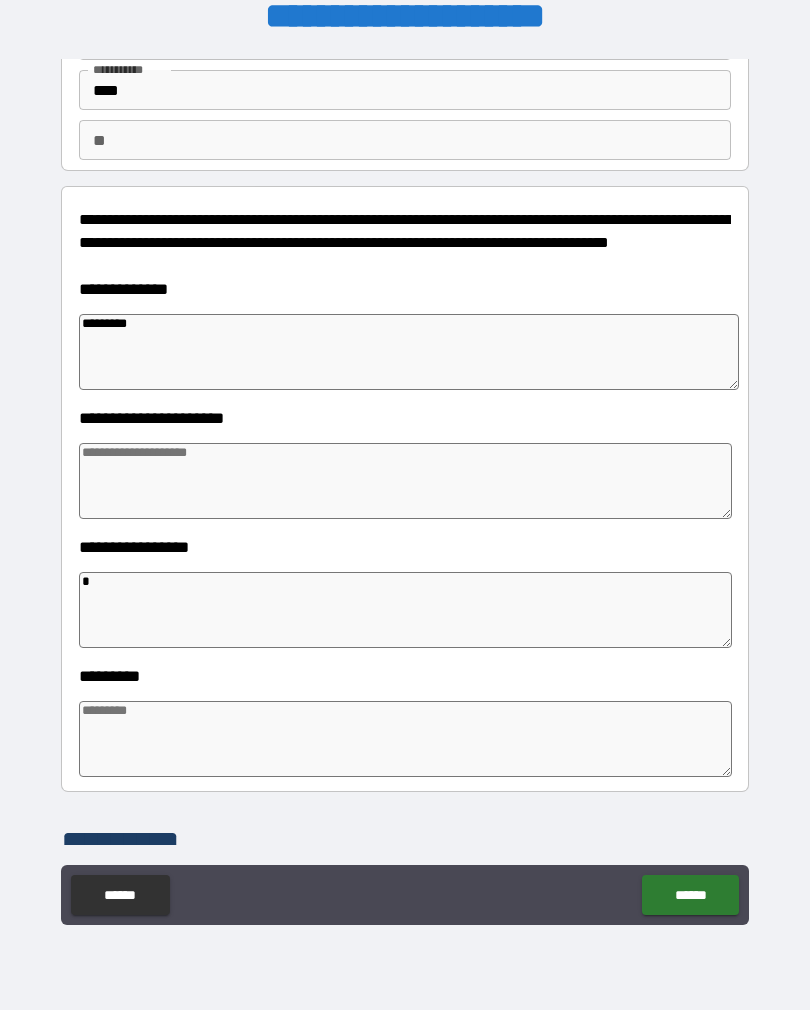 type on "*" 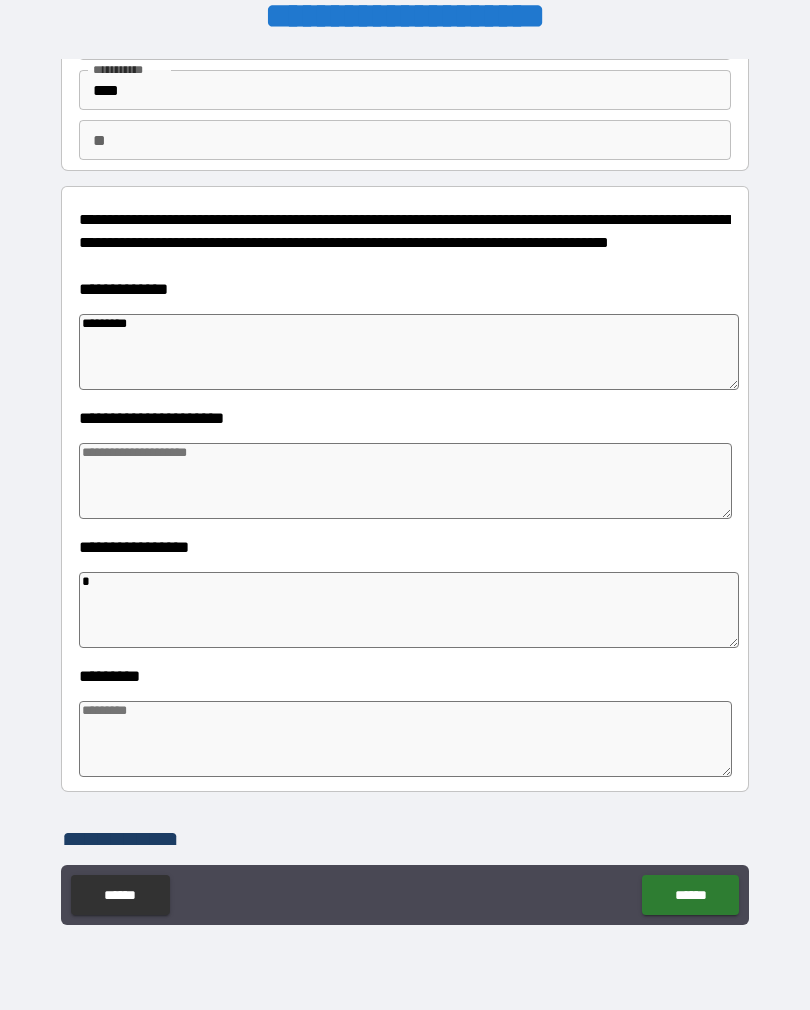 type on "**" 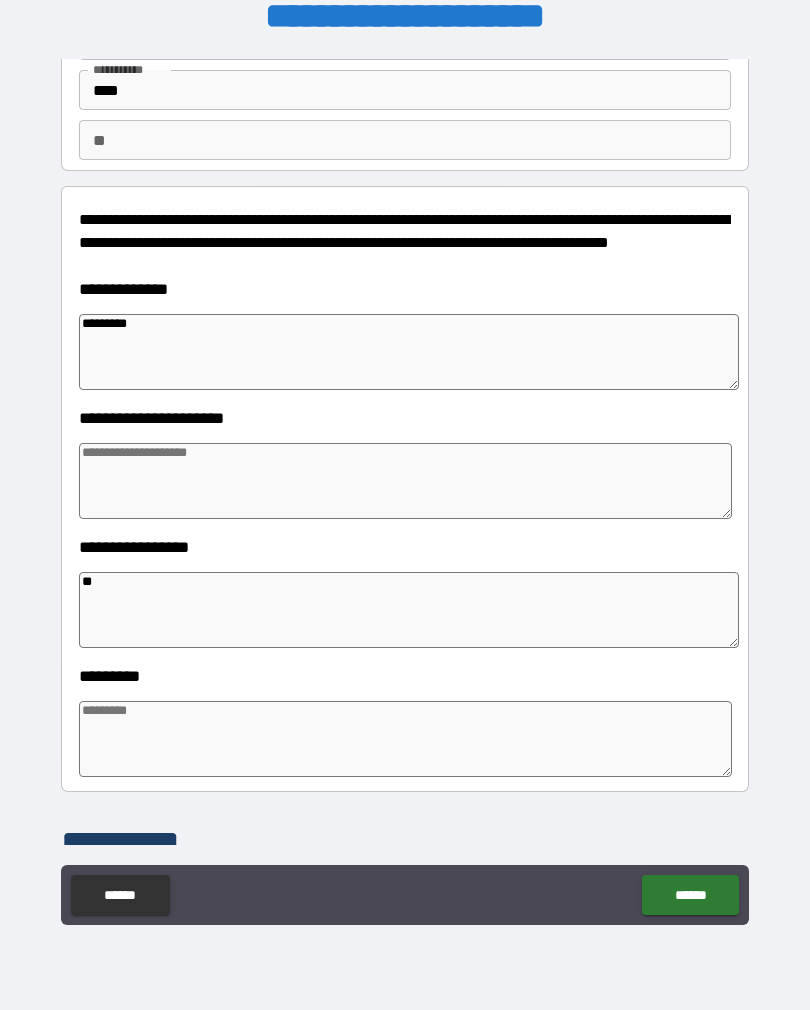 type on "*" 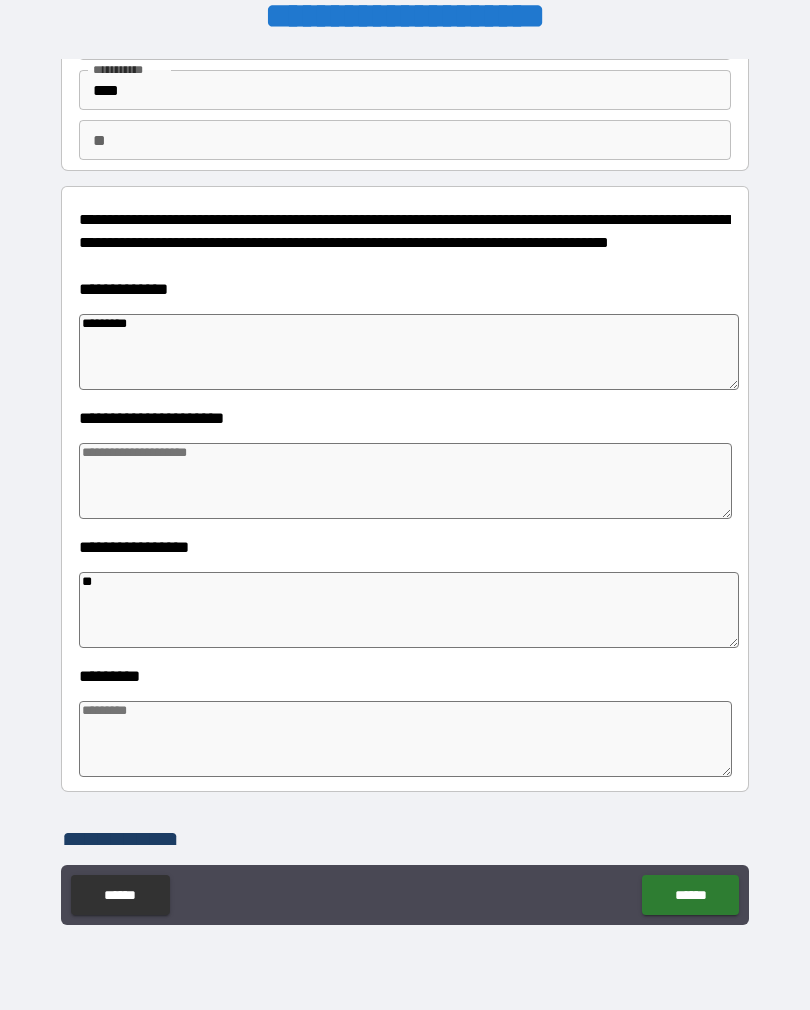 type on "*" 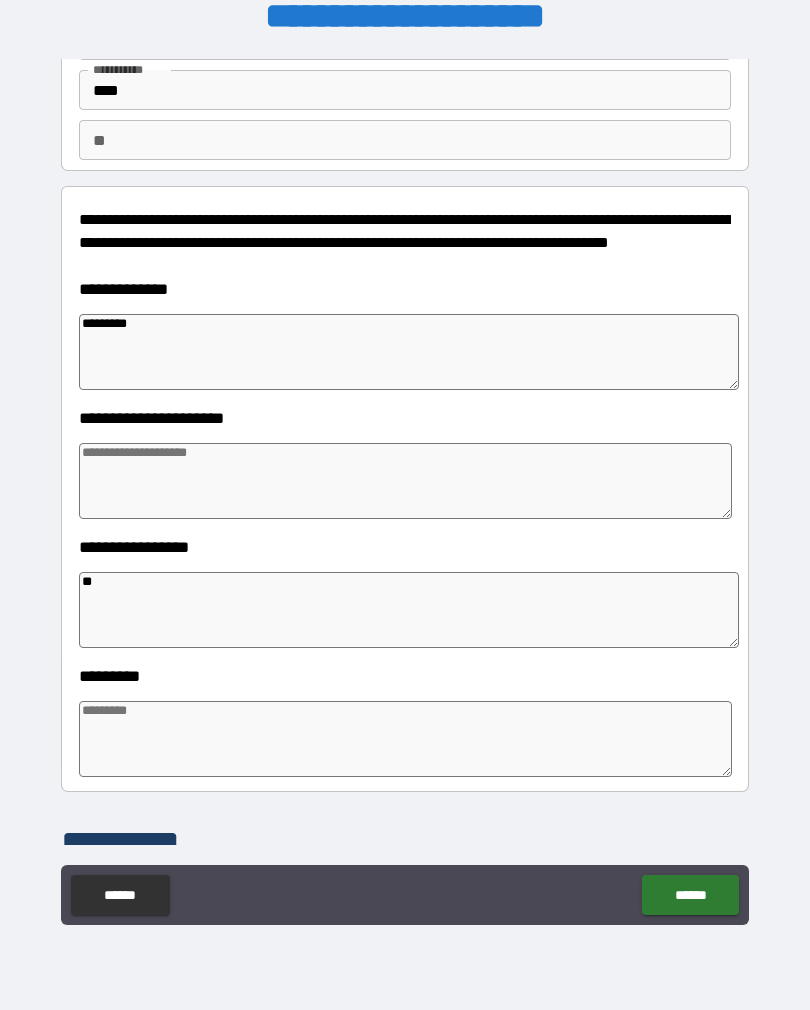 type on "*" 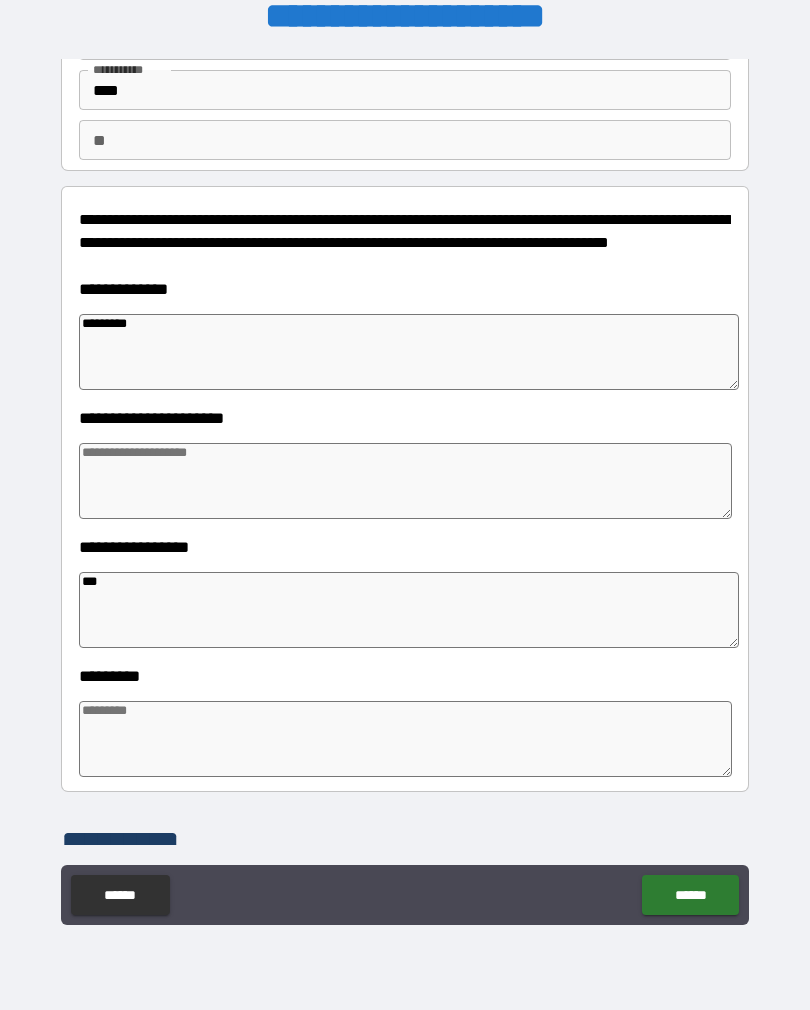 type on "*" 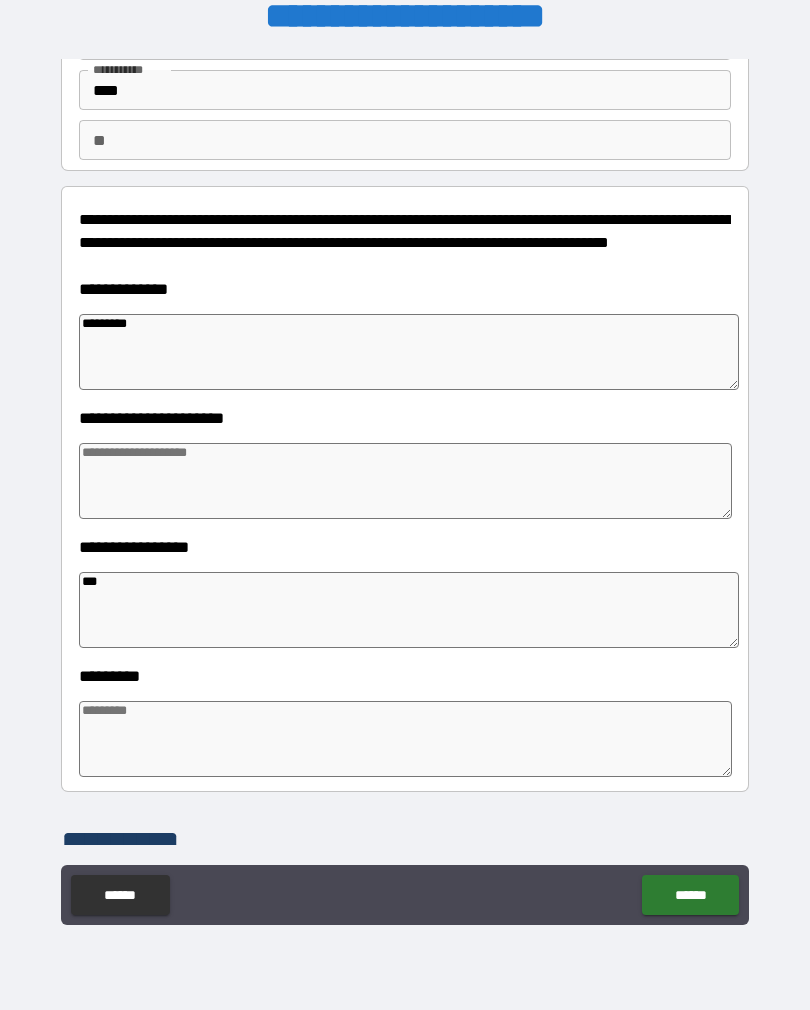 type on "*" 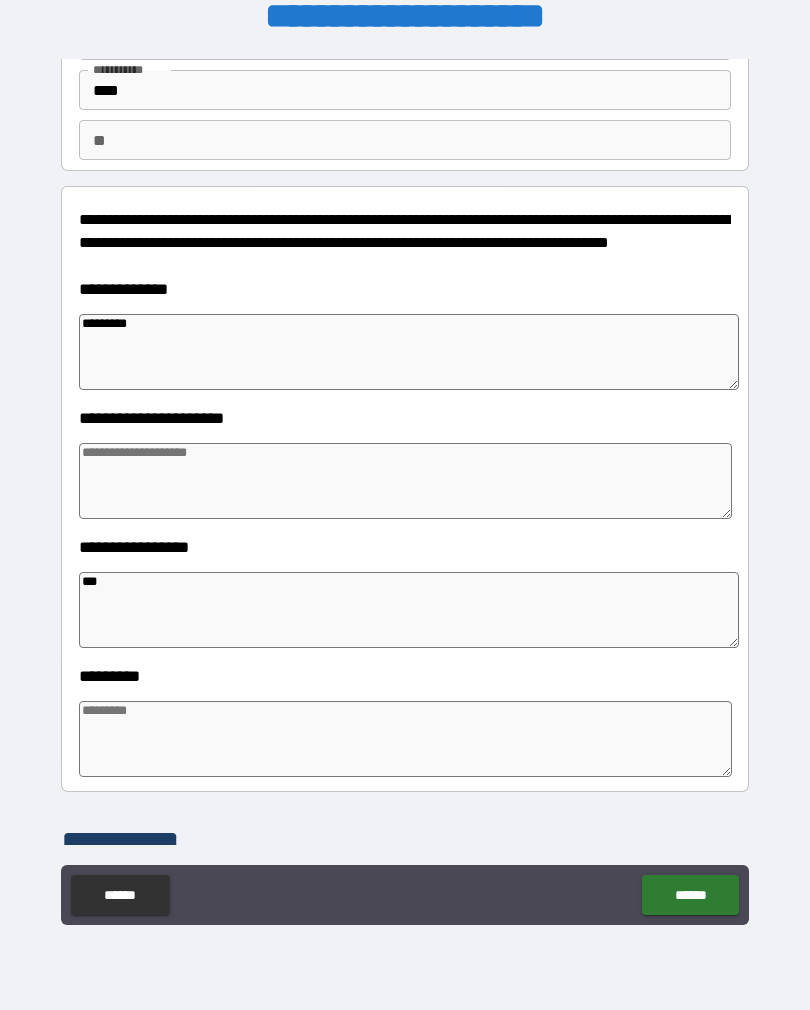 type on "*" 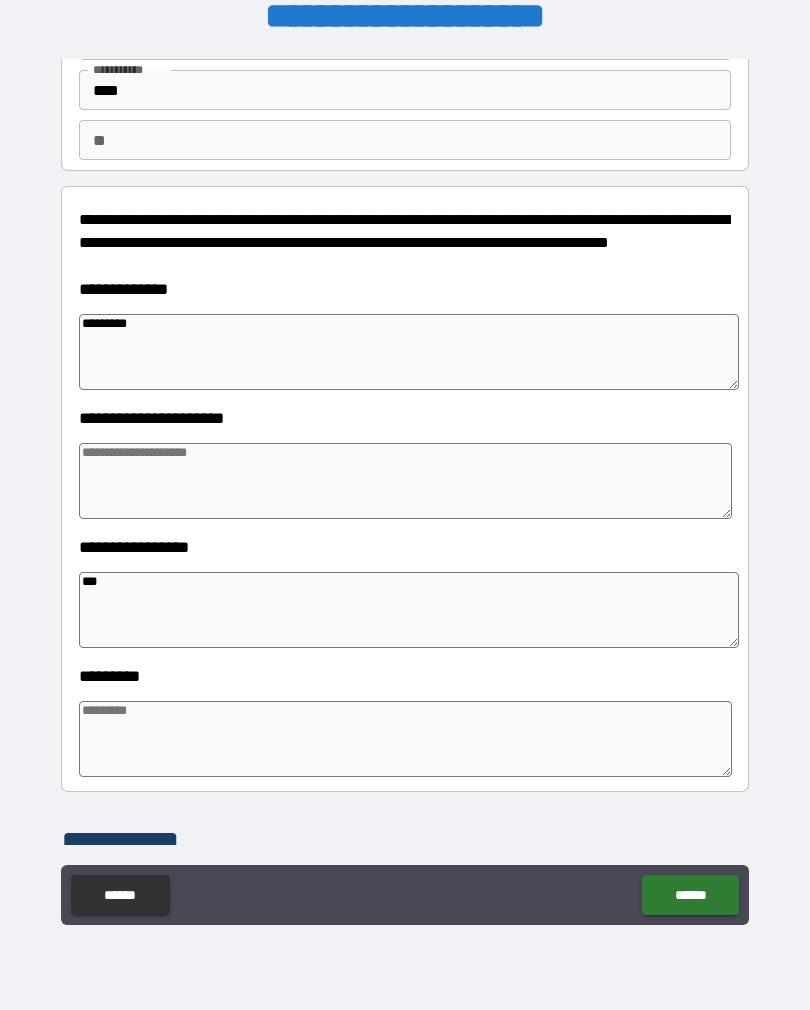 type on "****" 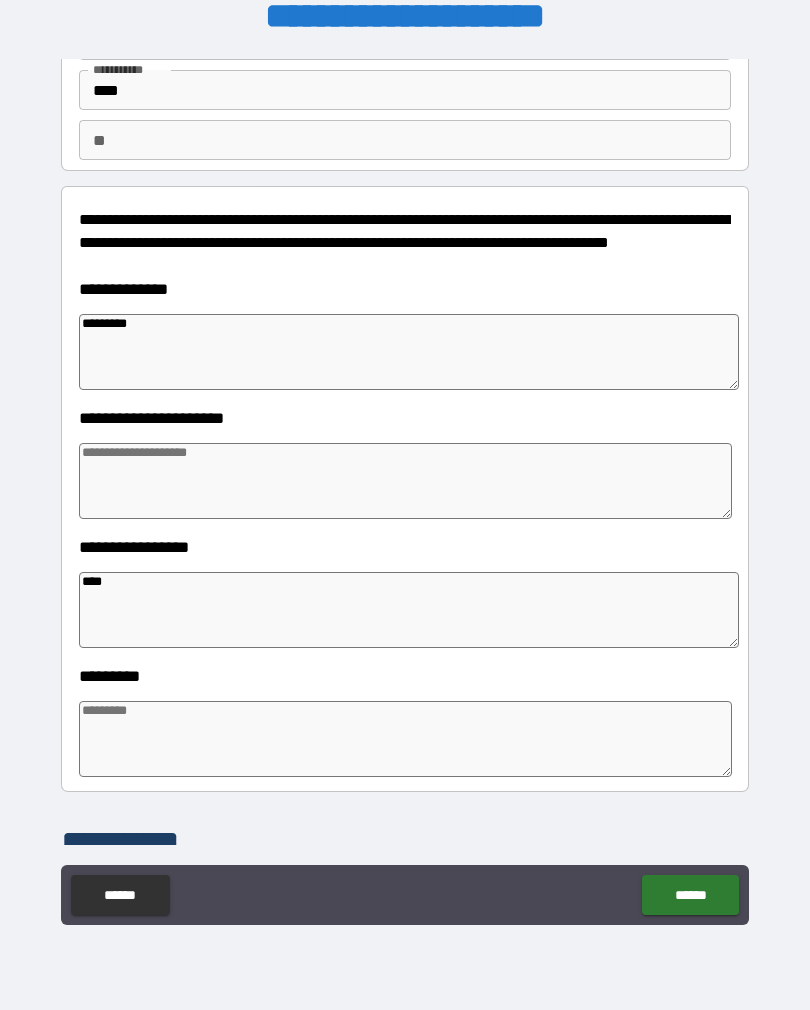 type on "*" 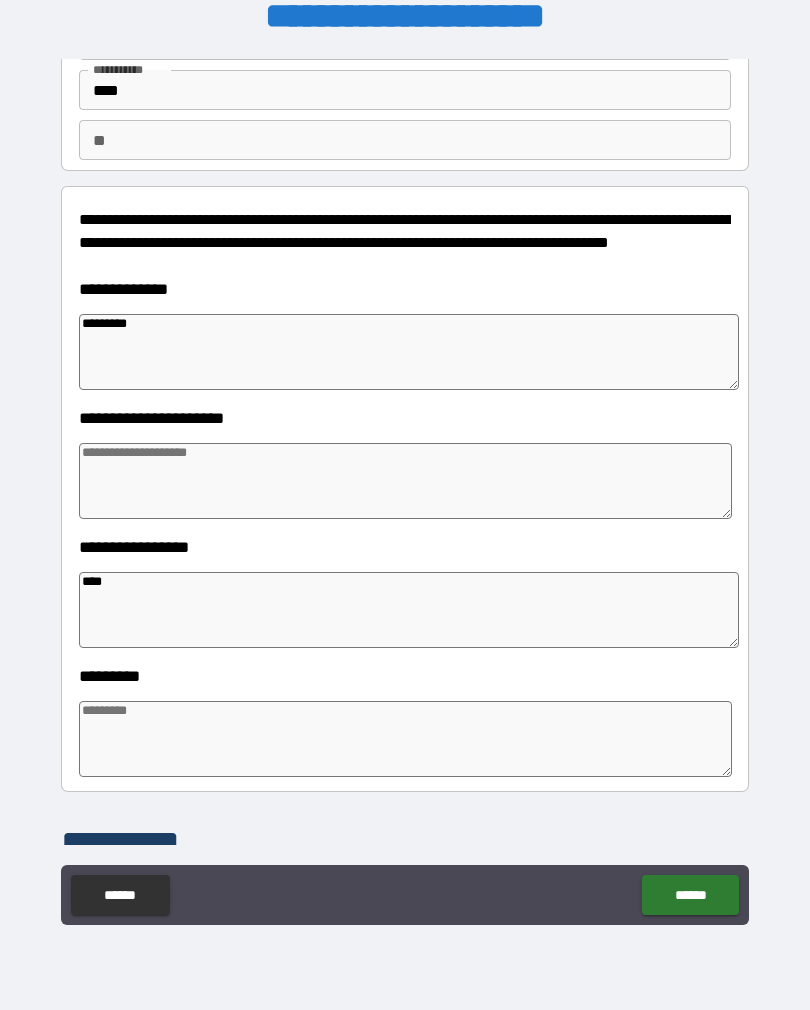 type on "*" 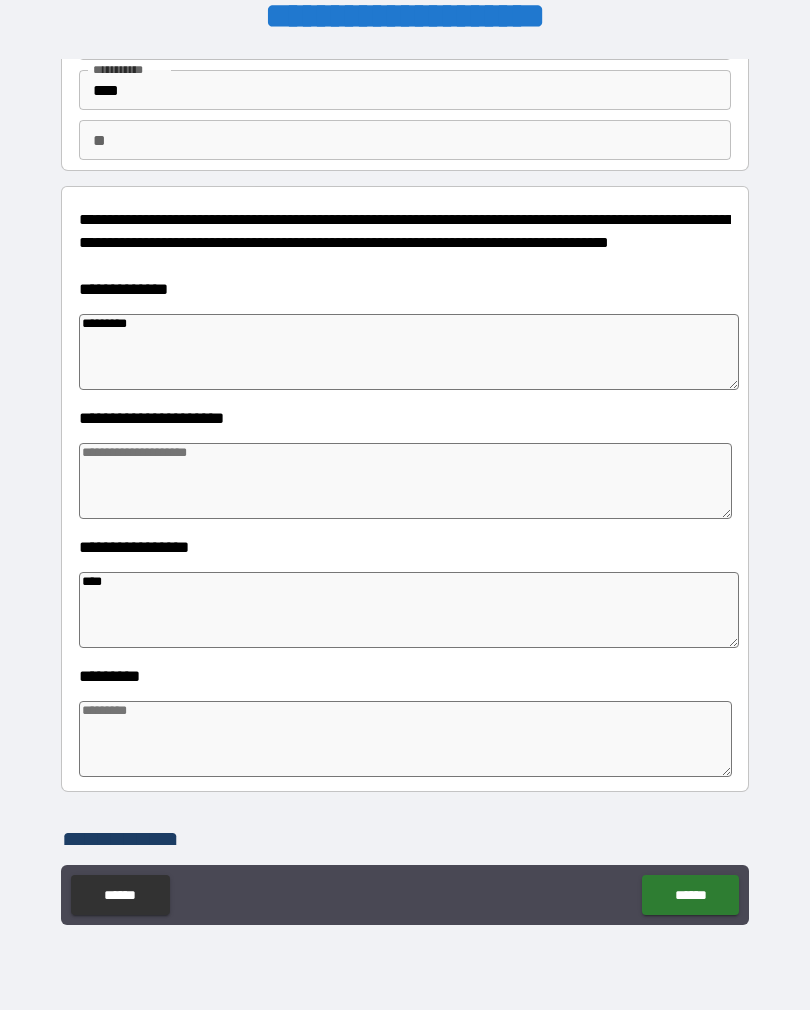 type on "*" 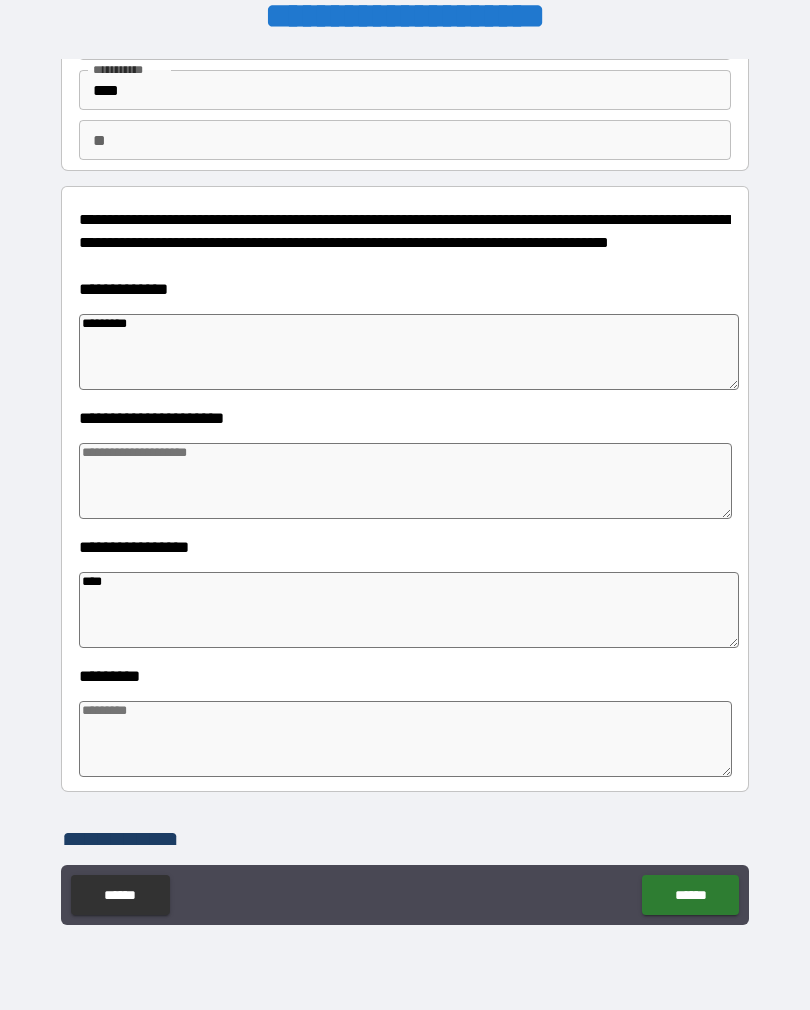 type 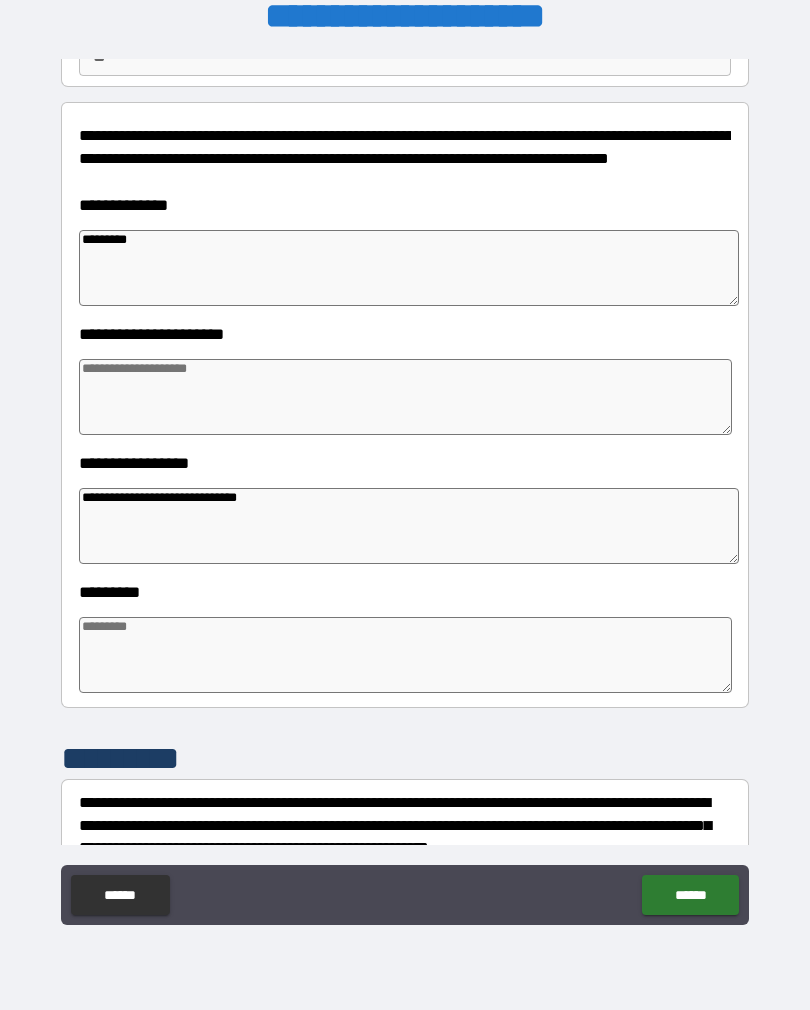 scroll, scrollTop: 247, scrollLeft: 0, axis: vertical 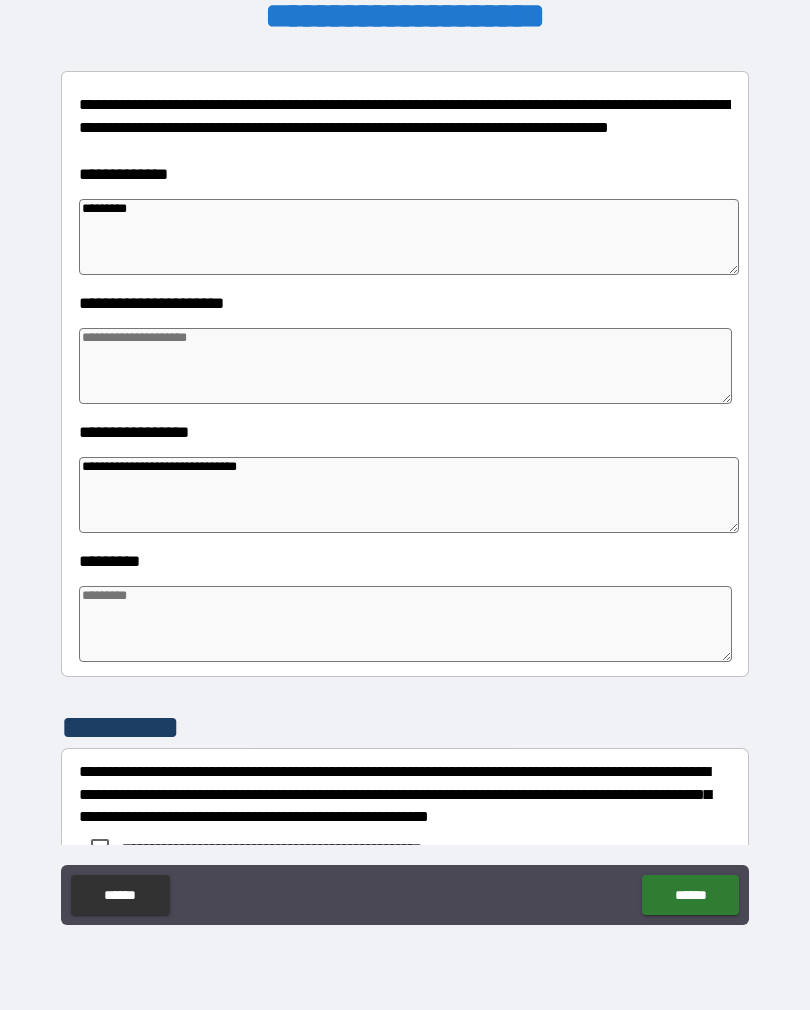 click at bounding box center [405, 366] 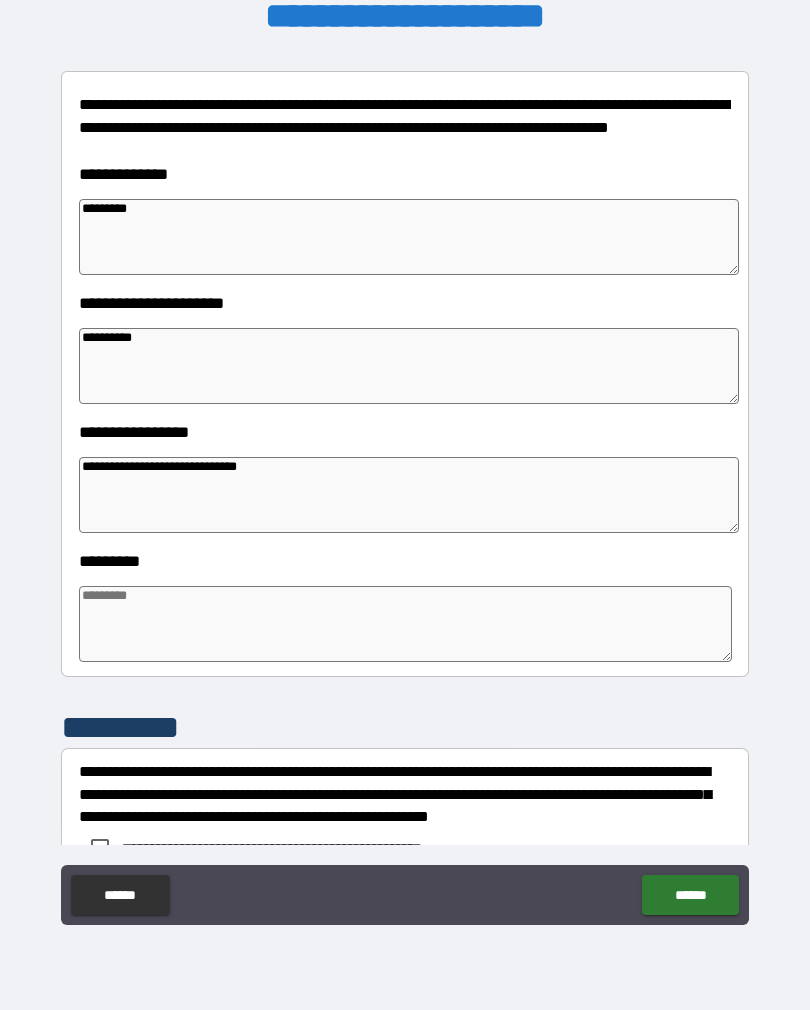 click on "**********" at bounding box center (405, 492) 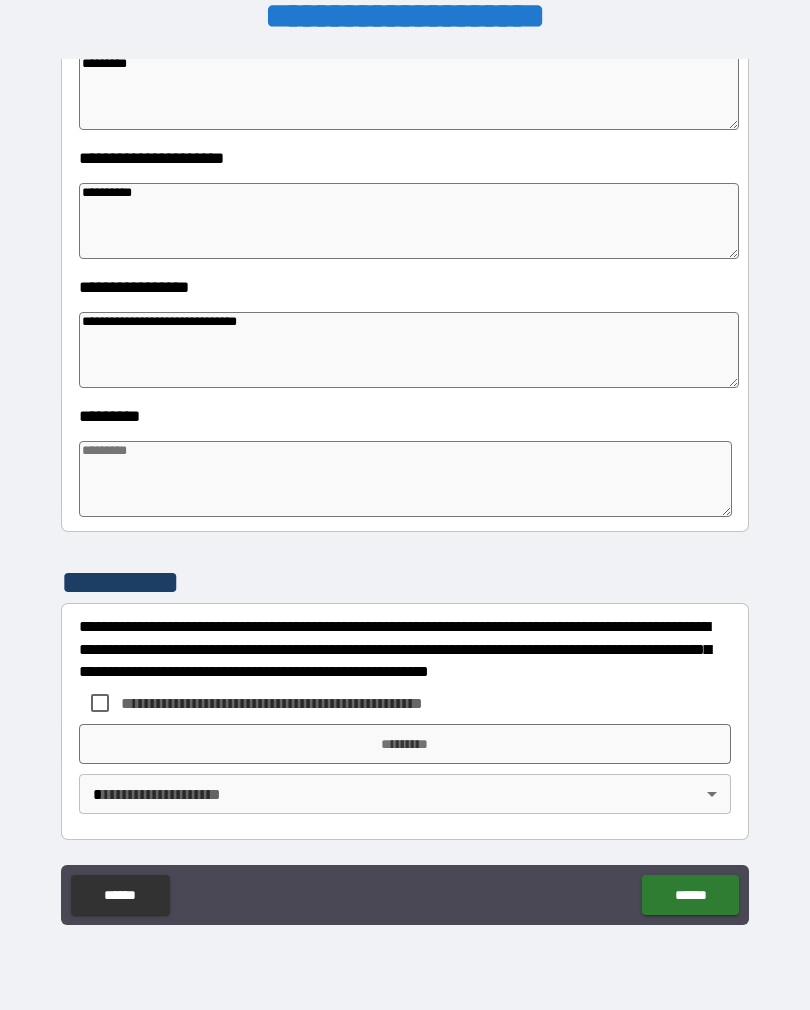 scroll, scrollTop: 392, scrollLeft: 0, axis: vertical 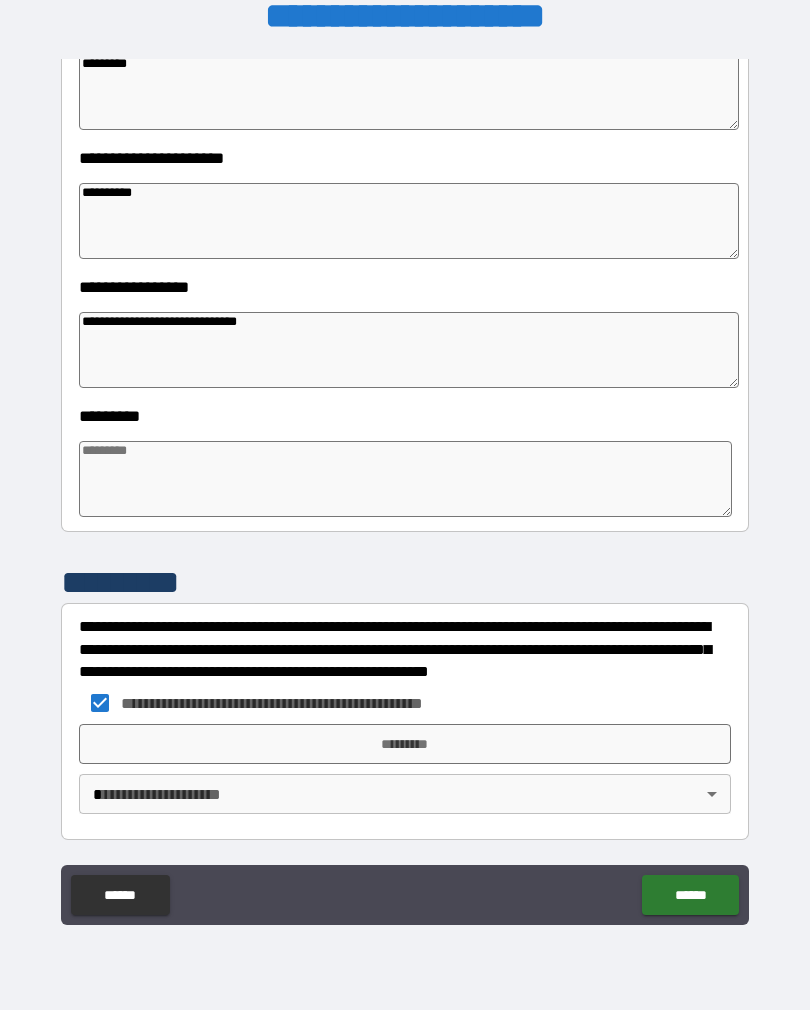 click on "*********" at bounding box center [405, 744] 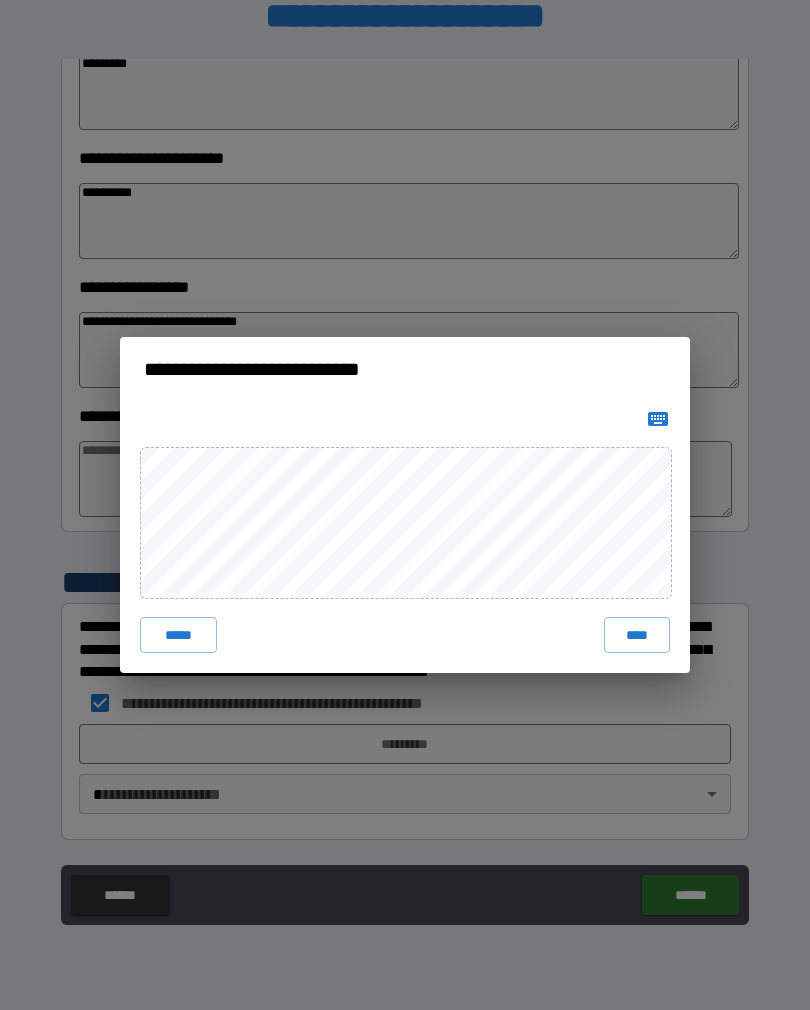 click on "****" at bounding box center [637, 635] 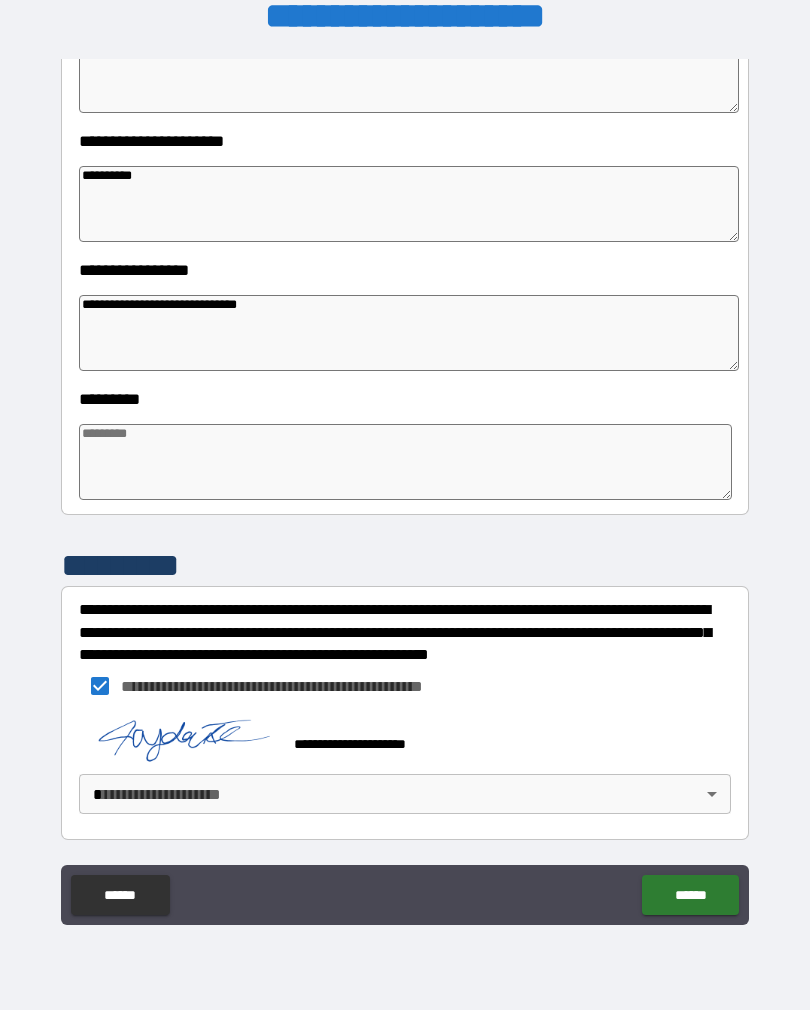 scroll, scrollTop: 409, scrollLeft: 0, axis: vertical 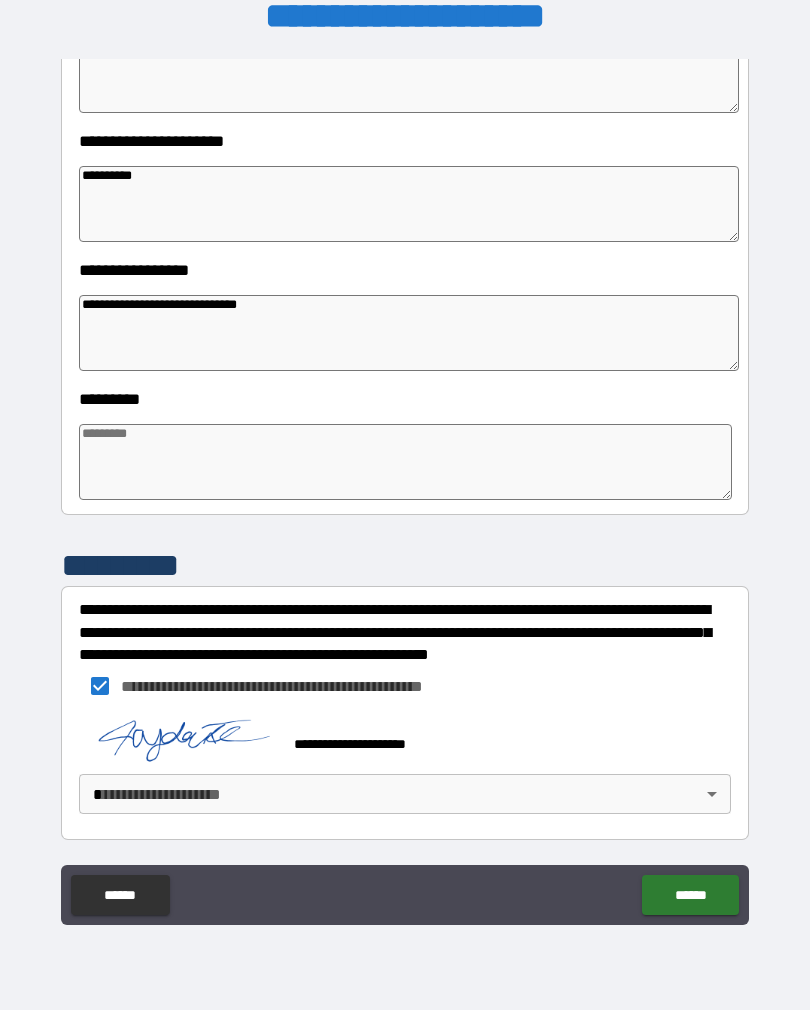 click on "**********" at bounding box center [405, 489] 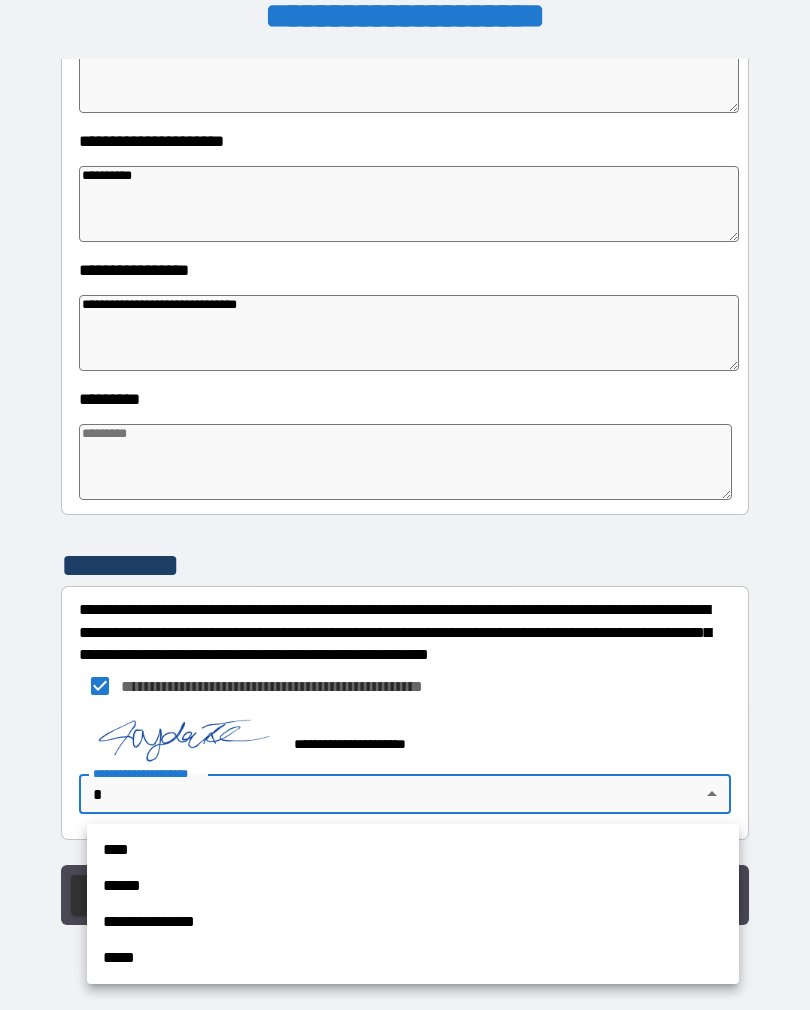 click on "****" at bounding box center [413, 850] 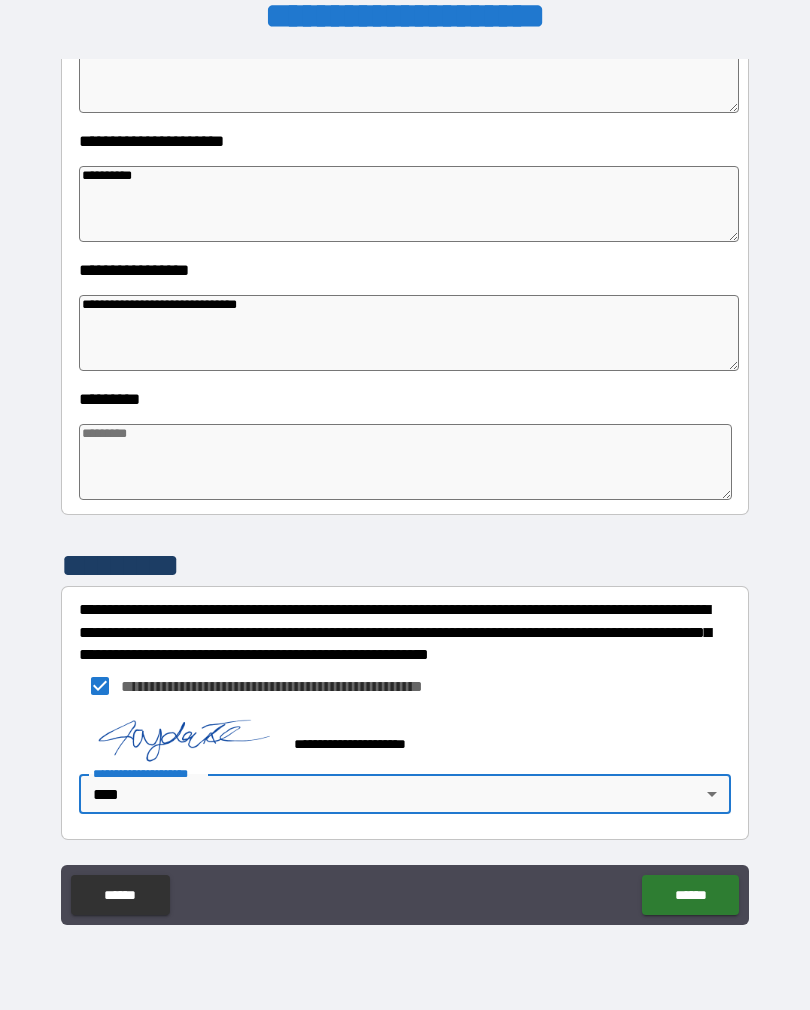 click on "******" at bounding box center [690, 895] 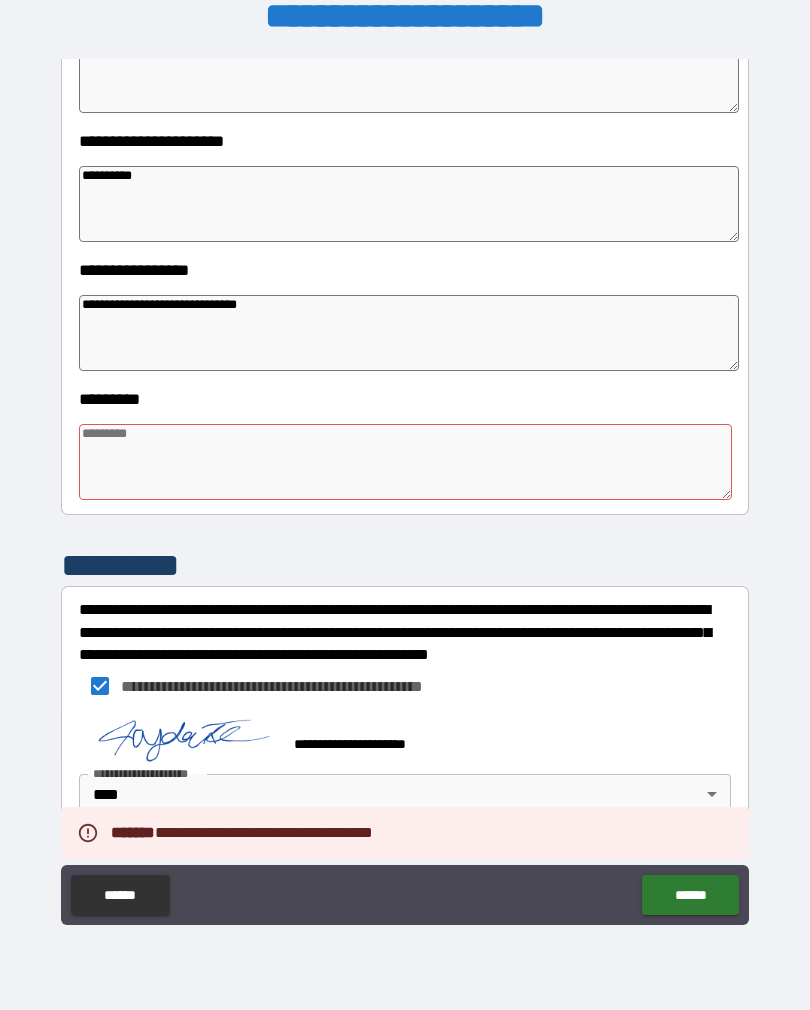 click at bounding box center [405, 462] 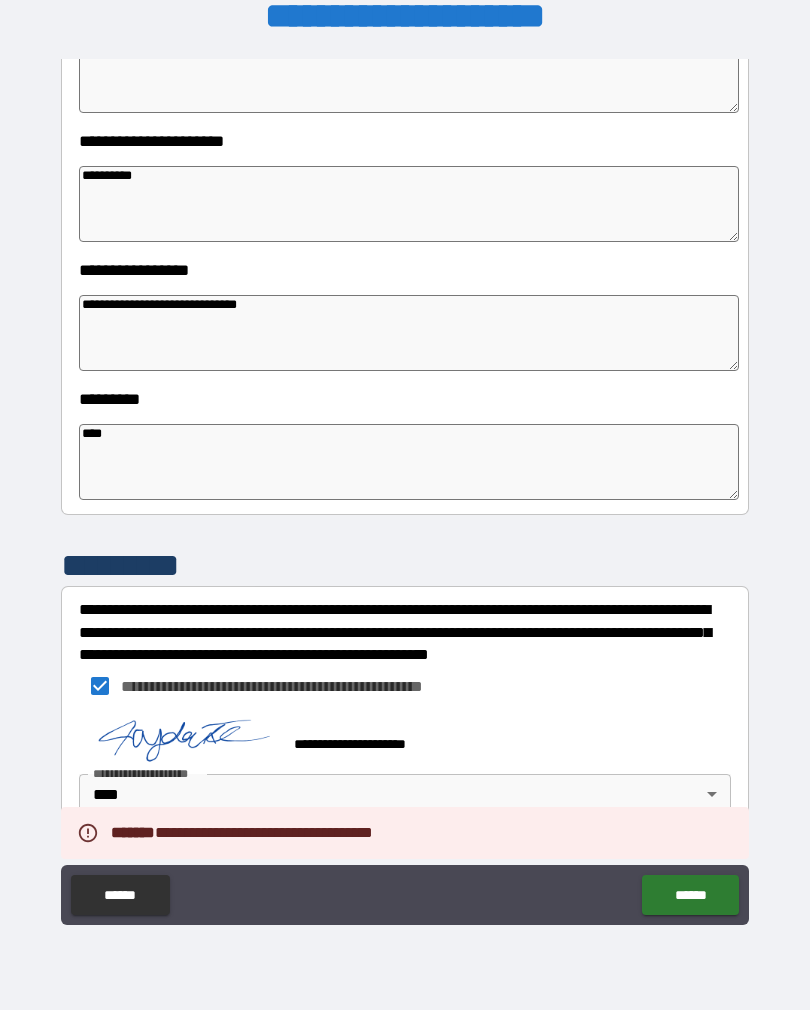 click on "**********" at bounding box center (405, 492) 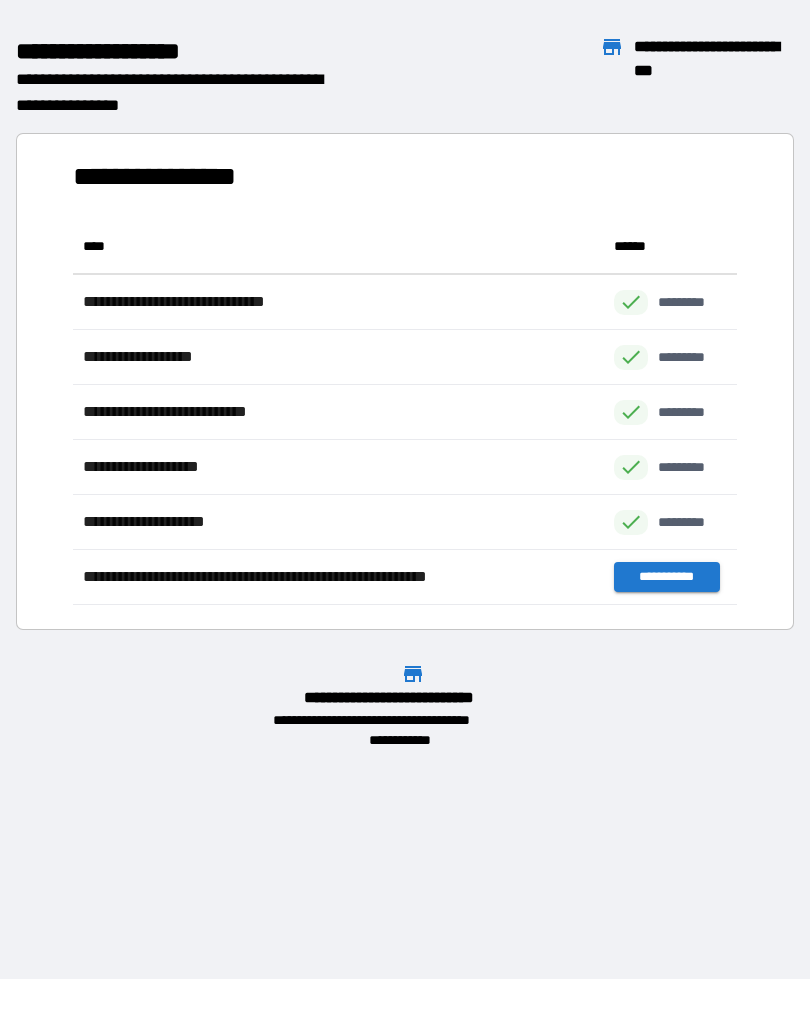 scroll, scrollTop: 1, scrollLeft: 1, axis: both 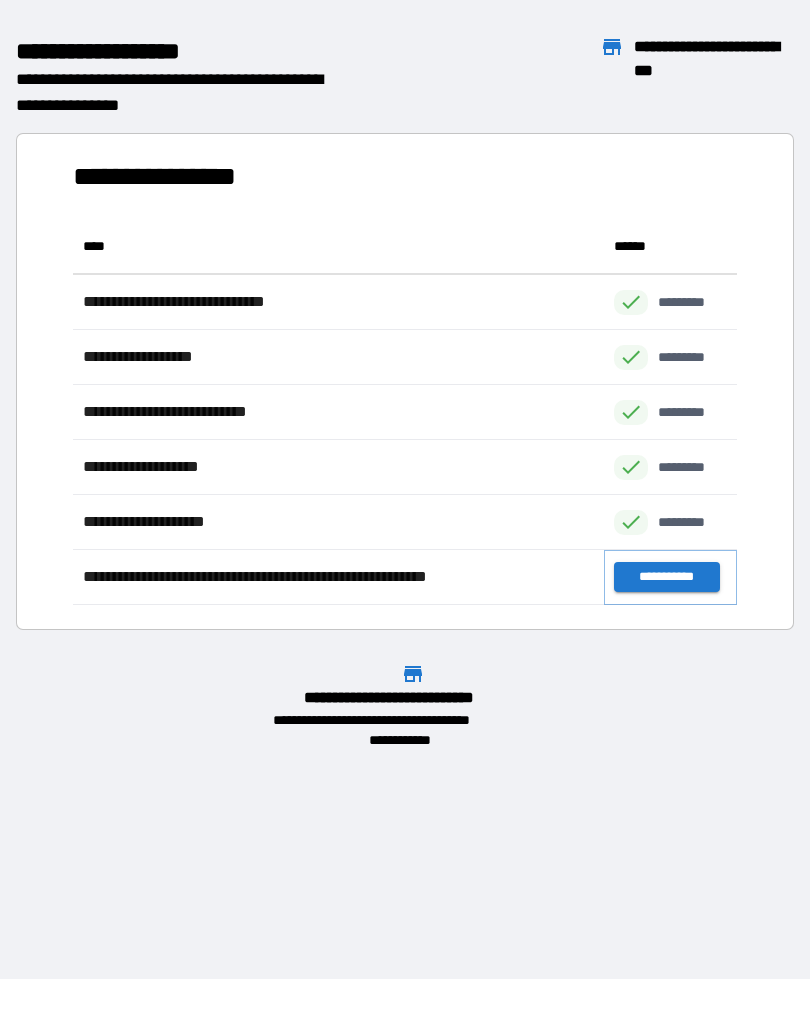 click on "**********" at bounding box center [666, 577] 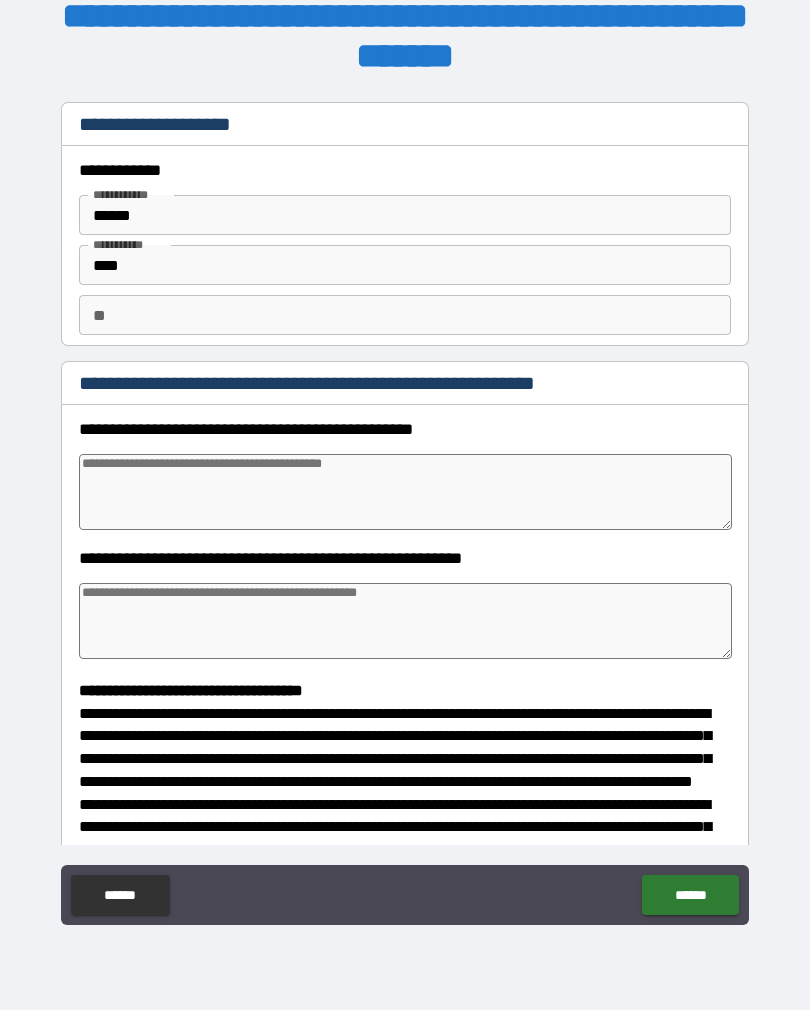click at bounding box center (405, 492) 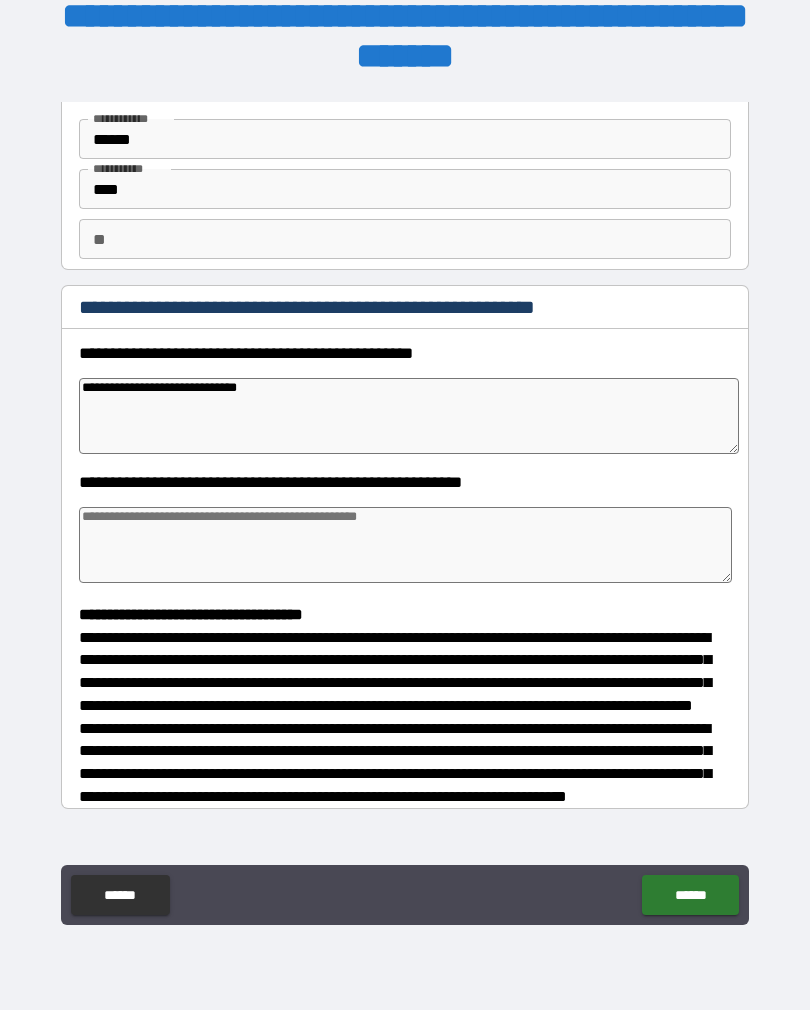 scroll, scrollTop: 77, scrollLeft: 0, axis: vertical 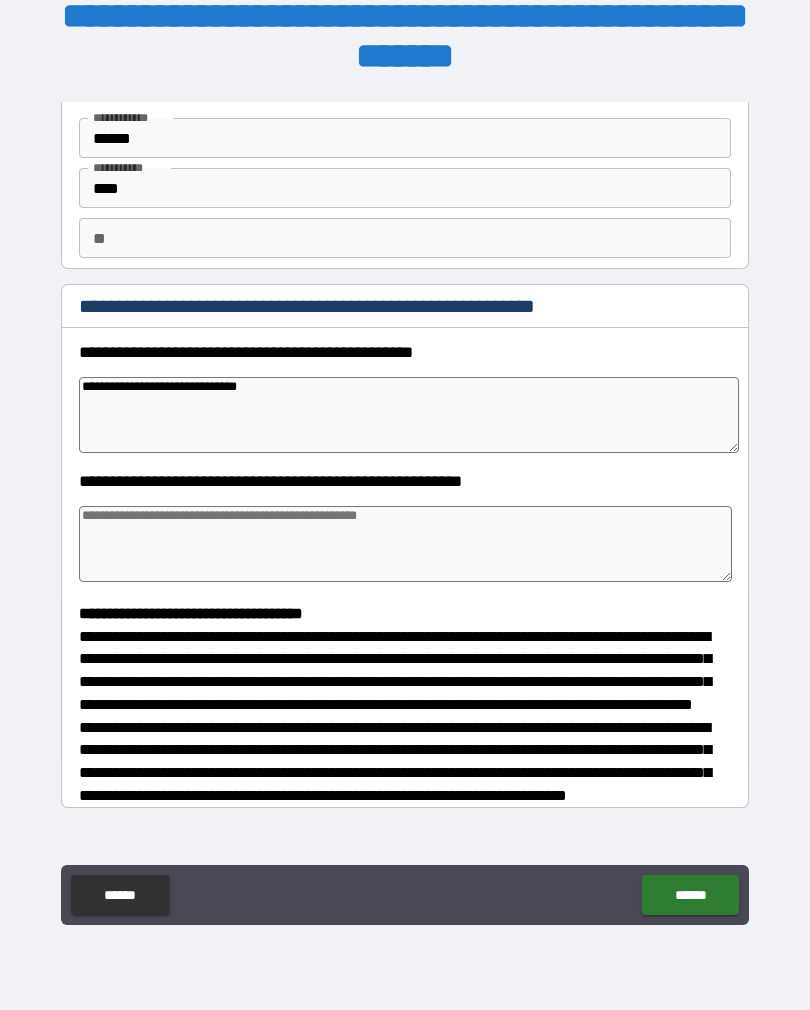 click at bounding box center (405, 544) 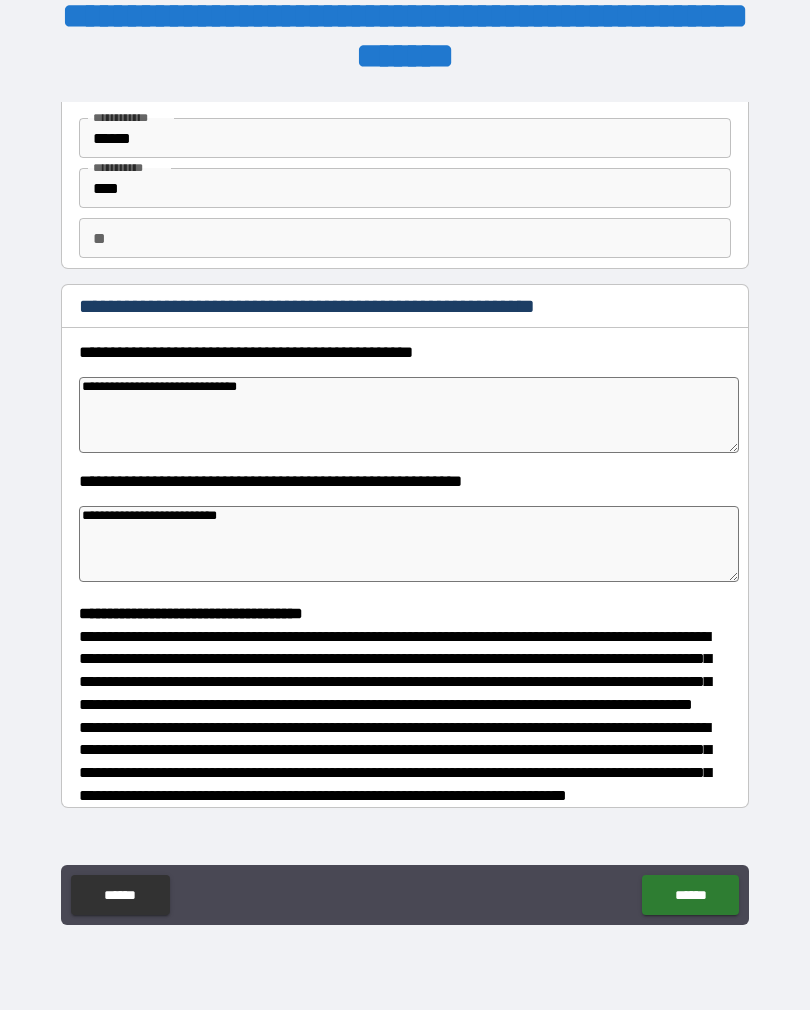 click on "**********" at bounding box center [405, 492] 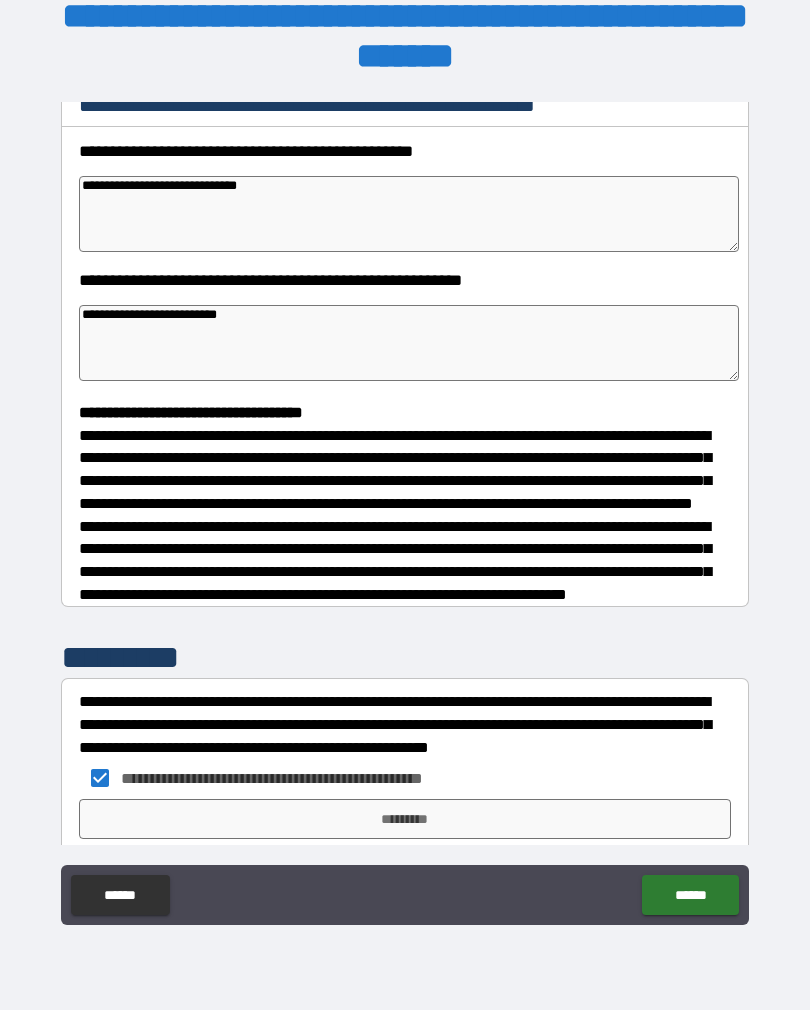 scroll, scrollTop: 277, scrollLeft: 0, axis: vertical 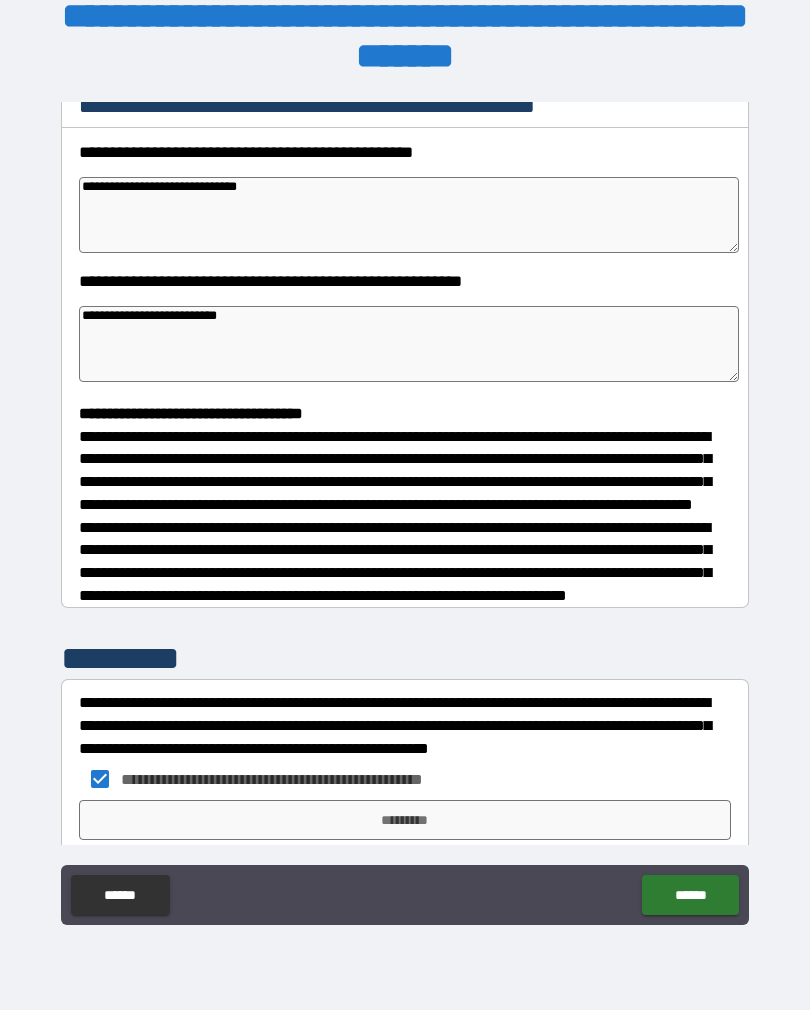 click on "**********" at bounding box center [409, 344] 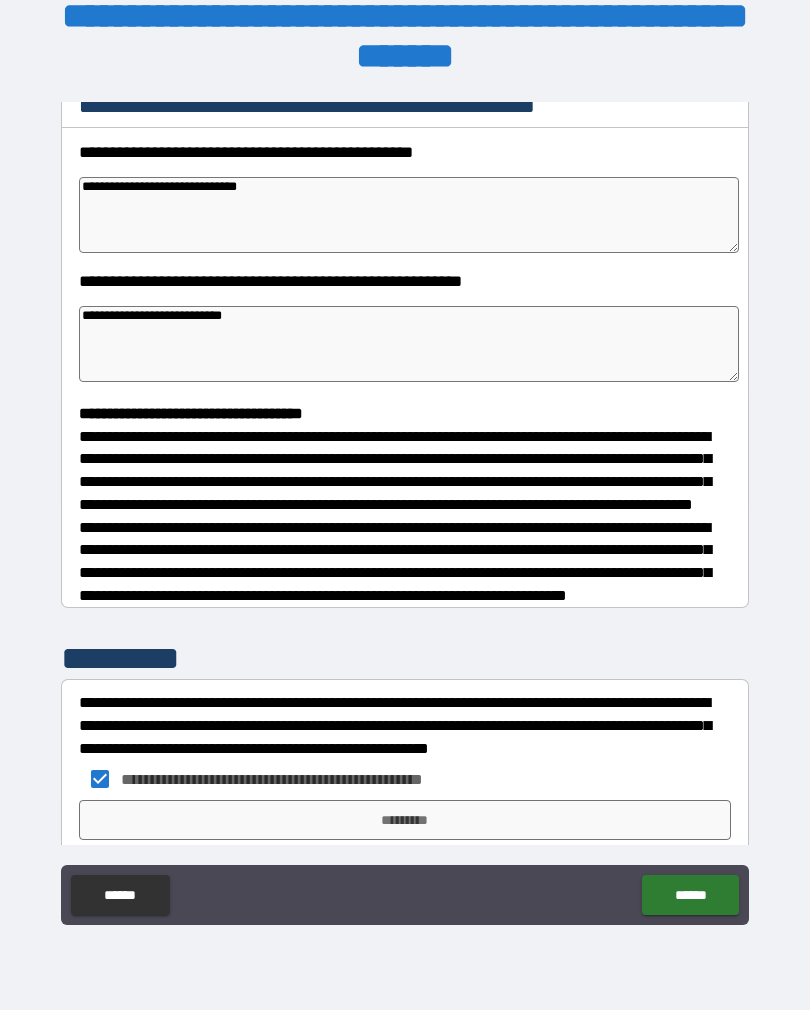 click on "**********" at bounding box center (405, 414) 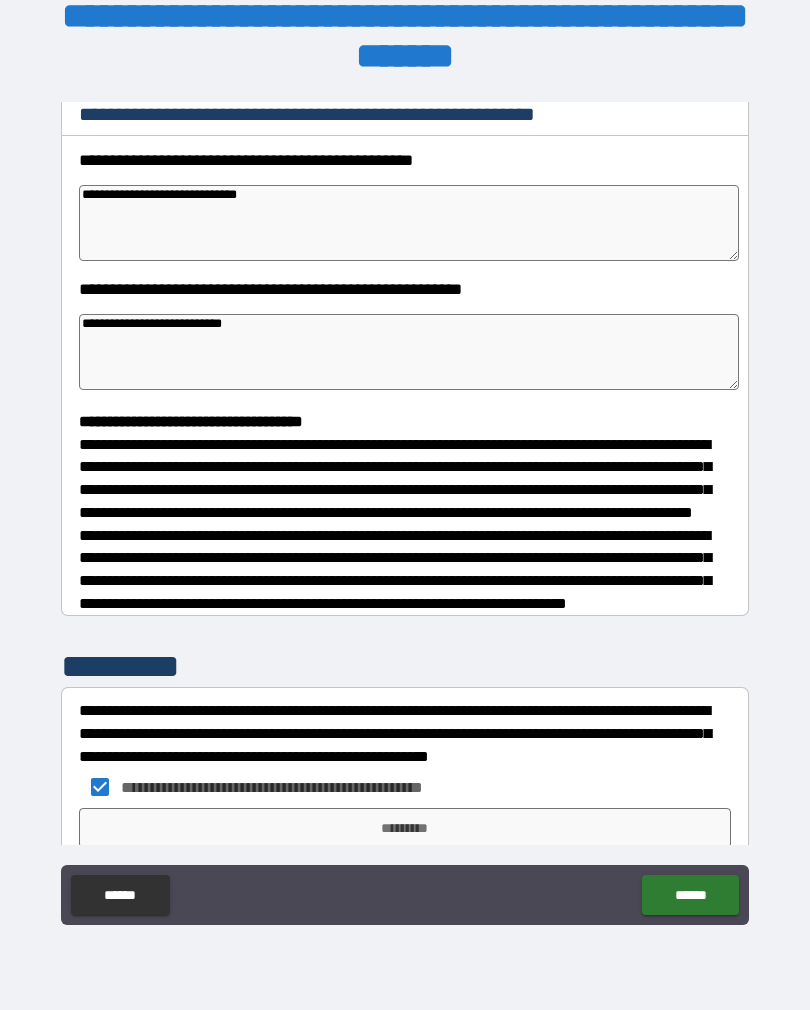 scroll, scrollTop: 267, scrollLeft: 0, axis: vertical 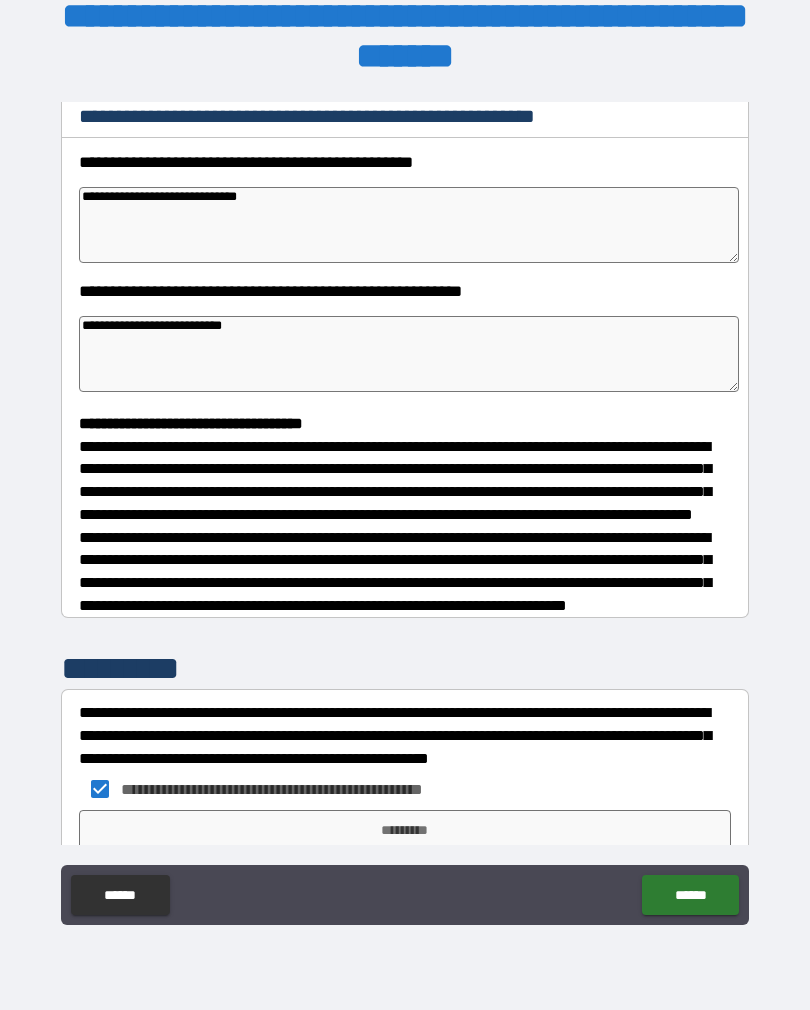 click on "**********" at bounding box center (409, 354) 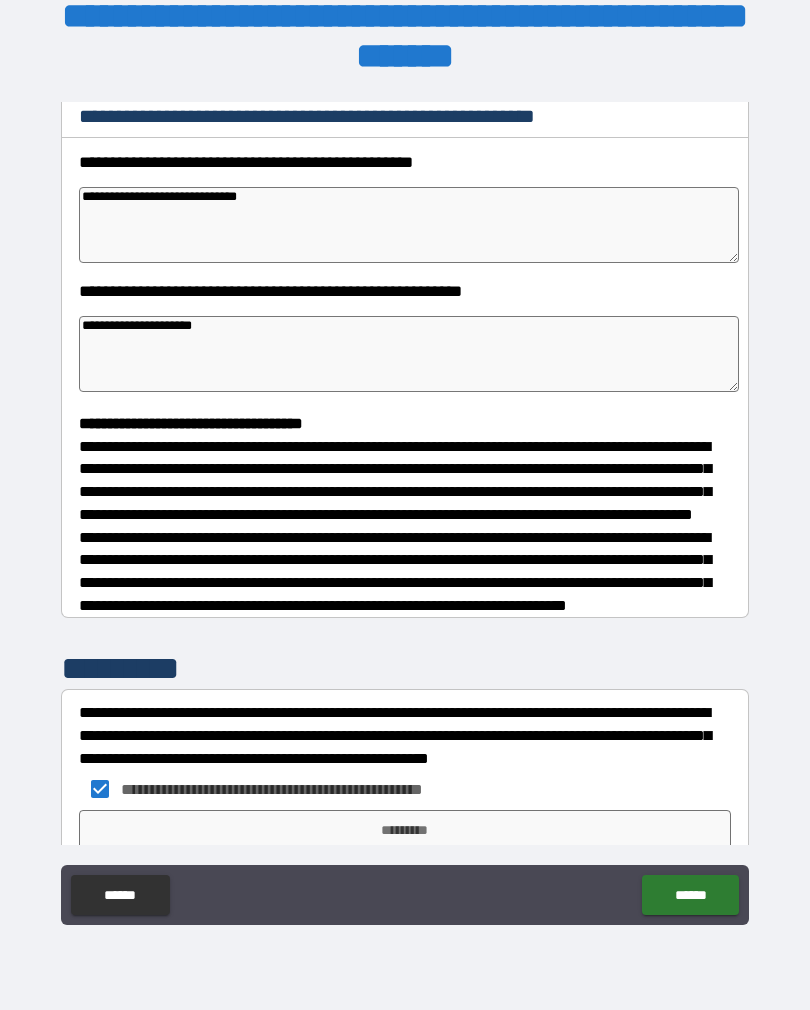 click on "**********" at bounding box center (405, 492) 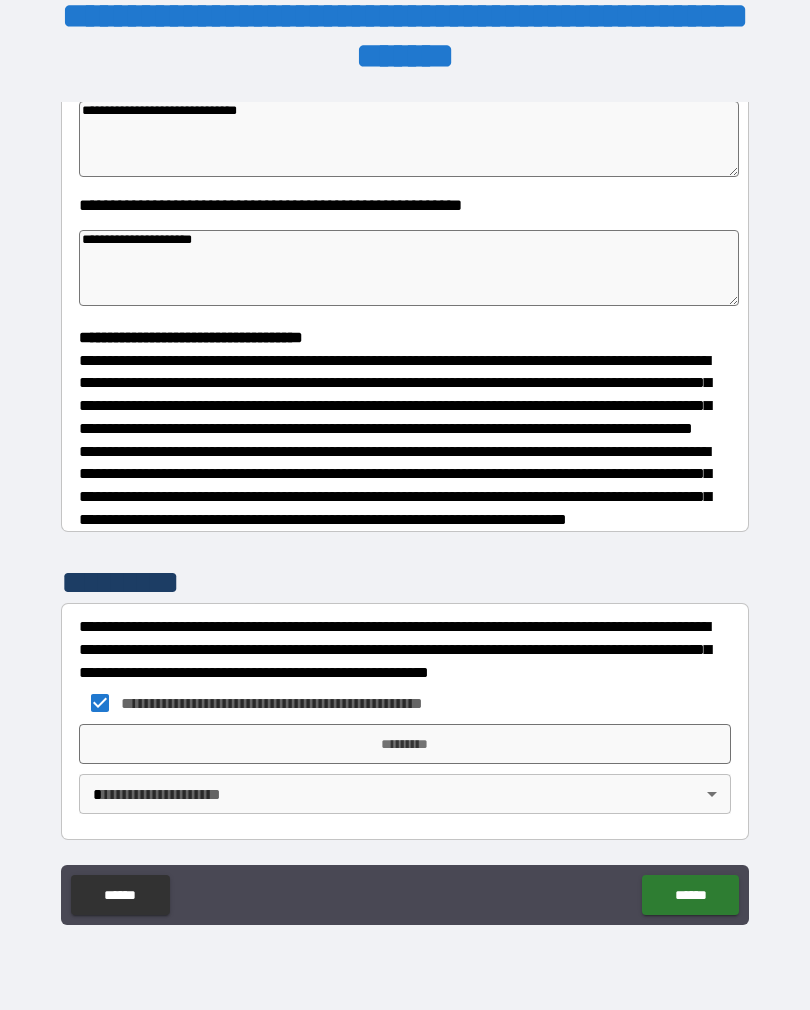 scroll, scrollTop: 391, scrollLeft: 0, axis: vertical 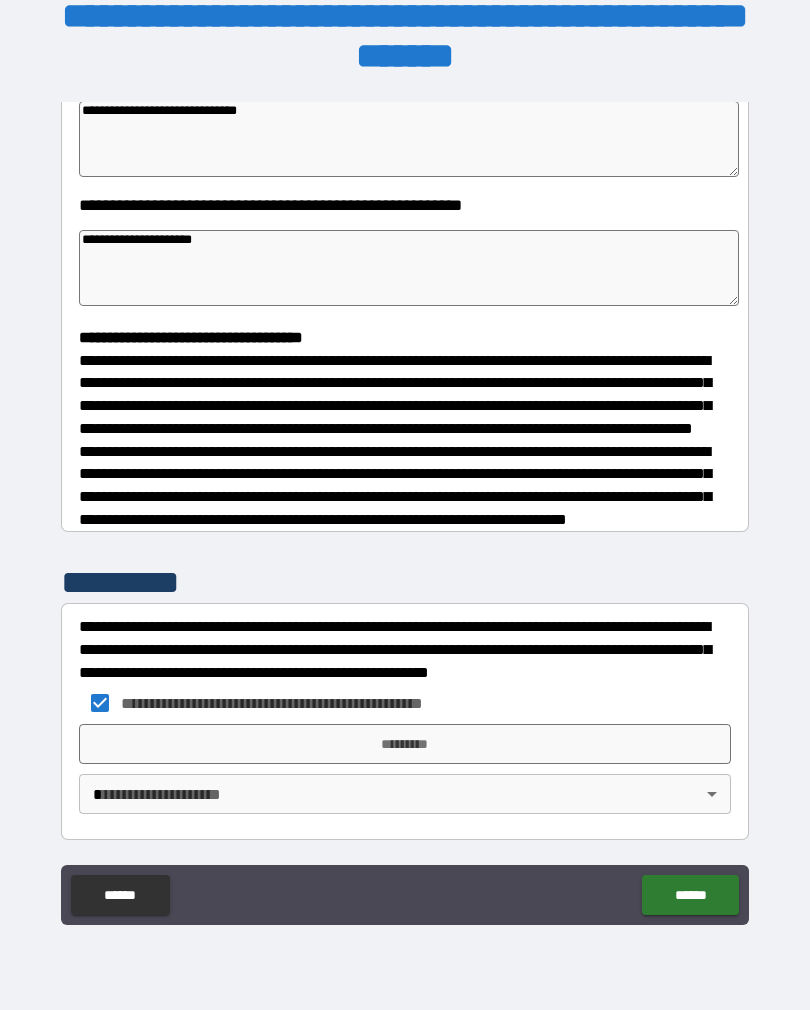 click on "*********" at bounding box center (405, 744) 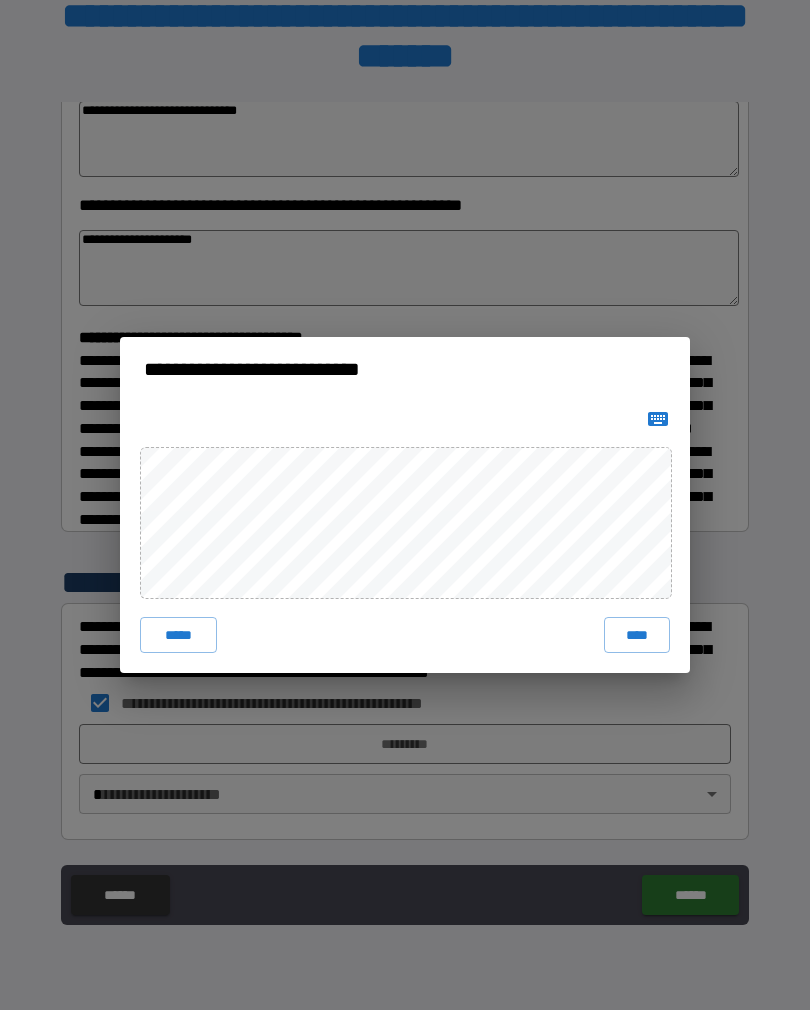 click on "****" at bounding box center [637, 635] 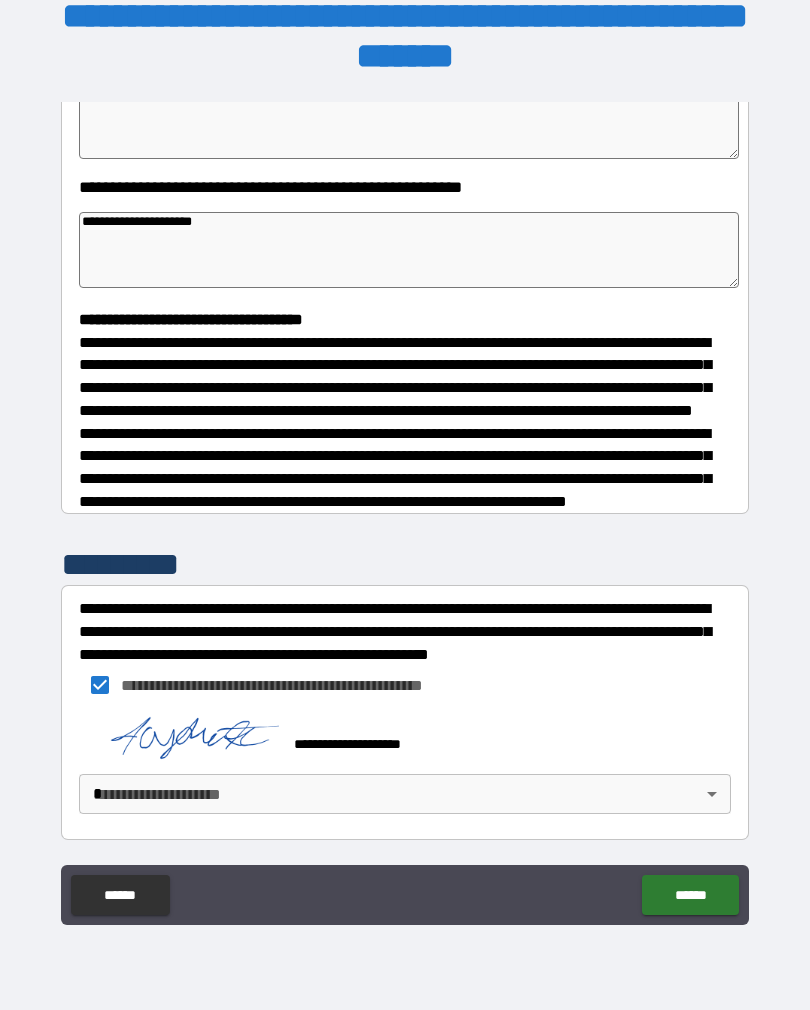 scroll, scrollTop: 408, scrollLeft: 0, axis: vertical 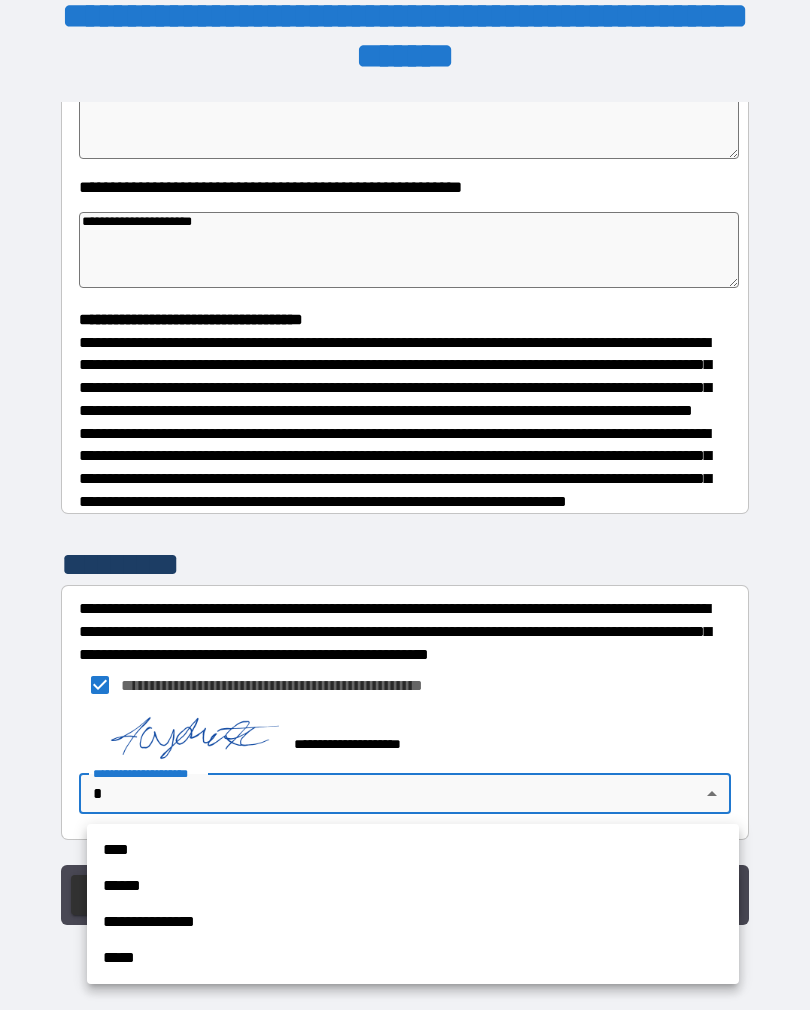 click on "****" at bounding box center [413, 850] 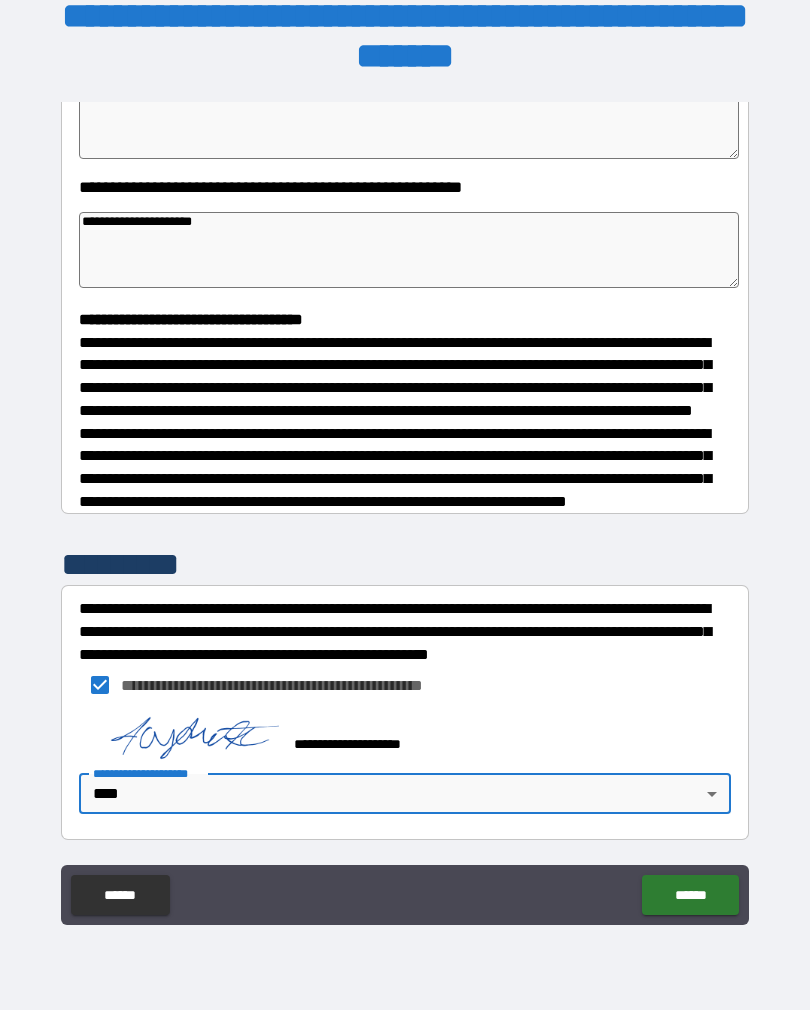 click on "******" at bounding box center [690, 895] 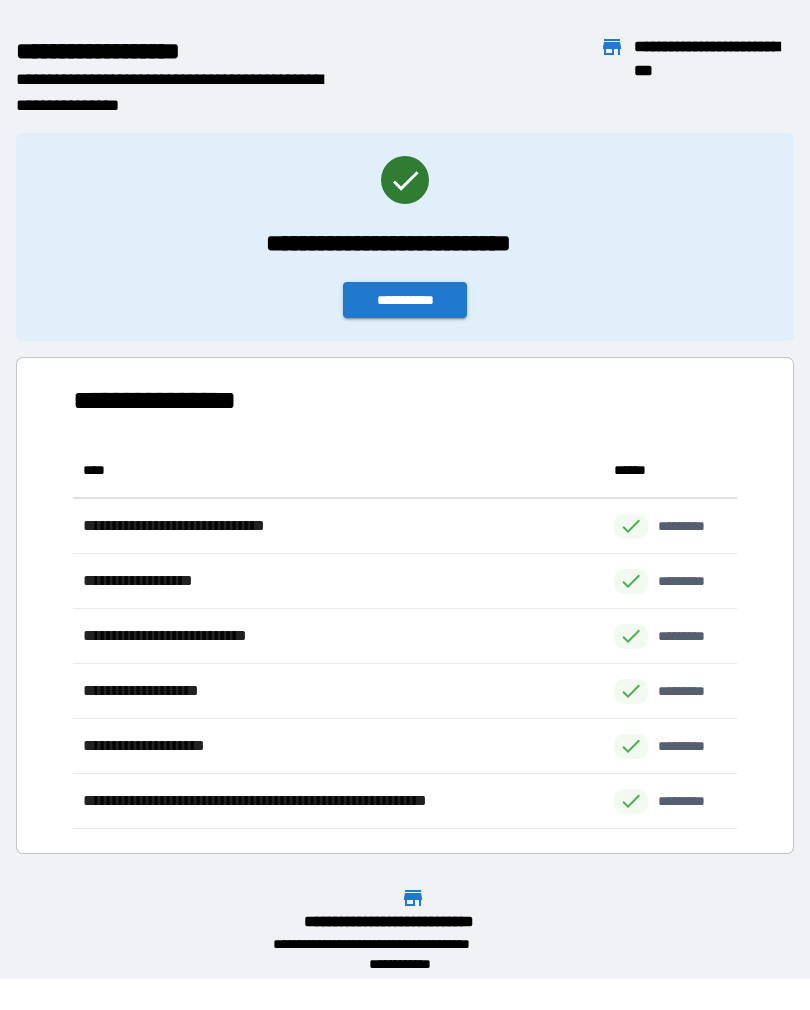 scroll, scrollTop: 1, scrollLeft: 1, axis: both 